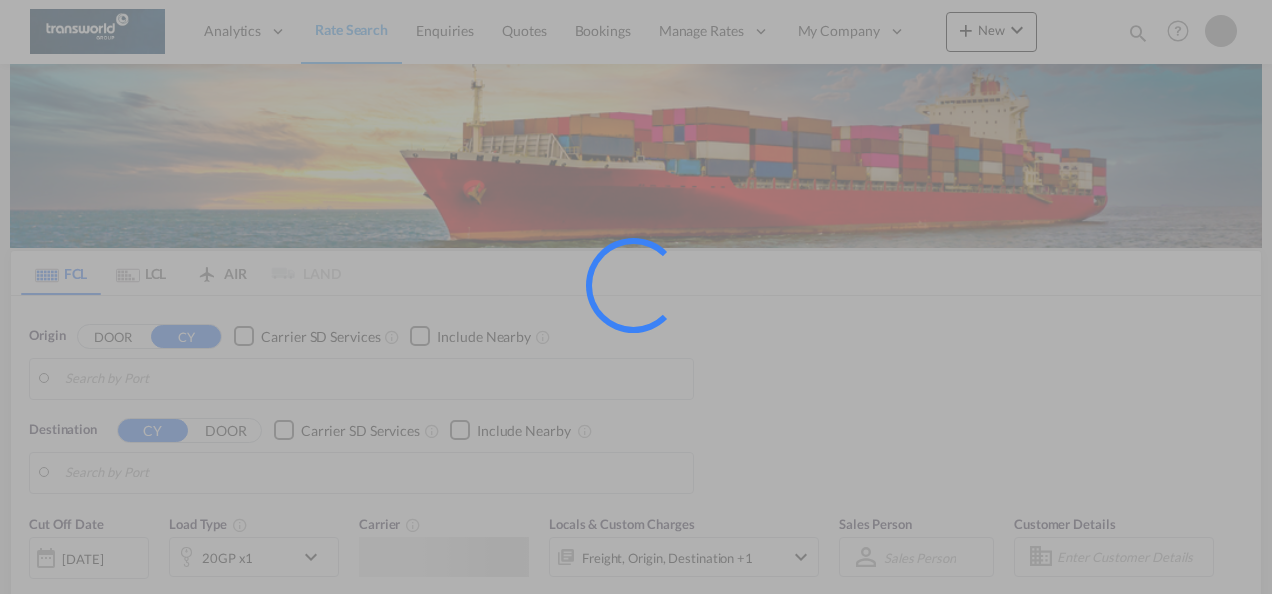 scroll, scrollTop: 0, scrollLeft: 0, axis: both 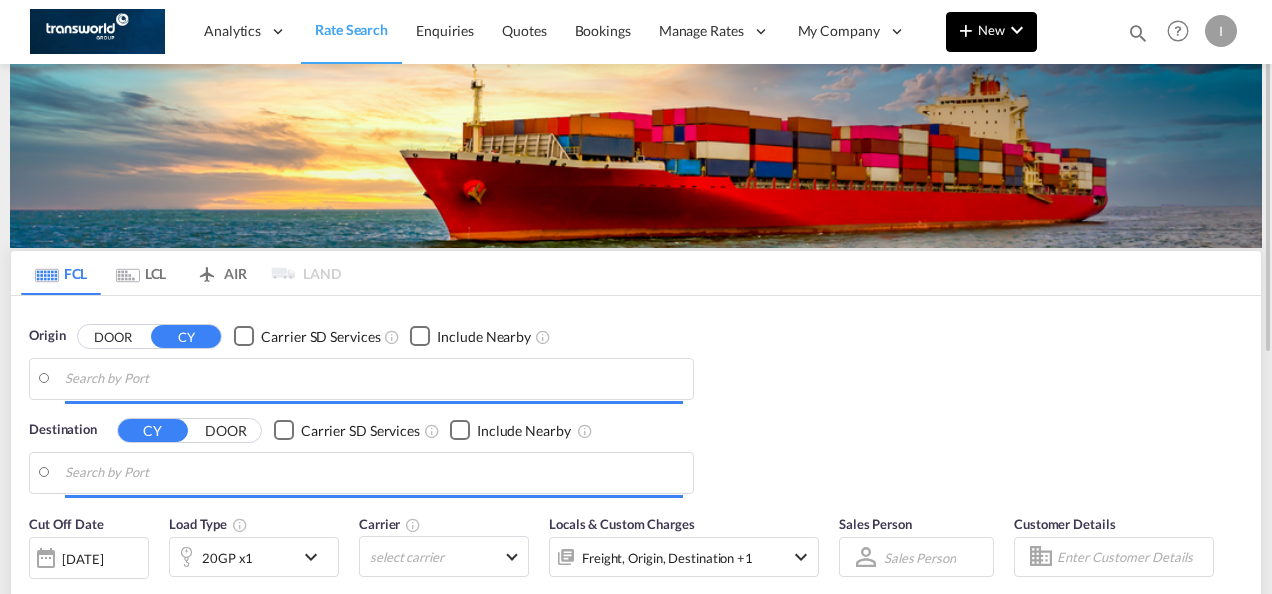 type on "Mundra, INMUN" 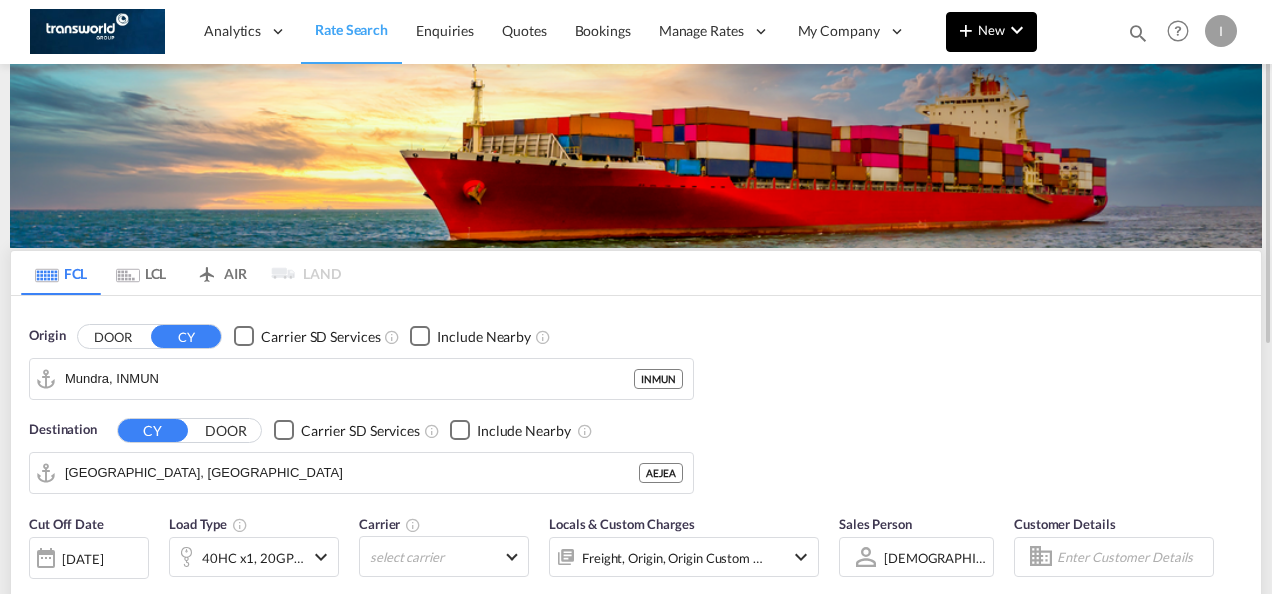 click at bounding box center [966, 30] 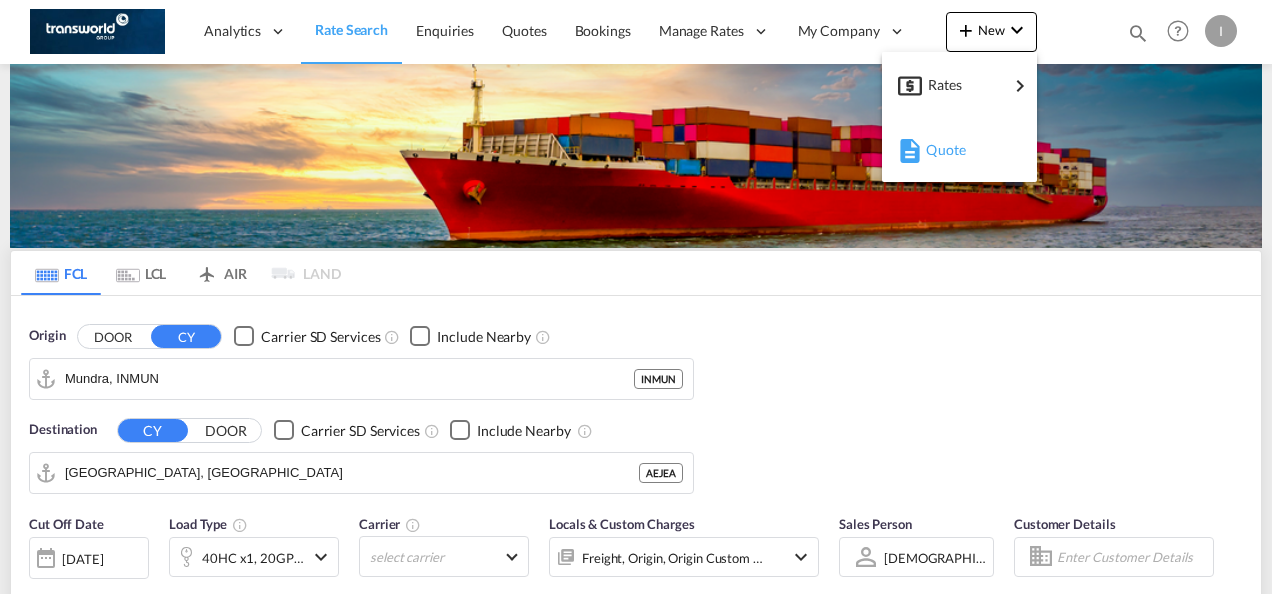 click on "Quote" at bounding box center (937, 150) 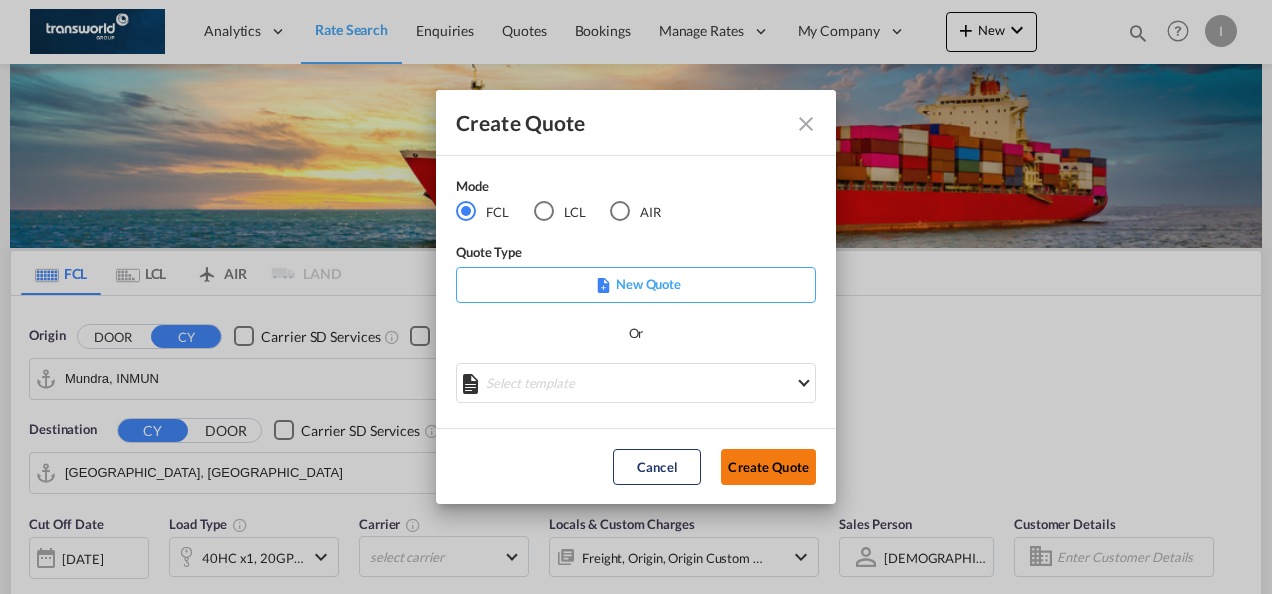 click on "Create Quote" 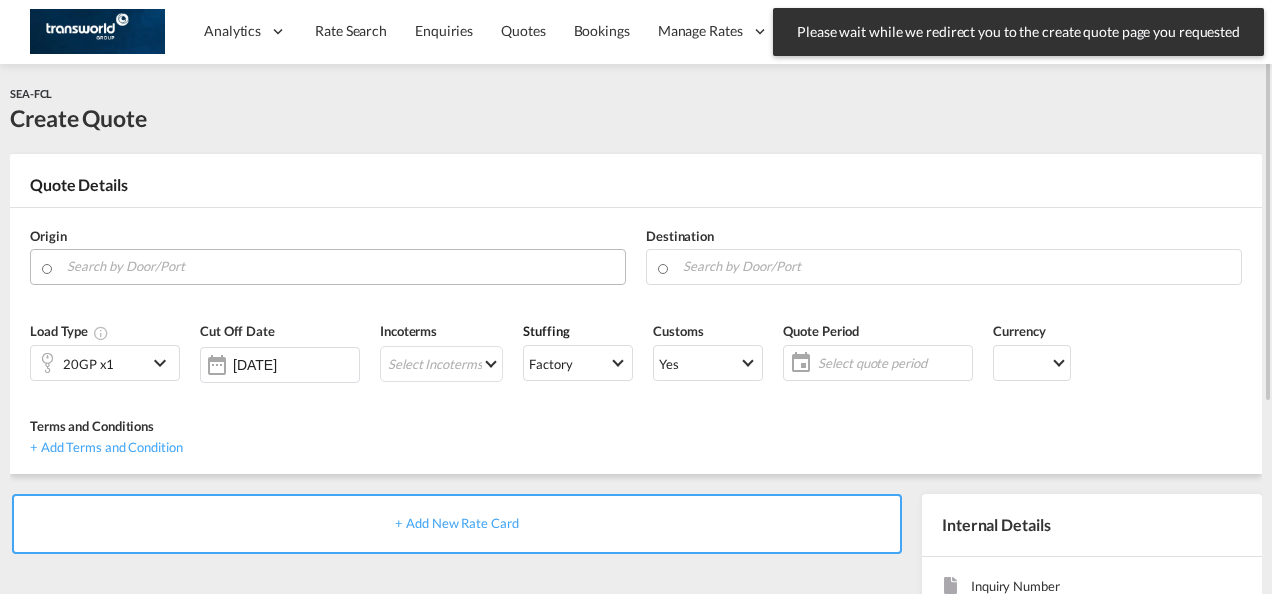 click at bounding box center [341, 266] 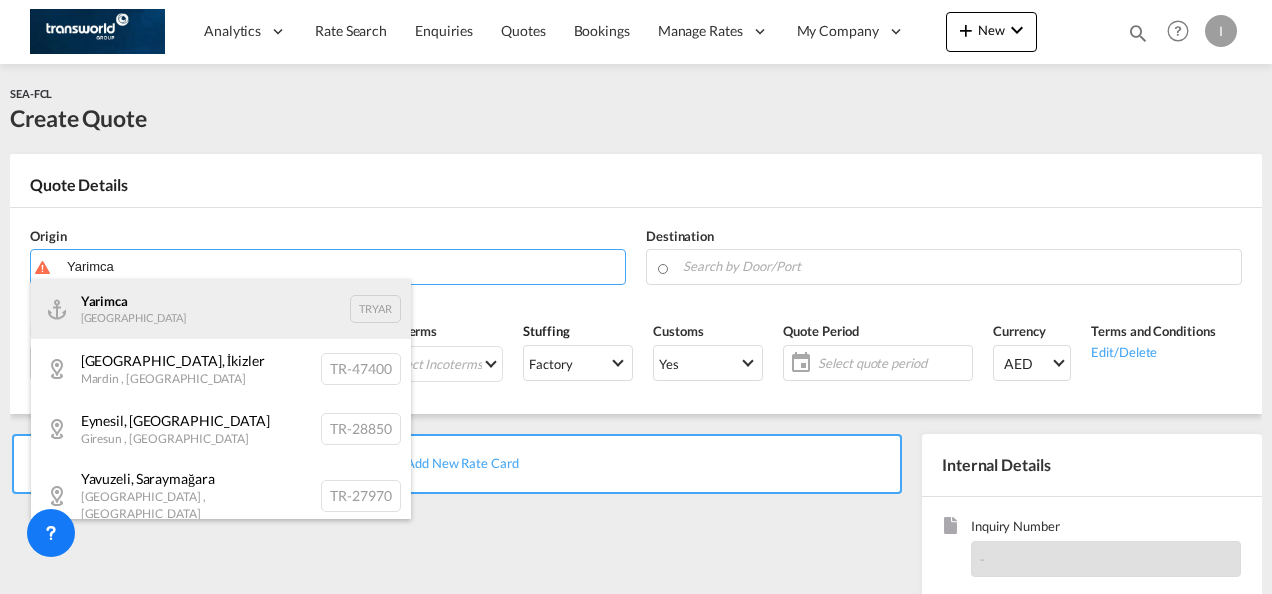 click on "Yarimca Turkey
TRYAR" at bounding box center [221, 309] 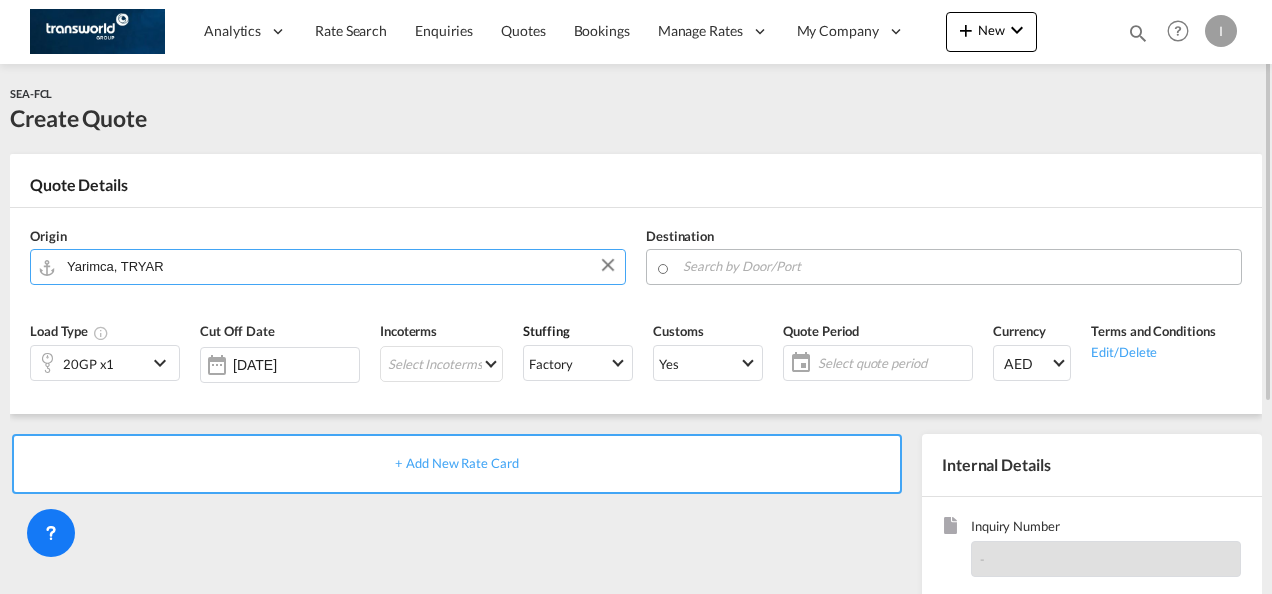 click at bounding box center [957, 266] 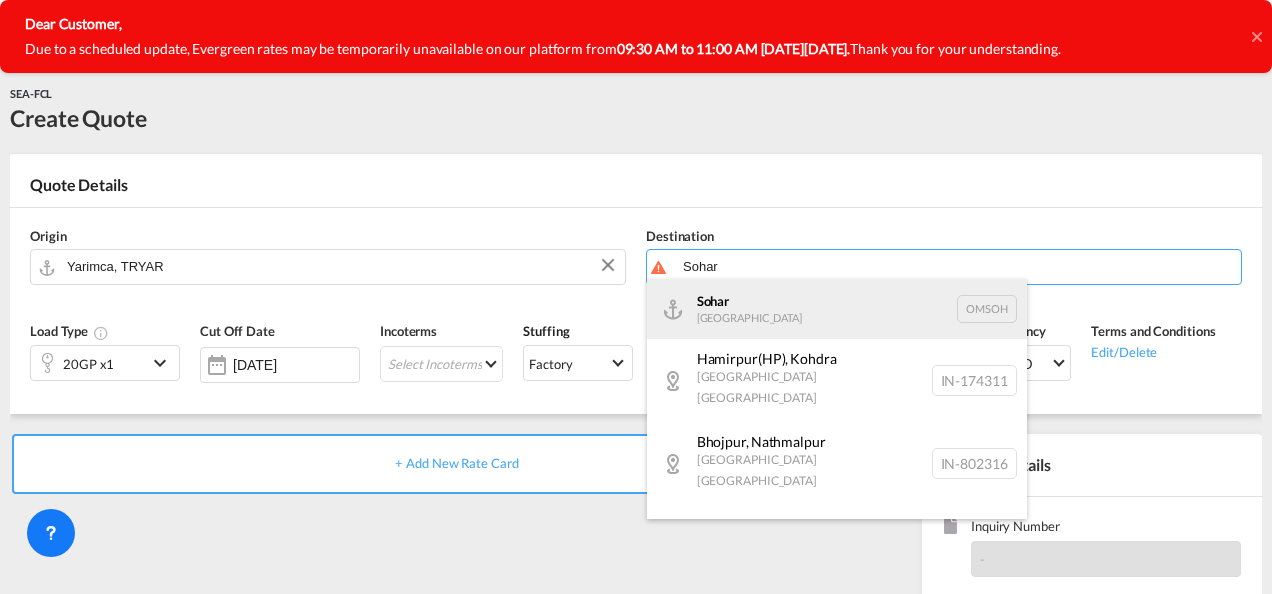 click on "Sohar
[GEOGRAPHIC_DATA]
[GEOGRAPHIC_DATA]" at bounding box center [837, 309] 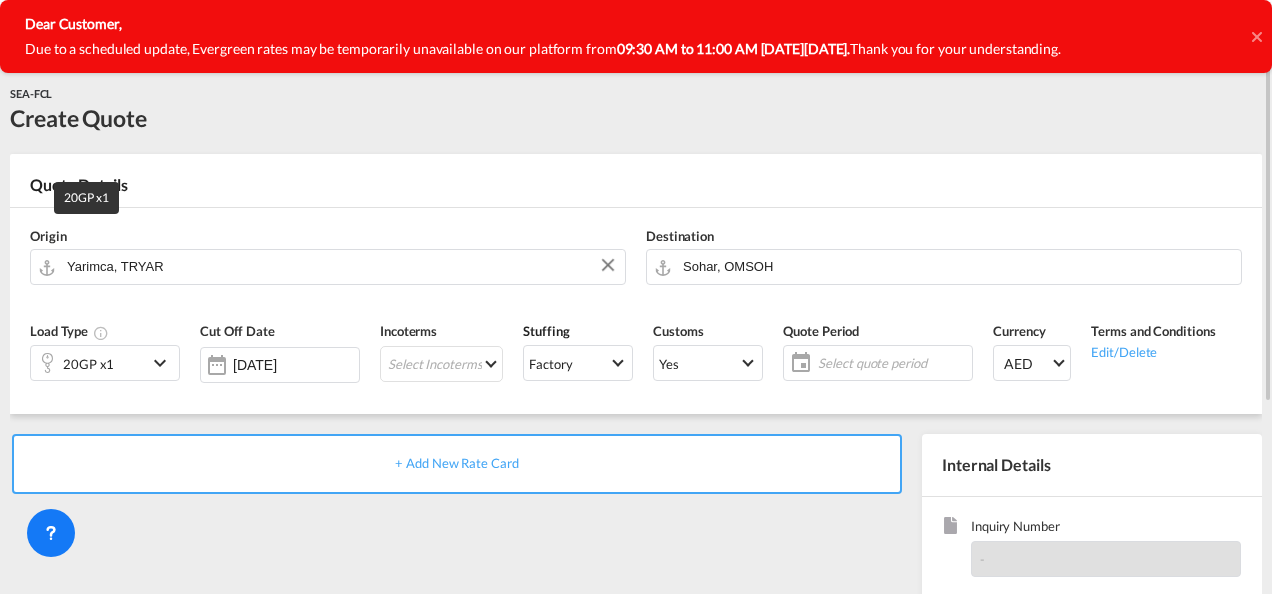 click on "20GP x1" at bounding box center [88, 364] 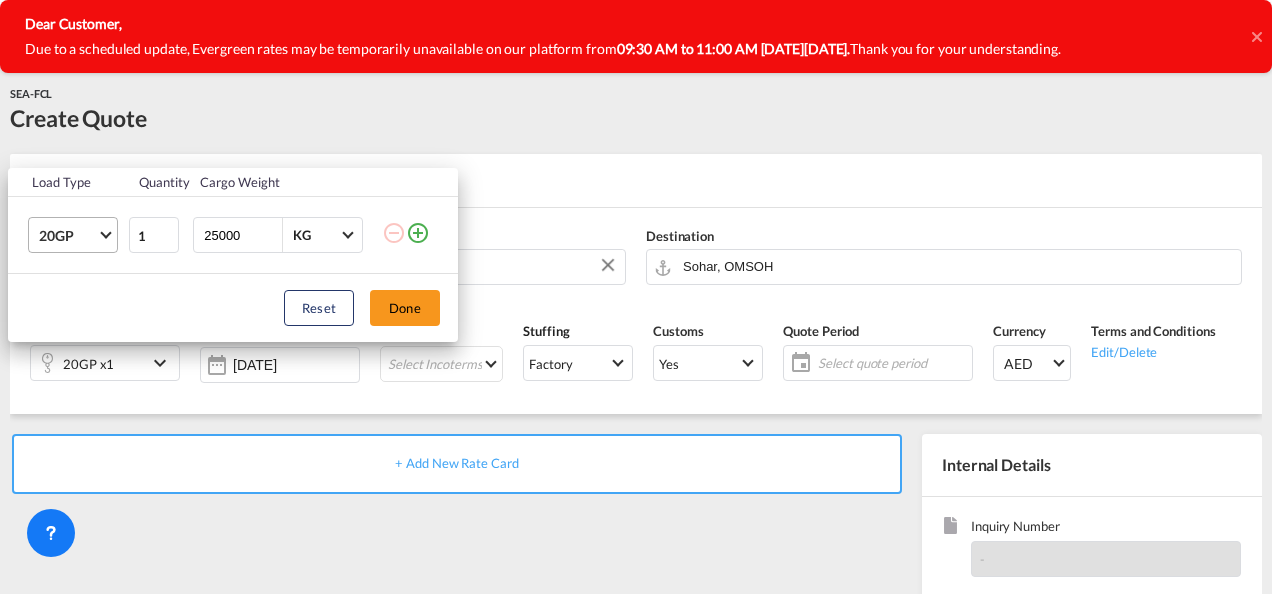 click on "20GP" at bounding box center (77, 235) 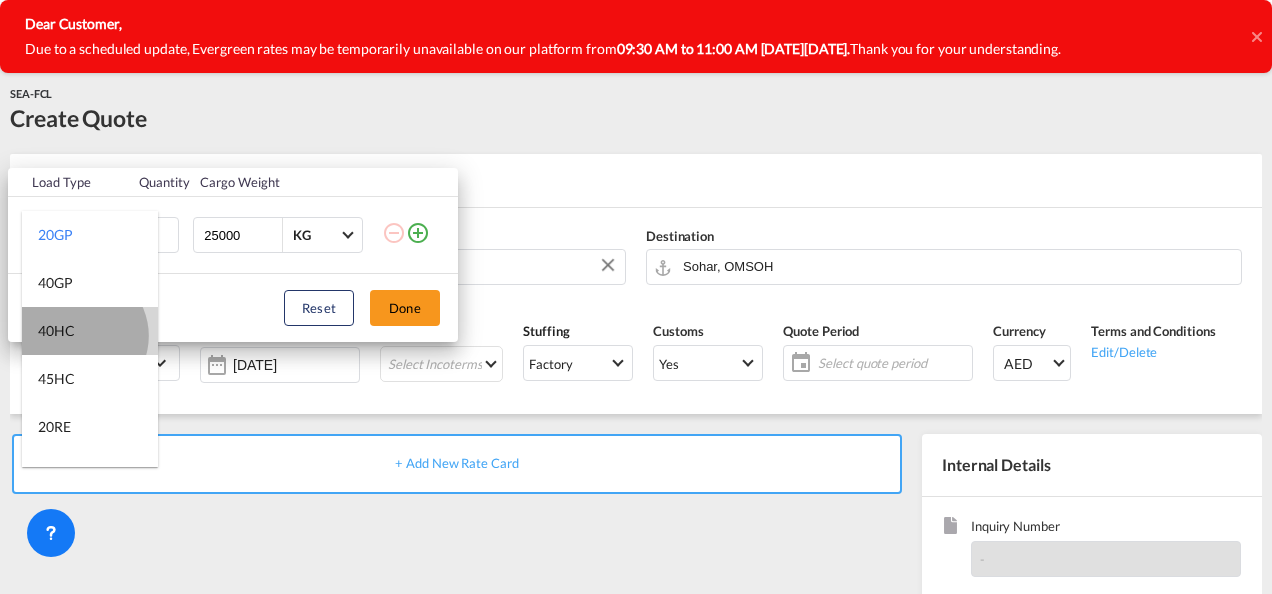click on "40HC" at bounding box center (90, 331) 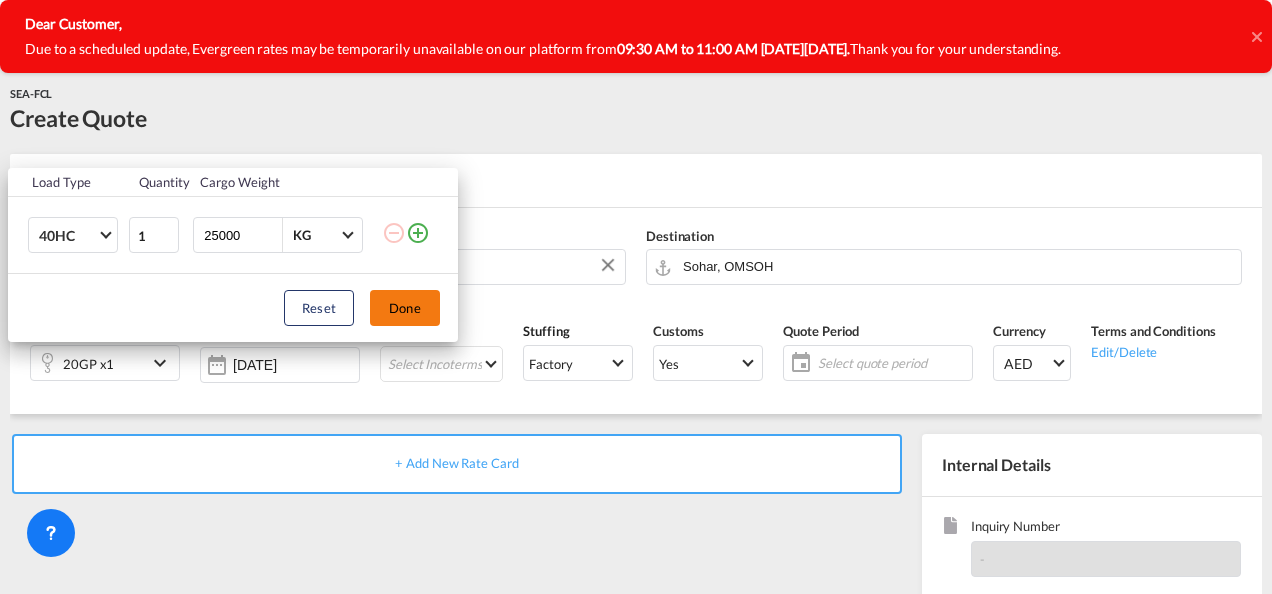 click on "Done" at bounding box center [405, 308] 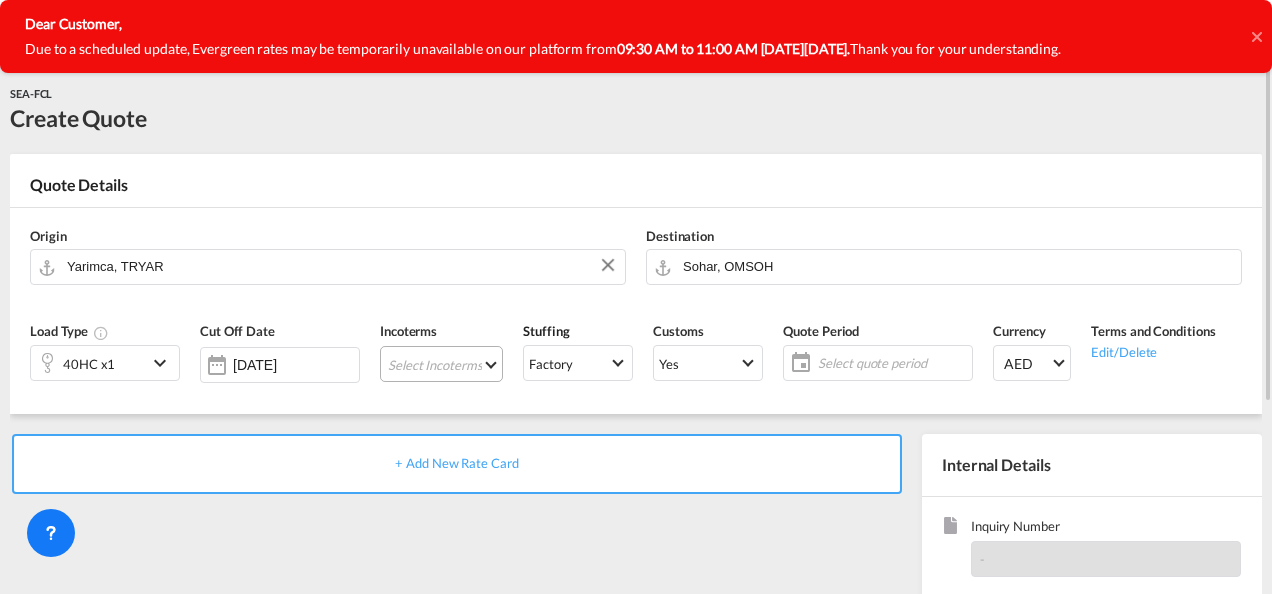 click on "Select Incoterms
FOB - import
Free on Board FOB - export
Free on Board DPU - export
Delivery at Place Unloaded CPT - export
Carrier Paid to CFR - import
Cost and Freight CIF - import
Cost,Insurance and Freight CPT - import
Carrier Paid to DAP - export
Delivered at Place CIP - export
Carriage and Insurance Paid to DDP - export
Delivery Duty Paid FAS - import
Free Alongside Ship CIF - export
Cost,Insurance and Freight EXW - import
Ex Works FCA - import
Free Carrier FAS - export
Free Alongside Ship DPU - import
Delivery at Place Unloaded DAP - import
Delivered at Place EXW - export
Ex Works CFR - export
Cost and Freight CIP - import
Carriage and Insurance Paid to FCA - export
Free Carrier" at bounding box center [441, 364] 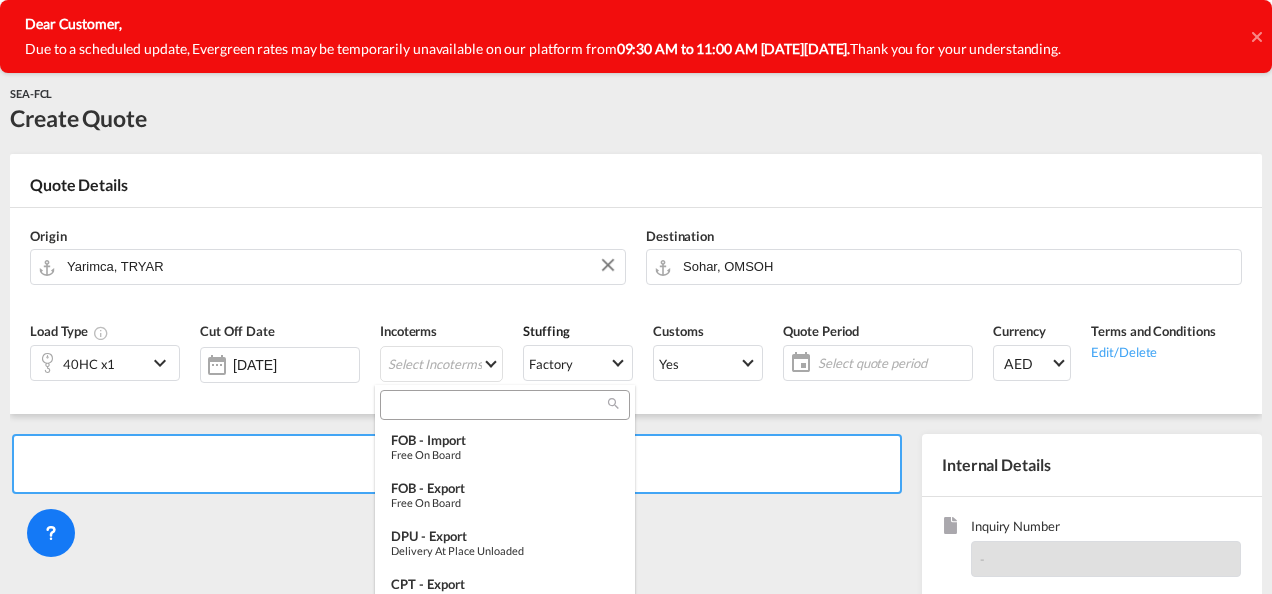 click at bounding box center [497, 405] 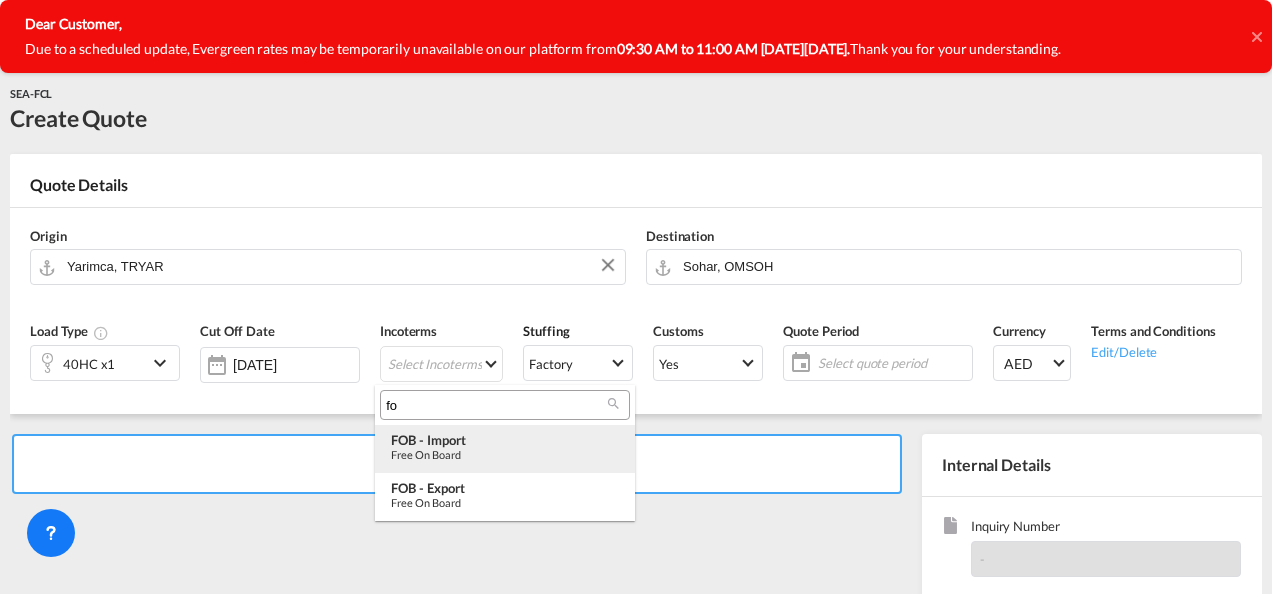 type on "fo" 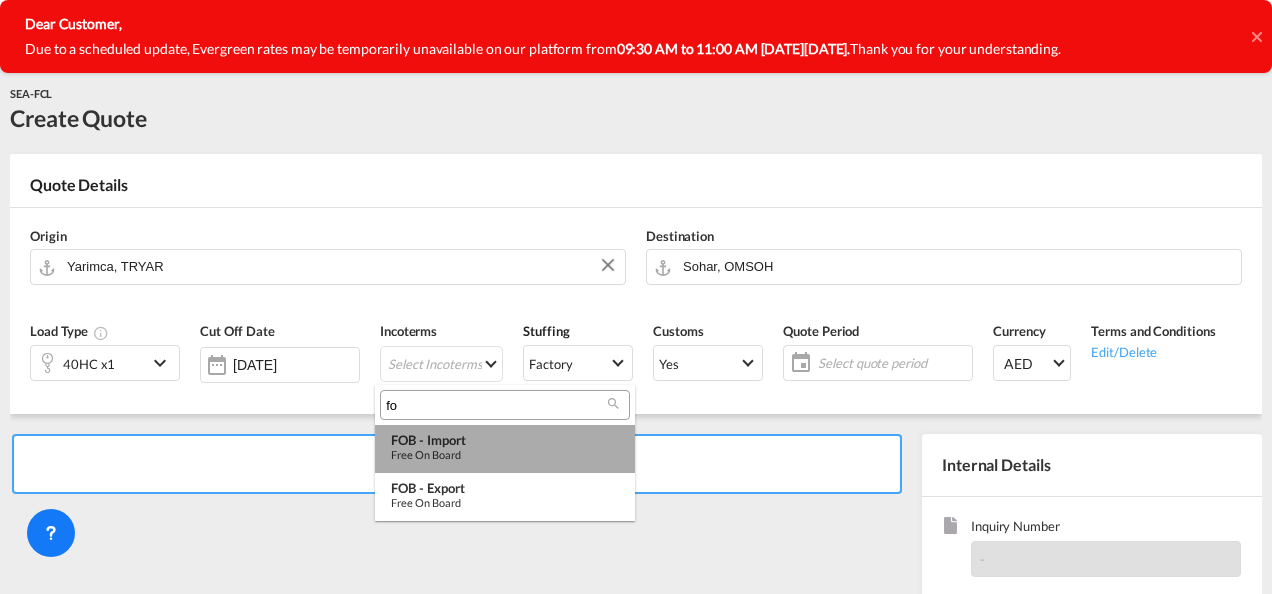 click on "Free on Board" at bounding box center (505, 454) 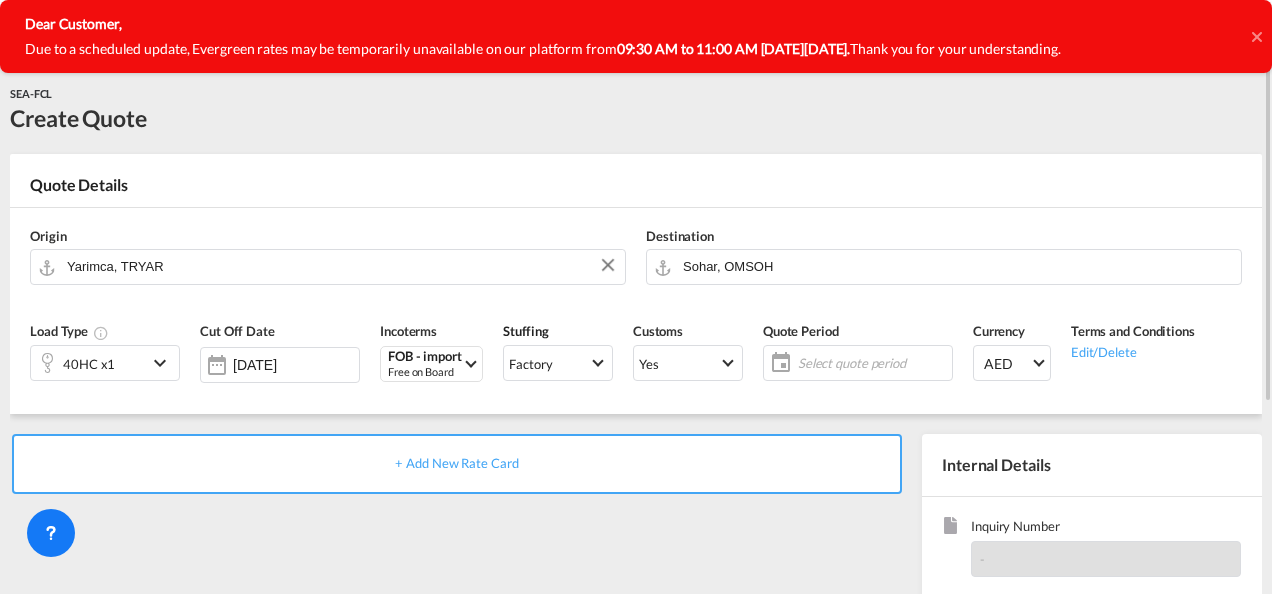 click on "Select quote period" 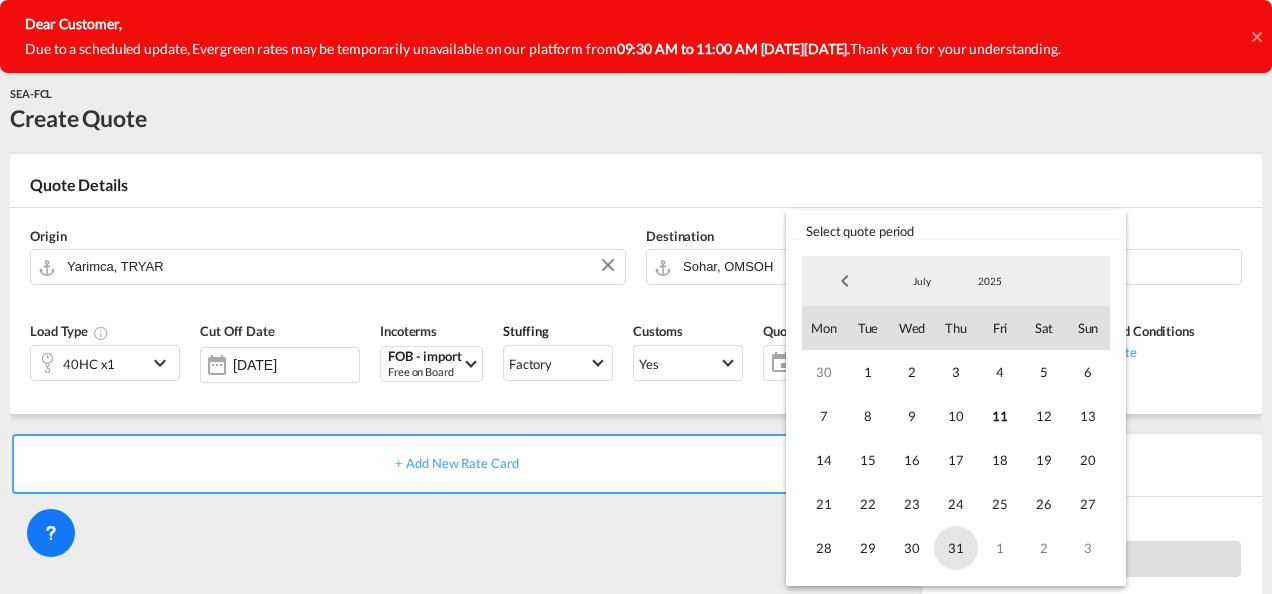 click on "31" at bounding box center (956, 548) 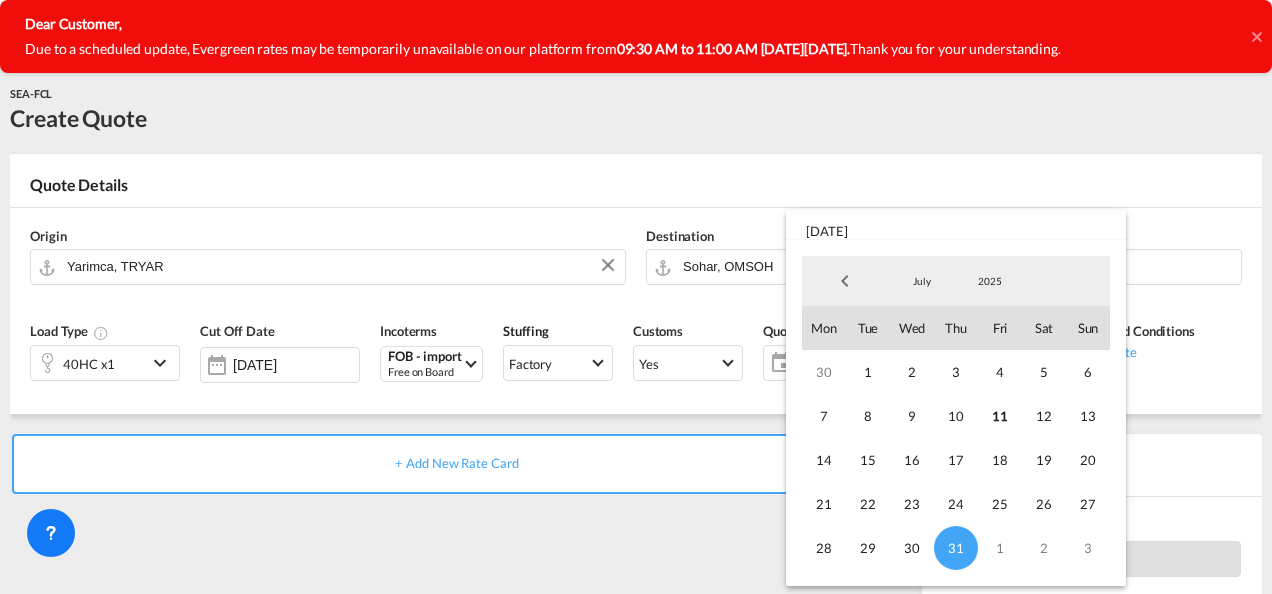 click at bounding box center [636, 297] 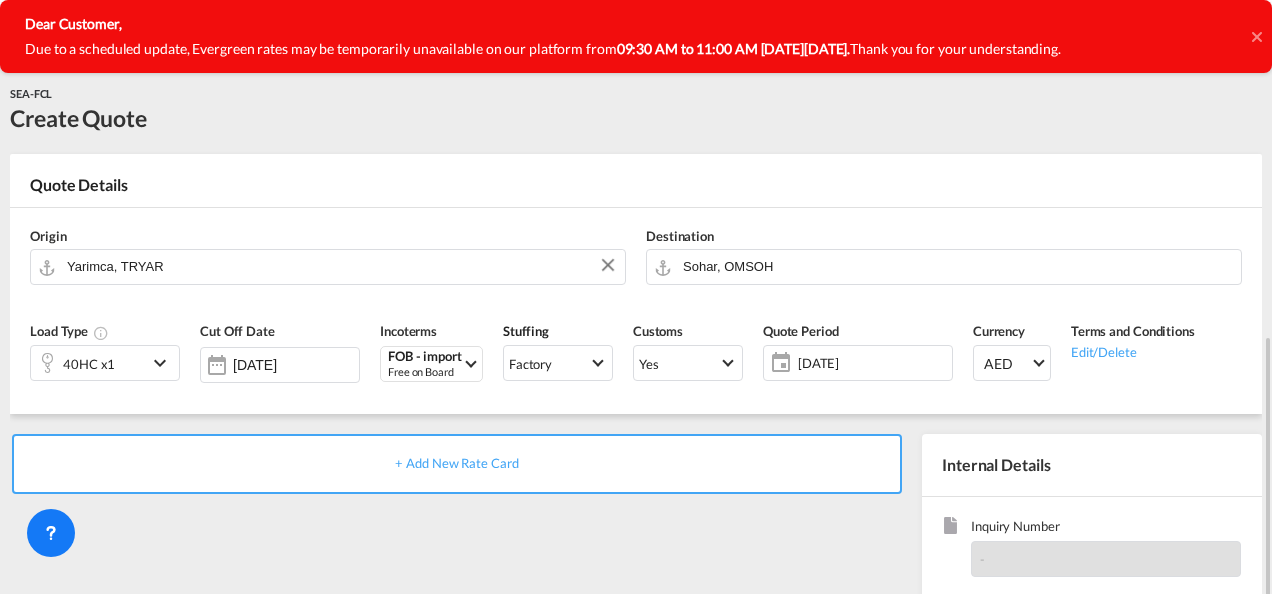 scroll, scrollTop: 282, scrollLeft: 0, axis: vertical 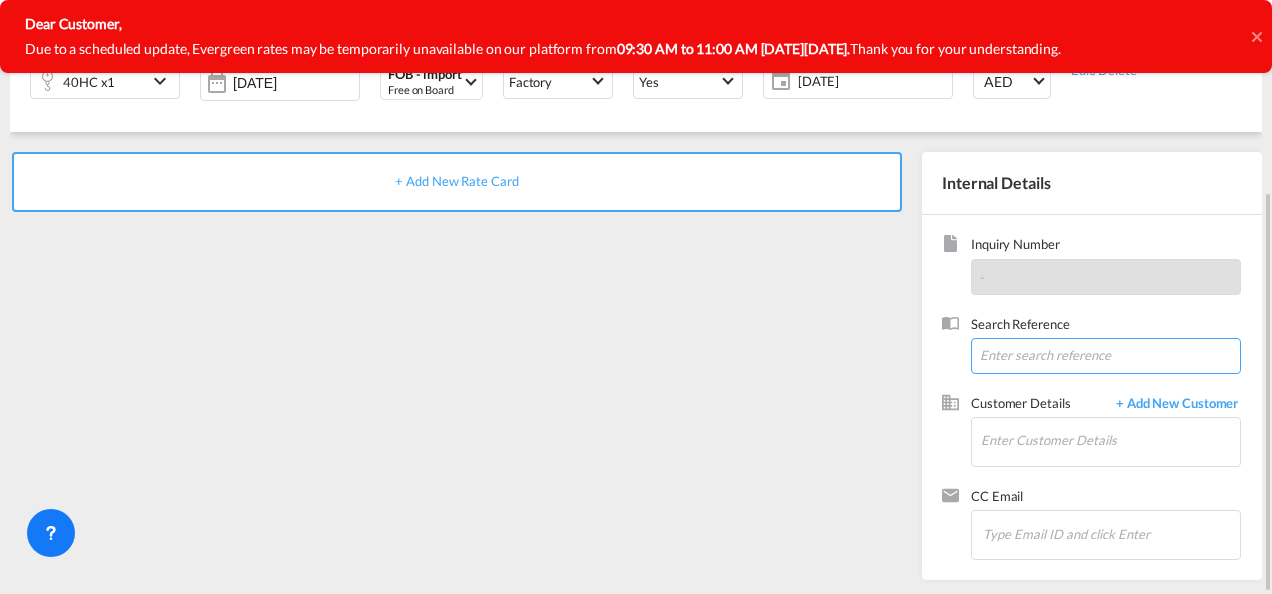 click at bounding box center [1106, 356] 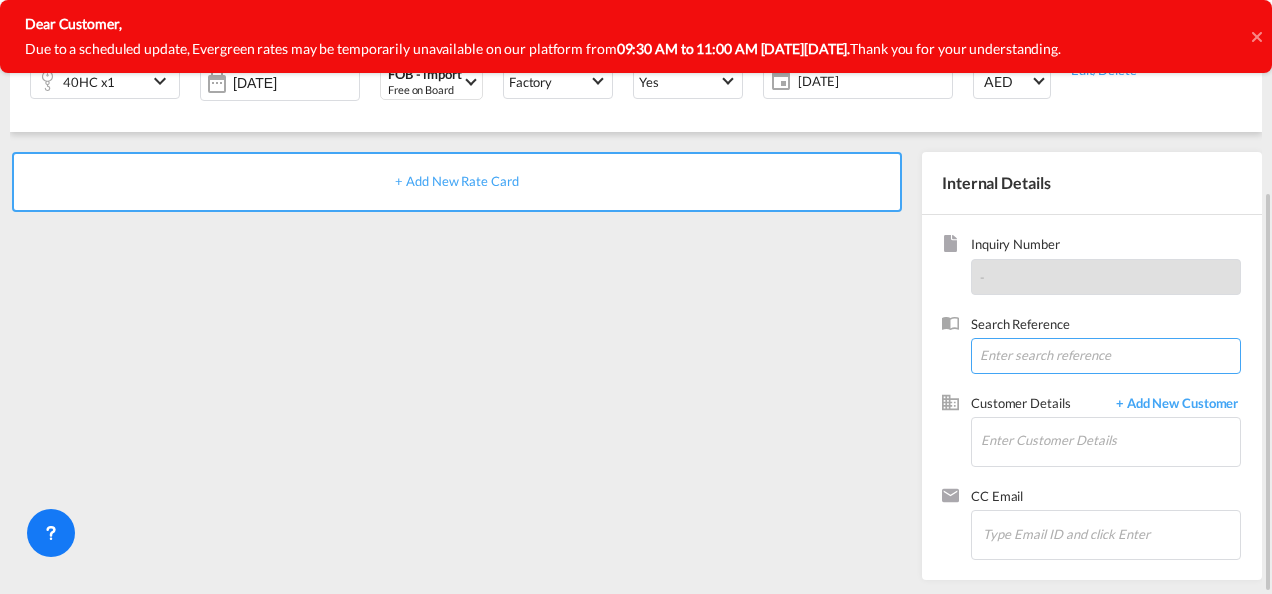 paste on "O/25B/F004" 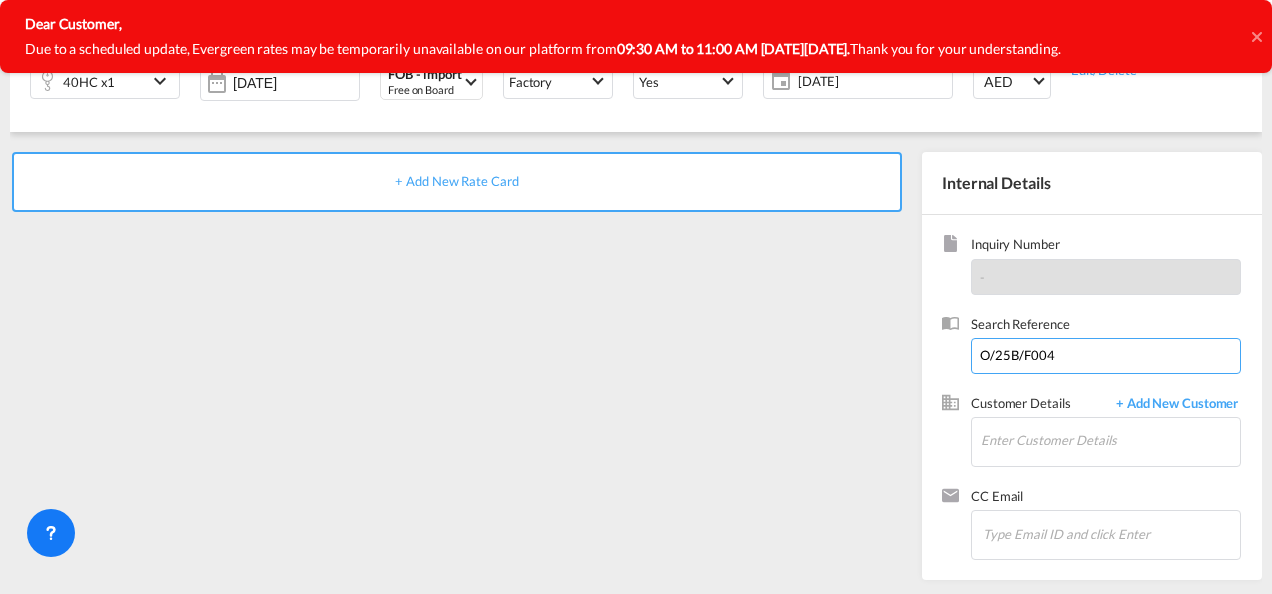 type on "O/25B/F004" 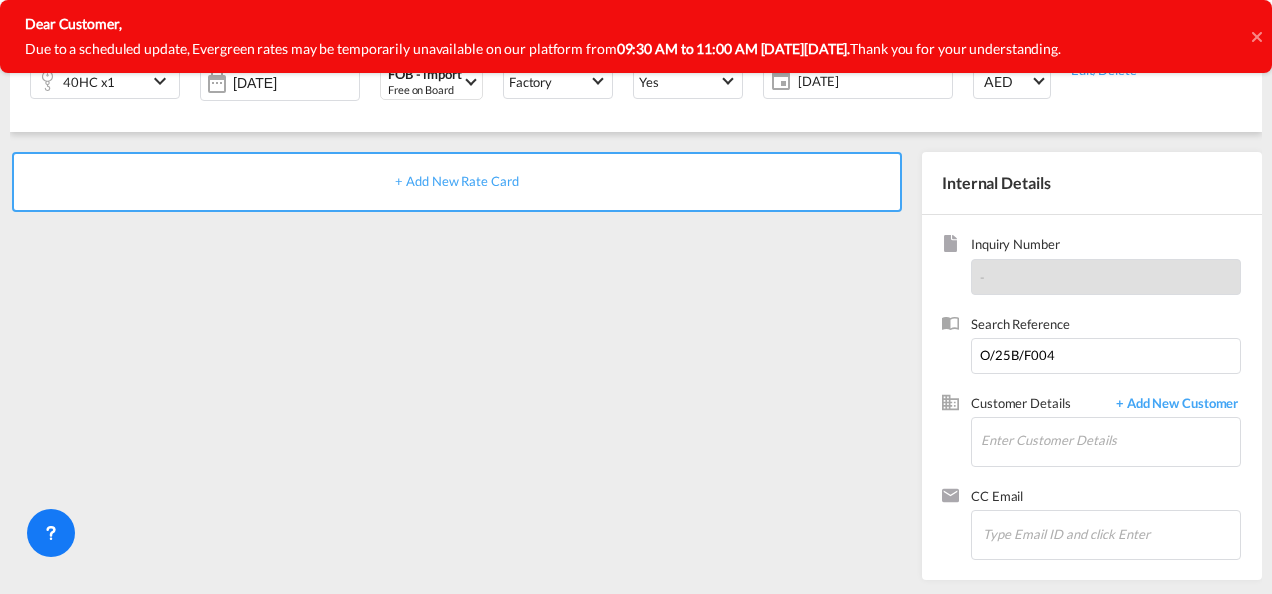 click 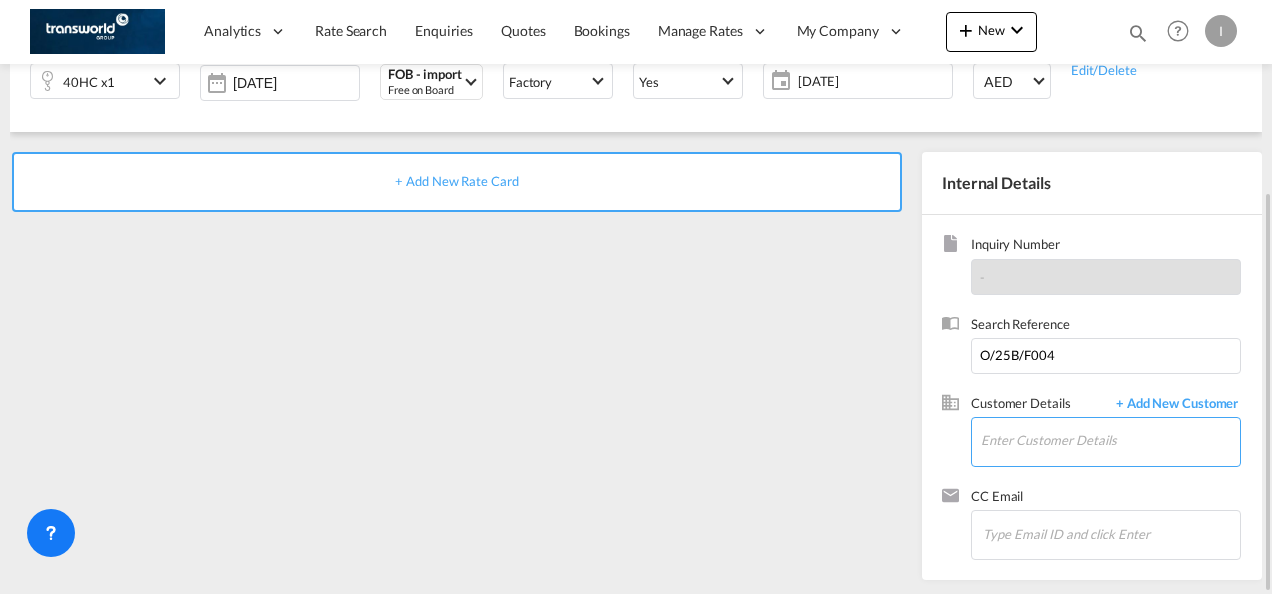 click on "Enter Customer Details" at bounding box center [1110, 440] 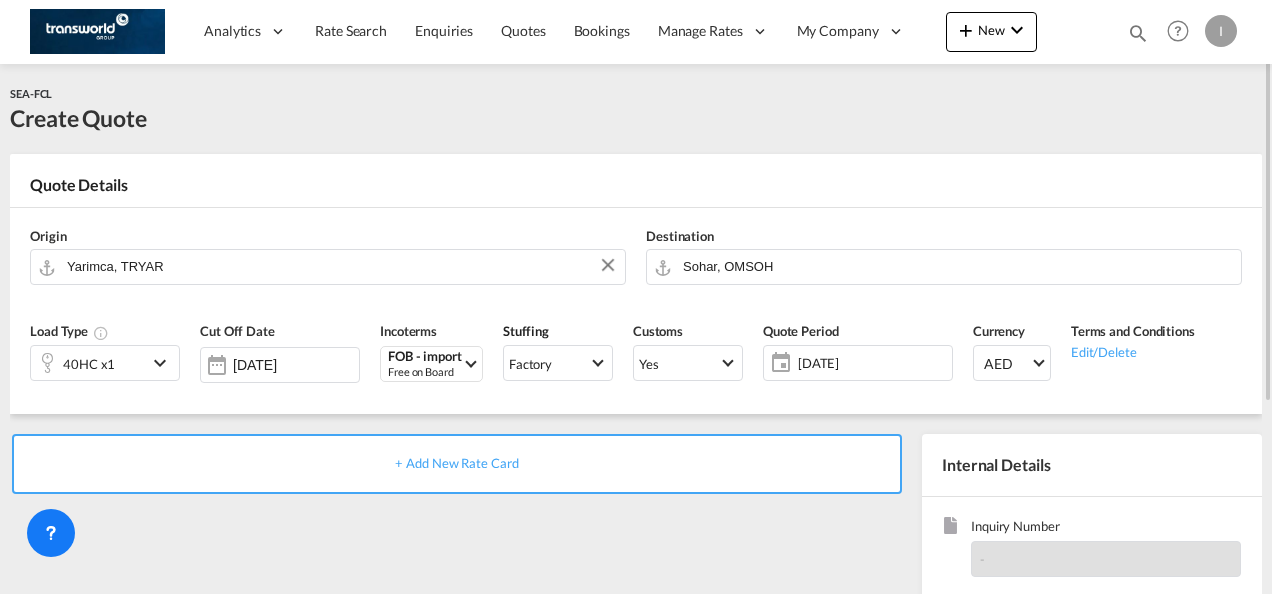 scroll, scrollTop: 200, scrollLeft: 0, axis: vertical 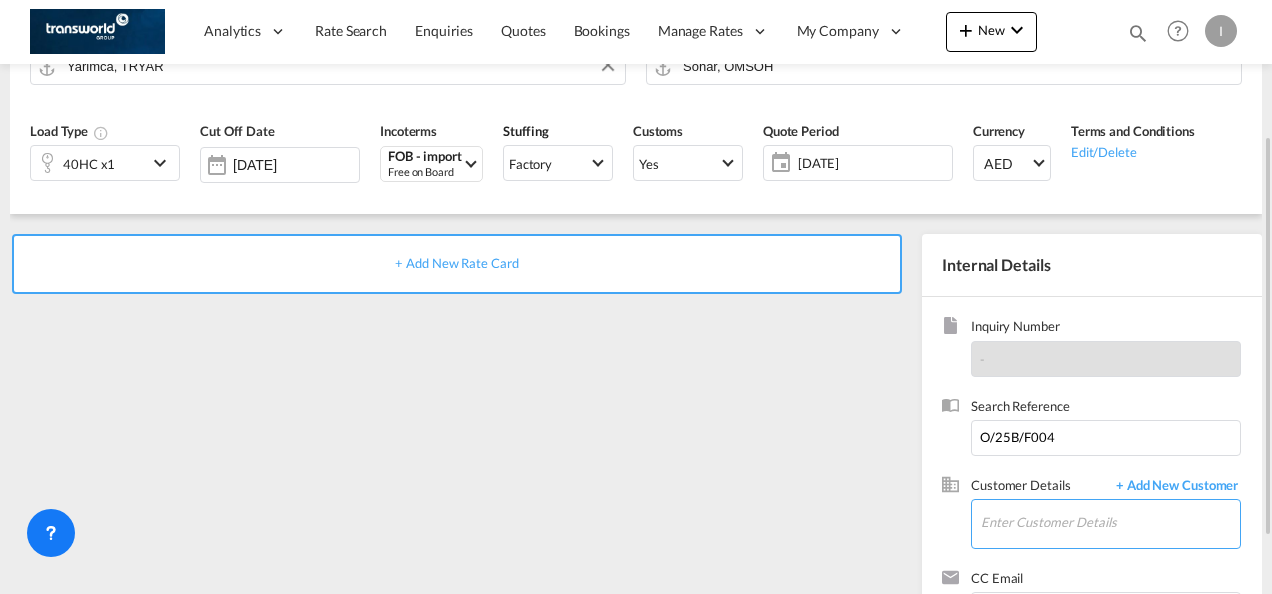 click on "Enter Customer Details" at bounding box center (1110, 522) 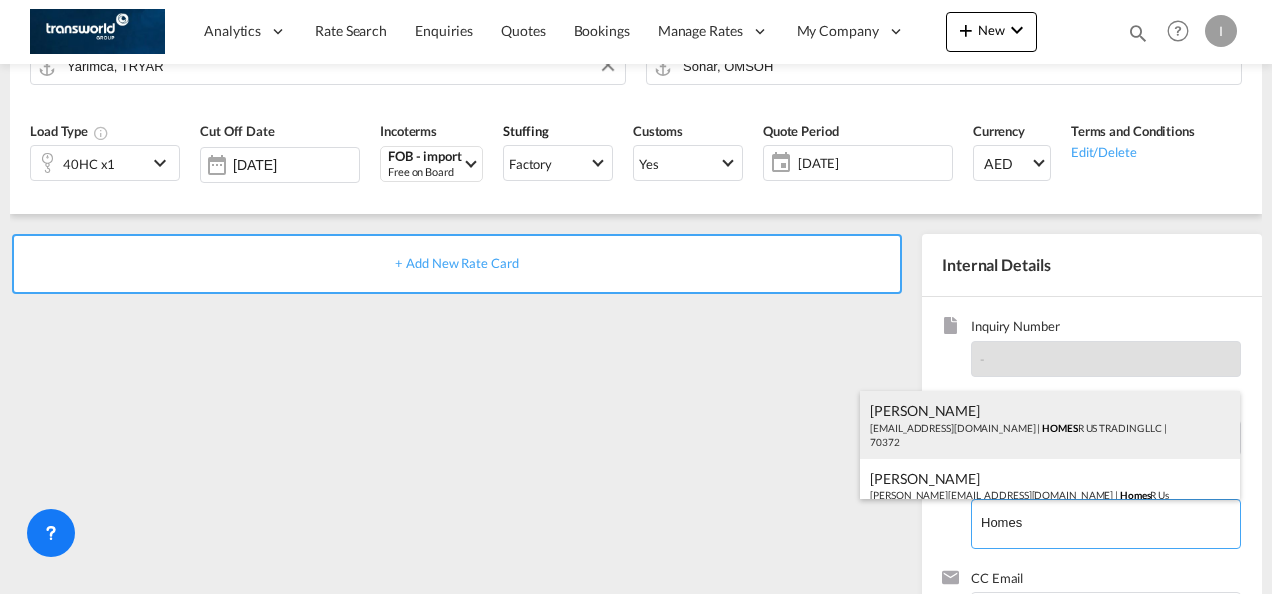 click on "Abhay S [EMAIL_ADDRESS][DOMAIN_NAME]    |    HOMES  R US TRADING LLC
|      70372" at bounding box center (1050, 425) 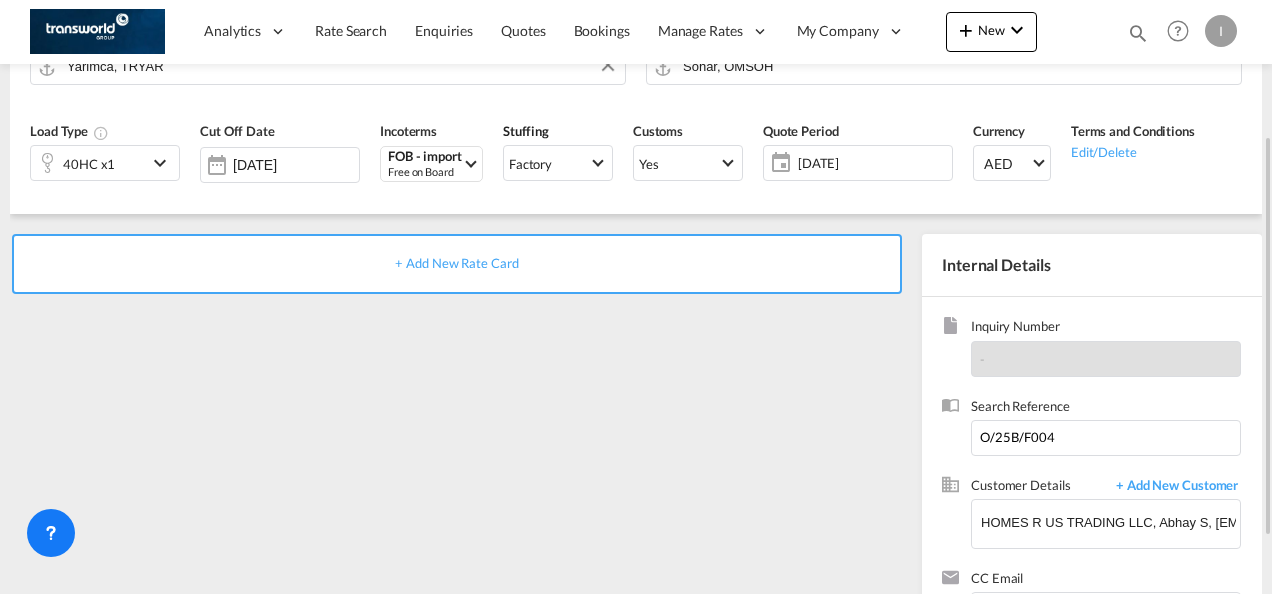 click on "+ Add New Rate Card" at bounding box center (457, 264) 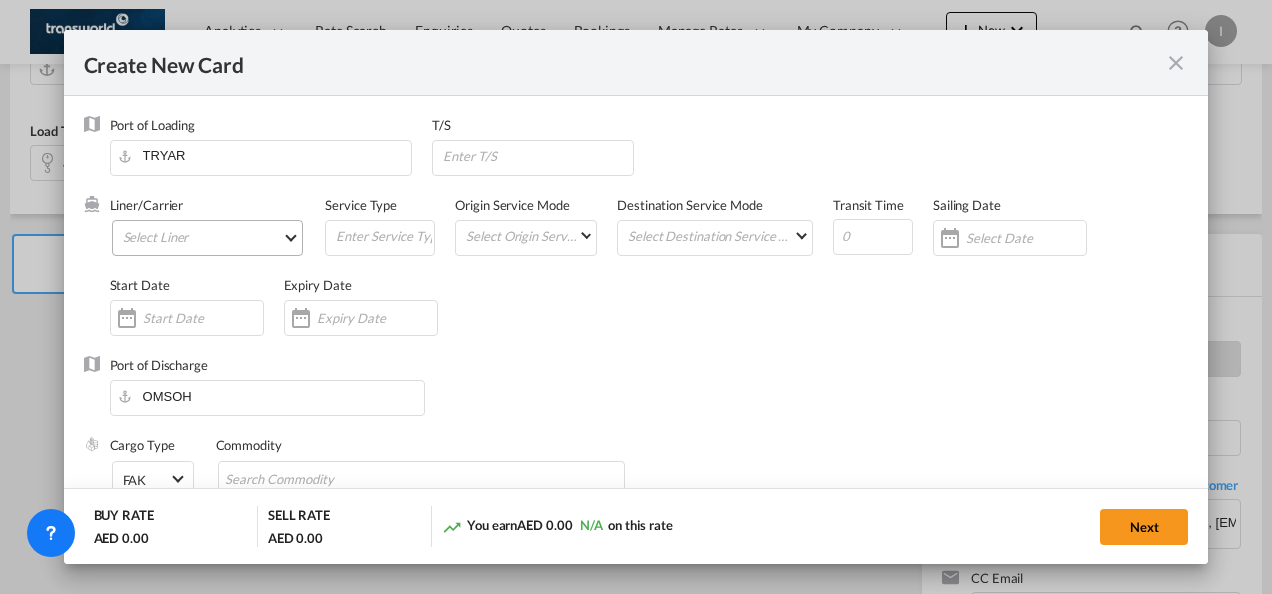 type on "Basic Ocean Freight" 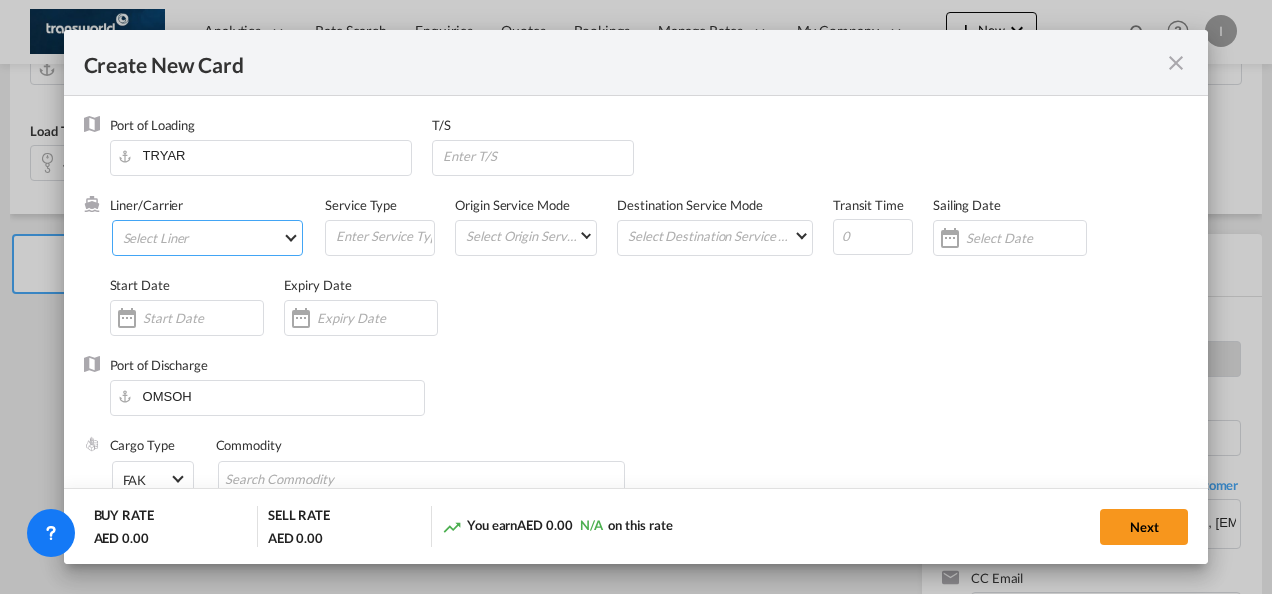 click on "Select Liner   2HM LOGISTICS D.O.O 2HM LOGISTICS D.O.O. / TDWC-CAPODISTRI 2HM LOGISTICS D.O.O. / TDWC-KOPER 2HM LOGISTICS KFT / TDWC-ANKARANSKA 3A INTERNATIONAL LOGISTICS JOINT STOCK COMPANY / T 3P LOGISTICS / TDWC - [GEOGRAPHIC_DATA] A & G INTERNATIONAL CARGO ([GEOGRAPHIC_DATA])  / TDWC-BANGK A A X L GLOBAL SHIPPING LINES L.L.C / TDWC-[GEOGRAPHIC_DATA] A AND G INTERNATIONAL CARGO / TDWC-[GEOGRAPHIC_DATA] A J WORLDWIDE SERVICES INC / TDWC-SADDLE BRO A K ENTERPRISES / TDWC-[GEOGRAPHIC_DATA] A.J WORLDWIDE SERVICES LTD / TDWC-WESTDRAYTO AA AND S SHIPPING LLC / TDWC-DUBAI AA&S SHIPPING LLC / TDWC-[GEOGRAPHIC_DATA] AAA CHINA LIMITED / TDWC-[GEOGRAPHIC_DATA] [PERSON_NAME] SHIPPING L.L.C / TDWC-[GEOGRAPHIC_DATA] AAS FREIGHT EUROPE GMBH / TDWC-[GEOGRAPHIC_DATA] [GEOGRAPHIC_DATA] COMMERCIAL FZE / TDWC-[GEOGRAPHIC_DATA] AAXL GLOBAL SHIPPING LINES LLC [PERSON_NAME] / TDWC-[GEOGRAPHIC_DATA] [PERSON_NAME] TRADING LLC / TDWC-[GEOGRAPHIC_DATA] ABC EUROPEAN AIR AND SEA CARGO DISTRI / TDWC-BEOGR ABDA CARGO SERVICES DMCC / TDWC-DUBAI [PERSON_NAME] SHIPPING LLC [PERSON_NAME] SHIPPING LLC / TDWC-[GEOGRAPHIC_DATA] ABRAO SHIPPING / TDWC-[GEOGRAPHIC_DATA] ABRECO FREIGHT LLC / TDWC-[GEOGRAPHIC_DATA]" at bounding box center (208, 238) 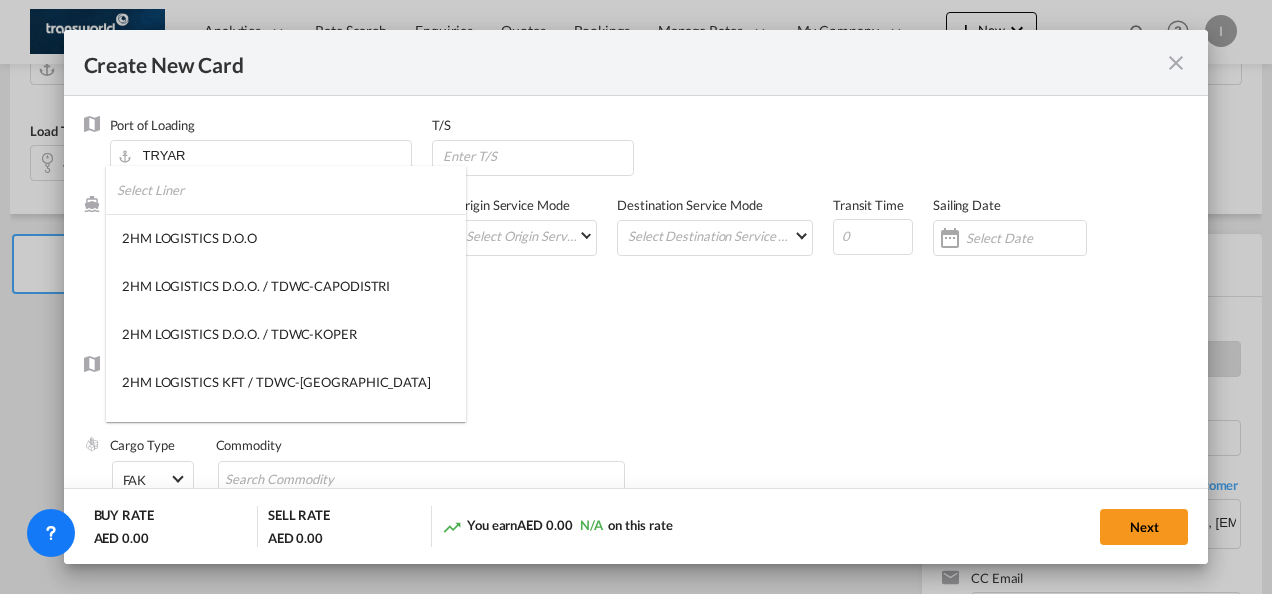 click at bounding box center (291, 190) 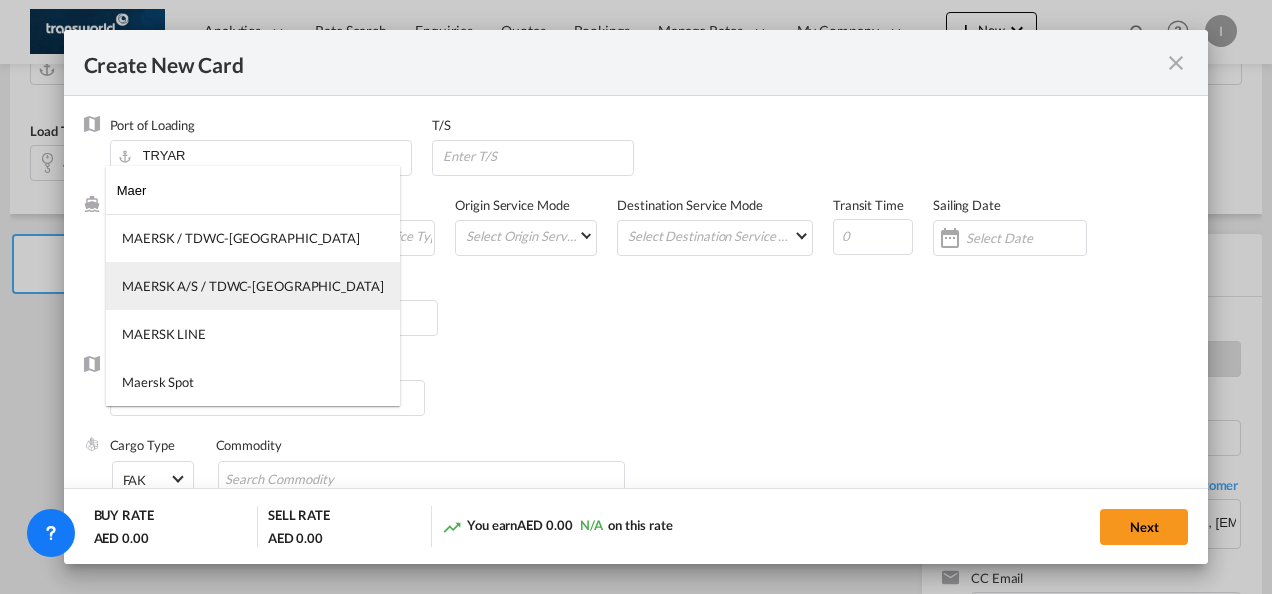 type on "Maer" 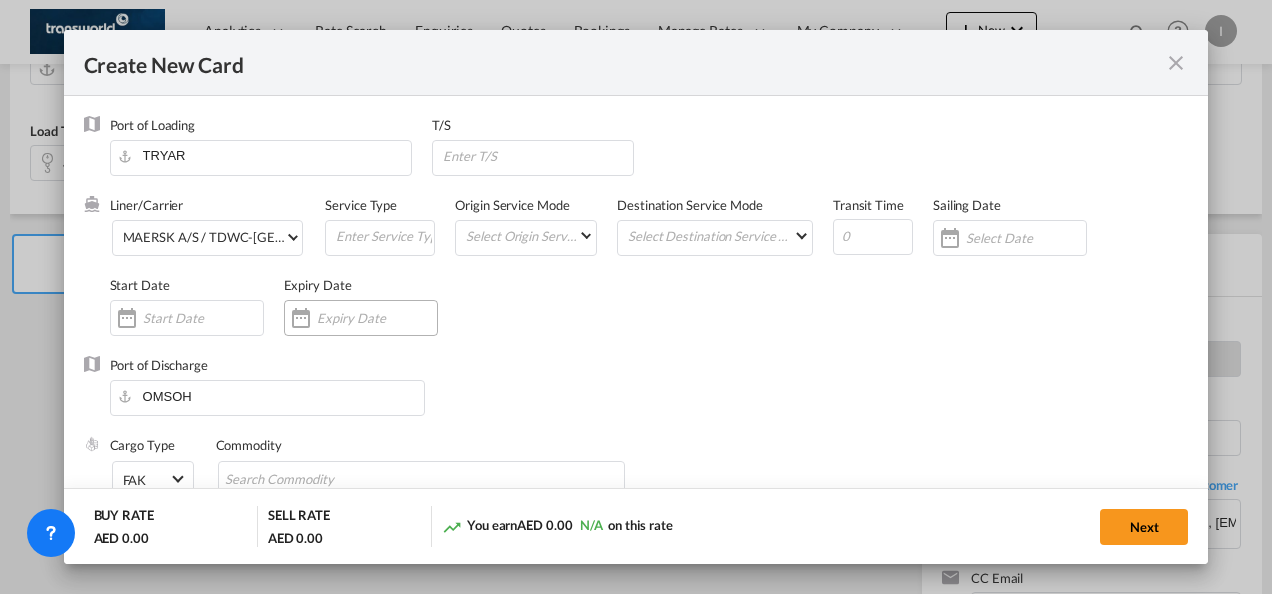click at bounding box center (377, 318) 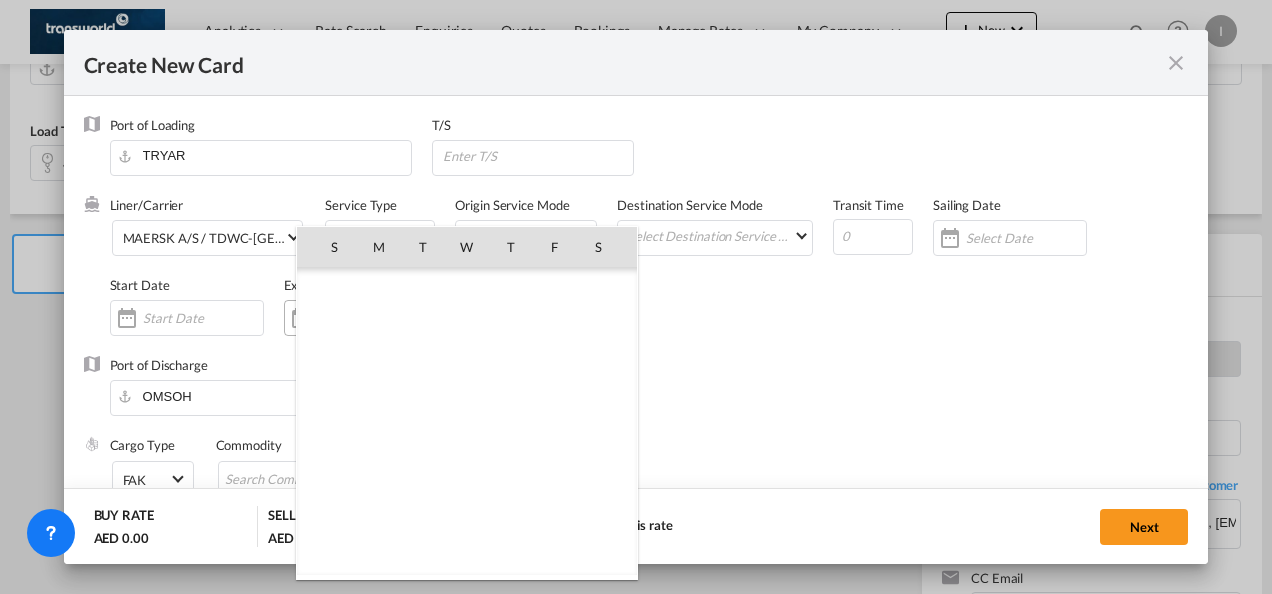 scroll, scrollTop: 462690, scrollLeft: 0, axis: vertical 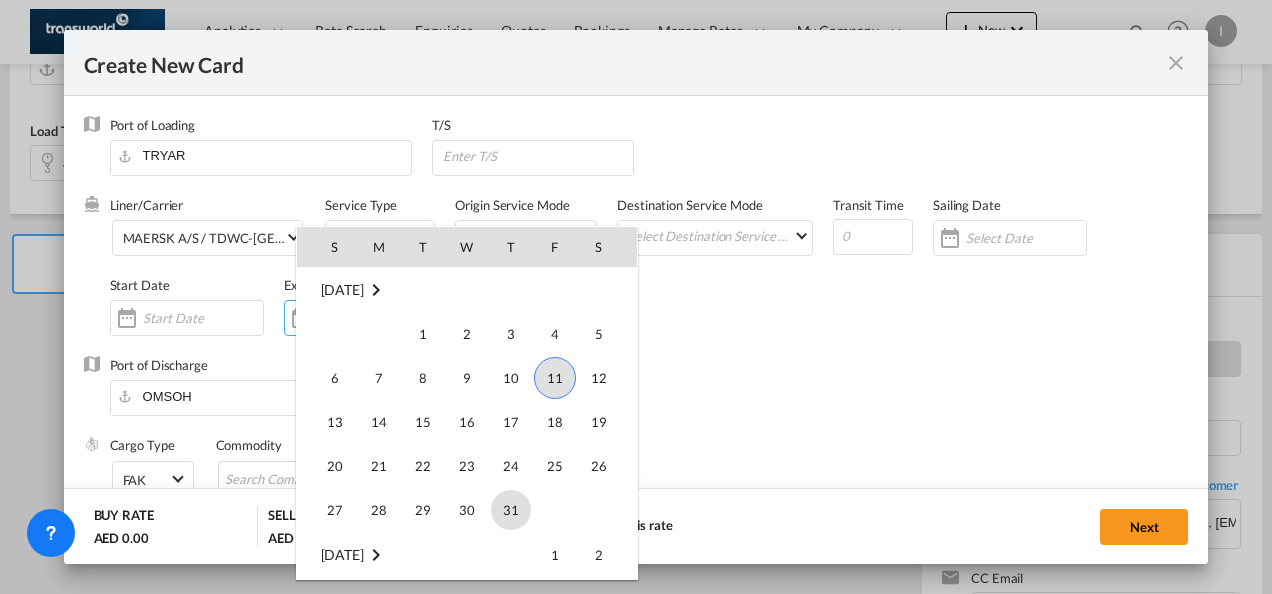 click on "31" at bounding box center (511, 510) 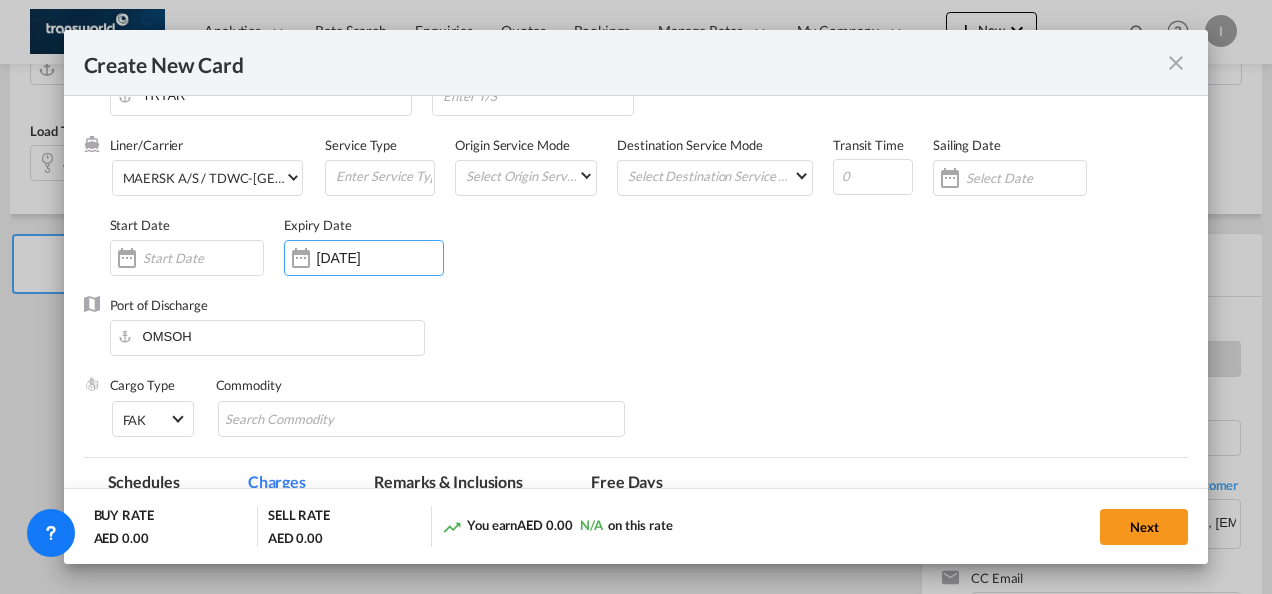scroll, scrollTop: 100, scrollLeft: 0, axis: vertical 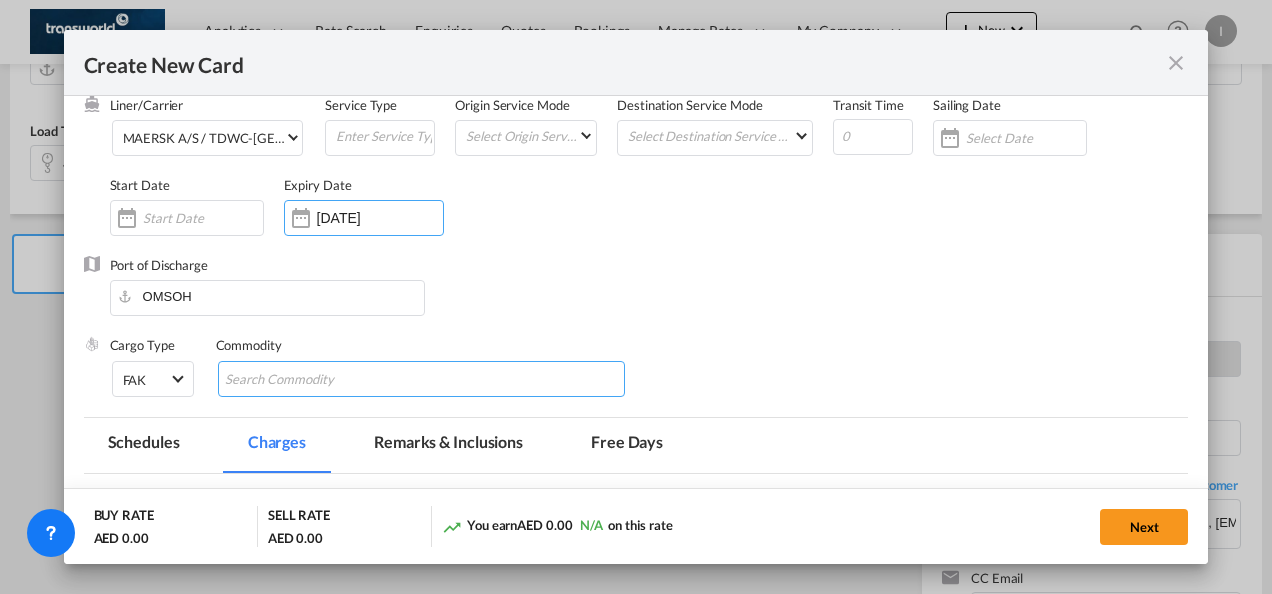 click at bounding box center [316, 380] 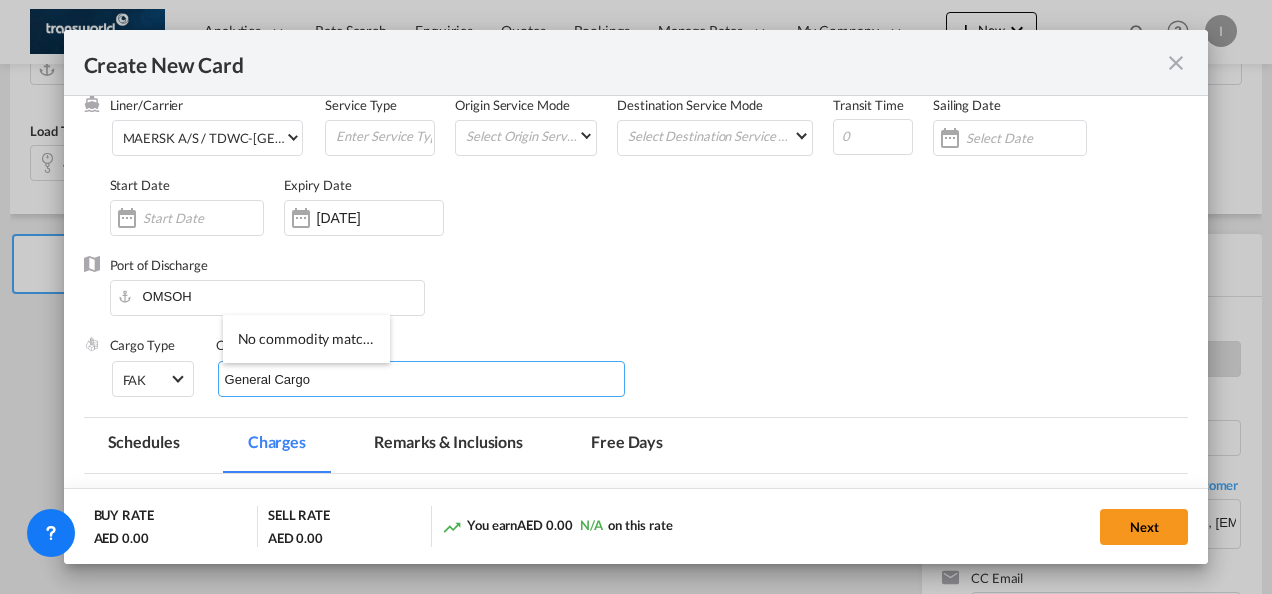 type on "General Cargo" 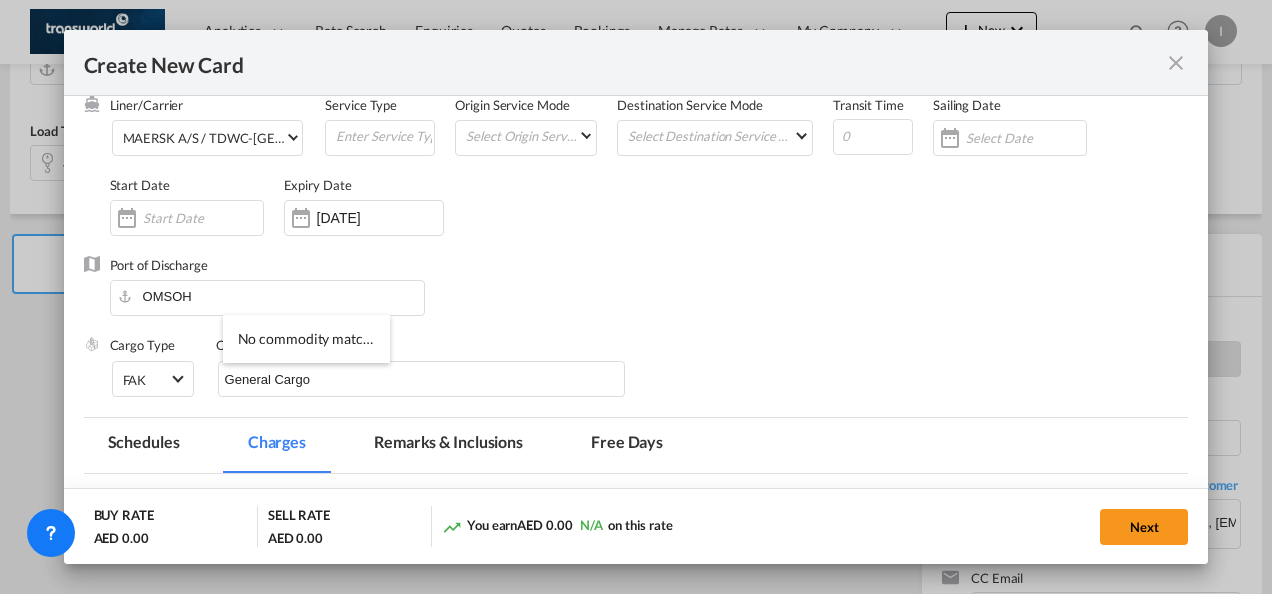 click on "Port of Discharge
[GEOGRAPHIC_DATA]" at bounding box center (636, 296) 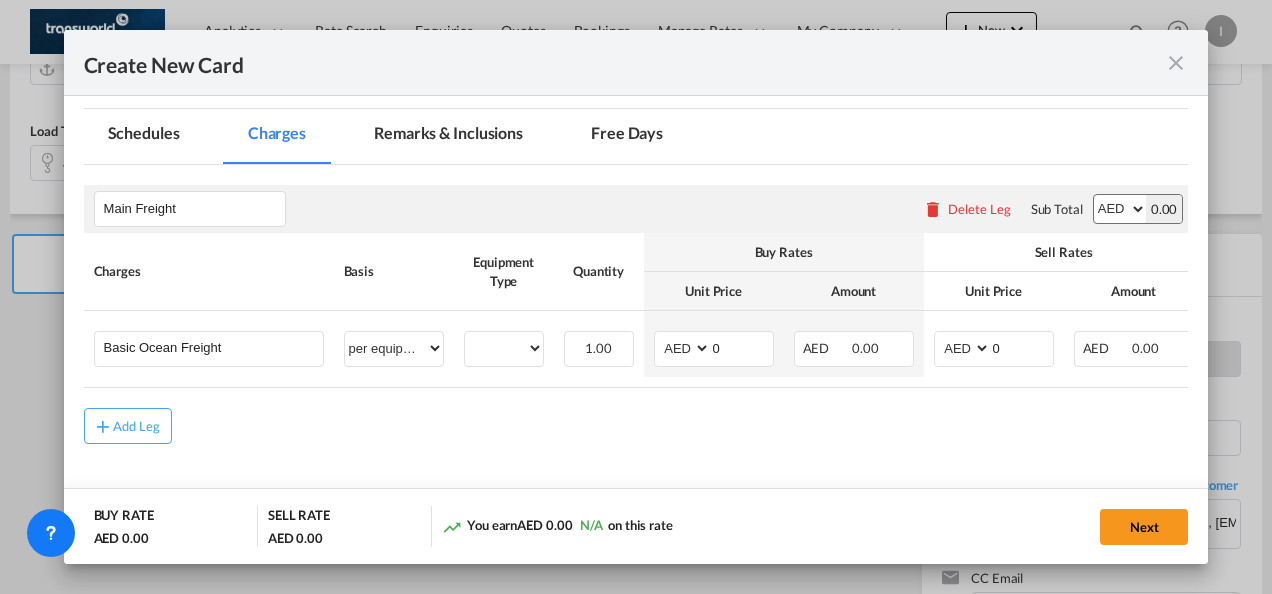 scroll, scrollTop: 474, scrollLeft: 0, axis: vertical 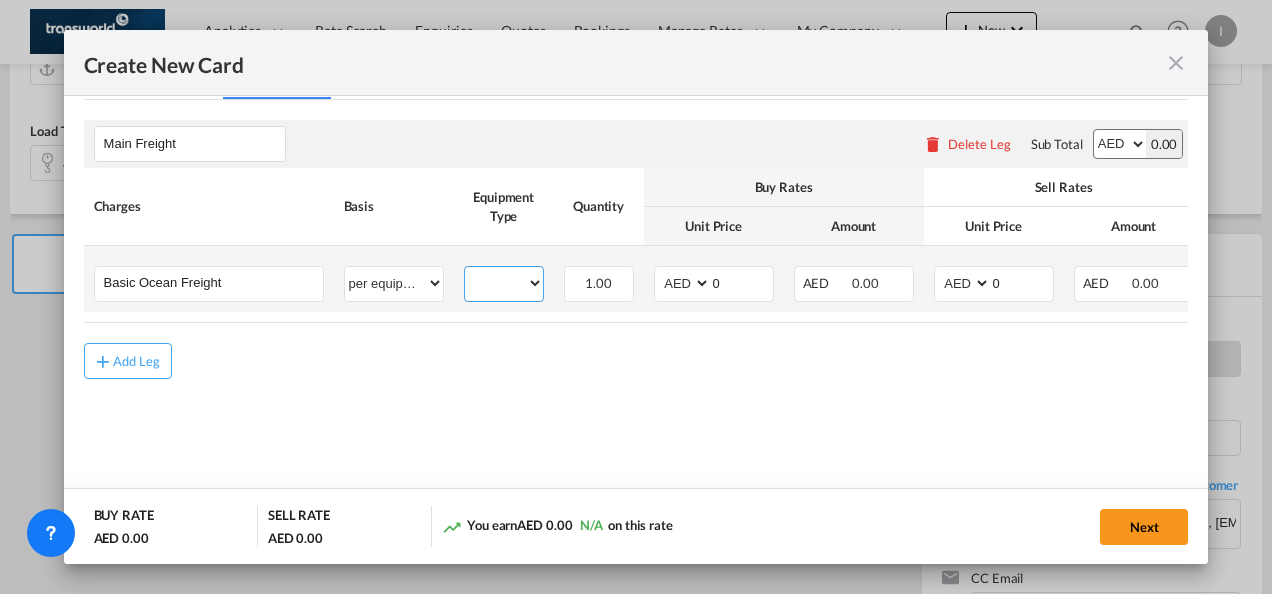 click on "40HC" at bounding box center (504, 283) 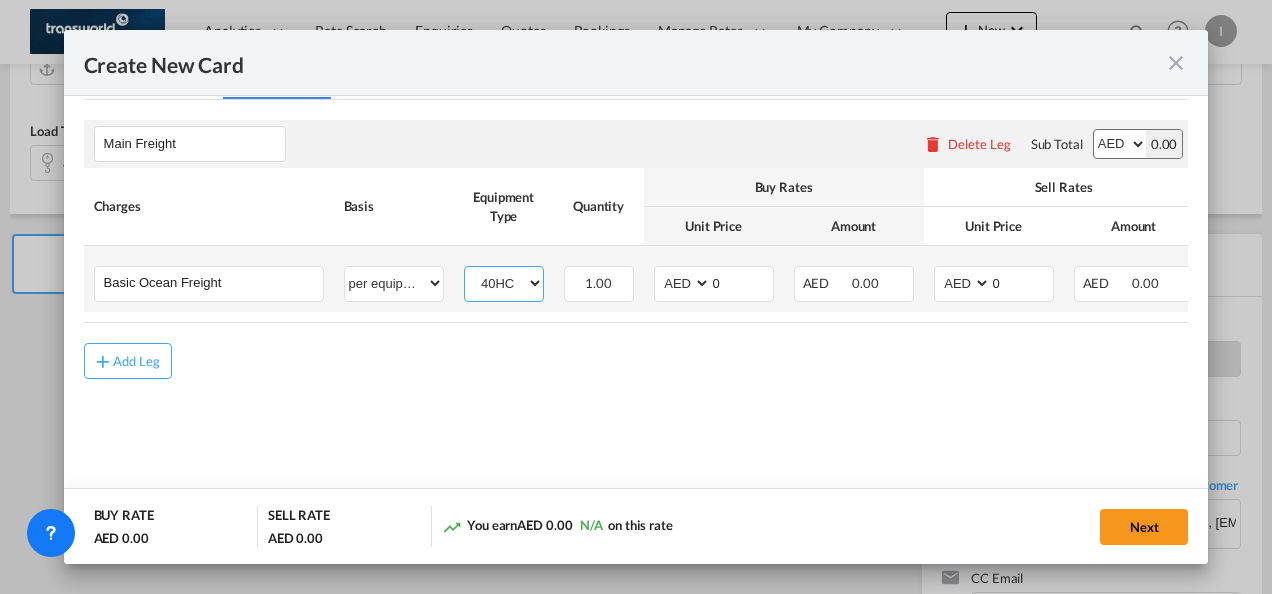 click on "40HC" at bounding box center (504, 283) 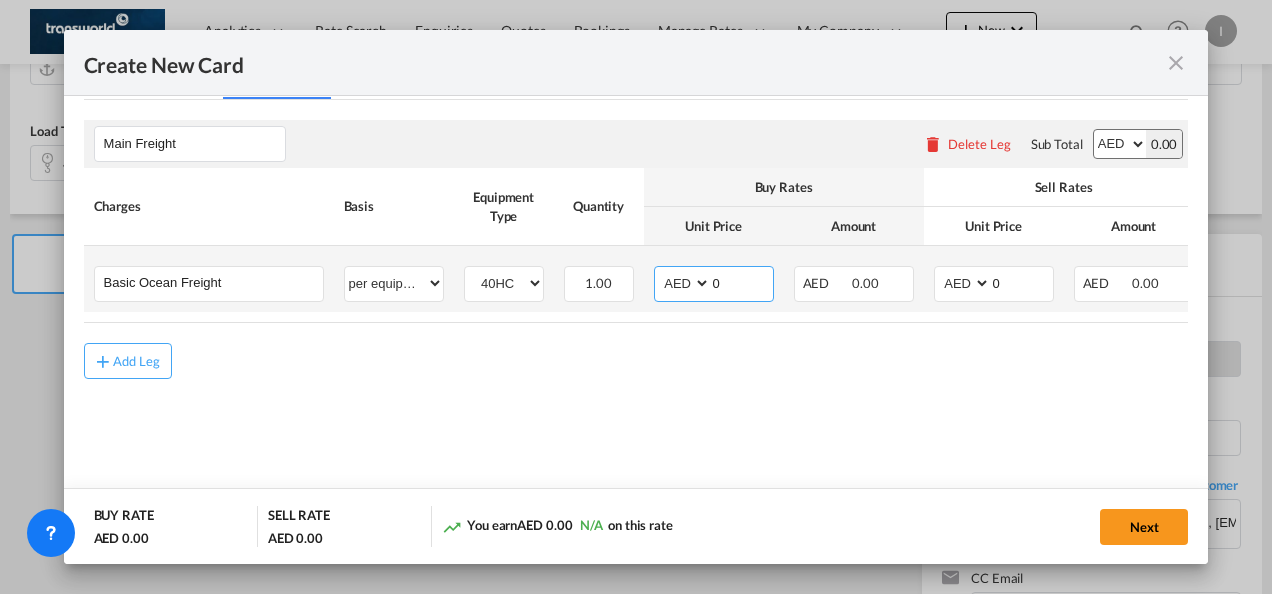 click on "AED AFN ALL AMD ANG AOA ARS AUD AWG AZN BAM BBD BDT BGN BHD BIF BMD BND [PERSON_NAME] BRL BSD BTN BWP BYN BZD CAD CDF CHF CLP CNY COP CRC CUC CUP CVE CZK DJF DKK DOP DZD EGP ERN ETB EUR FJD FKP FOK GBP GEL GGP GHS GIP GMD GNF GTQ GYD HKD HNL HRK HTG HUF IDR ILS IMP INR IQD IRR ISK JMD JOD JPY KES KGS KHR KID KMF KRW KWD KYD KZT LAK LBP LKR LRD LSL LYD MAD MDL MGA MKD MMK MNT MOP MRU MUR MVR MWK MXN MYR MZN NAD NGN NIO NOK NPR NZD OMR PAB PEN PGK PHP PKR PLN PYG QAR [PERSON_NAME] RSD RUB RWF SAR SBD SCR SDG SEK SGD SHP SLL SOS SRD SSP STN SYP SZL THB TJS TMT TND TOP TRY TTD TVD TWD TZS UAH UGX USD UYU UZS VES VND VUV WST XAF XCD XDR XOF XPF YER ZAR ZMW" at bounding box center [684, 283] 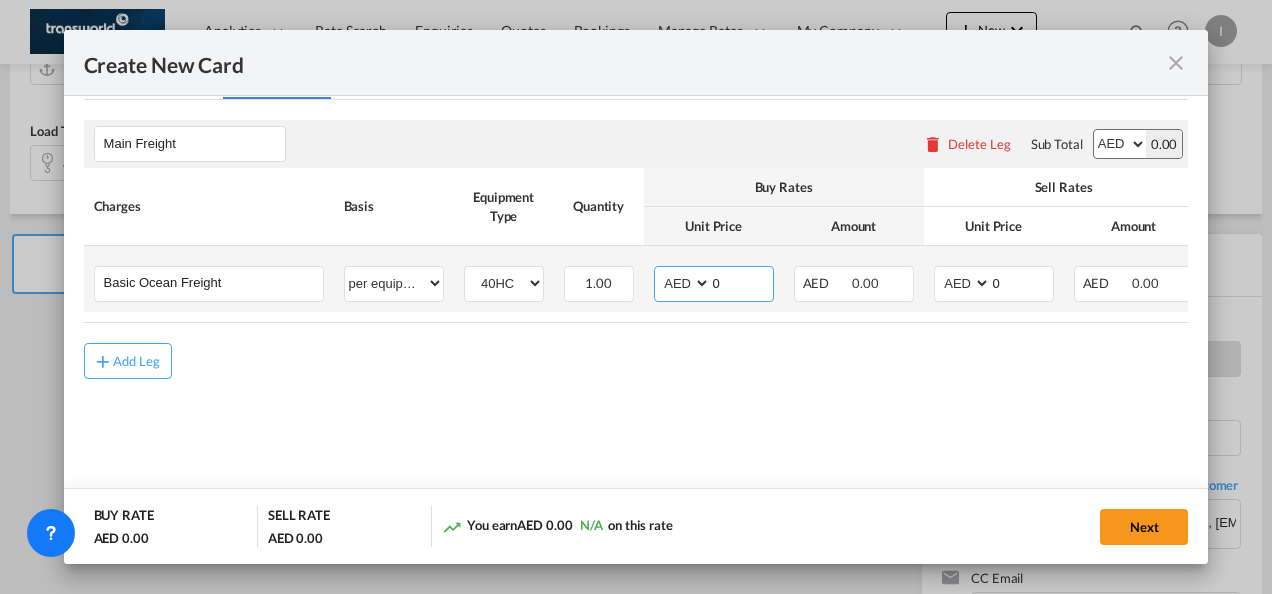 select on "string:USD" 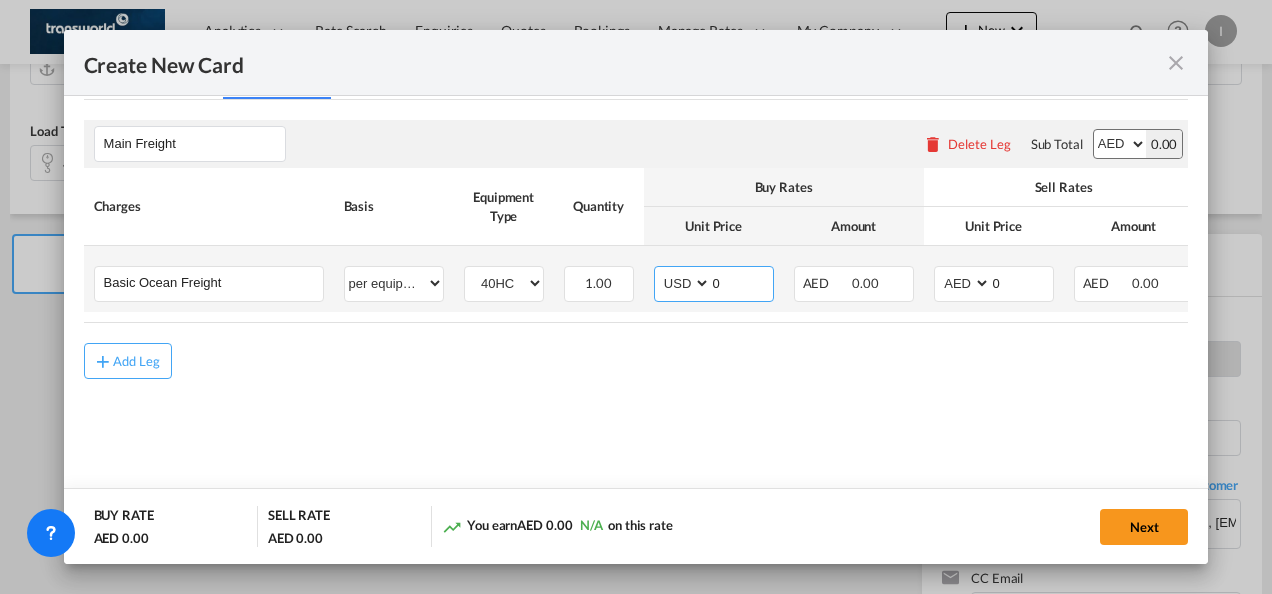 click on "AED AFN ALL AMD ANG AOA ARS AUD AWG AZN BAM BBD BDT BGN BHD BIF BMD BND [PERSON_NAME] BRL BSD BTN BWP BYN BZD CAD CDF CHF CLP CNY COP CRC CUC CUP CVE CZK DJF DKK DOP DZD EGP ERN ETB EUR FJD FKP FOK GBP GEL GGP GHS GIP GMD GNF GTQ GYD HKD HNL HRK HTG HUF IDR ILS IMP INR IQD IRR ISK JMD JOD JPY KES KGS KHR KID KMF KRW KWD KYD KZT LAK LBP LKR LRD LSL LYD MAD MDL MGA MKD MMK MNT MOP MRU MUR MVR MWK MXN MYR MZN NAD NGN NIO NOK NPR NZD OMR PAB PEN PGK PHP PKR PLN PYG QAR [PERSON_NAME] RSD RUB RWF SAR SBD SCR SDG SEK SGD SHP SLL SOS SRD SSP STN SYP SZL THB TJS TMT TND TOP TRY TTD TVD TWD TZS UAH UGX USD UYU UZS VES VND VUV WST XAF XCD XDR XOF XPF YER ZAR ZMW" at bounding box center (684, 283) 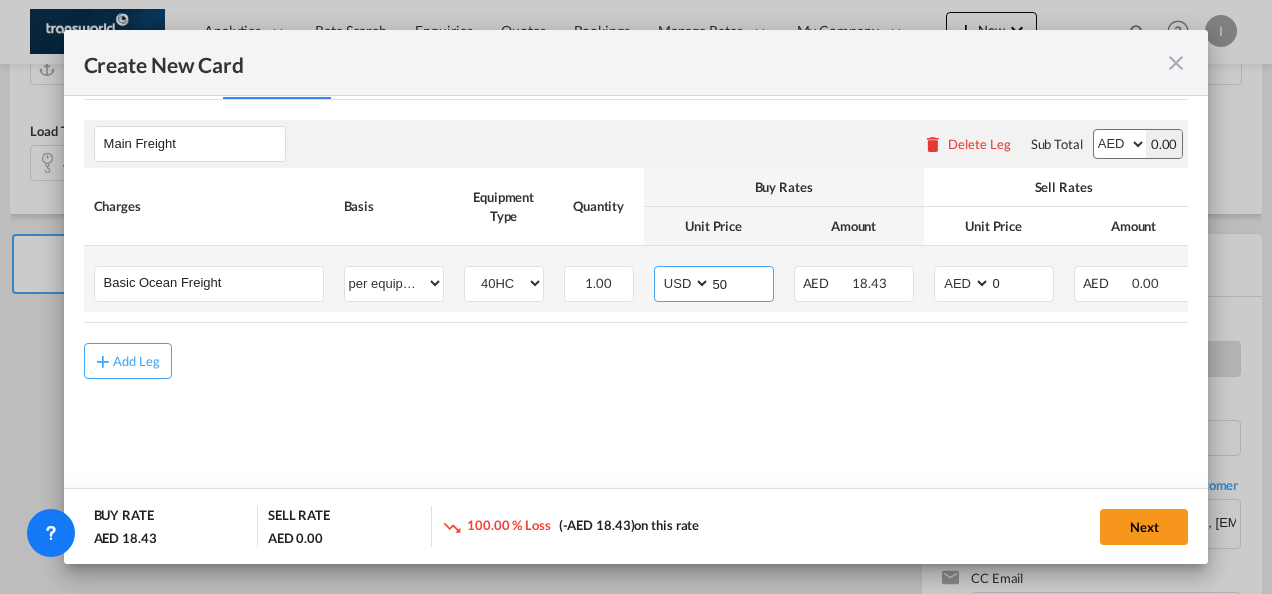 type on "50" 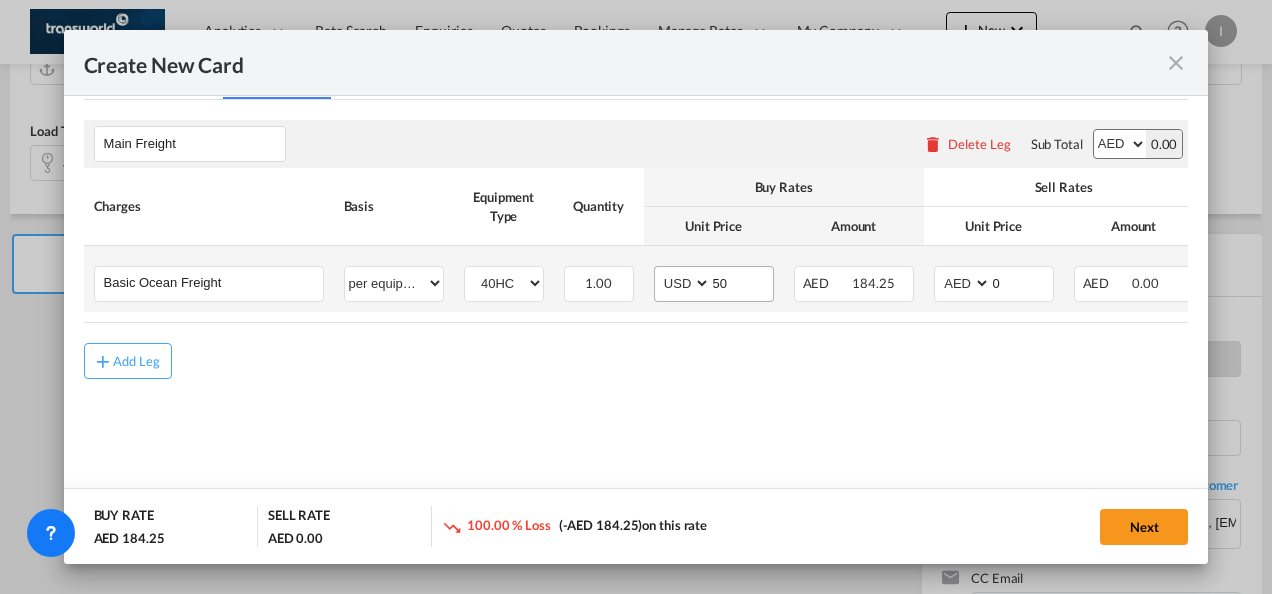 type 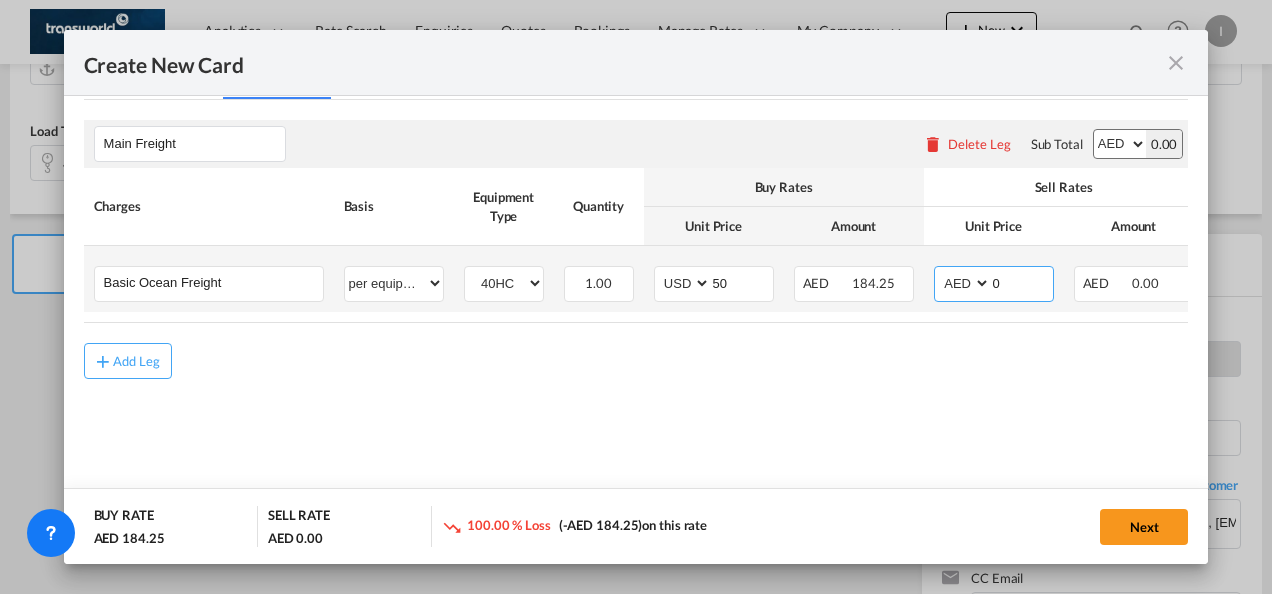 click on "AED AFN ALL AMD ANG AOA ARS AUD AWG AZN BAM BBD BDT BGN BHD BIF BMD BND [PERSON_NAME] BRL BSD BTN BWP BYN BZD CAD CDF CHF CLP CNY COP CRC CUC CUP CVE CZK DJF DKK DOP DZD EGP ERN ETB EUR FJD FKP FOK GBP GEL GGP GHS GIP GMD GNF GTQ GYD HKD HNL HRK HTG HUF IDR ILS IMP INR IQD IRR ISK JMD JOD JPY KES KGS KHR KID KMF KRW KWD KYD KZT LAK LBP LKR LRD LSL LYD MAD MDL MGA MKD MMK MNT MOP MRU MUR MVR MWK MXN MYR MZN NAD NGN NIO NOK NPR NZD OMR PAB PEN PGK PHP PKR PLN PYG QAR [PERSON_NAME] RSD RUB RWF SAR SBD SCR SDG SEK SGD SHP SLL SOS SRD SSP STN SYP SZL THB TJS TMT TND TOP TRY TTD TVD TWD TZS UAH UGX USD UYU UZS VES VND VUV WST XAF XCD XDR XOF XPF YER ZAR ZMW" at bounding box center (964, 283) 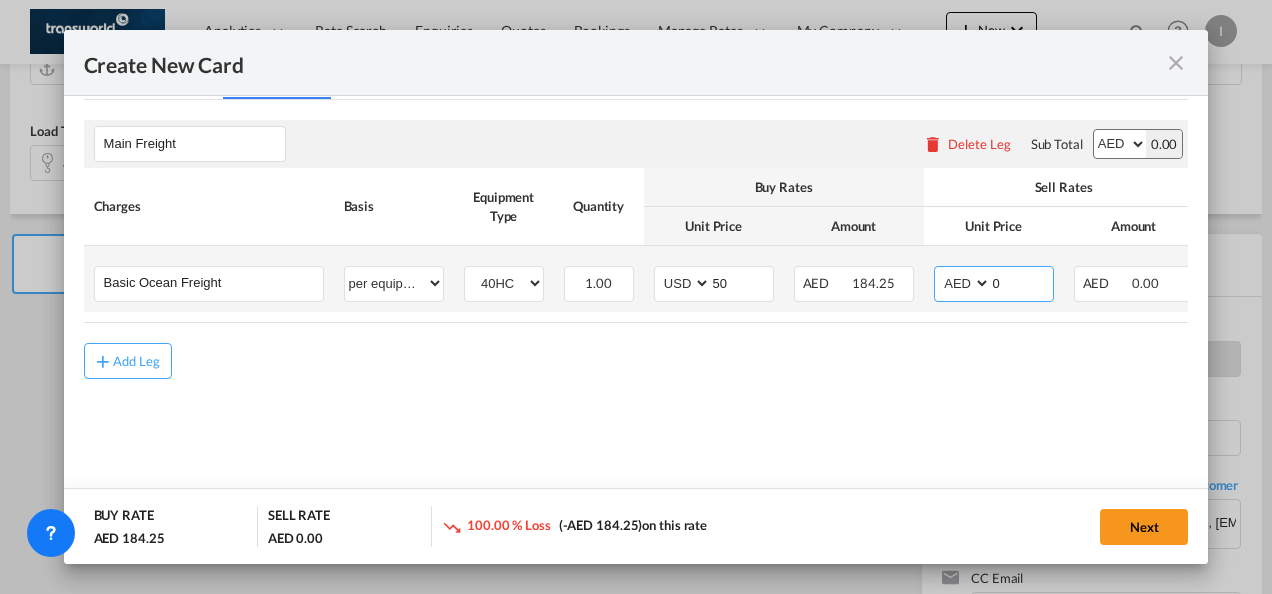 select on "string:USD" 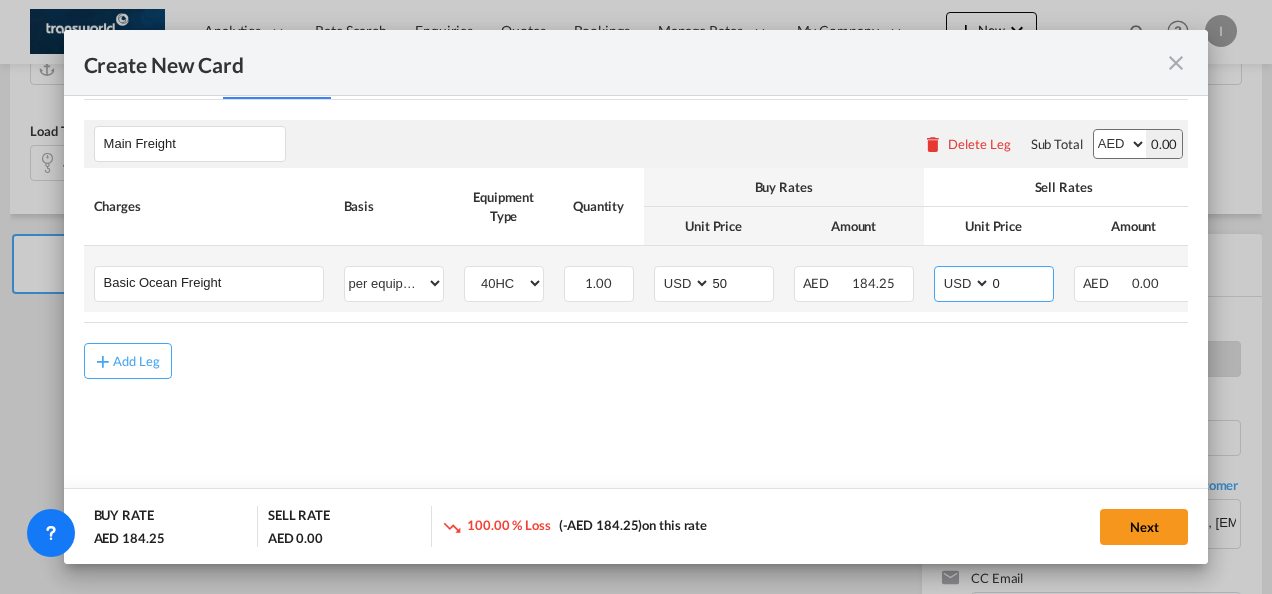 click on "AED AFN ALL AMD ANG AOA ARS AUD AWG AZN BAM BBD BDT BGN BHD BIF BMD BND [PERSON_NAME] BRL BSD BTN BWP BYN BZD CAD CDF CHF CLP CNY COP CRC CUC CUP CVE CZK DJF DKK DOP DZD EGP ERN ETB EUR FJD FKP FOK GBP GEL GGP GHS GIP GMD GNF GTQ GYD HKD HNL HRK HTG HUF IDR ILS IMP INR IQD IRR ISK JMD JOD JPY KES KGS KHR KID KMF KRW KWD KYD KZT LAK LBP LKR LRD LSL LYD MAD MDL MGA MKD MMK MNT MOP MRU MUR MVR MWK MXN MYR MZN NAD NGN NIO NOK NPR NZD OMR PAB PEN PGK PHP PKR PLN PYG QAR [PERSON_NAME] RSD RUB RWF SAR SBD SCR SDG SEK SGD SHP SLL SOS SRD SSP STN SYP SZL THB TJS TMT TND TOP TRY TTD TVD TWD TZS UAH UGX USD UYU UZS VES VND VUV WST XAF XCD XDR XOF XPF YER ZAR ZMW" at bounding box center [964, 283] 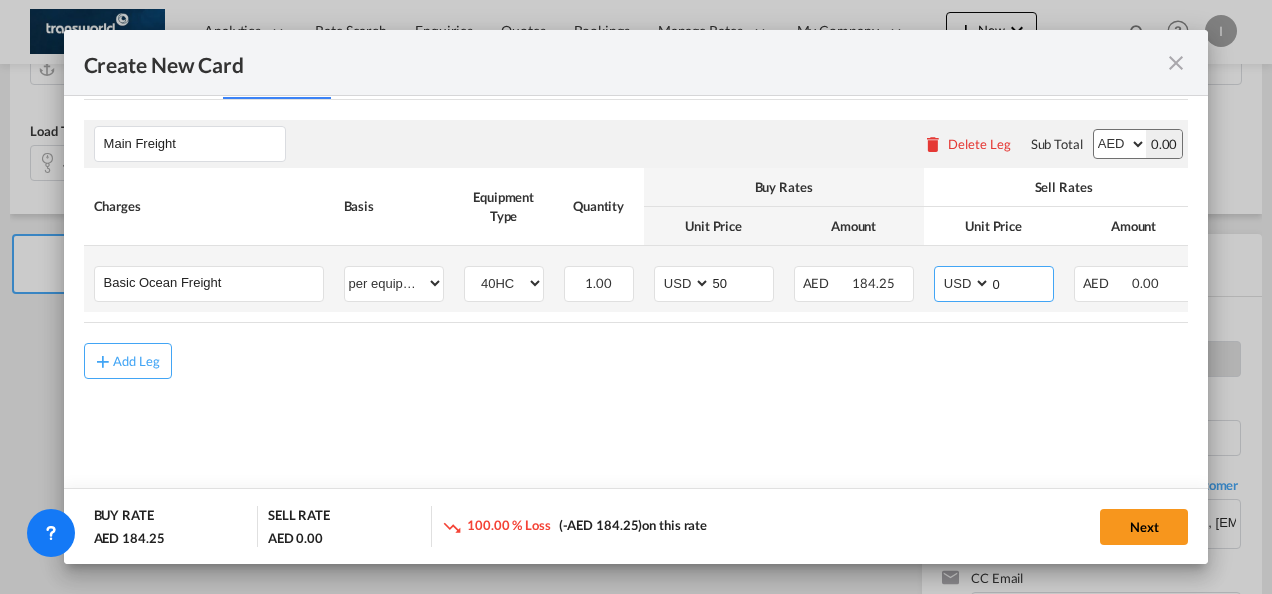 click on "0" at bounding box center (1022, 282) 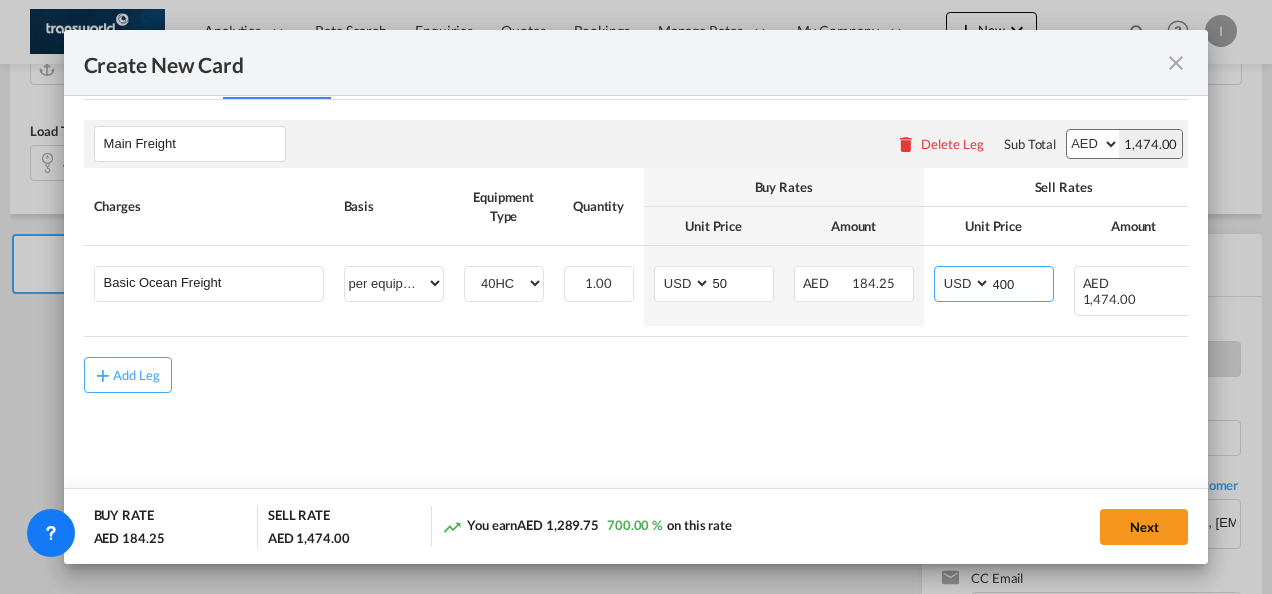 type on "400" 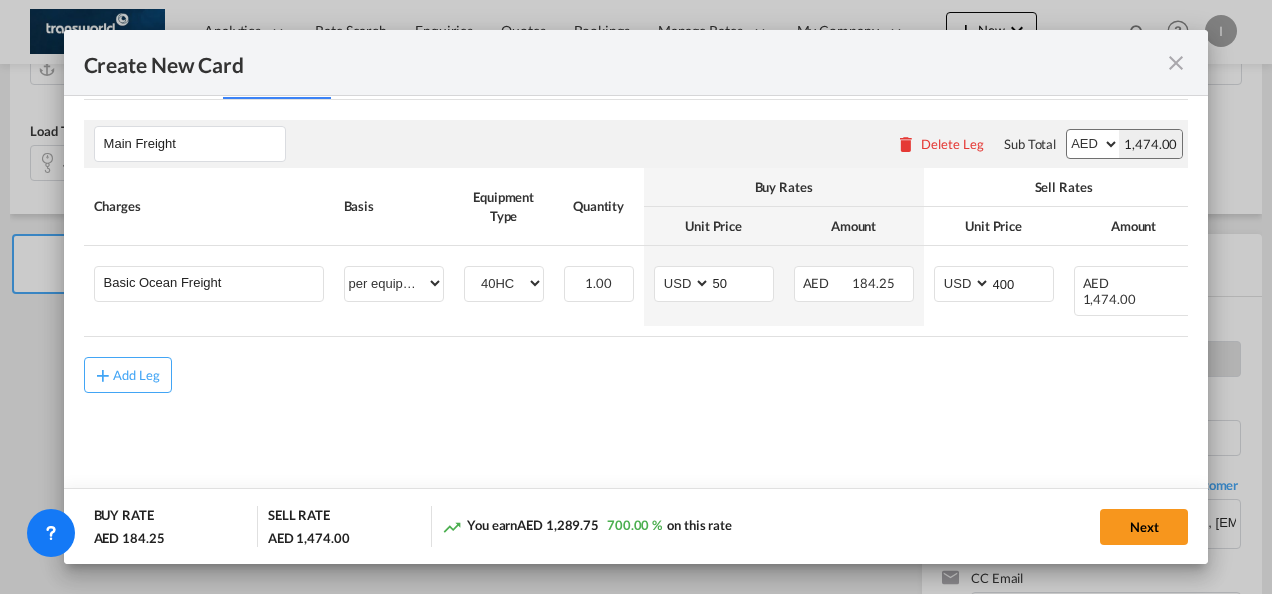 click on "Add Leg" at bounding box center (636, 375) 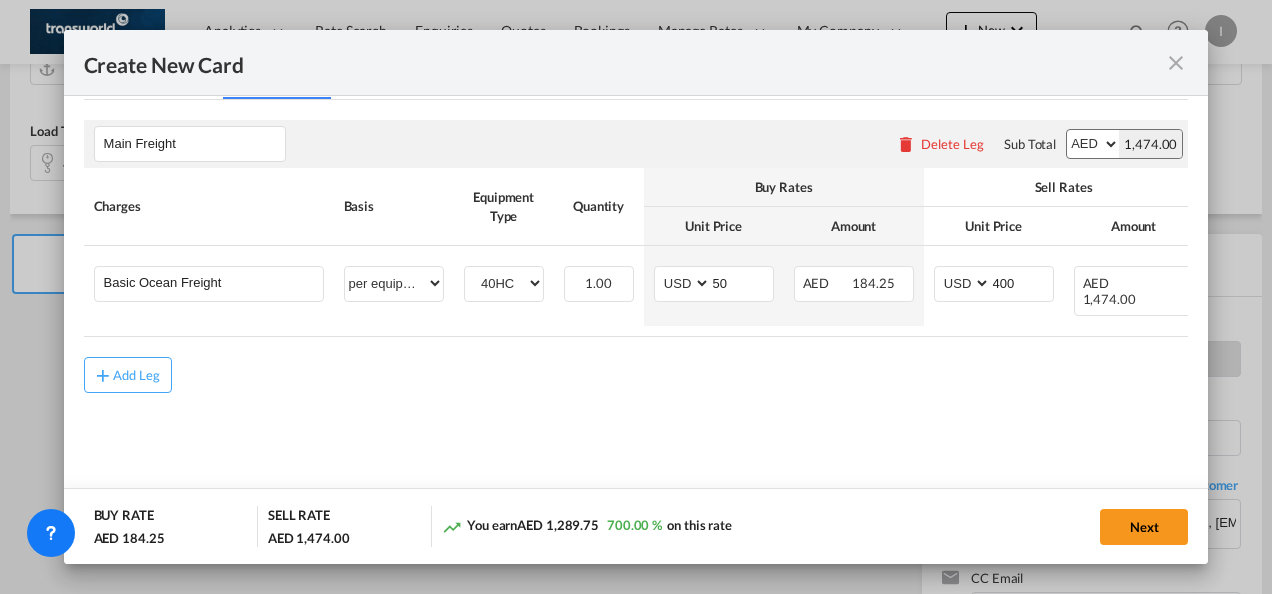 scroll, scrollTop: 0, scrollLeft: 177, axis: horizontal 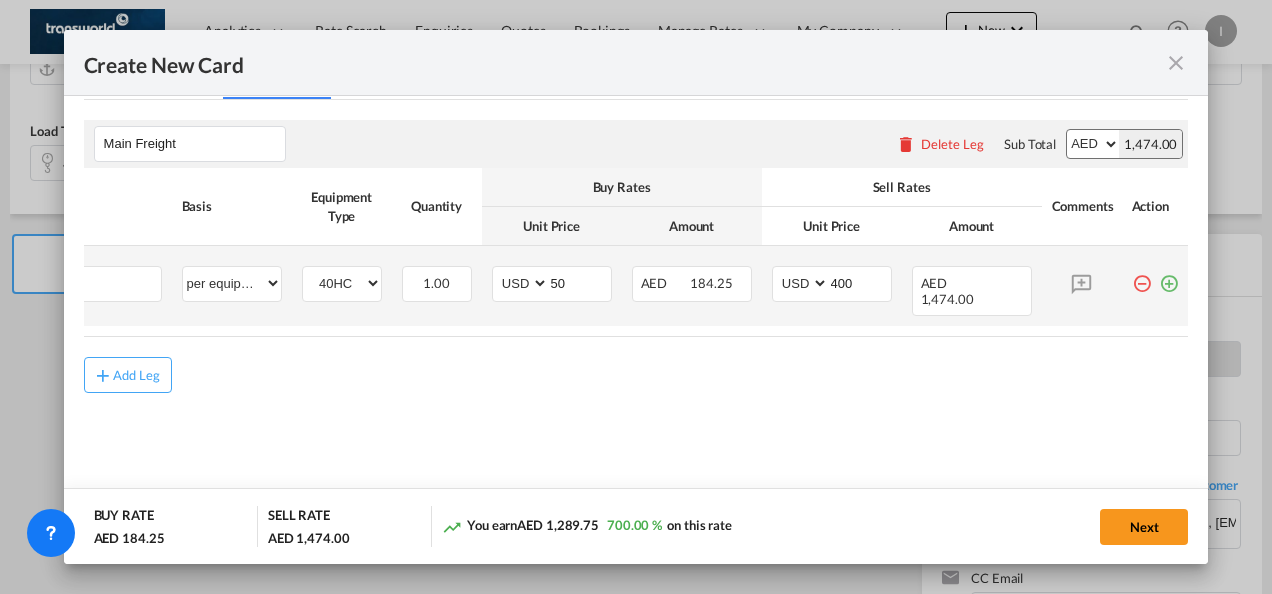 click at bounding box center [1169, 276] 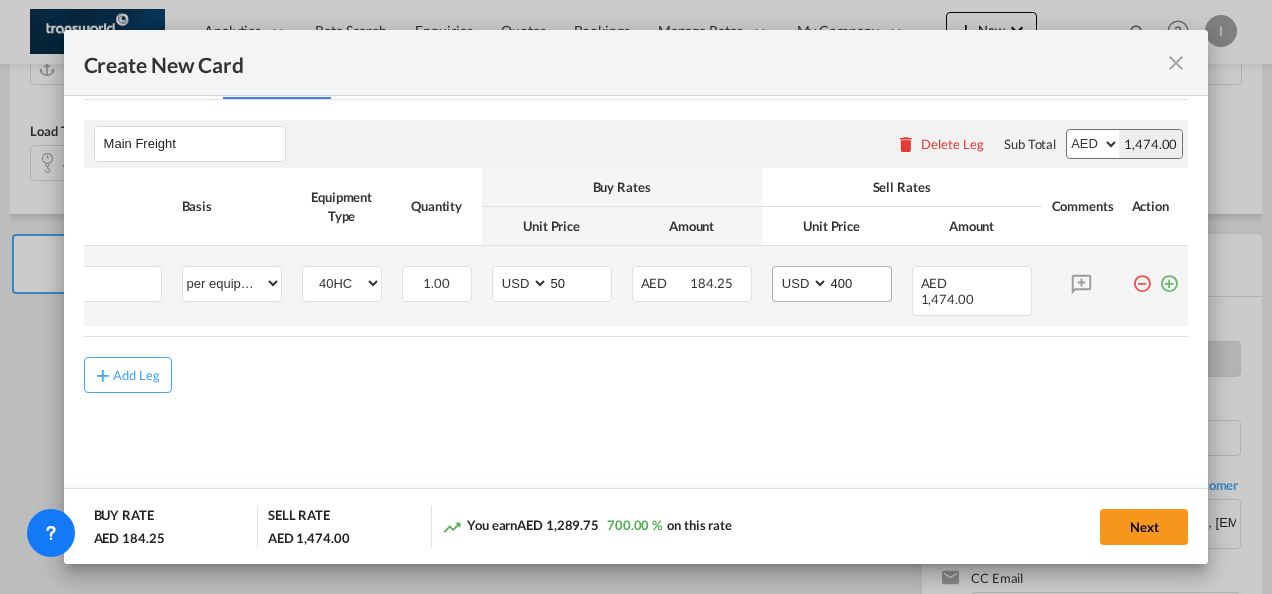 scroll, scrollTop: 0, scrollLeft: 20, axis: horizontal 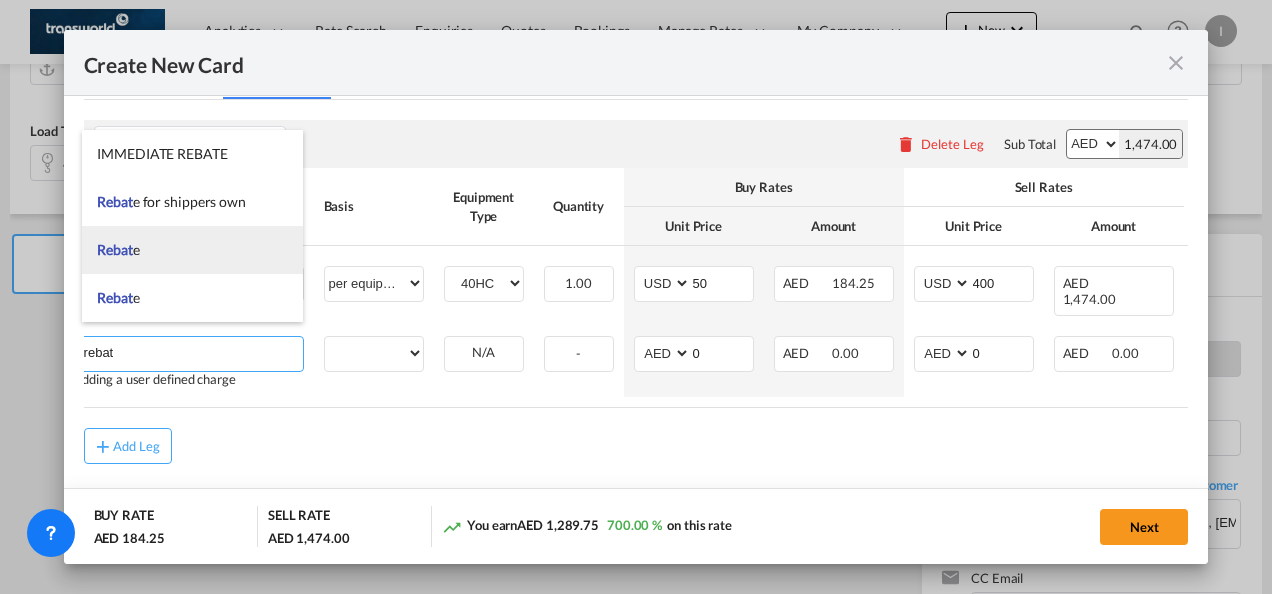 click on "Rebat e" at bounding box center (192, 250) 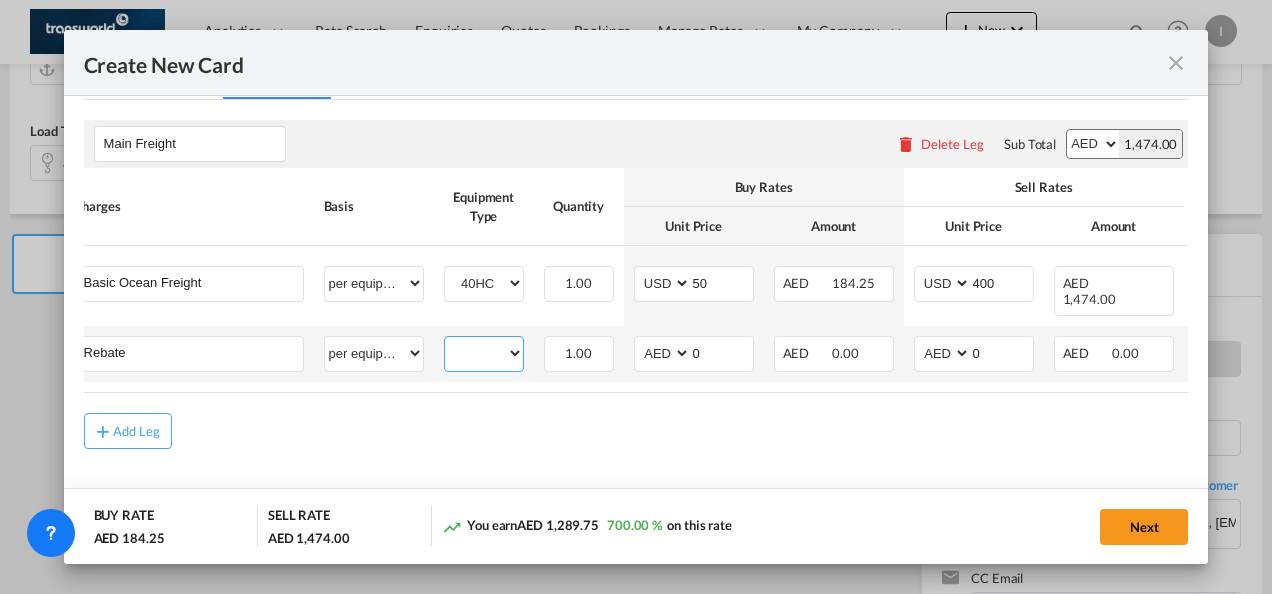 click on "40HC" at bounding box center (484, 353) 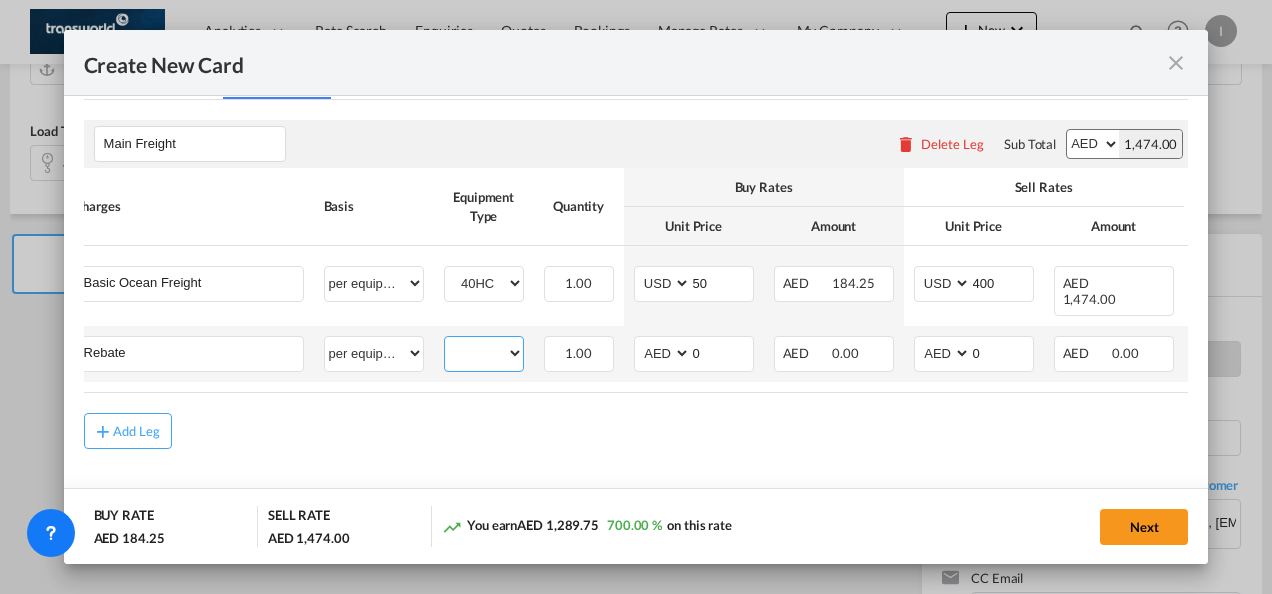select on "40HC" 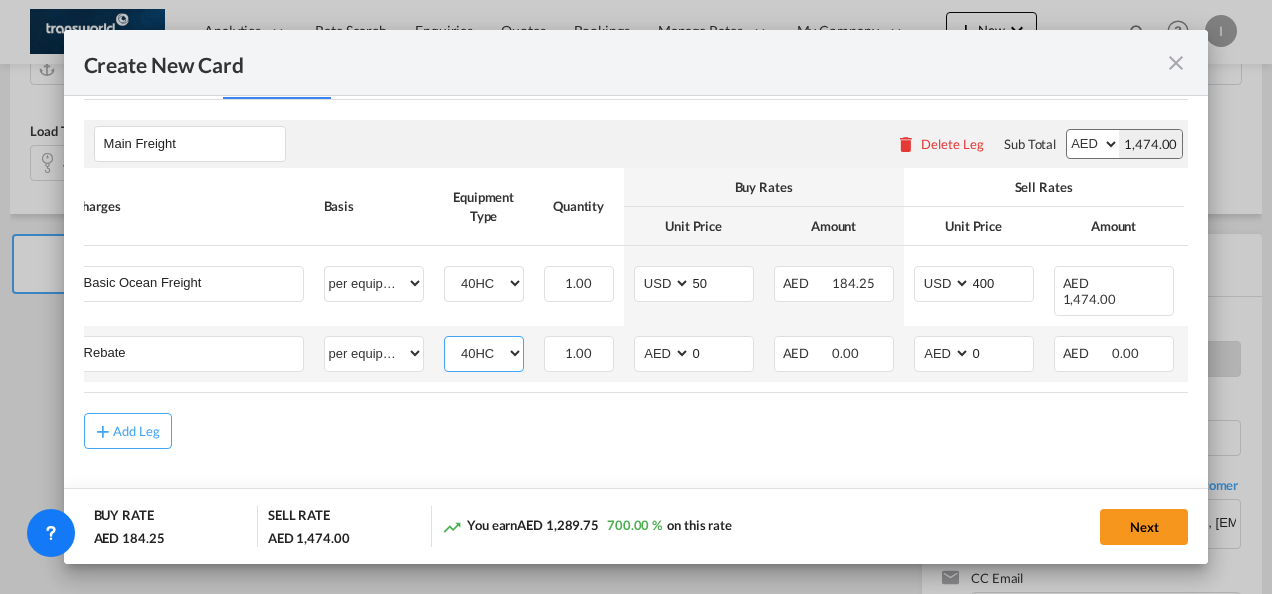 click on "40HC" at bounding box center (484, 353) 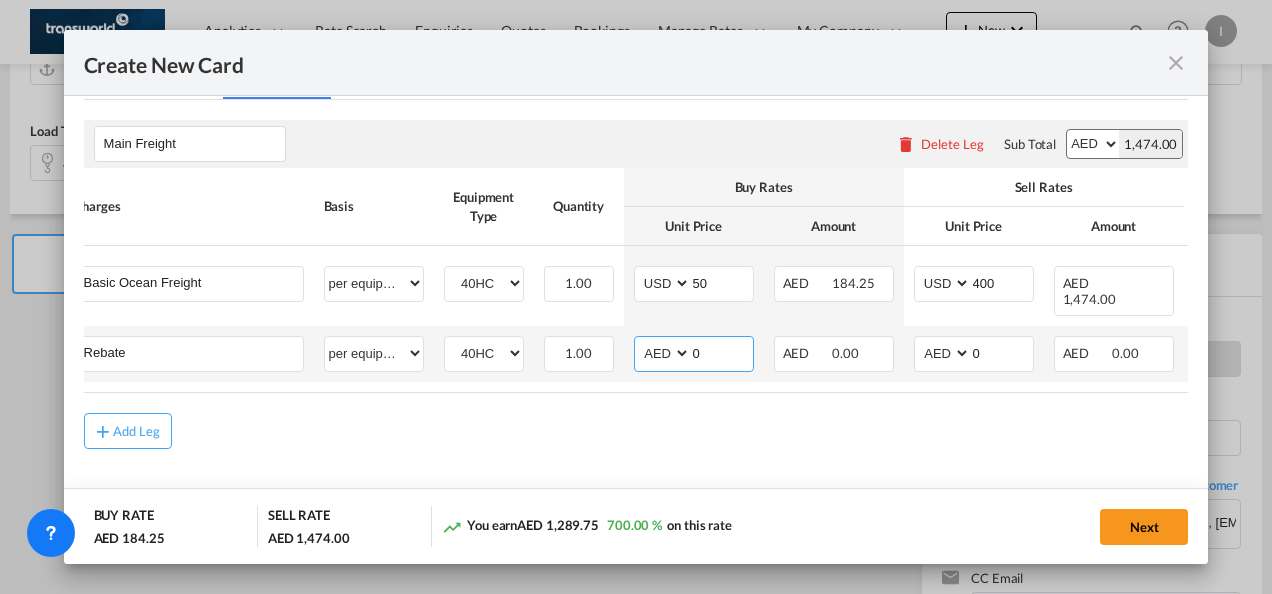 click on "AED AFN ALL AMD ANG AOA ARS AUD AWG AZN BAM BBD BDT BGN BHD BIF BMD BND [PERSON_NAME] BRL BSD BTN BWP BYN BZD CAD CDF CHF CLP CNY COP CRC CUC CUP CVE CZK DJF DKK DOP DZD EGP ERN ETB EUR FJD FKP FOK GBP GEL GGP GHS GIP GMD GNF GTQ GYD HKD HNL HRK HTG HUF IDR ILS IMP INR IQD IRR ISK JMD JOD JPY KES KGS KHR KID KMF KRW KWD KYD KZT LAK LBP LKR LRD LSL LYD MAD MDL MGA MKD MMK MNT MOP MRU MUR MVR MWK MXN MYR MZN NAD NGN NIO NOK NPR NZD OMR PAB PEN PGK PHP PKR PLN PYG QAR [PERSON_NAME] RSD RUB RWF SAR SBD SCR SDG SEK SGD SHP SLL SOS SRD SSP STN SYP SZL THB TJS TMT TND TOP TRY TTD TVD TWD TZS UAH UGX USD UYU UZS VES VND VUV WST XAF XCD XDR XOF XPF YER ZAR ZMW" at bounding box center (664, 353) 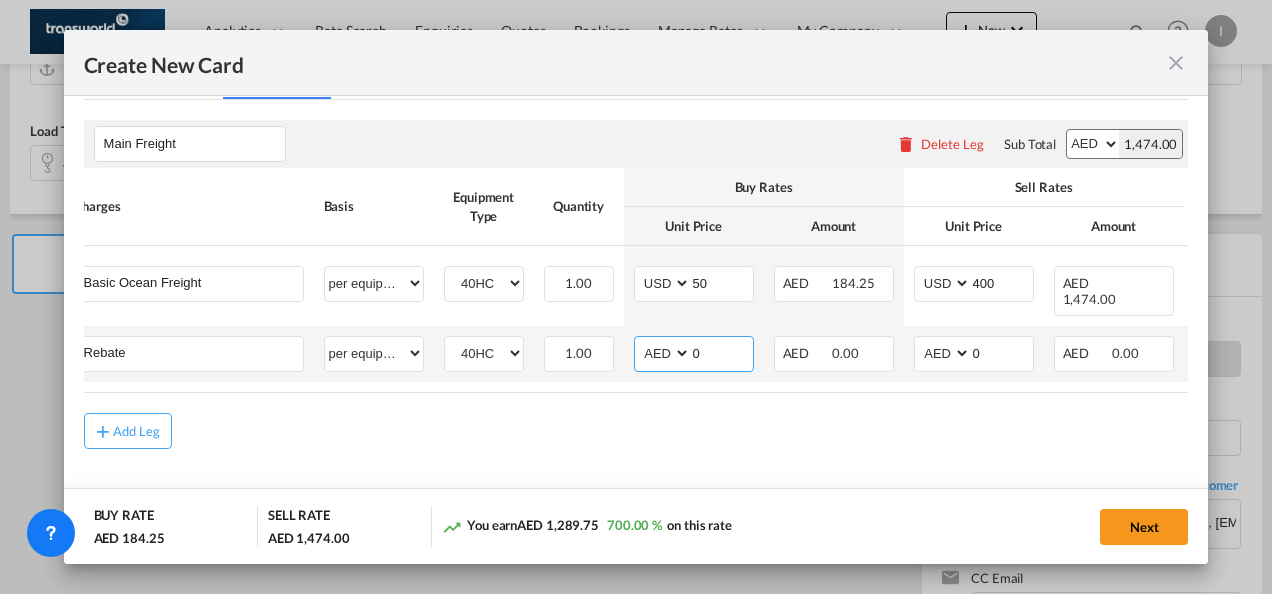 select on "string:USD" 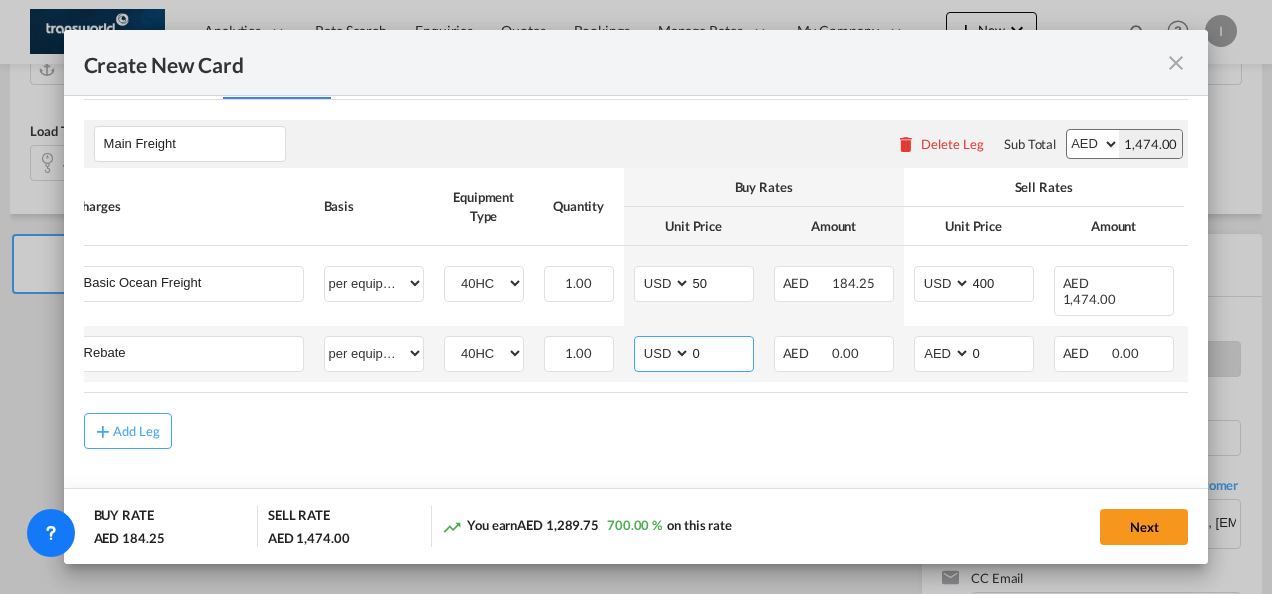 click on "AED AFN ALL AMD ANG AOA ARS AUD AWG AZN BAM BBD BDT BGN BHD BIF BMD BND [PERSON_NAME] BRL BSD BTN BWP BYN BZD CAD CDF CHF CLP CNY COP CRC CUC CUP CVE CZK DJF DKK DOP DZD EGP ERN ETB EUR FJD FKP FOK GBP GEL GGP GHS GIP GMD GNF GTQ GYD HKD HNL HRK HTG HUF IDR ILS IMP INR IQD IRR ISK JMD JOD JPY KES KGS KHR KID KMF KRW KWD KYD KZT LAK LBP LKR LRD LSL LYD MAD MDL MGA MKD MMK MNT MOP MRU MUR MVR MWK MXN MYR MZN NAD NGN NIO NOK NPR NZD OMR PAB PEN PGK PHP PKR PLN PYG QAR [PERSON_NAME] RSD RUB RWF SAR SBD SCR SDG SEK SGD SHP SLL SOS SRD SSP STN SYP SZL THB TJS TMT TND TOP TRY TTD TVD TWD TZS UAH UGX USD UYU UZS VES VND VUV WST XAF XCD XDR XOF XPF YER ZAR ZMW" at bounding box center [664, 353] 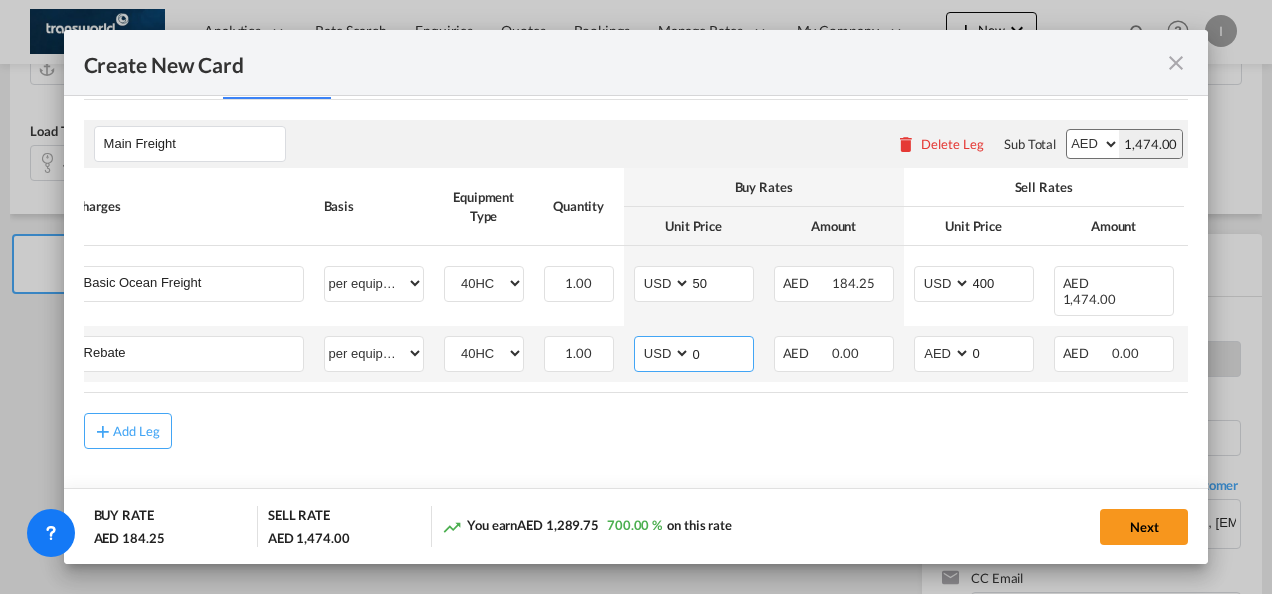 drag, startPoint x: 700, startPoint y: 345, endPoint x: 685, endPoint y: 345, distance: 15 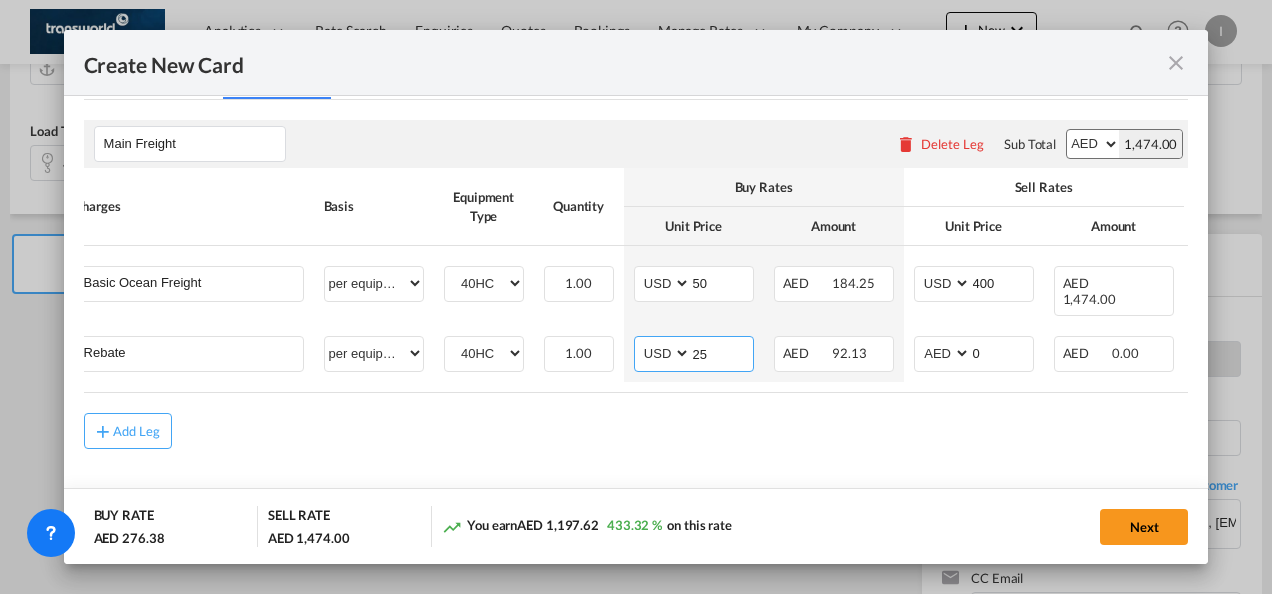 type on "25" 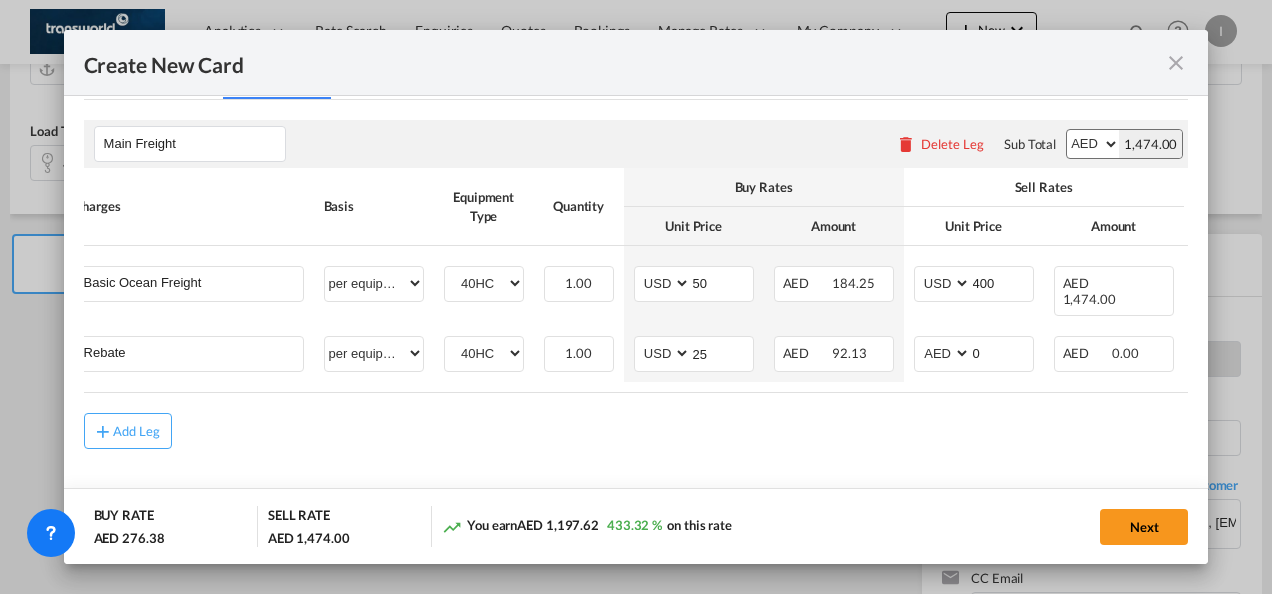 click on "Add Leg" at bounding box center [636, 431] 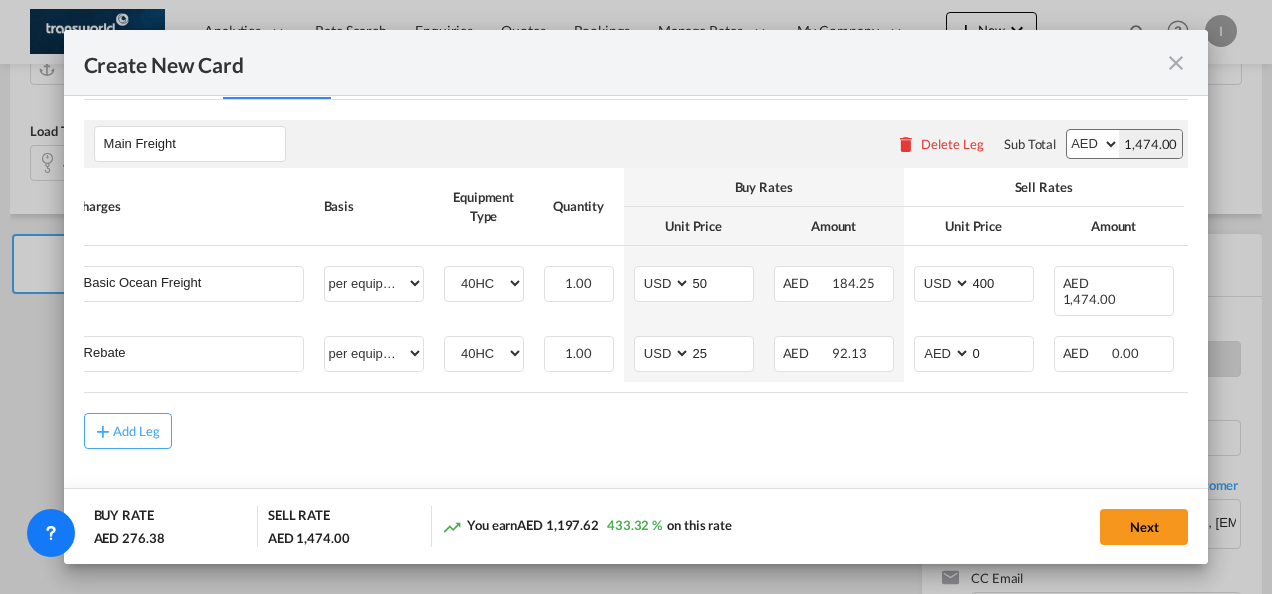 scroll, scrollTop: 475, scrollLeft: 0, axis: vertical 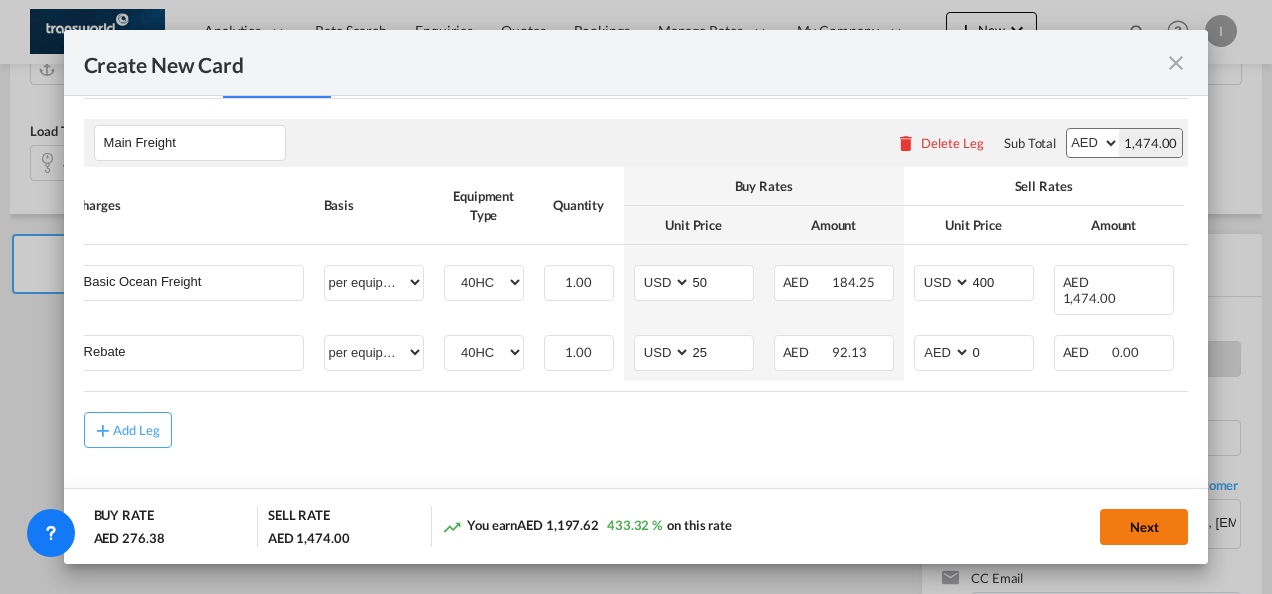click on "Next" 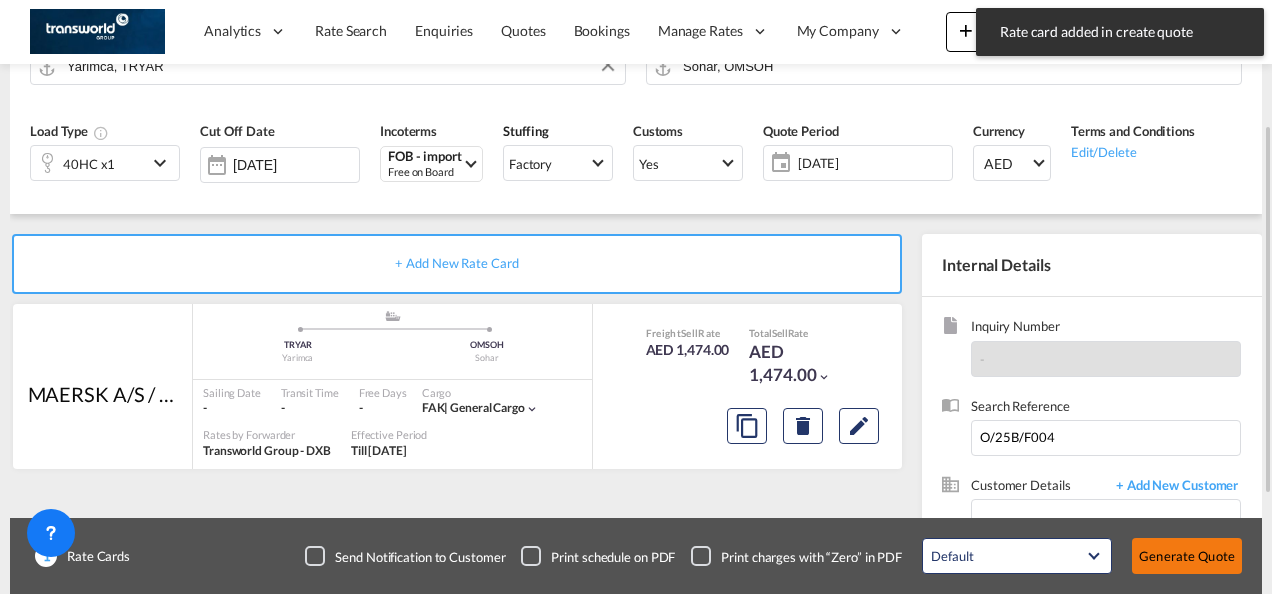 click on "Generate Quote" at bounding box center [1187, 556] 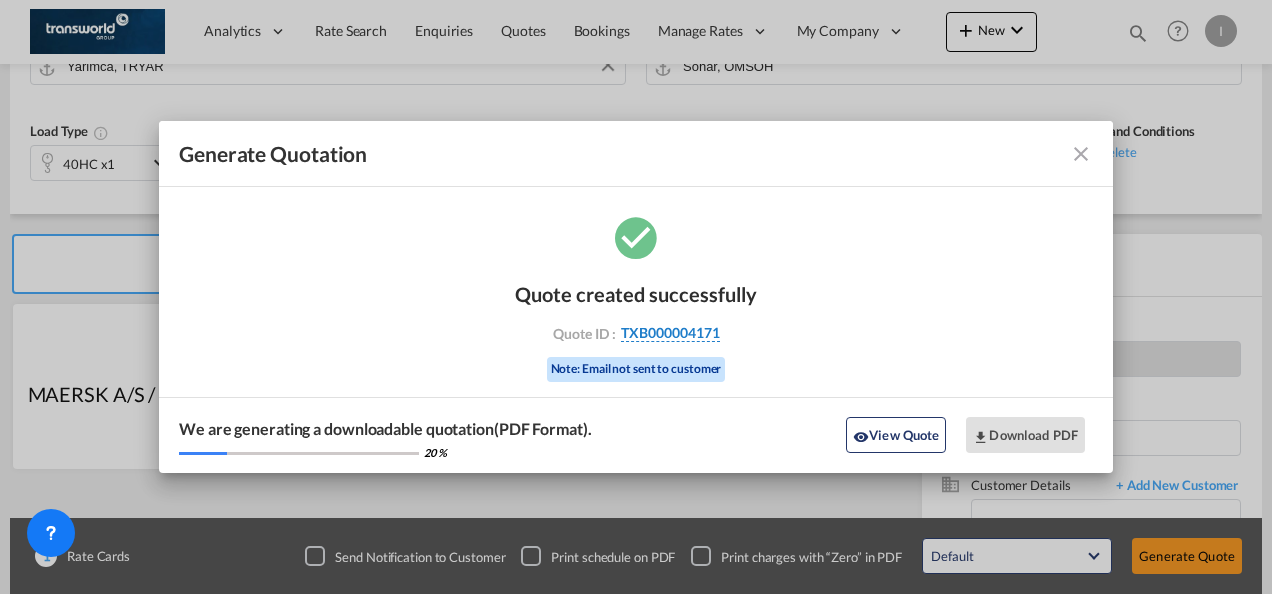 click on "TXB000004171" at bounding box center [670, 333] 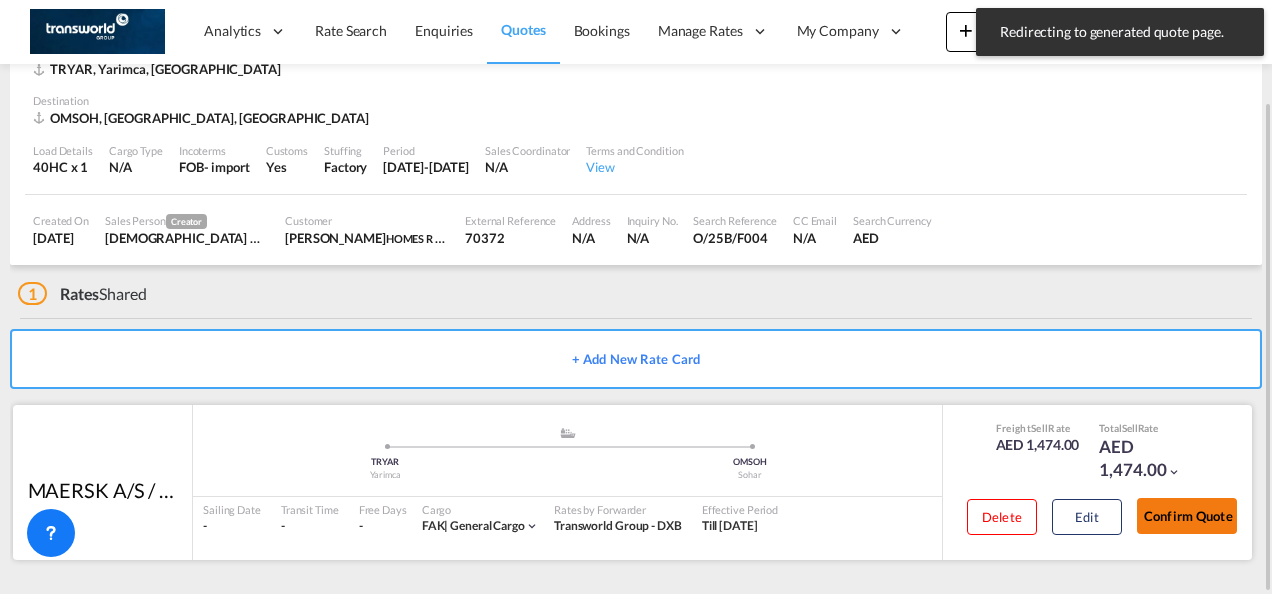 click on "Confirm Quote" at bounding box center (1187, 516) 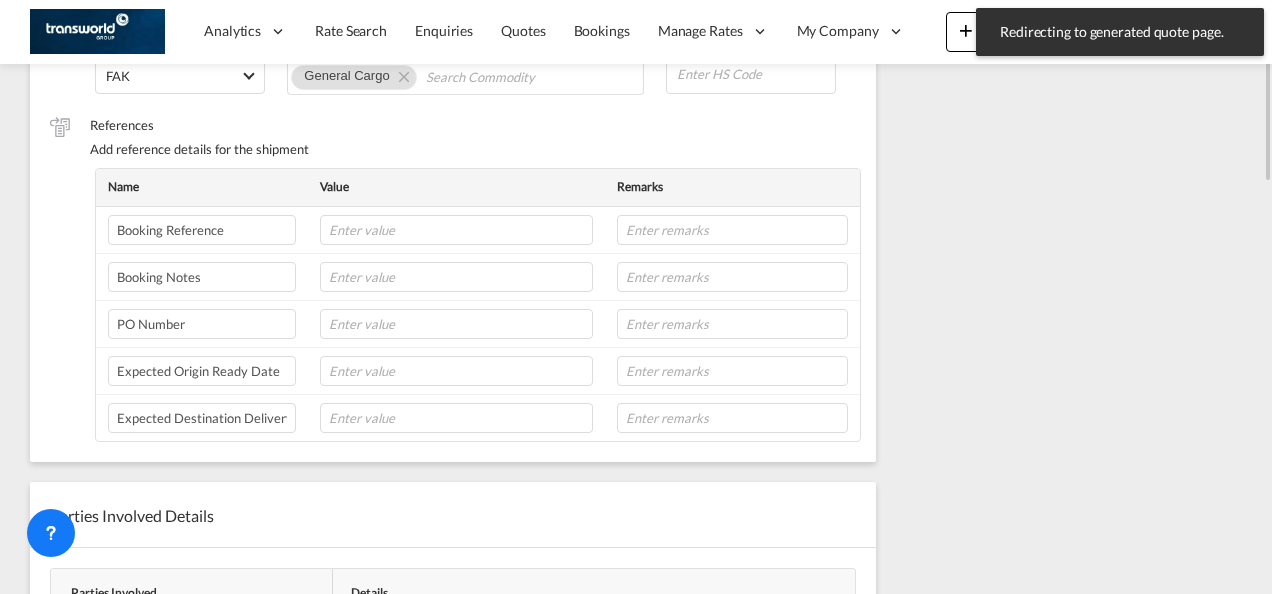 scroll, scrollTop: 211, scrollLeft: 0, axis: vertical 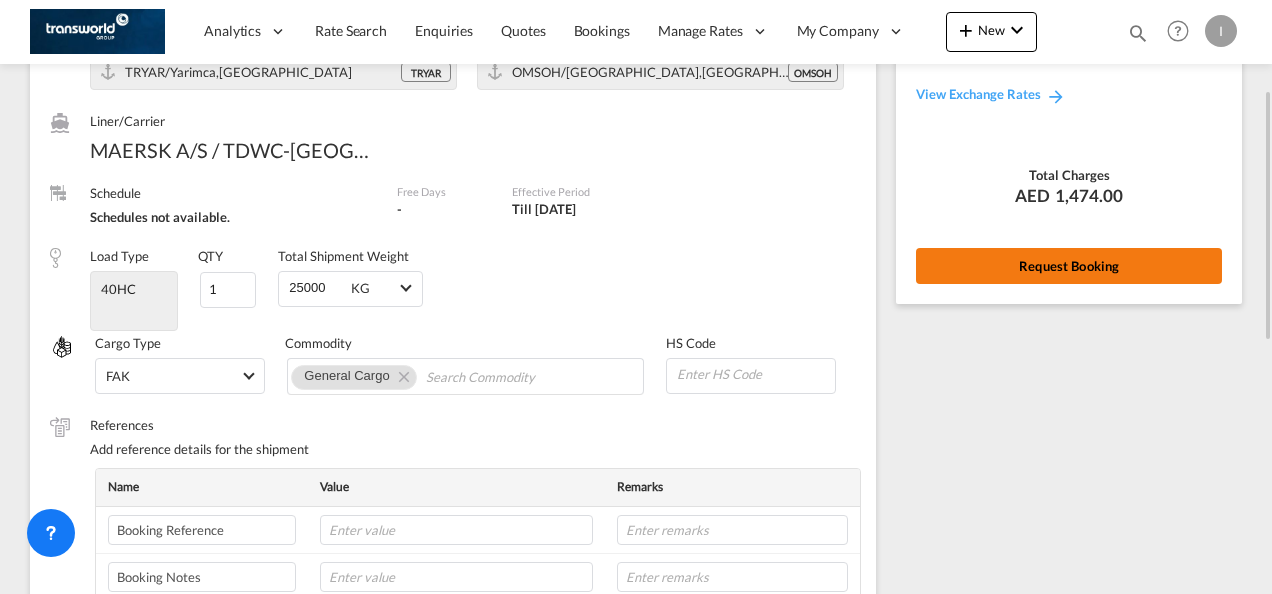 click on "Request Booking" at bounding box center [1069, 266] 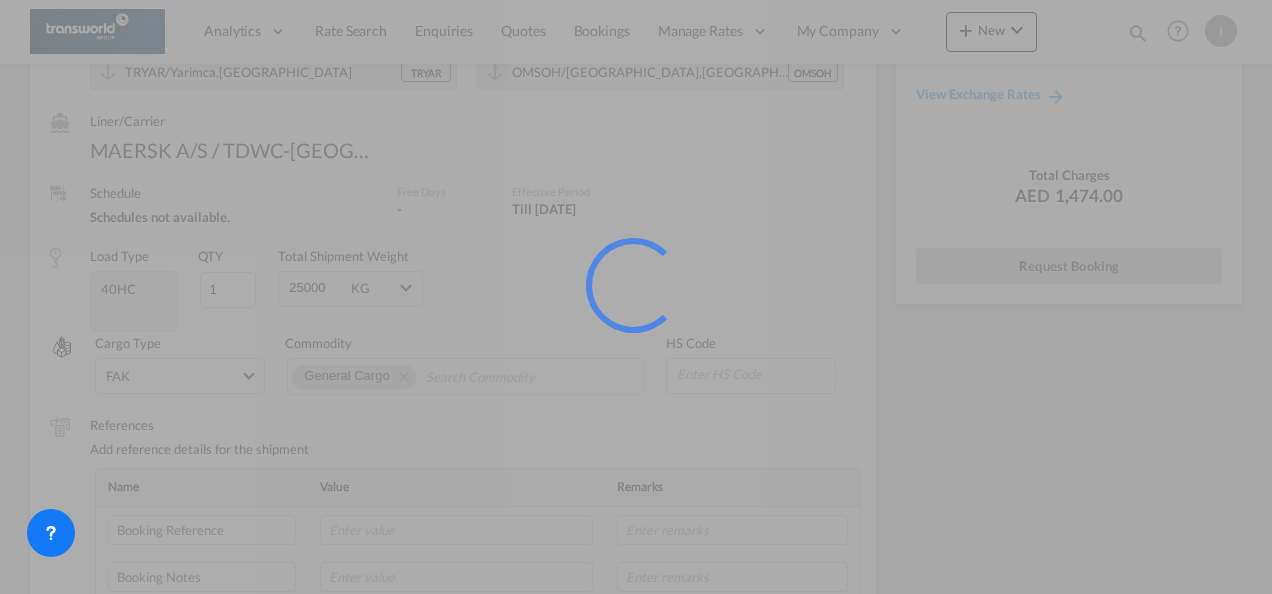 scroll, scrollTop: 37, scrollLeft: 0, axis: vertical 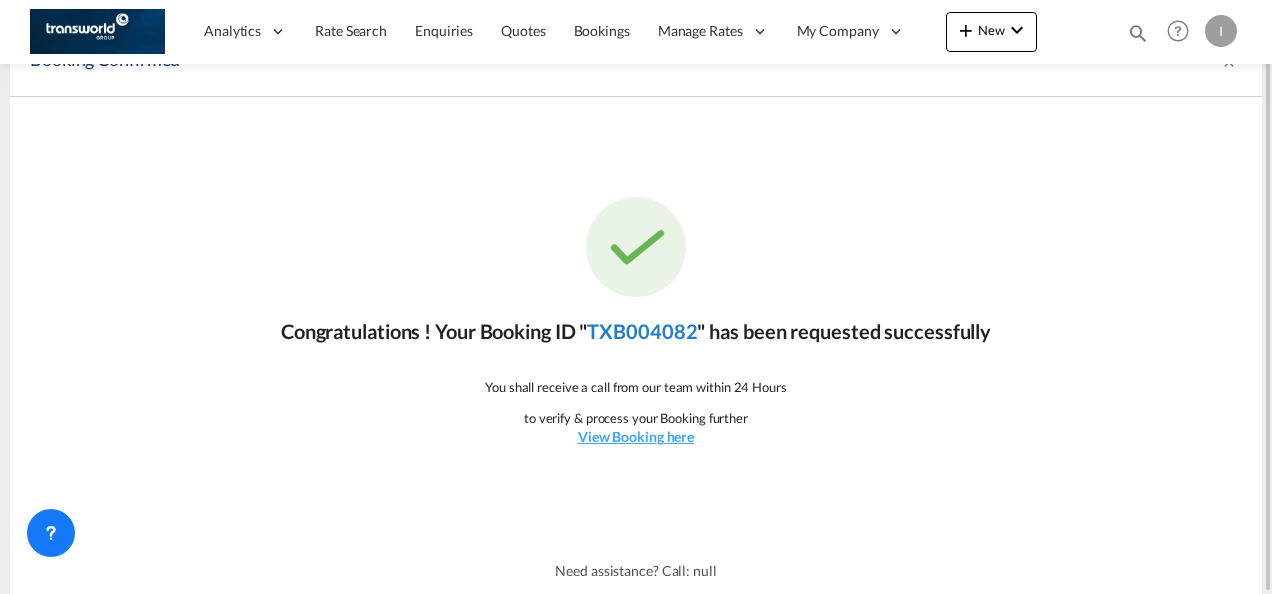 click on "TXB004082" 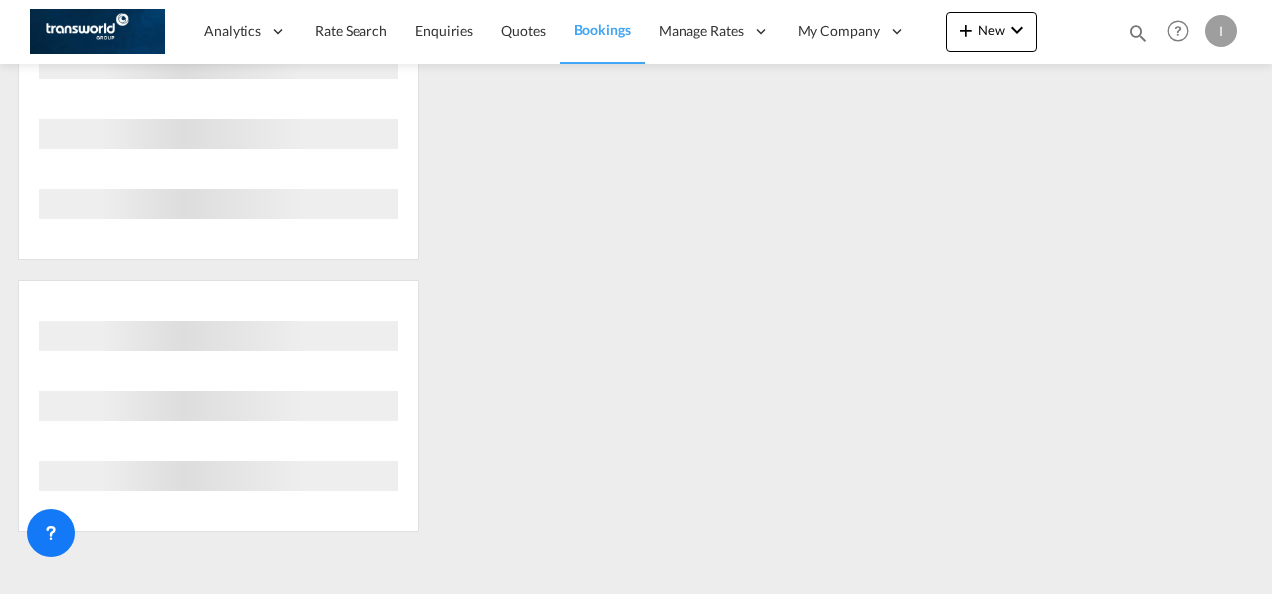 scroll, scrollTop: 876, scrollLeft: 0, axis: vertical 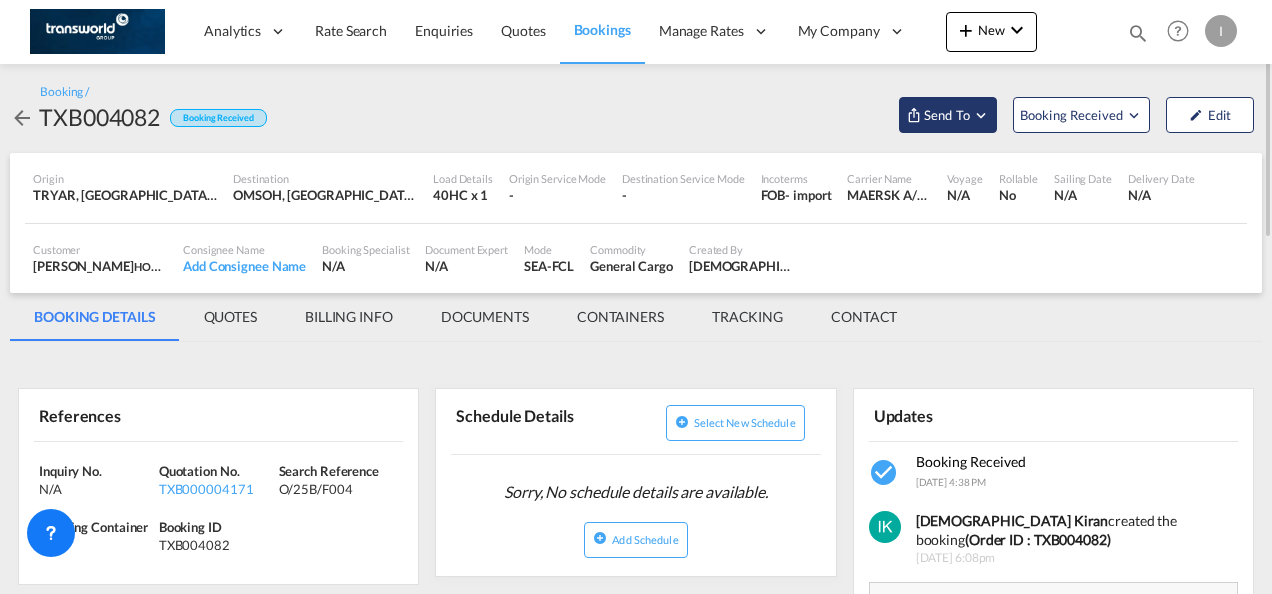 click at bounding box center [914, 115] 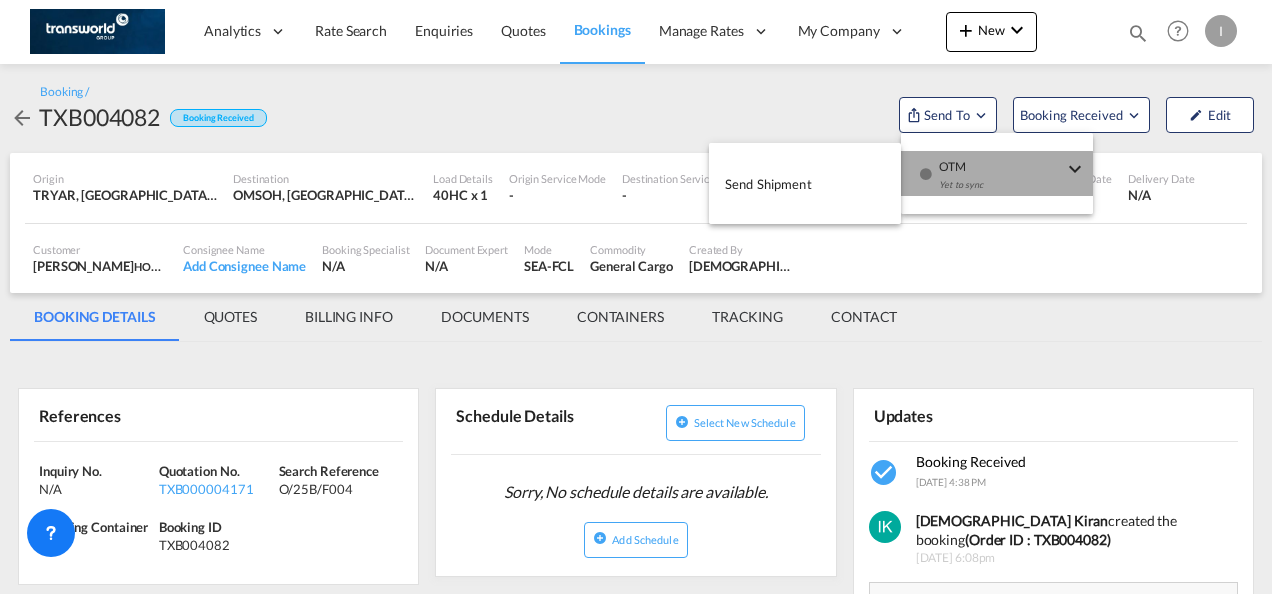 click at bounding box center [926, 174] 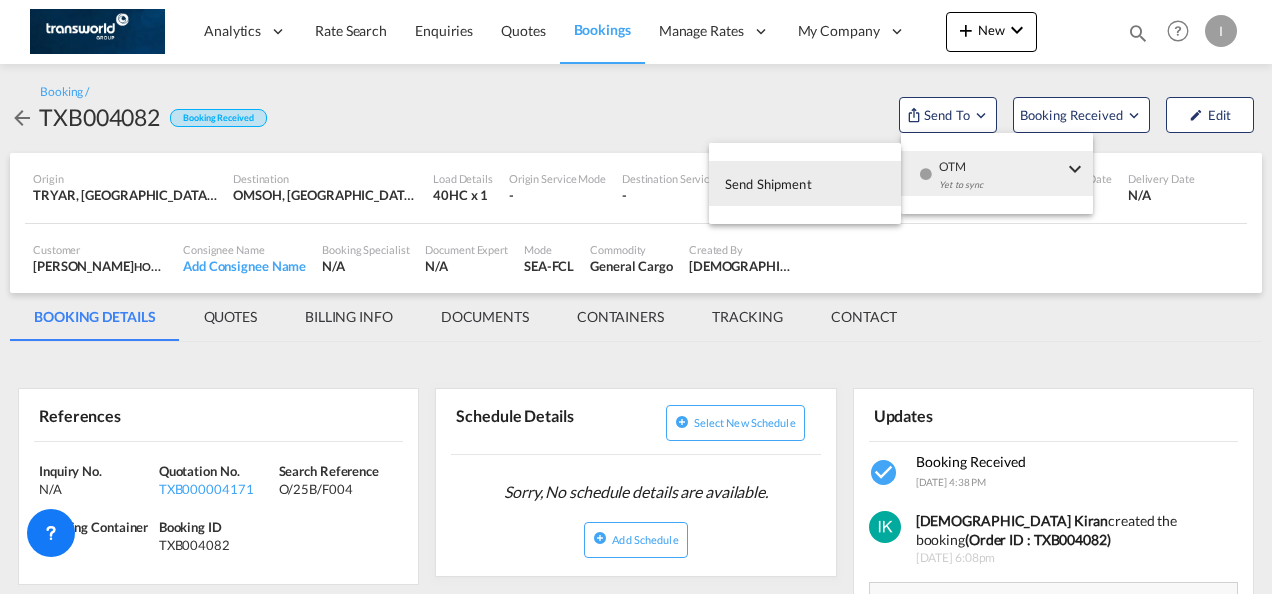 click on "Send Shipment" at bounding box center (768, 184) 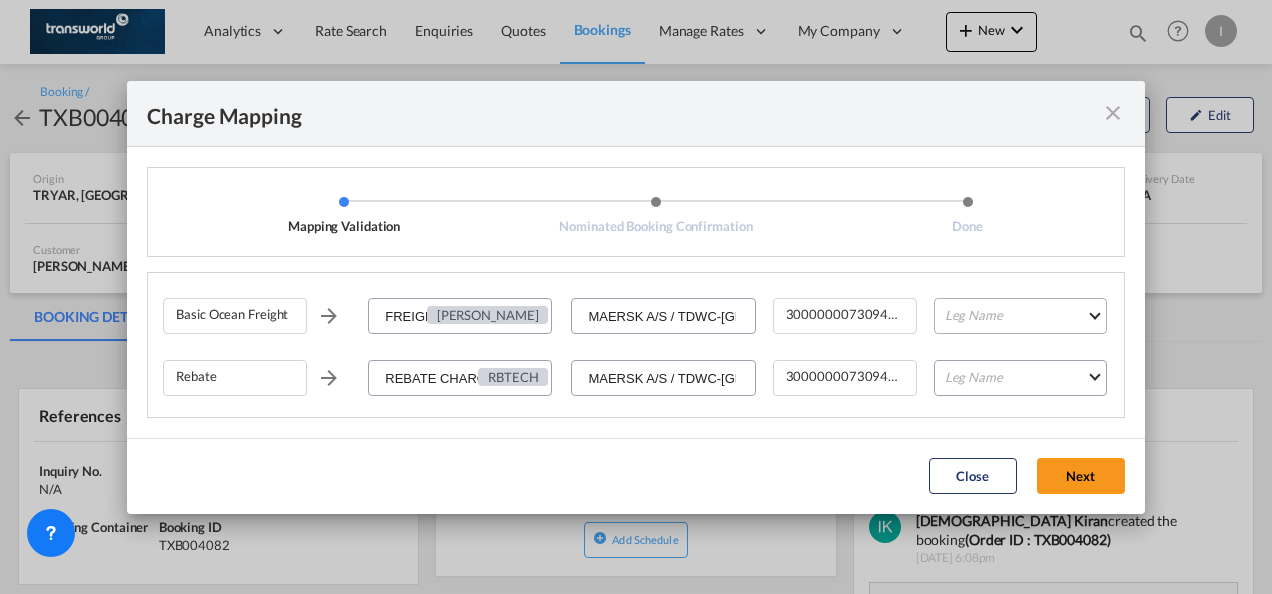 click on "Leg Name HANDLING ORIGIN VESSEL HANDLING DESTINATION OTHERS TL PICK UP CUSTOMS ORIGIN CUSTOMS DESTINATION TL DELIVERY" at bounding box center (1020, 316) 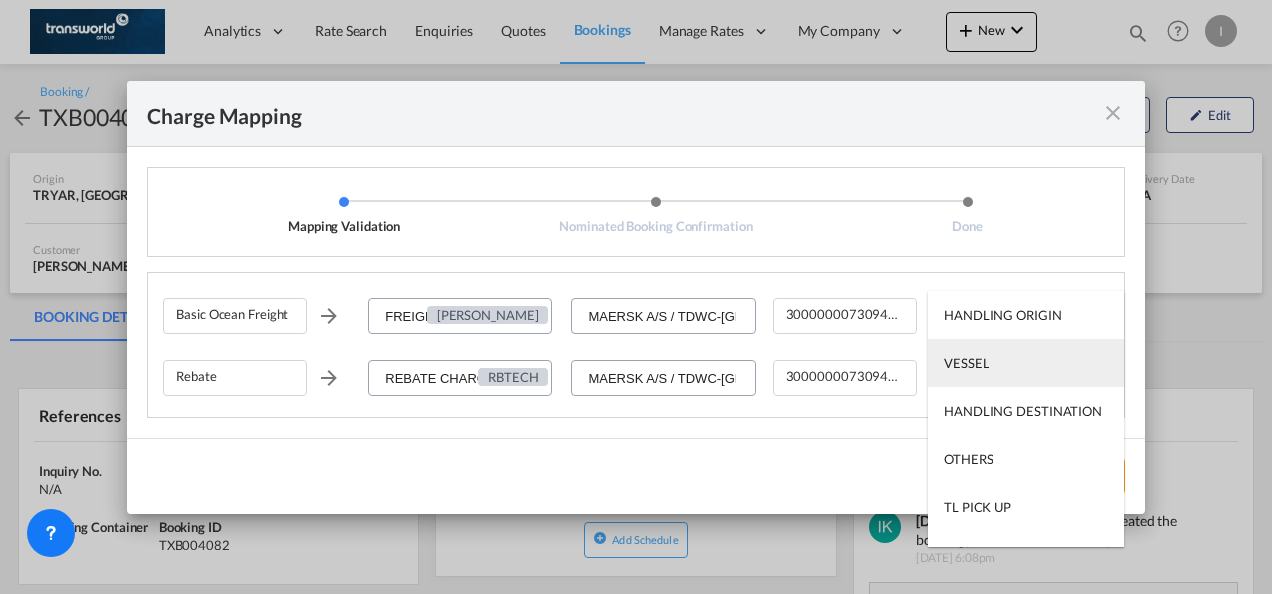 click on "VESSEL" at bounding box center (966, 363) 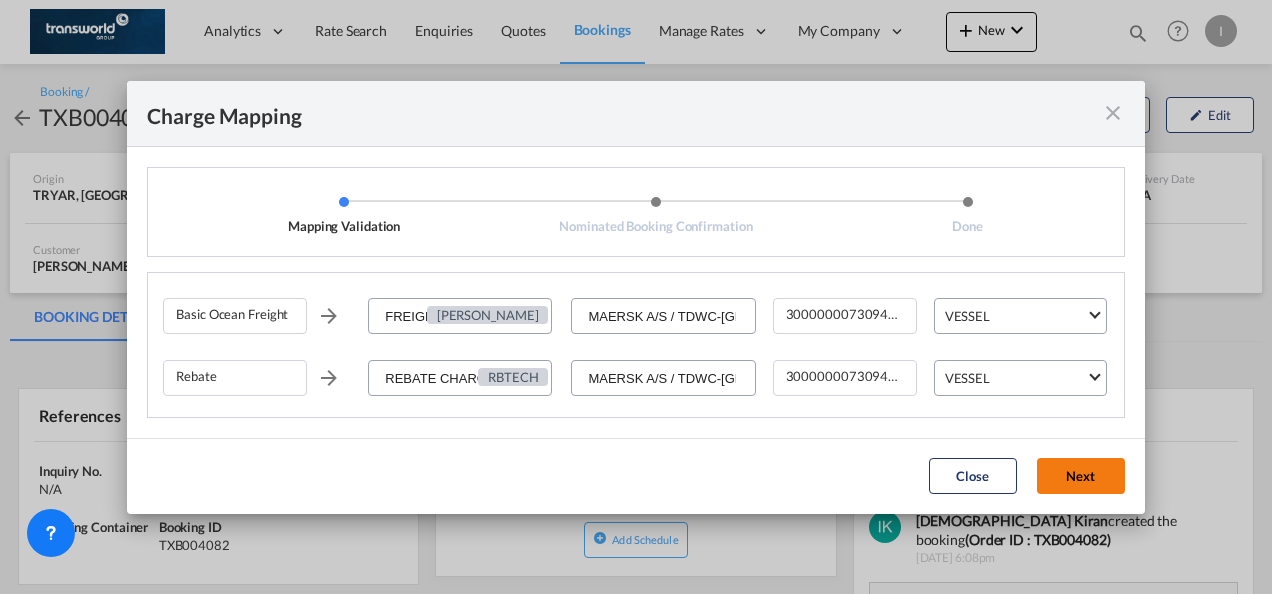 click on "Next" 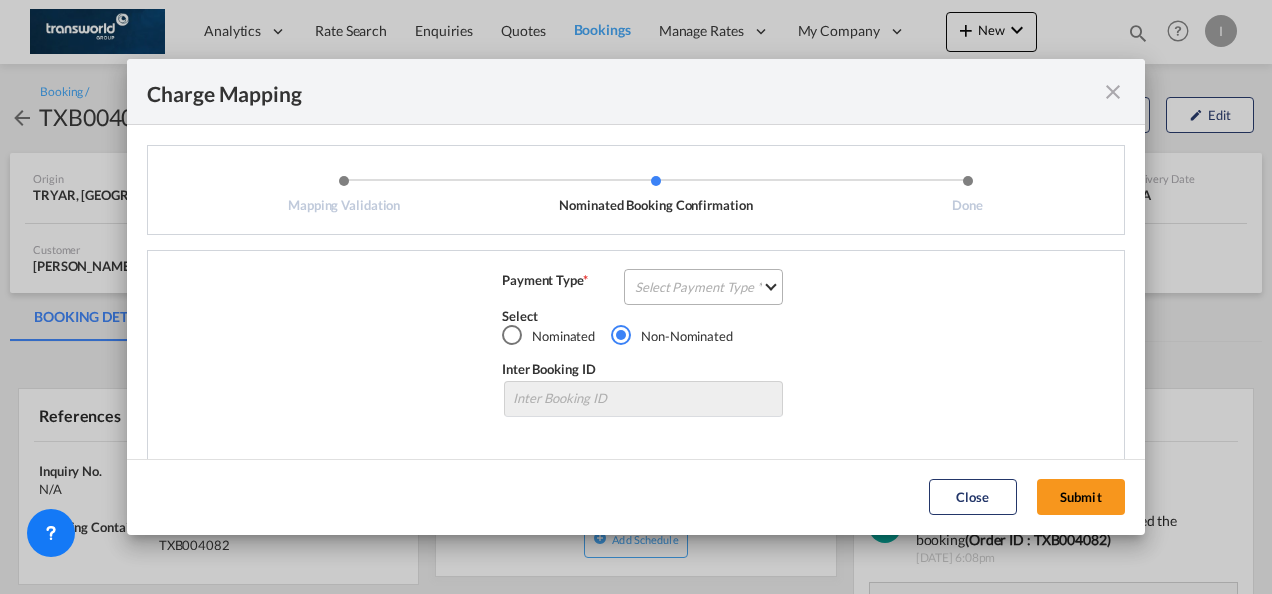 click on "Select Payment Type
COLLECT
PREPAID" at bounding box center [703, 287] 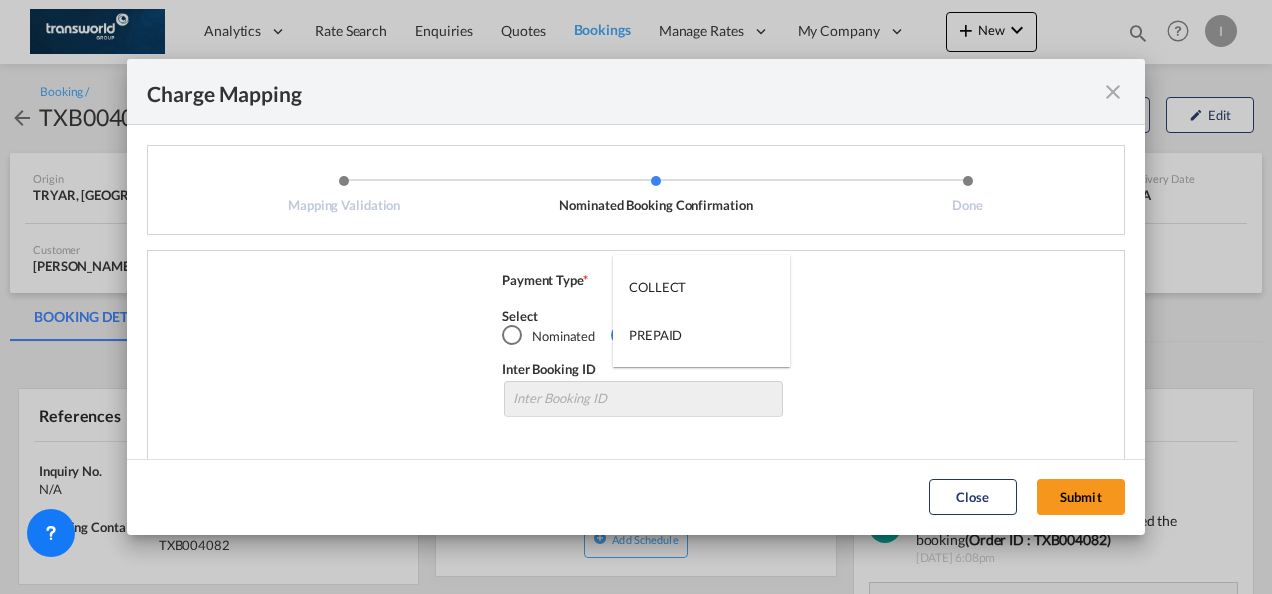 click on "COLLECT" at bounding box center [701, 287] 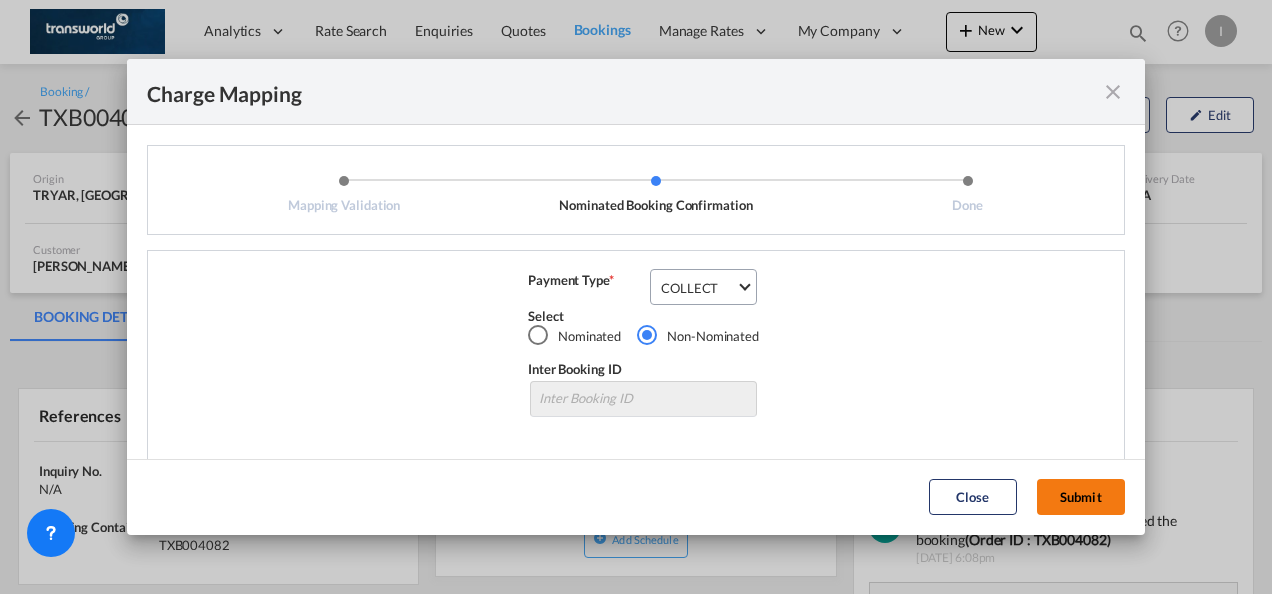 click on "Submit" 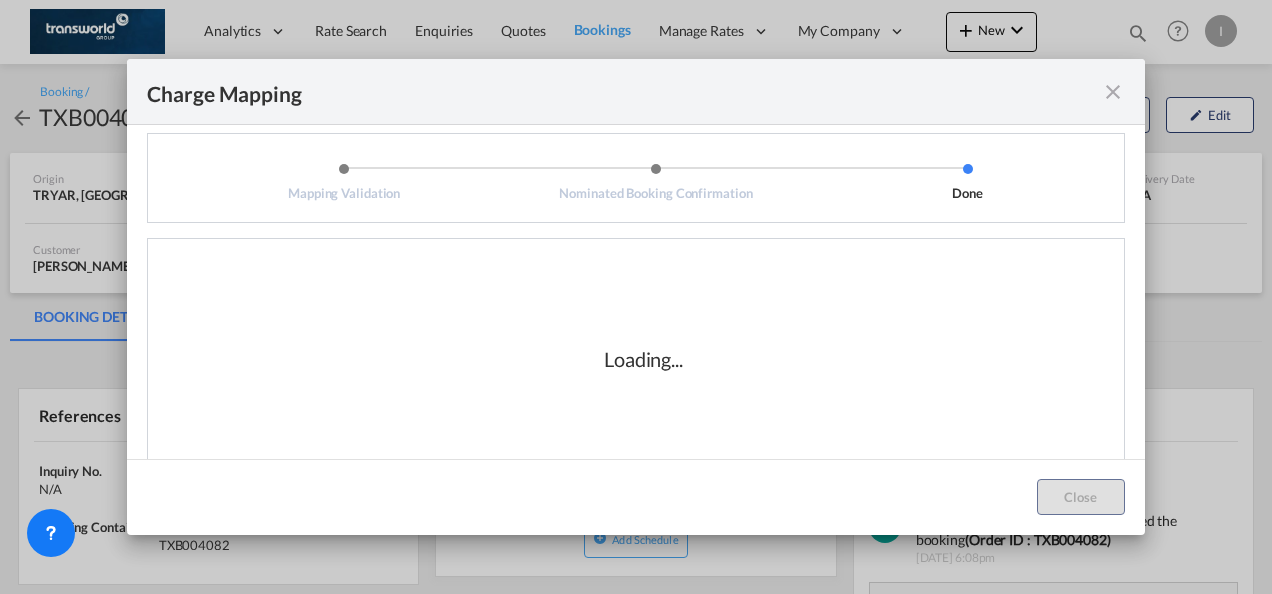 scroll, scrollTop: 0, scrollLeft: 0, axis: both 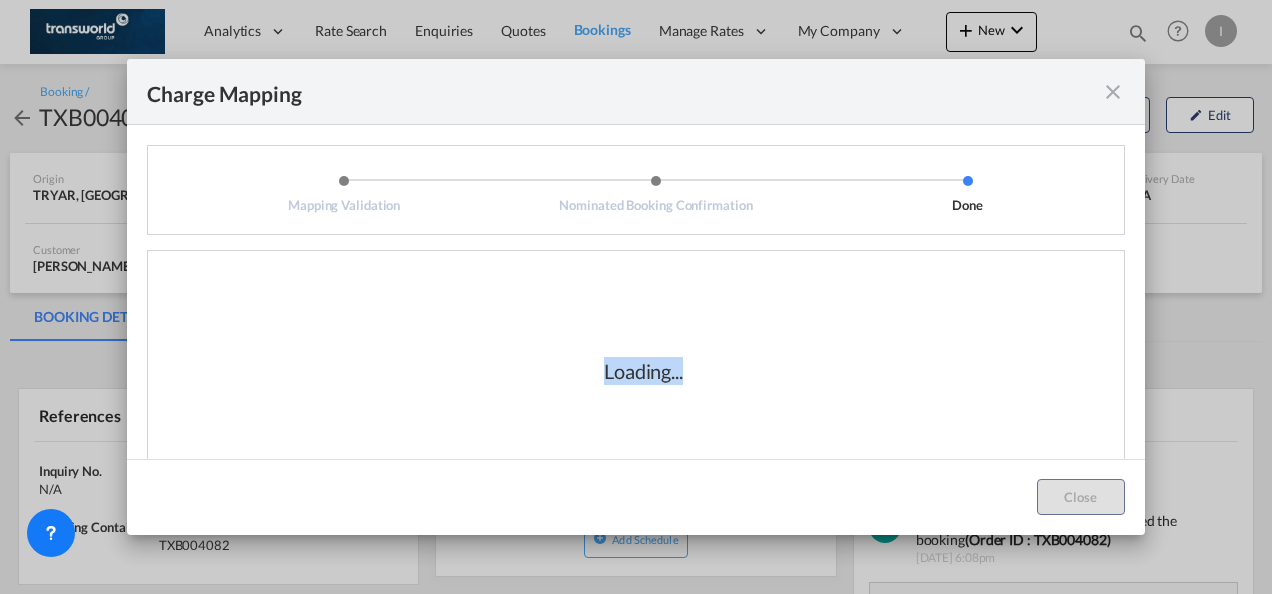 drag, startPoint x: 600, startPoint y: 370, endPoint x: 710, endPoint y: 370, distance: 110 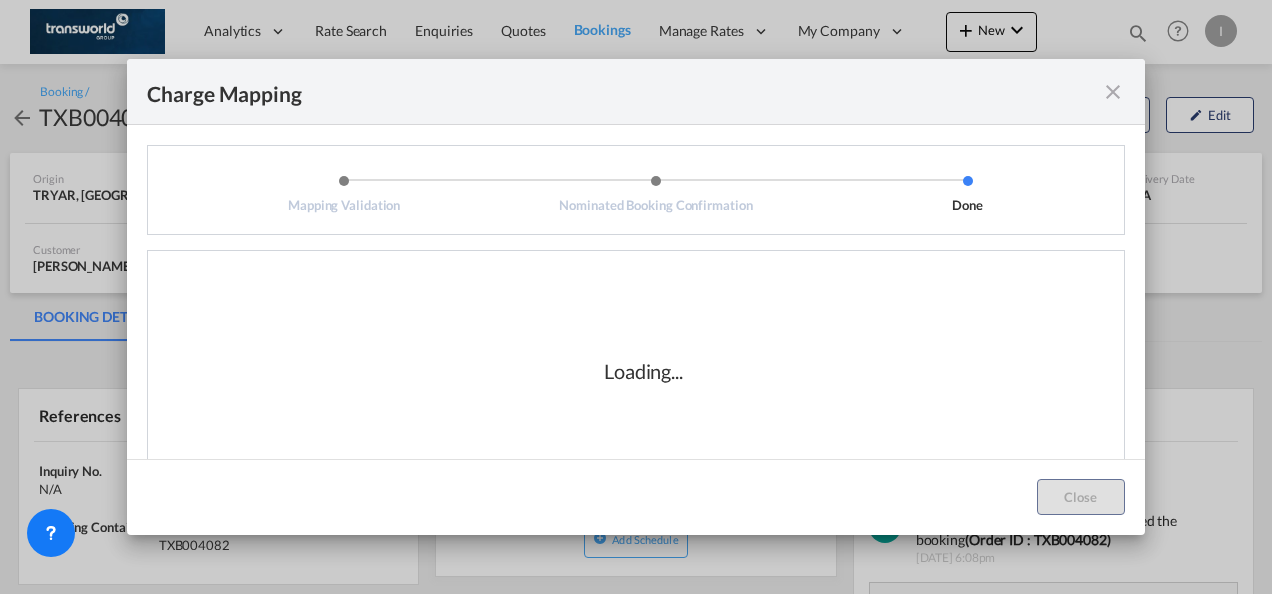 click on "Loading..." at bounding box center [643, 371] 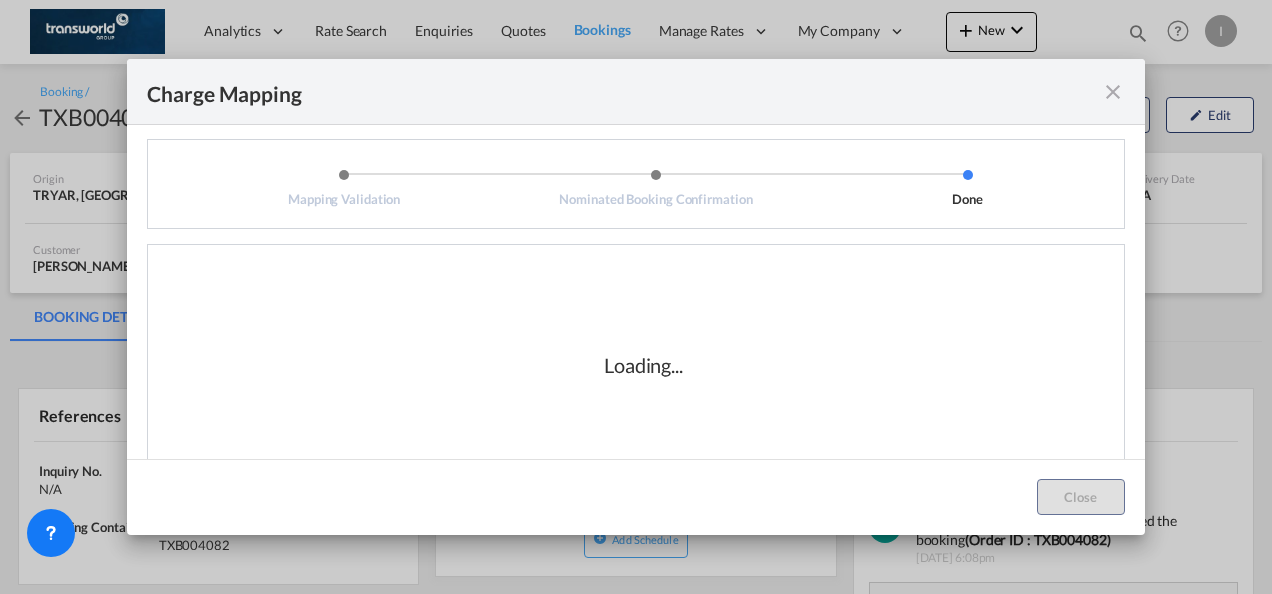 scroll, scrollTop: 0, scrollLeft: 0, axis: both 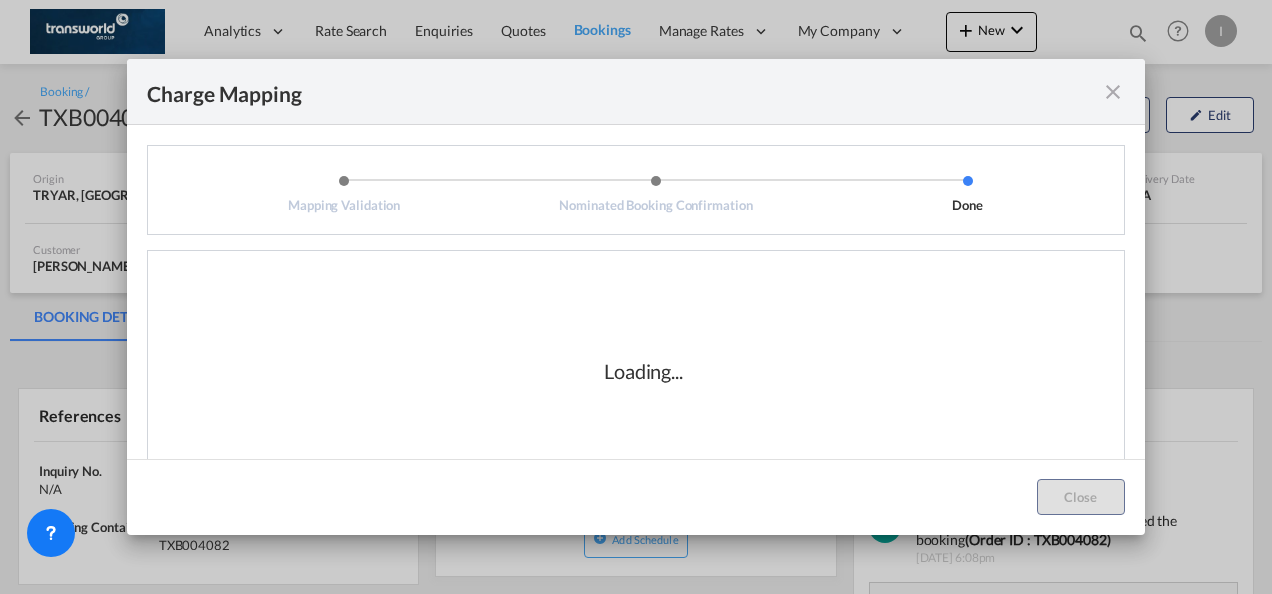 click on "Loading..." at bounding box center [643, 371] 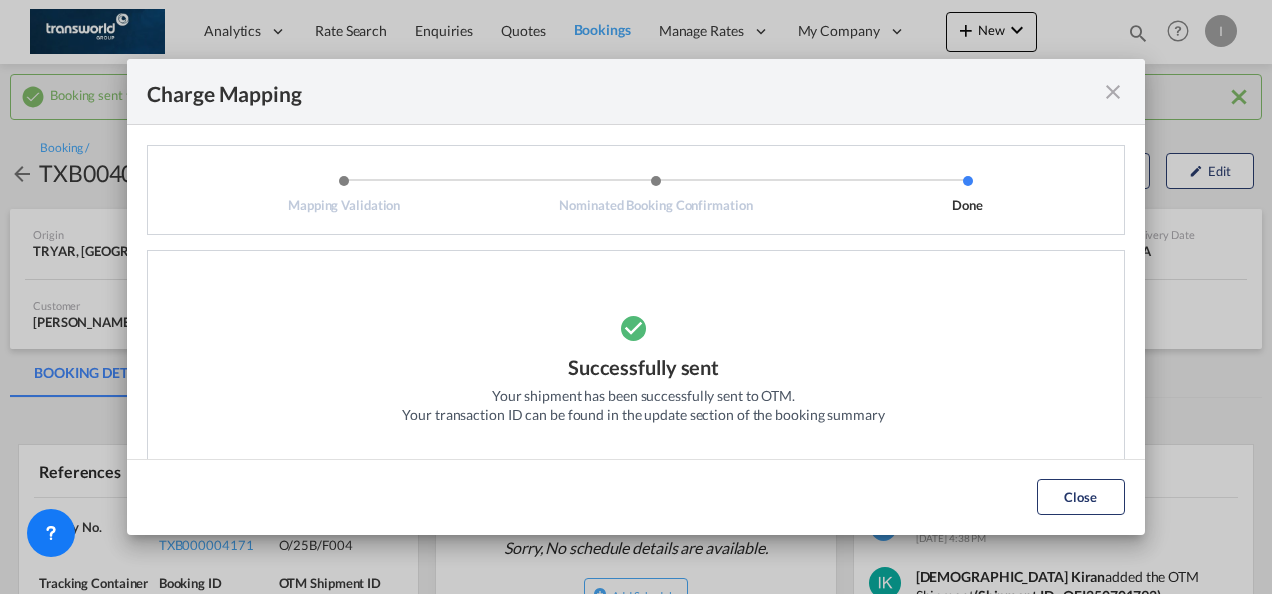 drag, startPoint x: 1070, startPoint y: 502, endPoint x: 1048, endPoint y: 491, distance: 24.596748 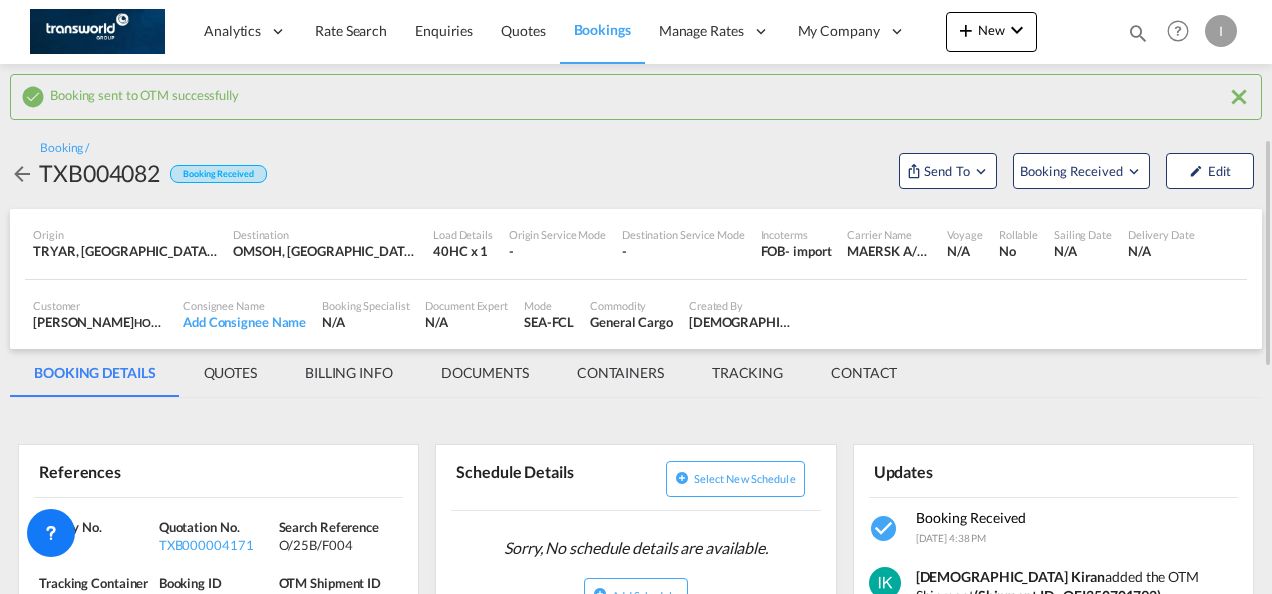 scroll, scrollTop: 100, scrollLeft: 0, axis: vertical 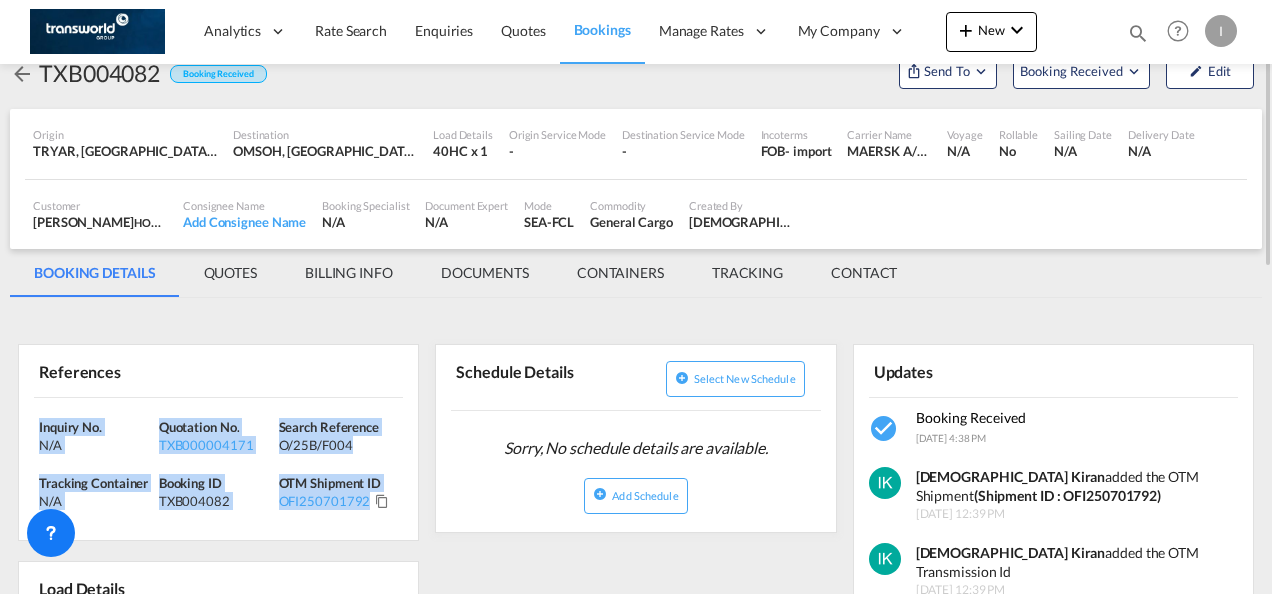 drag, startPoint x: 400, startPoint y: 512, endPoint x: 30, endPoint y: 423, distance: 380.55356 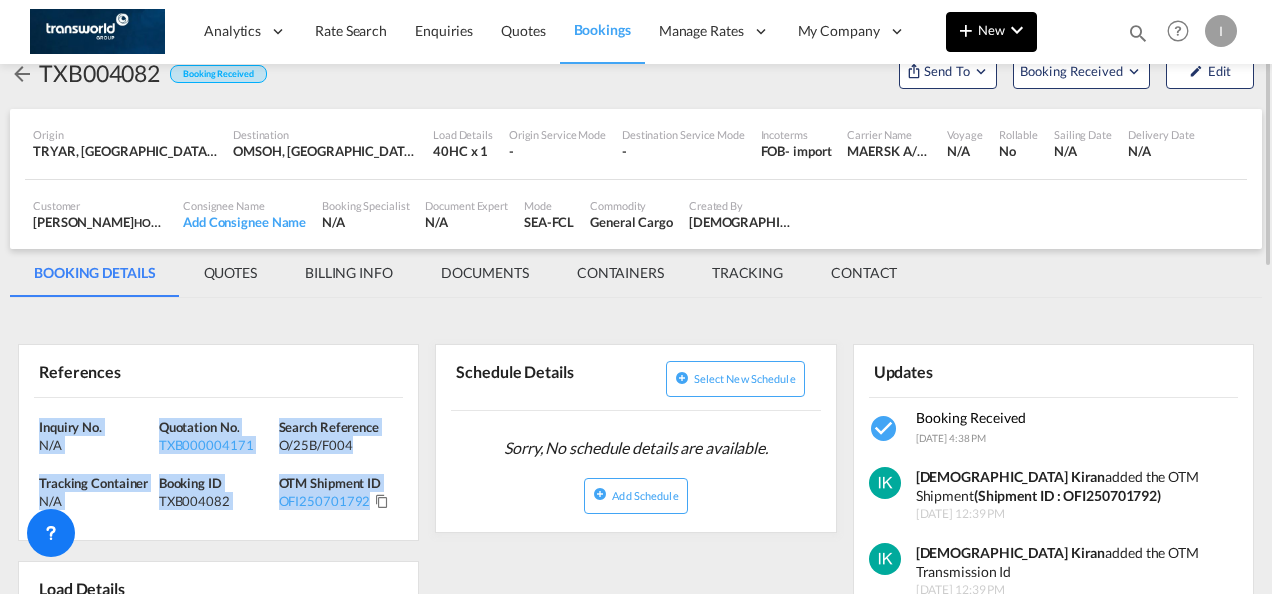 click on "New" at bounding box center (991, 30) 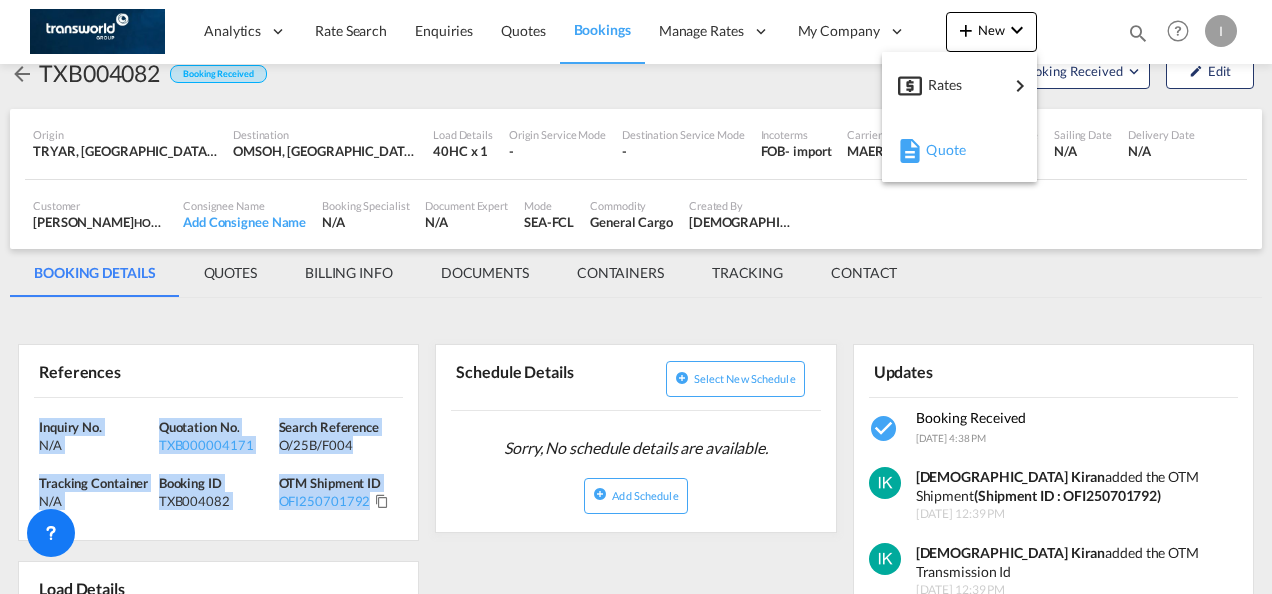 click on "Quote" at bounding box center (937, 150) 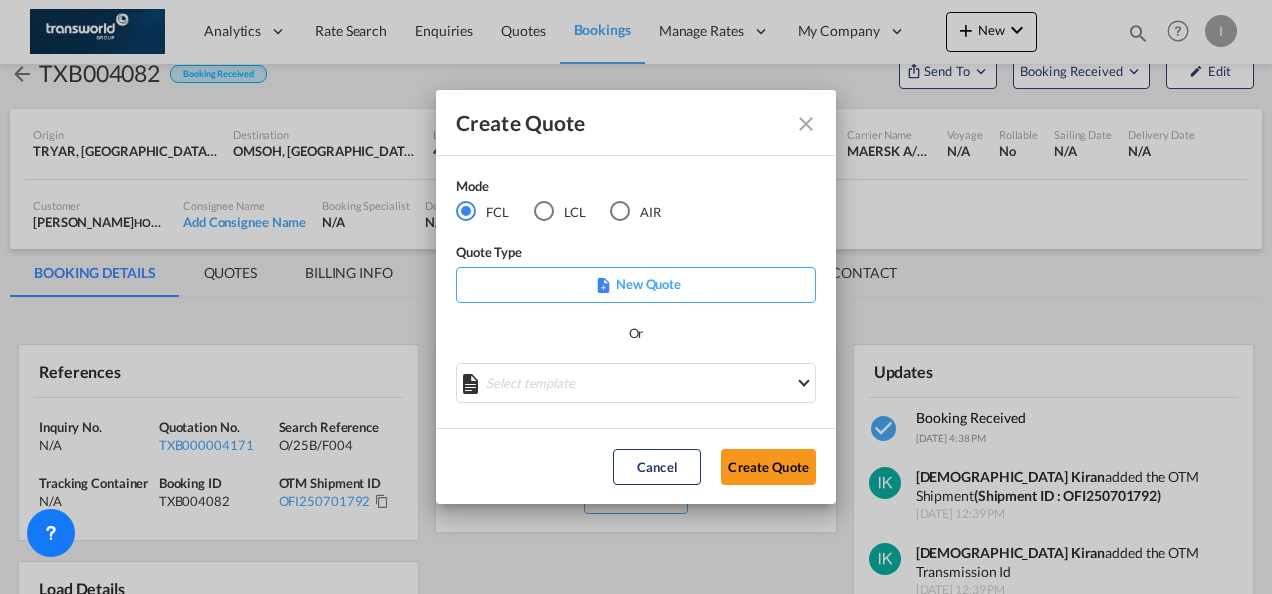 click on "LCL" at bounding box center [560, 212] 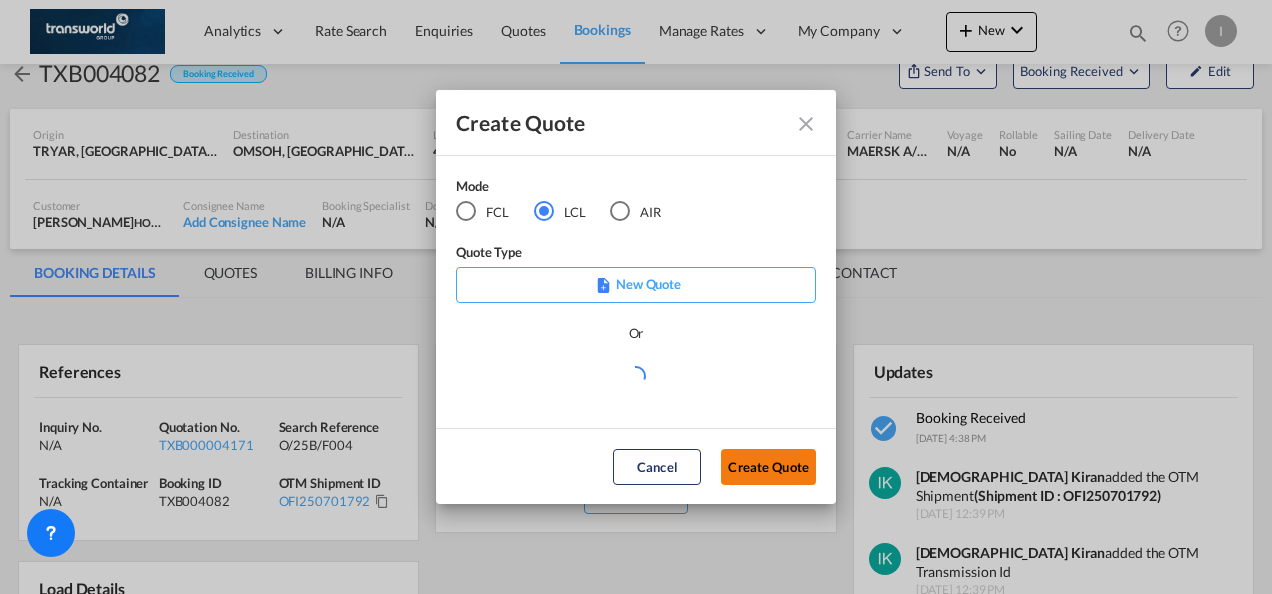 click on "Create Quote" 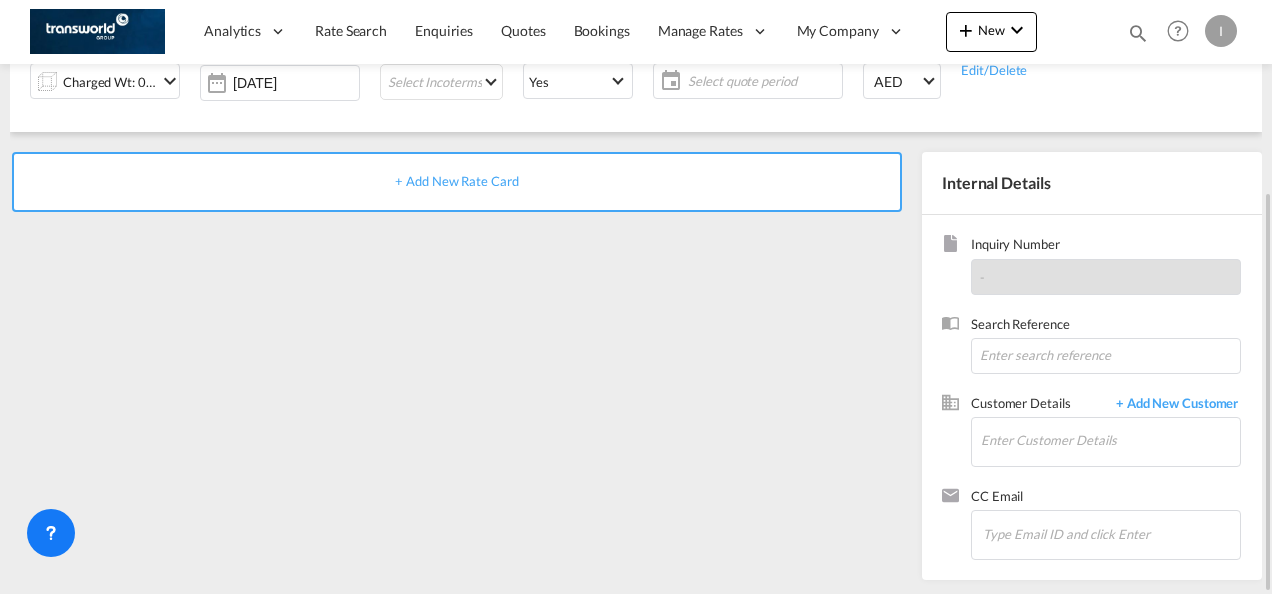 scroll, scrollTop: 82, scrollLeft: 0, axis: vertical 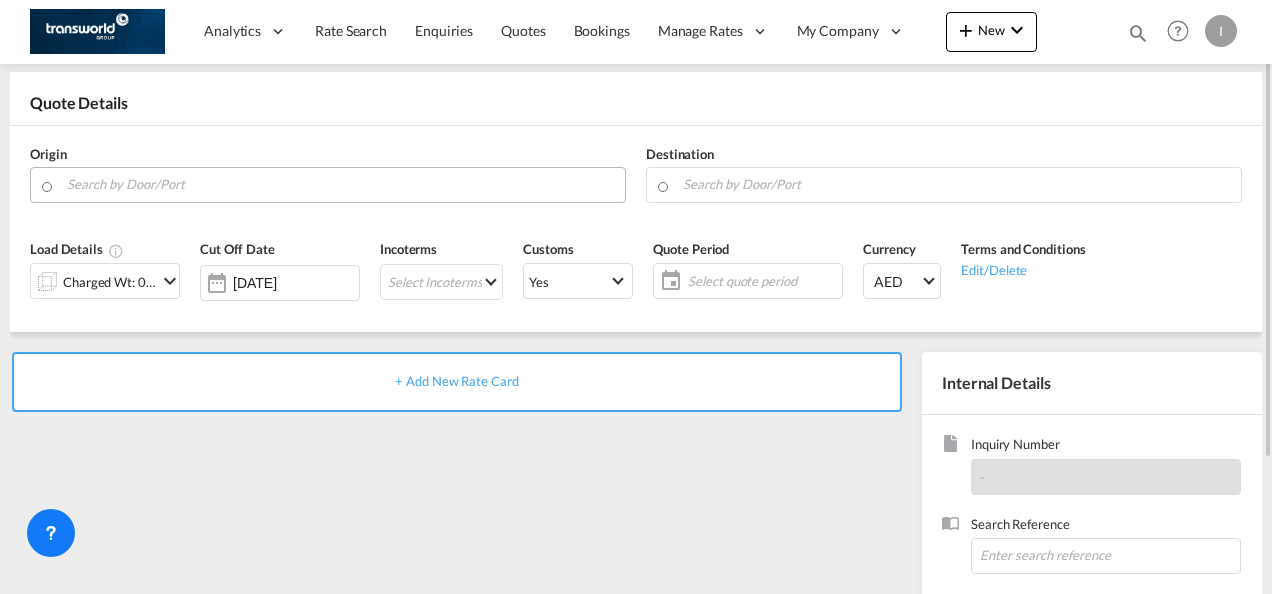 click at bounding box center [341, 184] 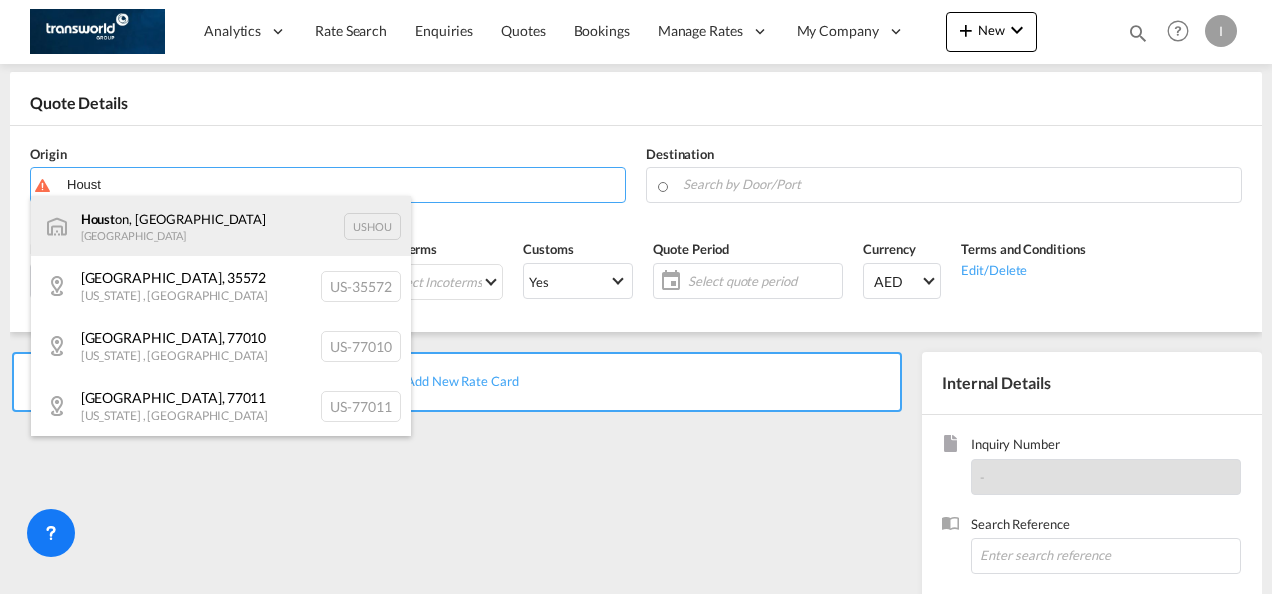 click on "Houst on, [GEOGRAPHIC_DATA] [GEOGRAPHIC_DATA]
USHOU" at bounding box center [221, 226] 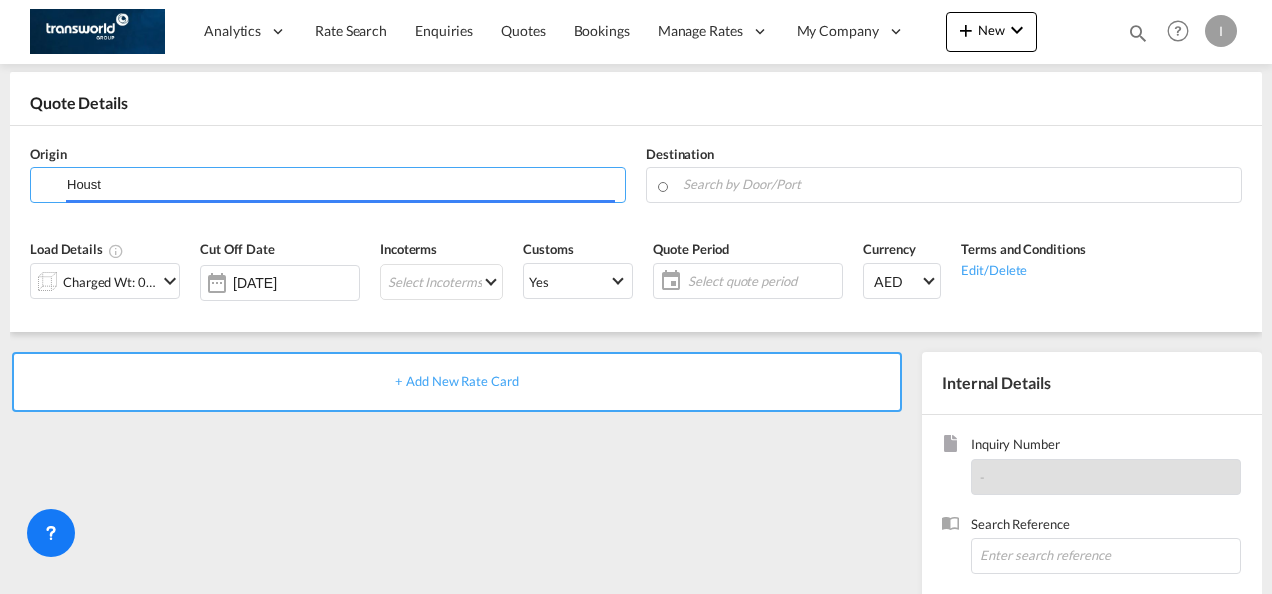 type on "[GEOGRAPHIC_DATA], [GEOGRAPHIC_DATA], USHOU" 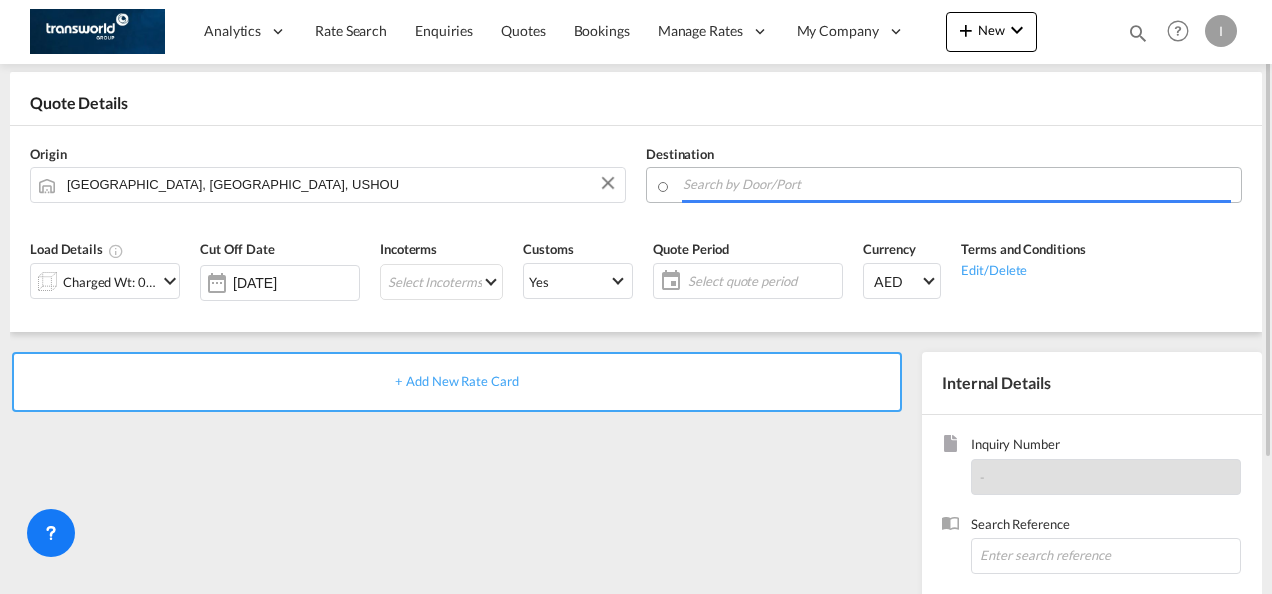 click at bounding box center (957, 184) 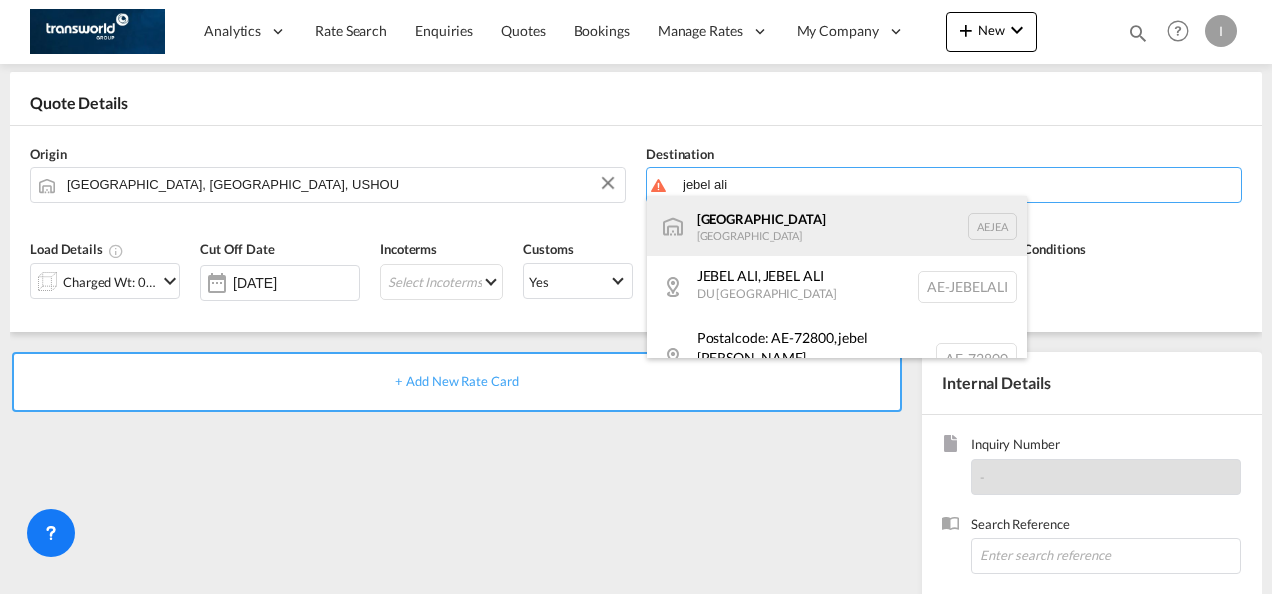 click on "[GEOGRAPHIC_DATA]
[GEOGRAPHIC_DATA]" at bounding box center [837, 226] 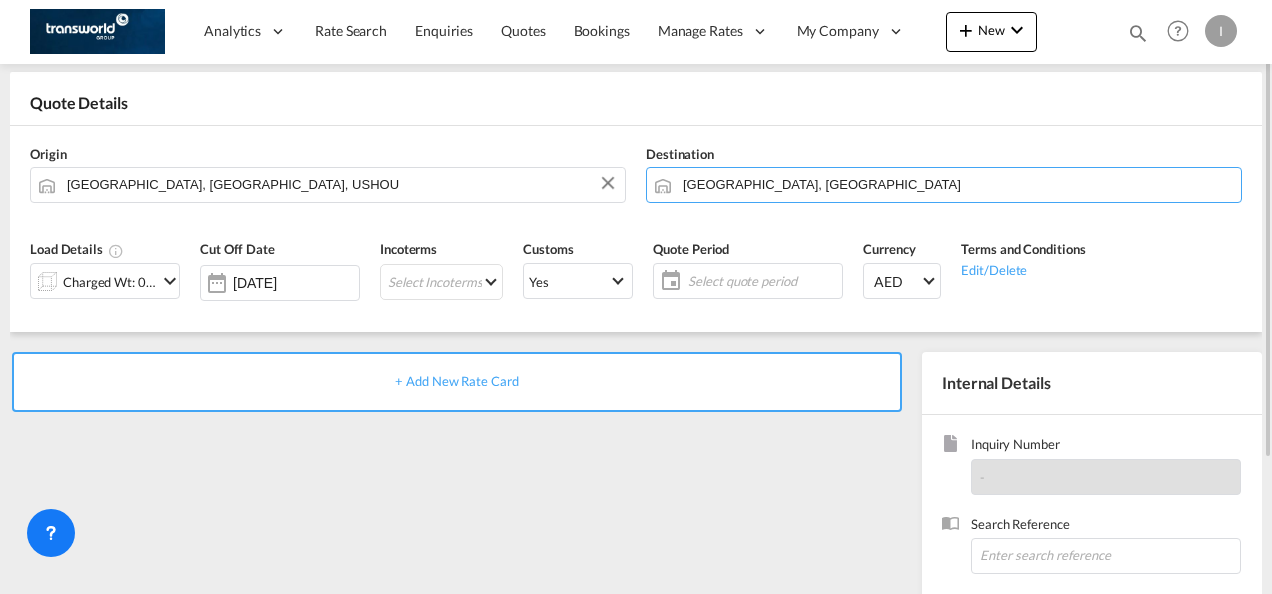 click on "Charged Wt: 0.00 W/M" at bounding box center (110, 282) 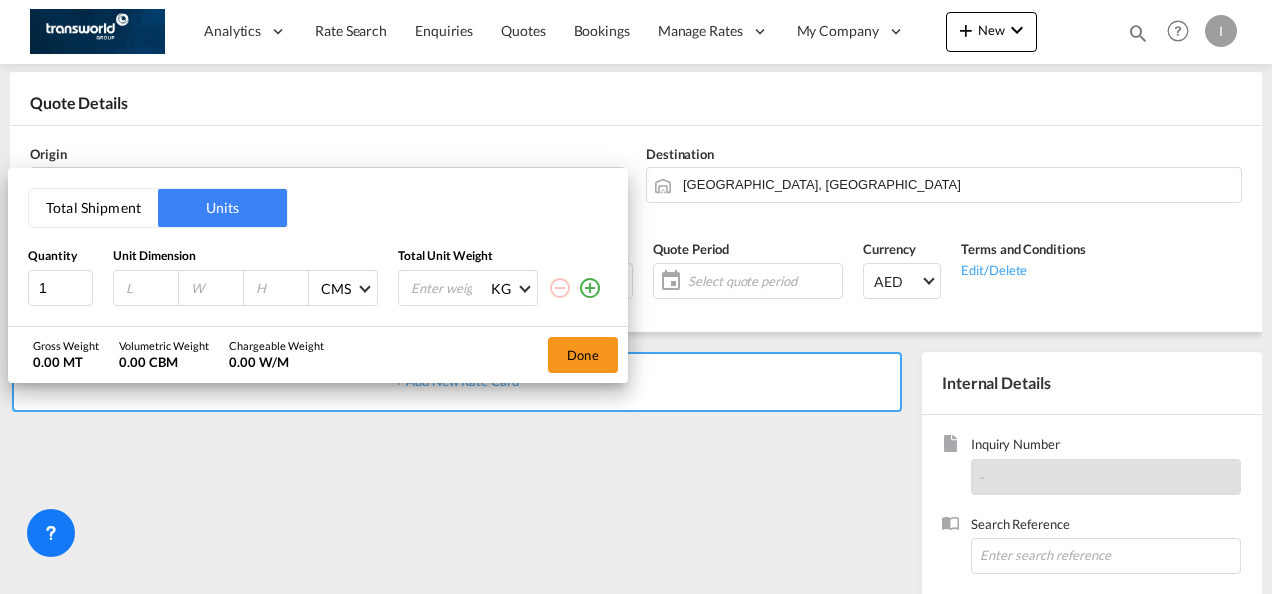 click on "Total Shipment" at bounding box center [93, 208] 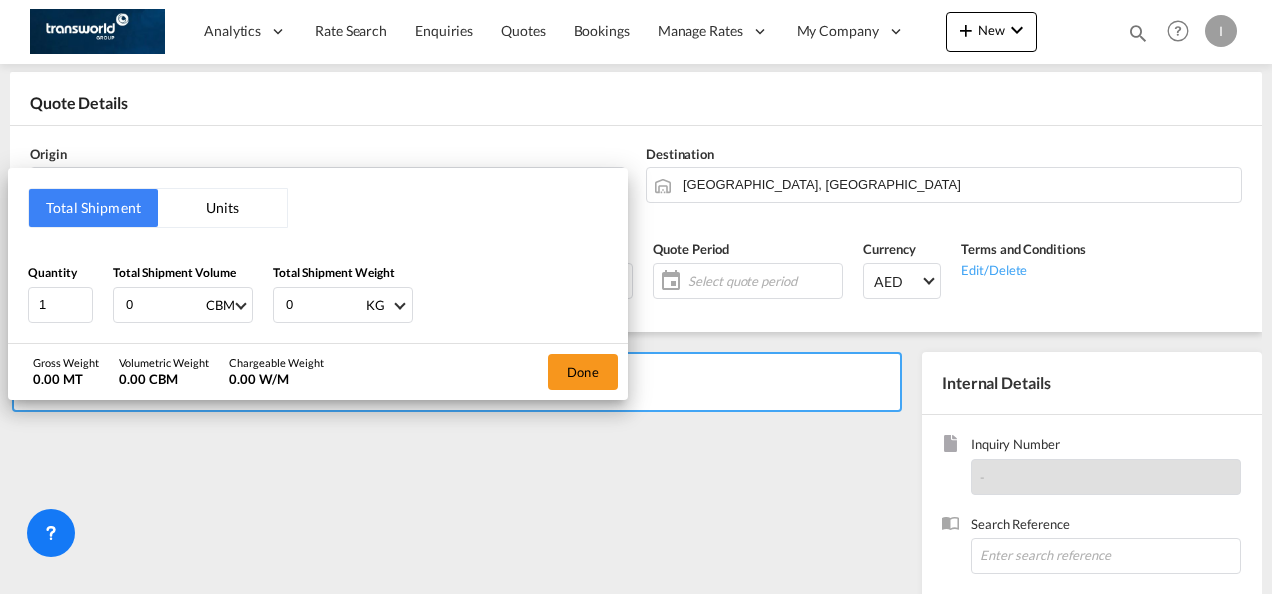 drag, startPoint x: 151, startPoint y: 292, endPoint x: 95, endPoint y: 296, distance: 56.142673 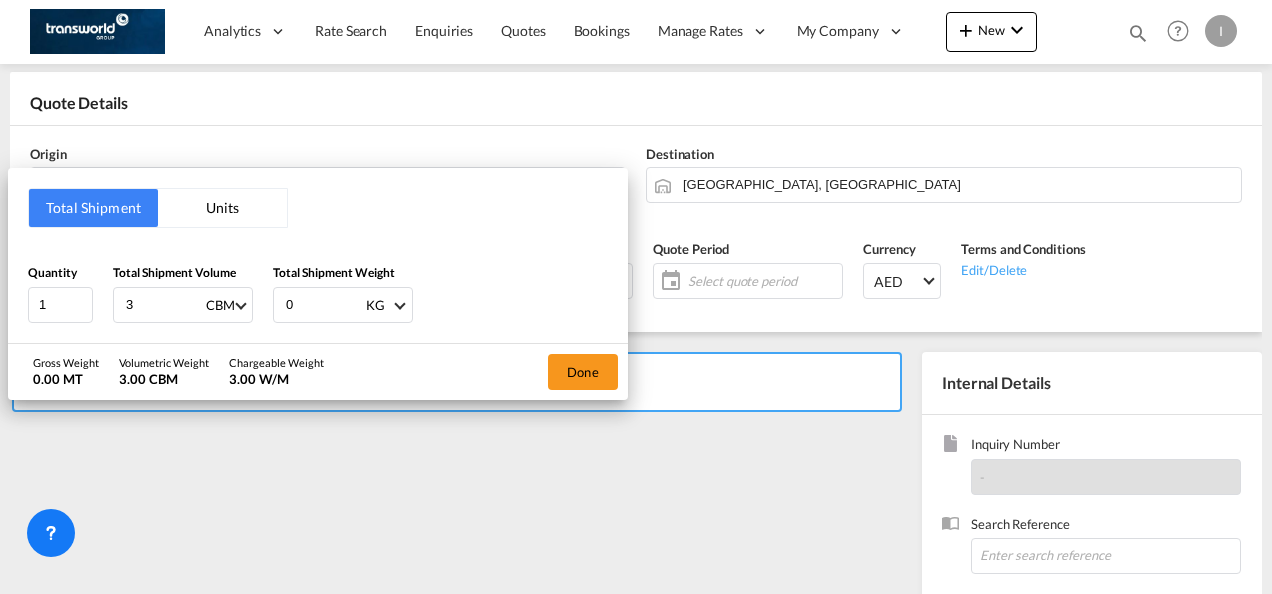 type on "3" 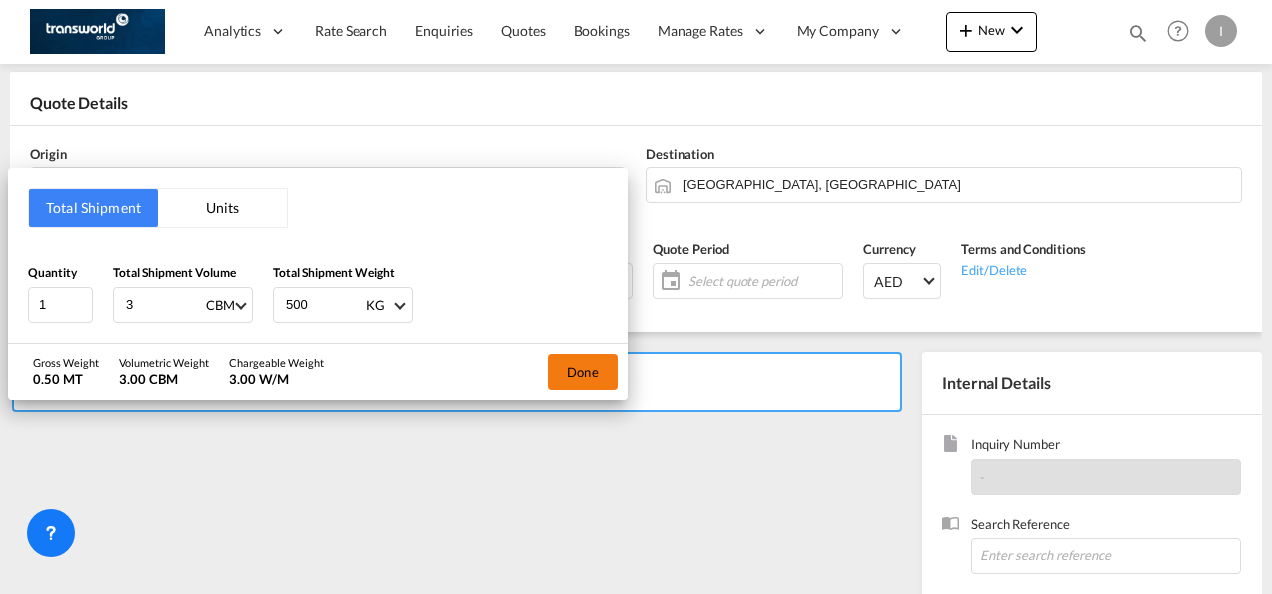 type on "500" 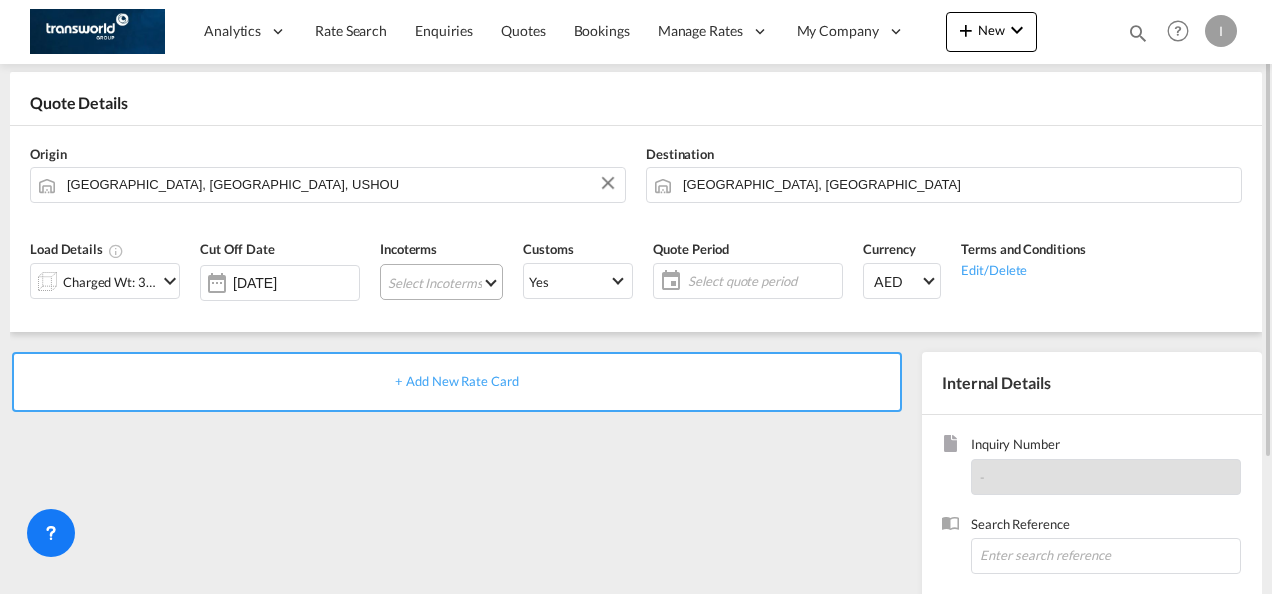 click on "Select Incoterms
FOB - import
Free on Board FOB - export
Free on Board DPU - export
Delivery at Place Unloaded CPT - export
Carrier Paid to CFR - import
Cost and Freight CIF - import
Cost,Insurance and Freight CPT - import
Carrier Paid to DAP - export
Delivered at Place CIP - export
Carriage and Insurance Paid to DDP - export
Delivery Duty Paid FAS - import
Free Alongside Ship CIF - export
Cost,Insurance and Freight EXW - import
Ex Works FCA - import
Free Carrier FAS - export
Free Alongside Ship DPU - import
Delivery at Place Unloaded DAP - import
Delivered at Place EXW - export
Ex Works CFR - export
Cost and Freight CIP - import
Carriage and Insurance Paid to FCA - export
Free Carrier" at bounding box center [441, 282] 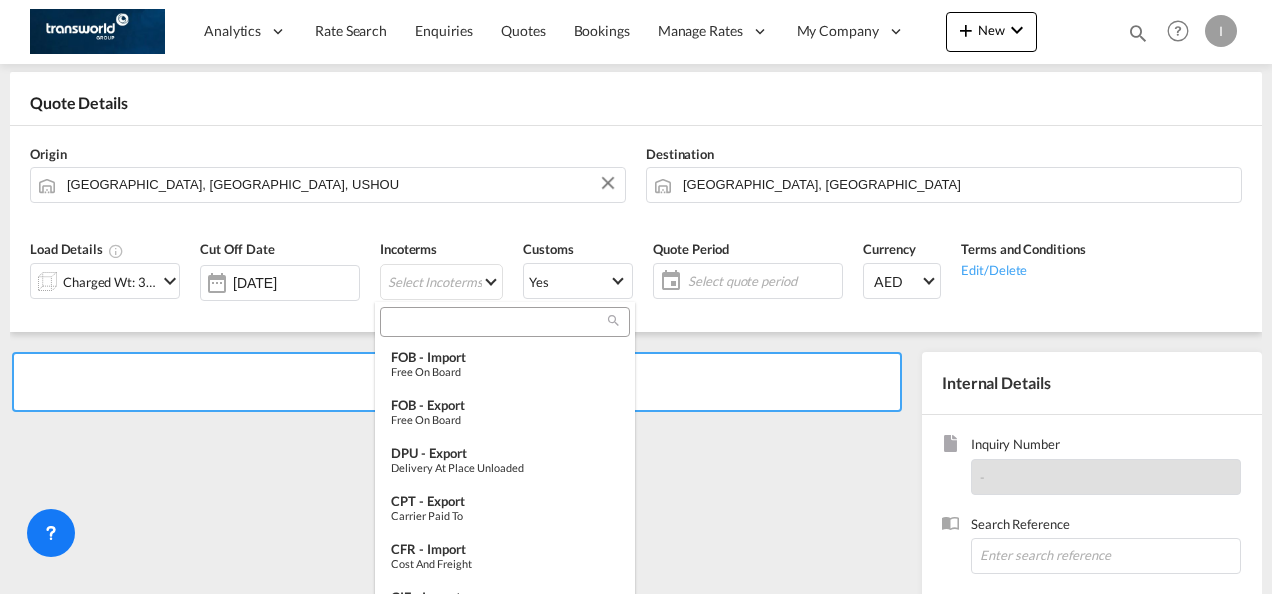 click at bounding box center (497, 322) 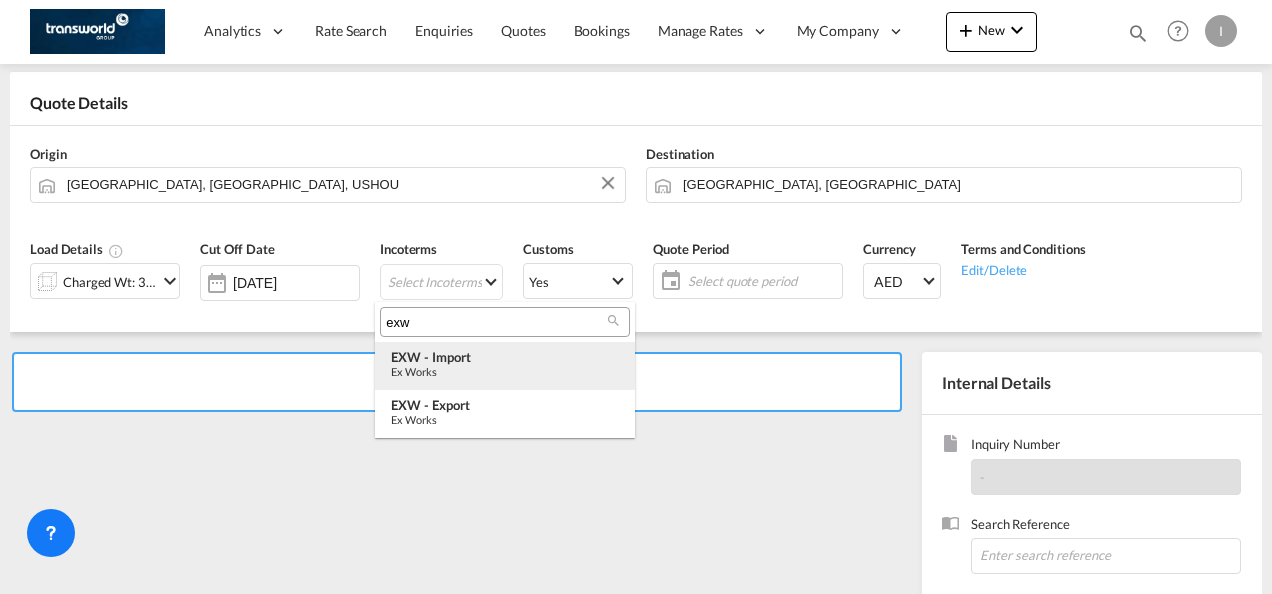 type on "exw" 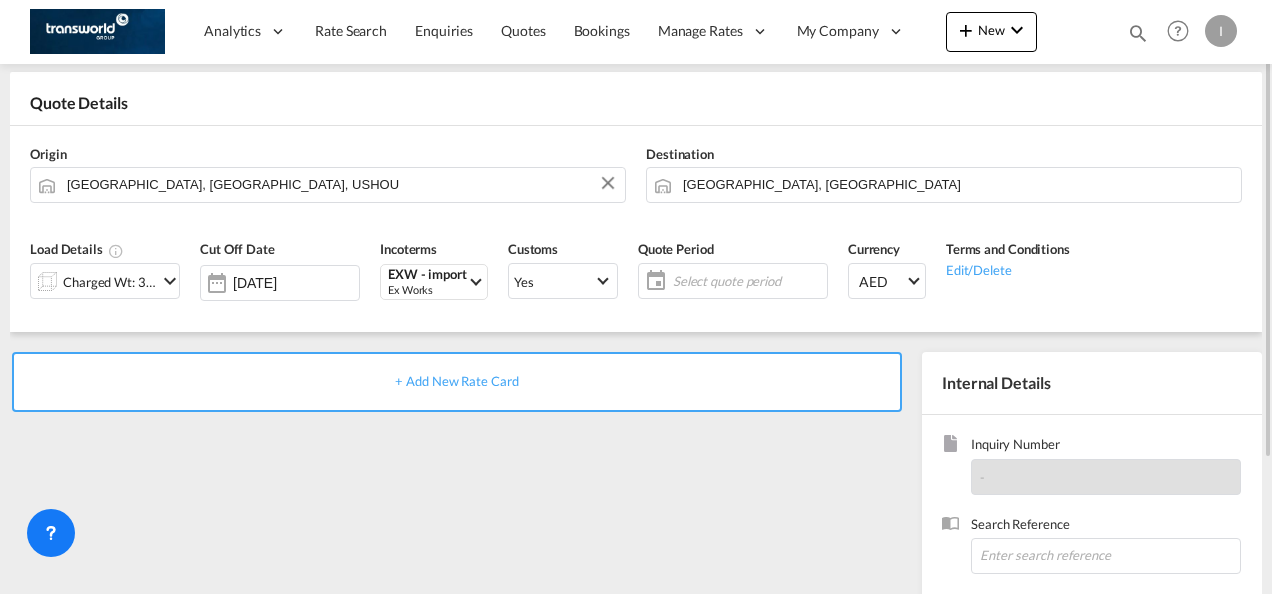 click on "Select quote period" 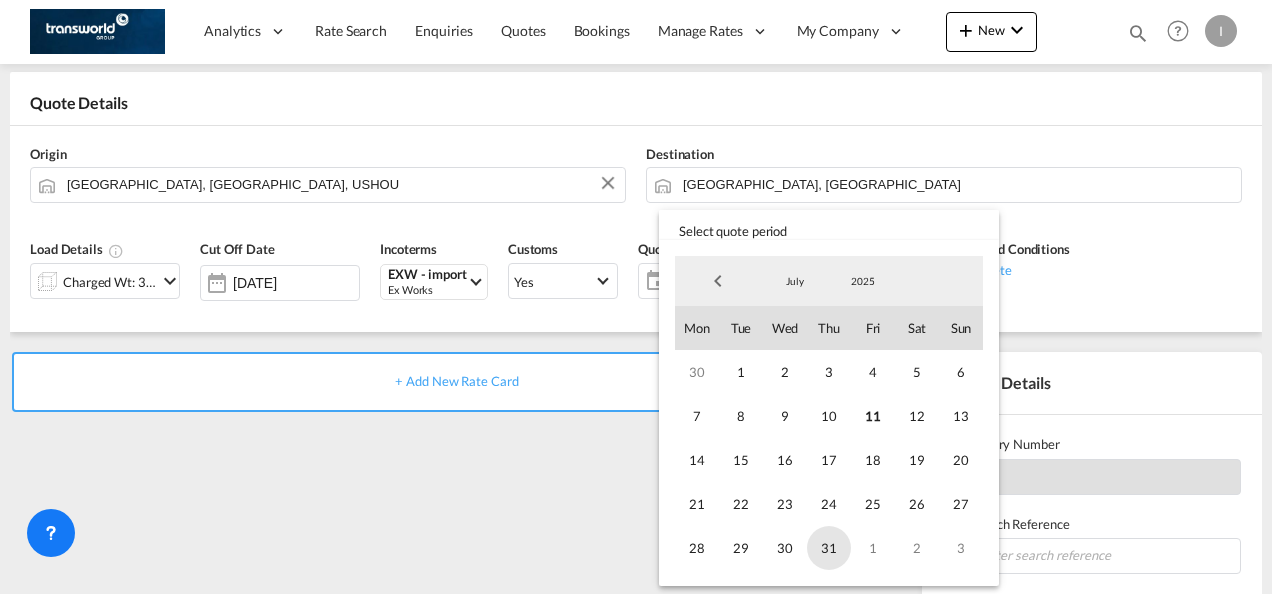 click on "31" at bounding box center [829, 548] 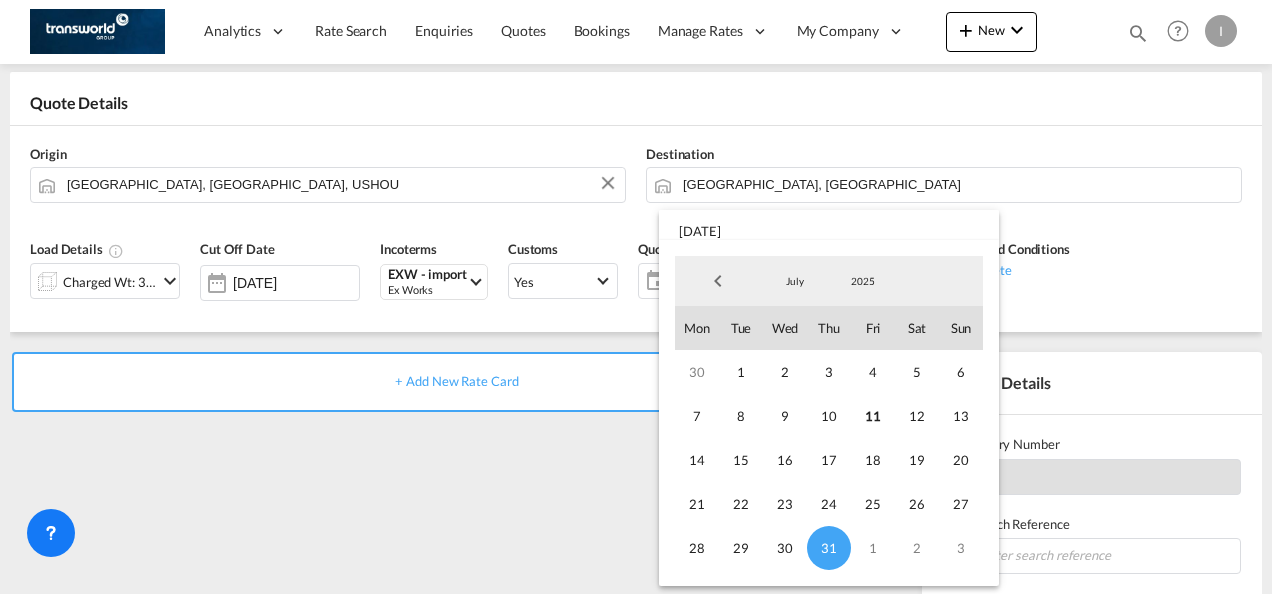 click at bounding box center [636, 297] 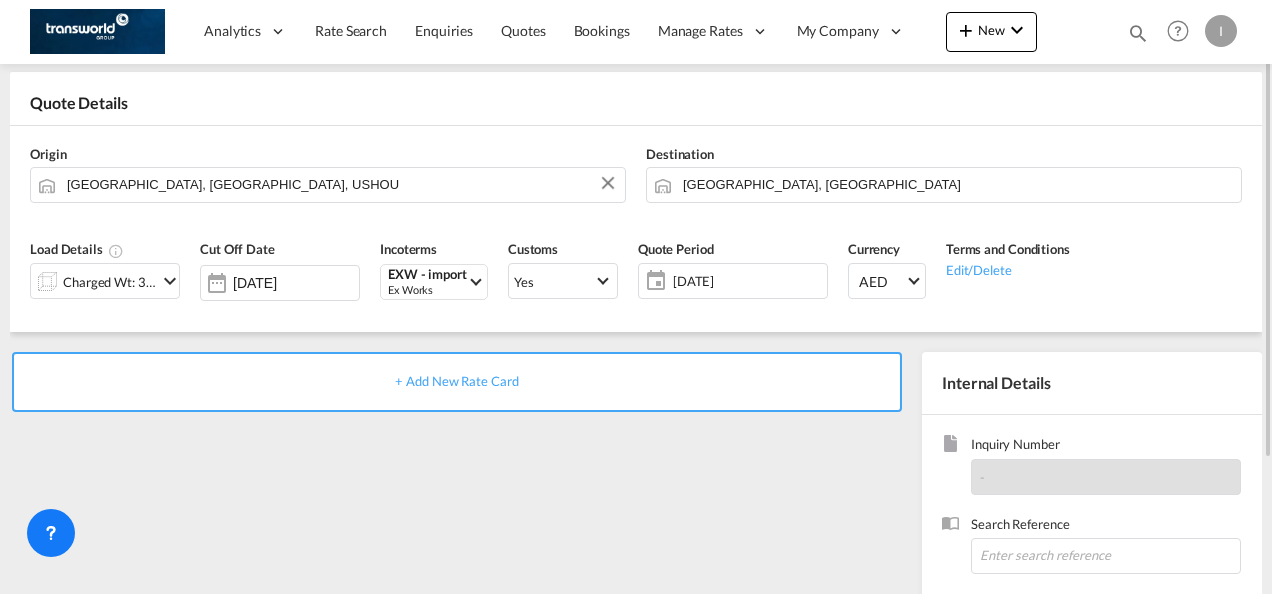 click on "Search Reference" at bounding box center [1092, 554] 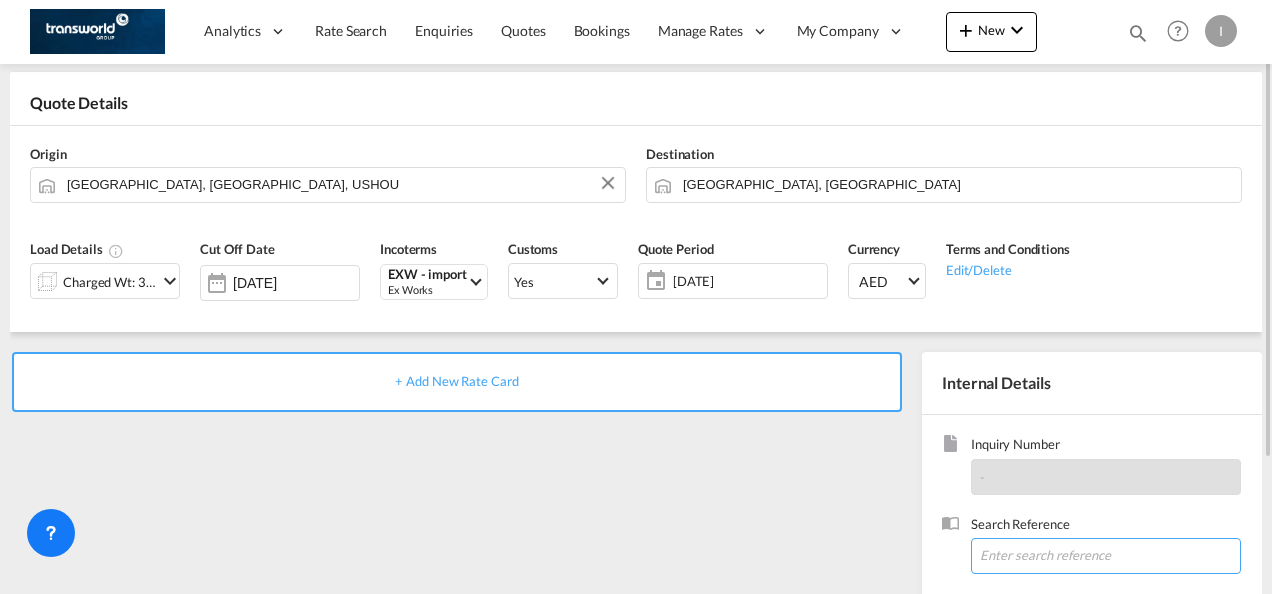 click at bounding box center [1106, 556] 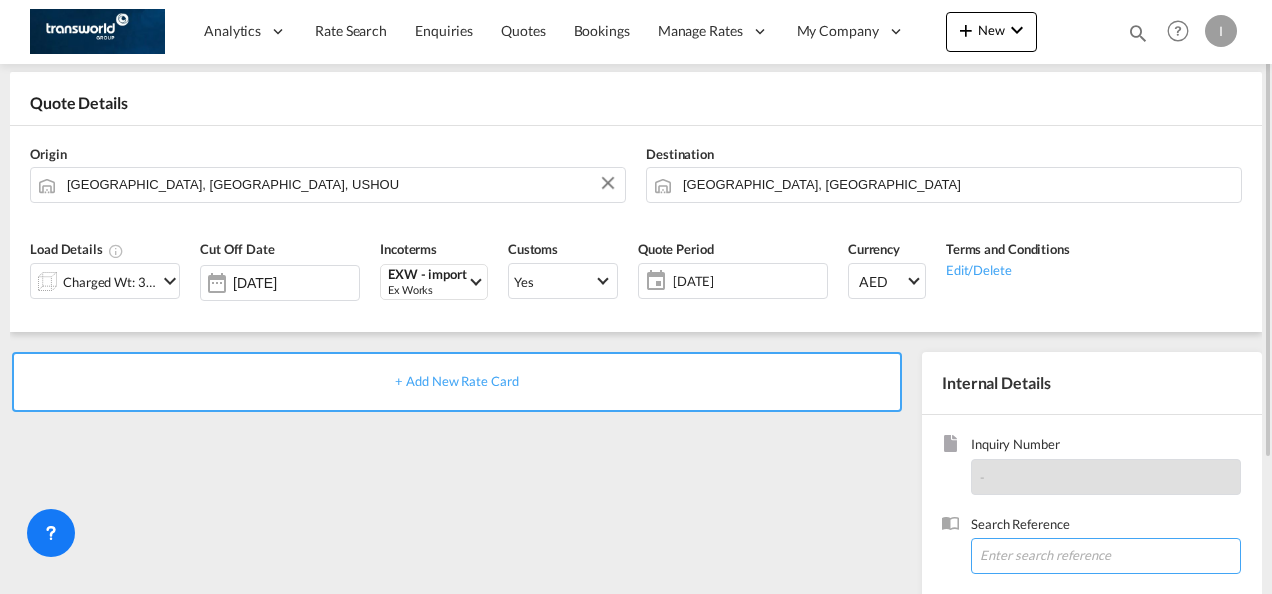 scroll, scrollTop: 0, scrollLeft: 0, axis: both 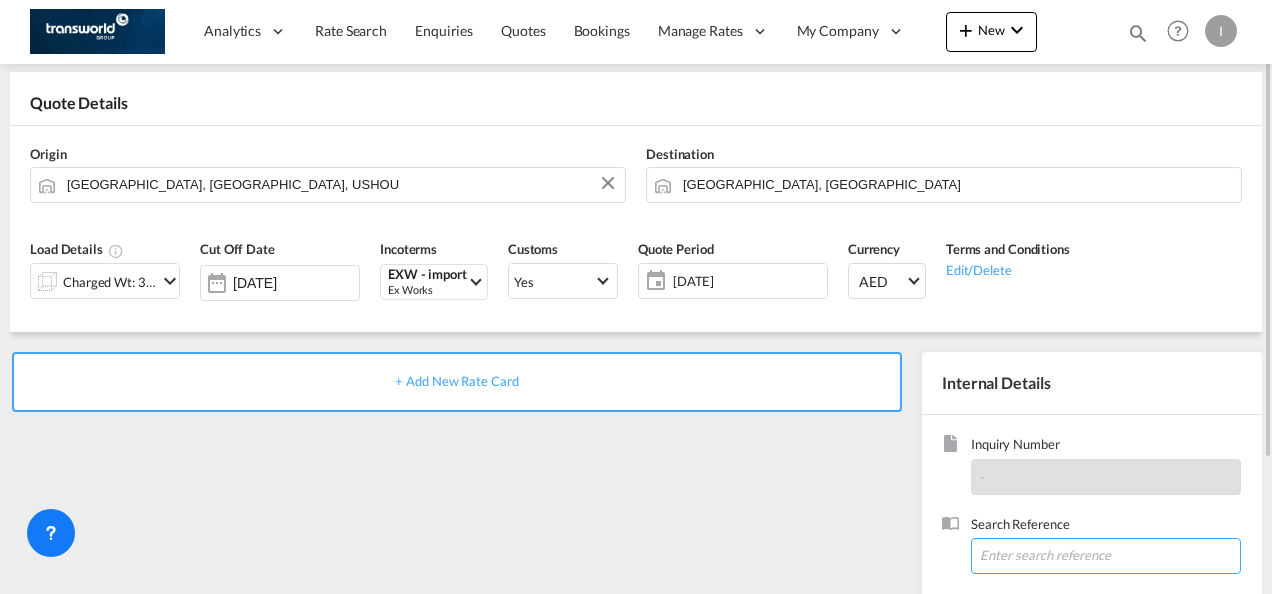 click at bounding box center [1106, 556] 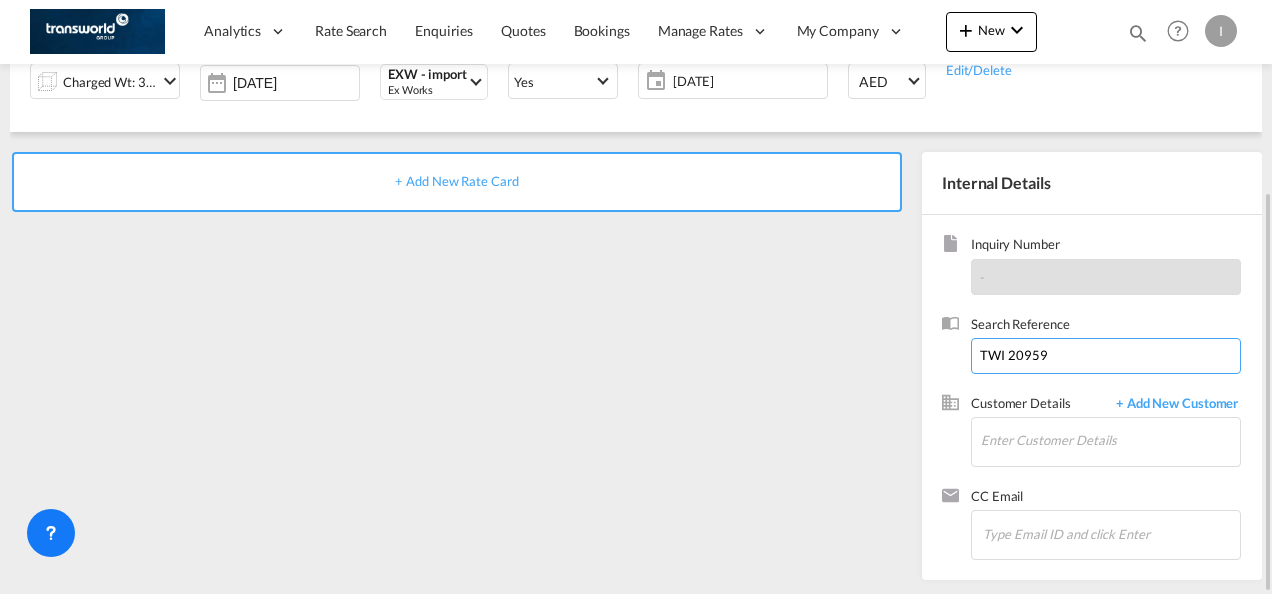 scroll, scrollTop: 182, scrollLeft: 0, axis: vertical 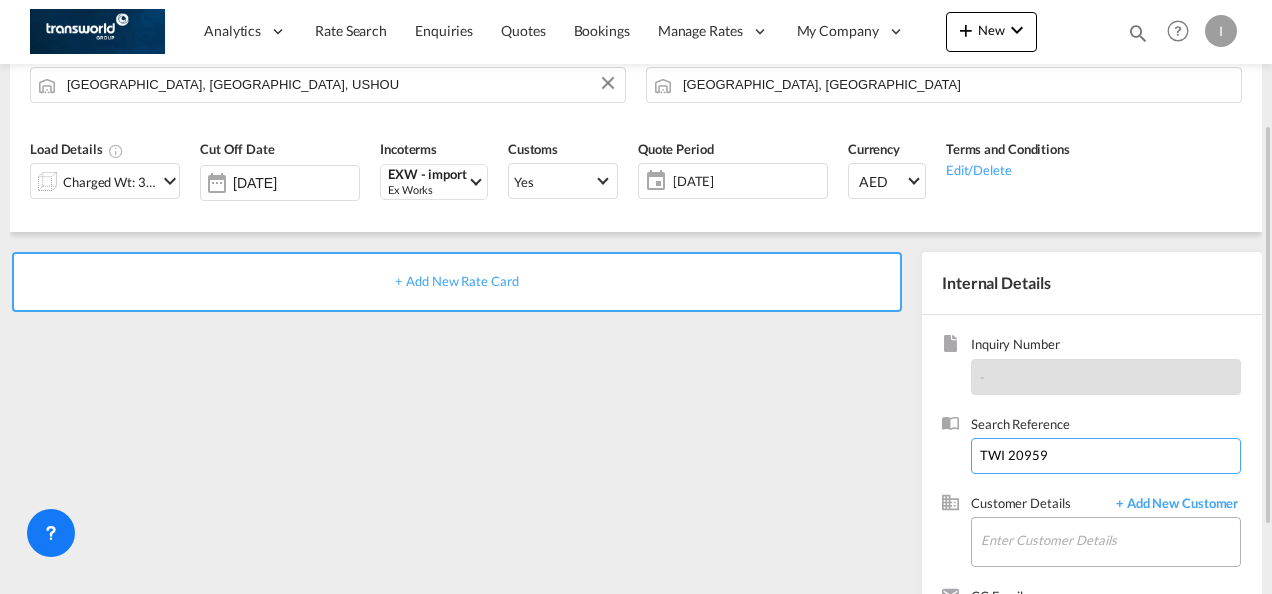 type on "TWI 20959" 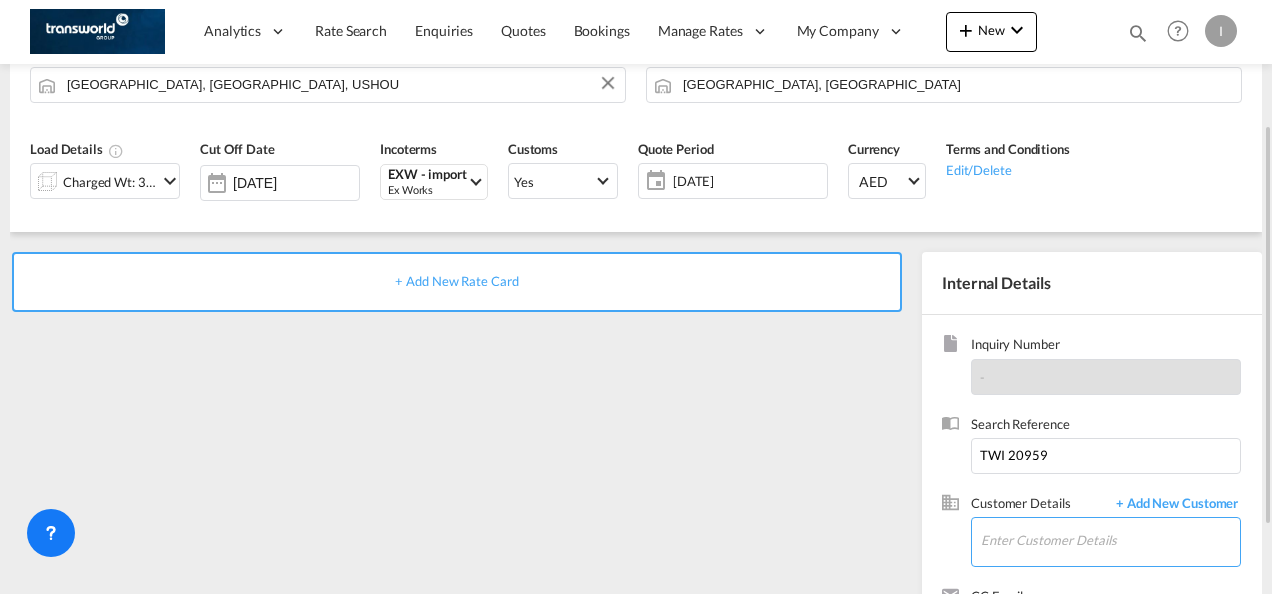 click on "Enter Customer Details" at bounding box center [1110, 540] 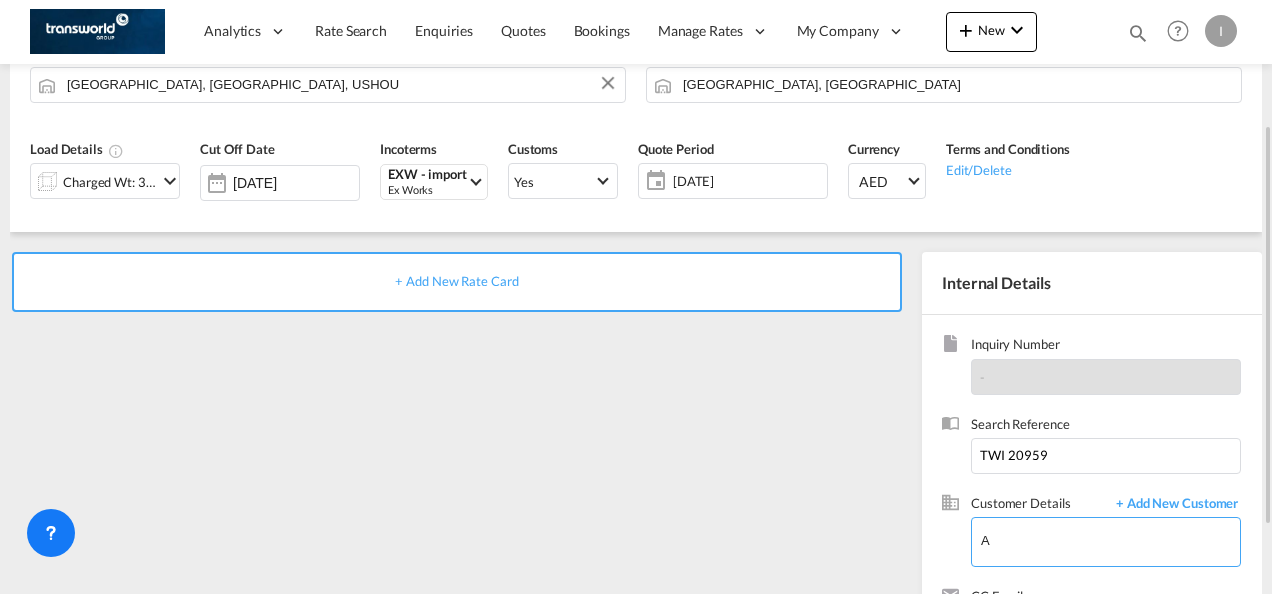 type 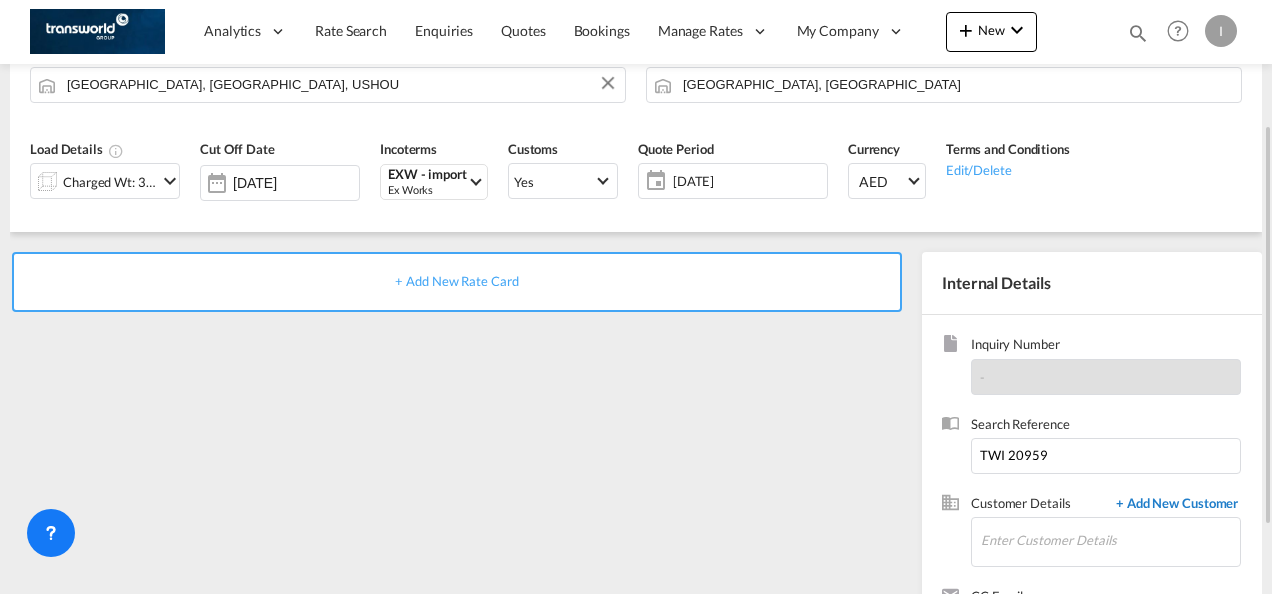 click on "+ Add New Customer" at bounding box center [1173, 505] 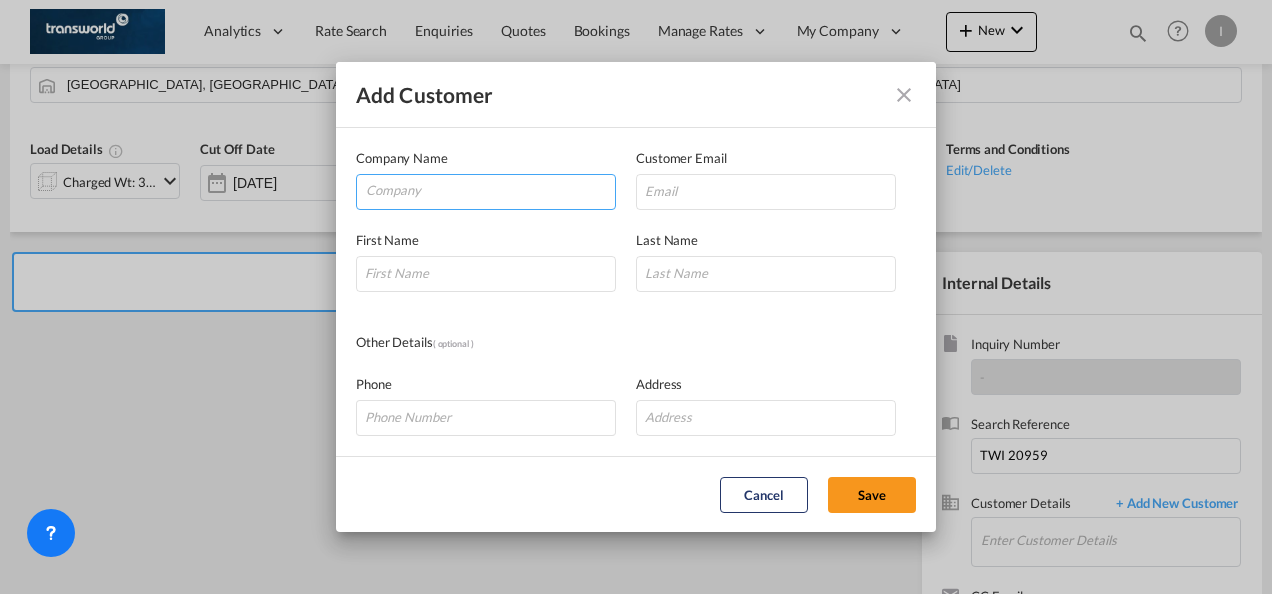 click at bounding box center (490, 190) 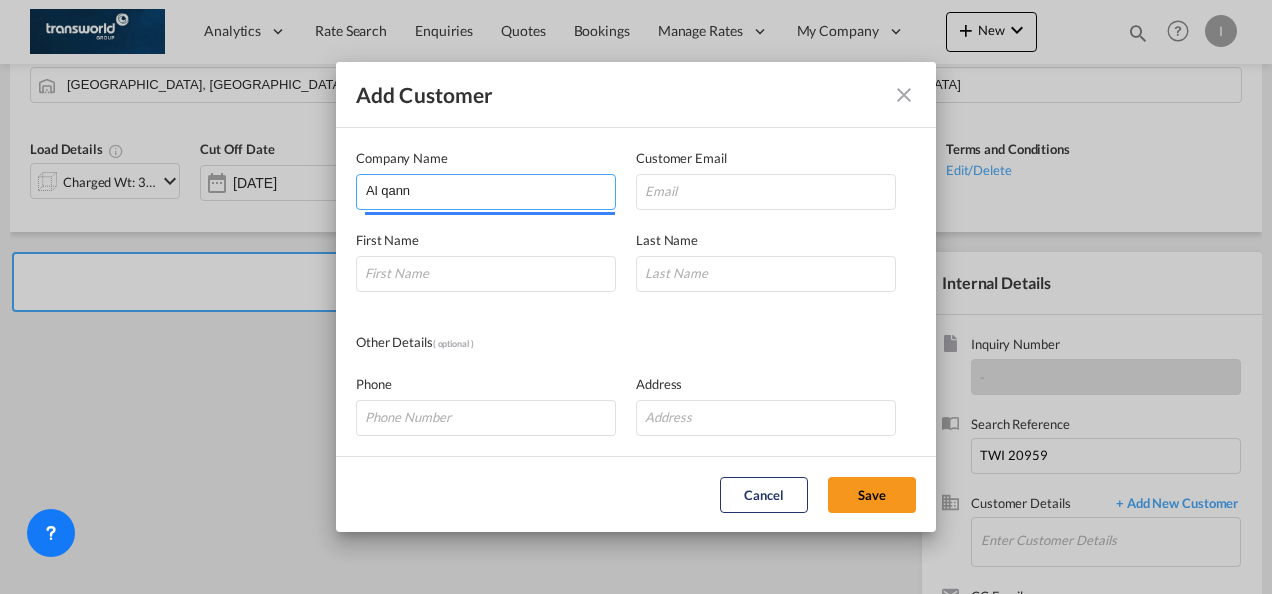 drag, startPoint x: 430, startPoint y: 196, endPoint x: 341, endPoint y: 191, distance: 89.140335 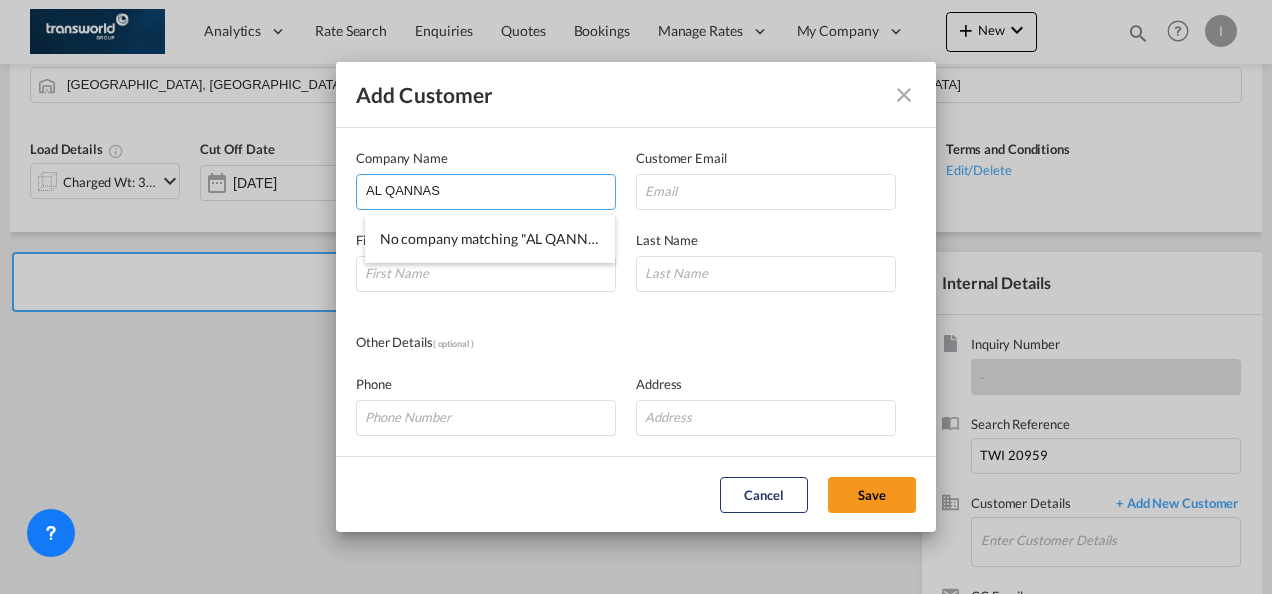 click on "AL QANNAS" at bounding box center [490, 190] 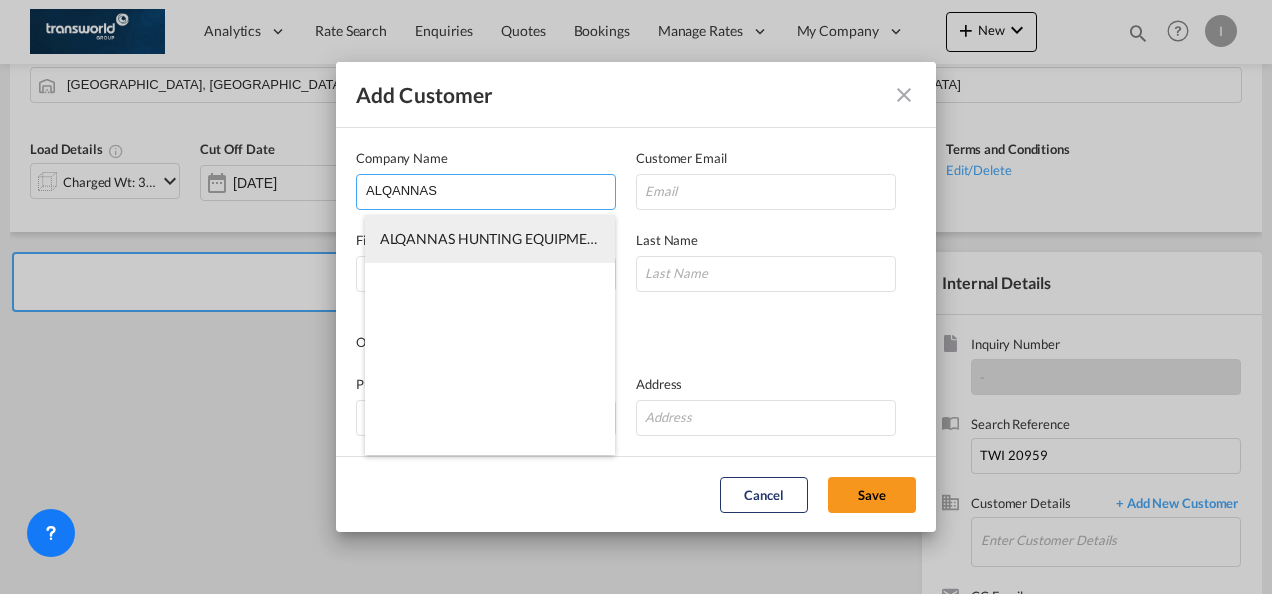 click on "ALQANNAS HUNTING EQUIPMENT LLC" at bounding box center (506, 238) 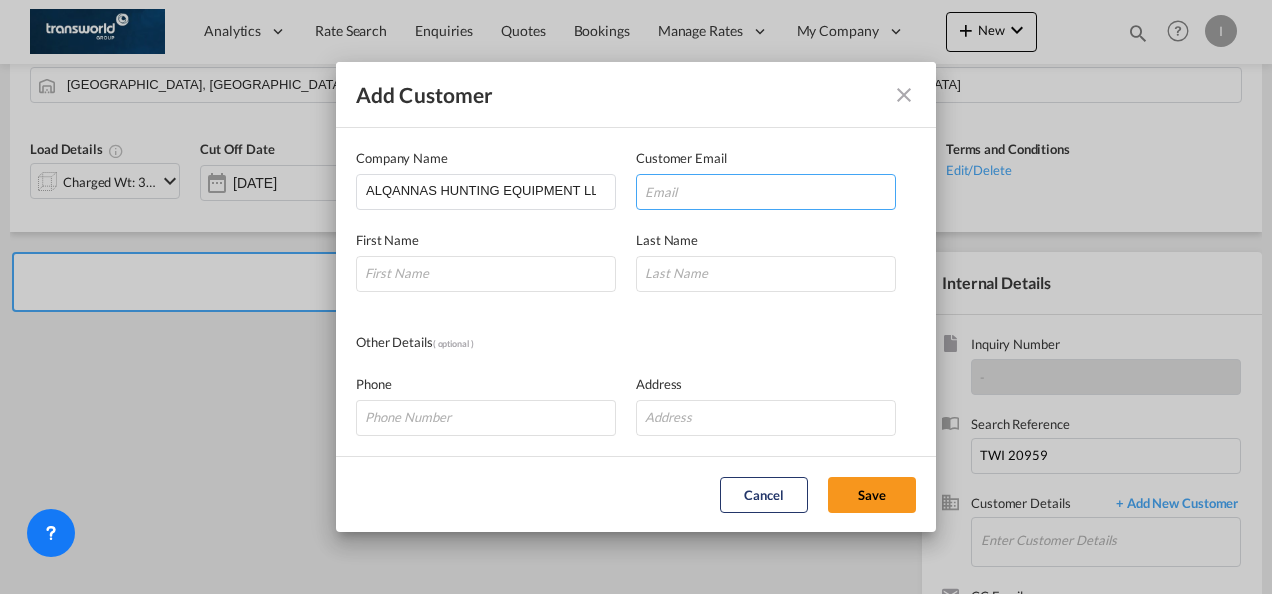 click at bounding box center [766, 192] 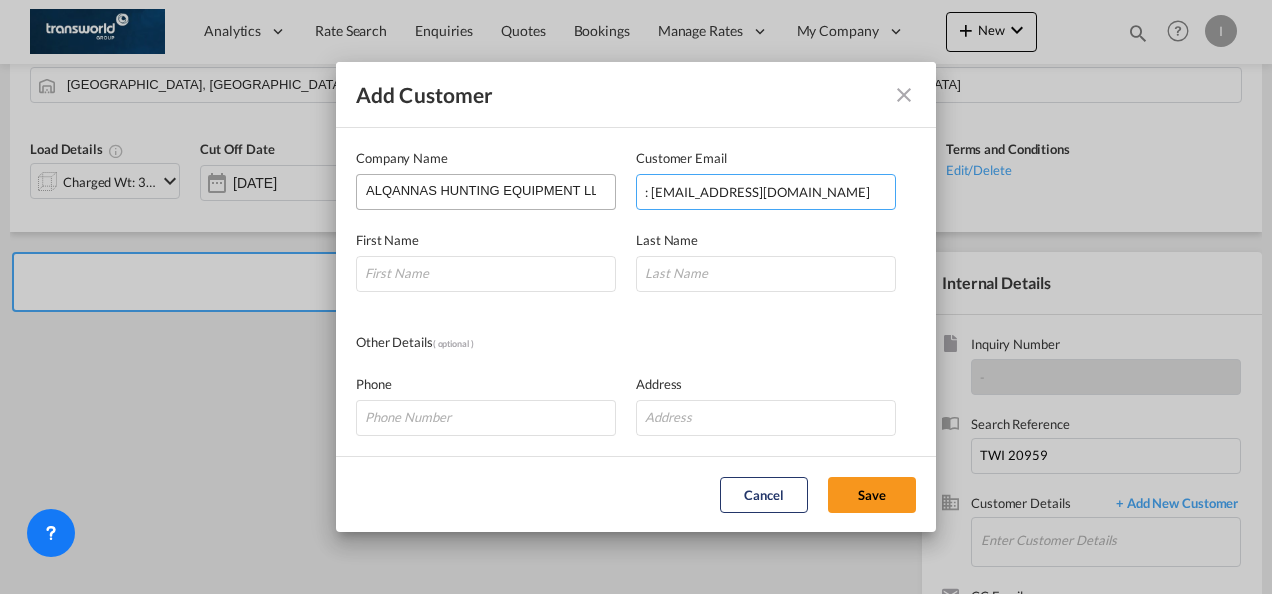 drag, startPoint x: 652, startPoint y: 196, endPoint x: 485, endPoint y: 202, distance: 167.10774 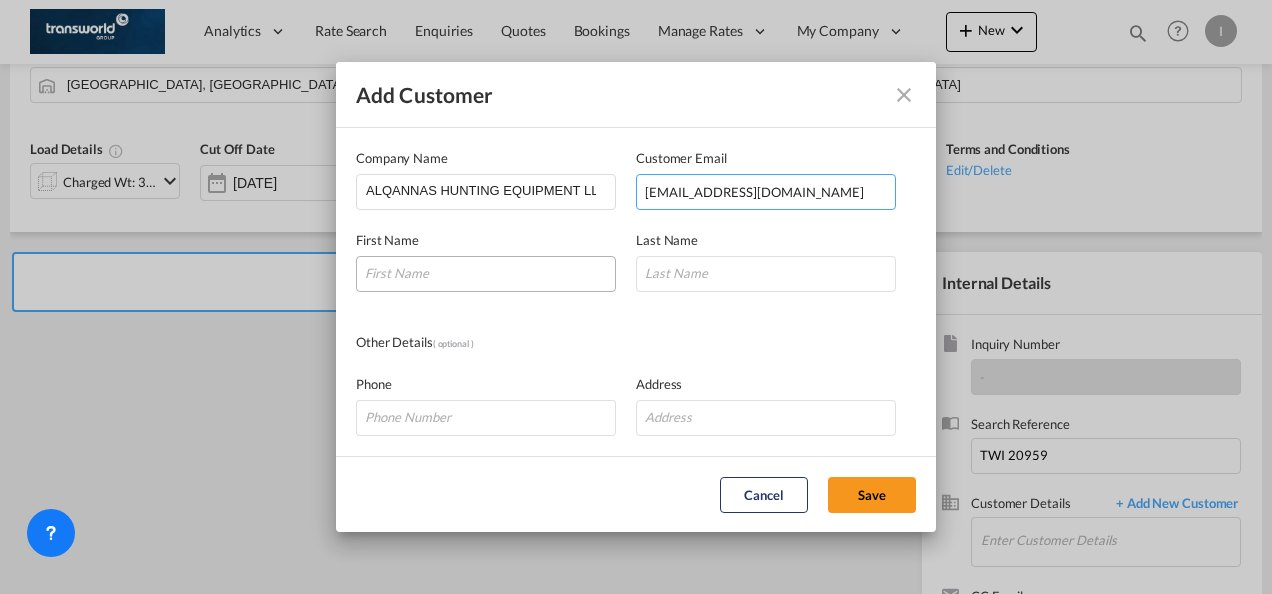 type on "[EMAIL_ADDRESS][DOMAIN_NAME]" 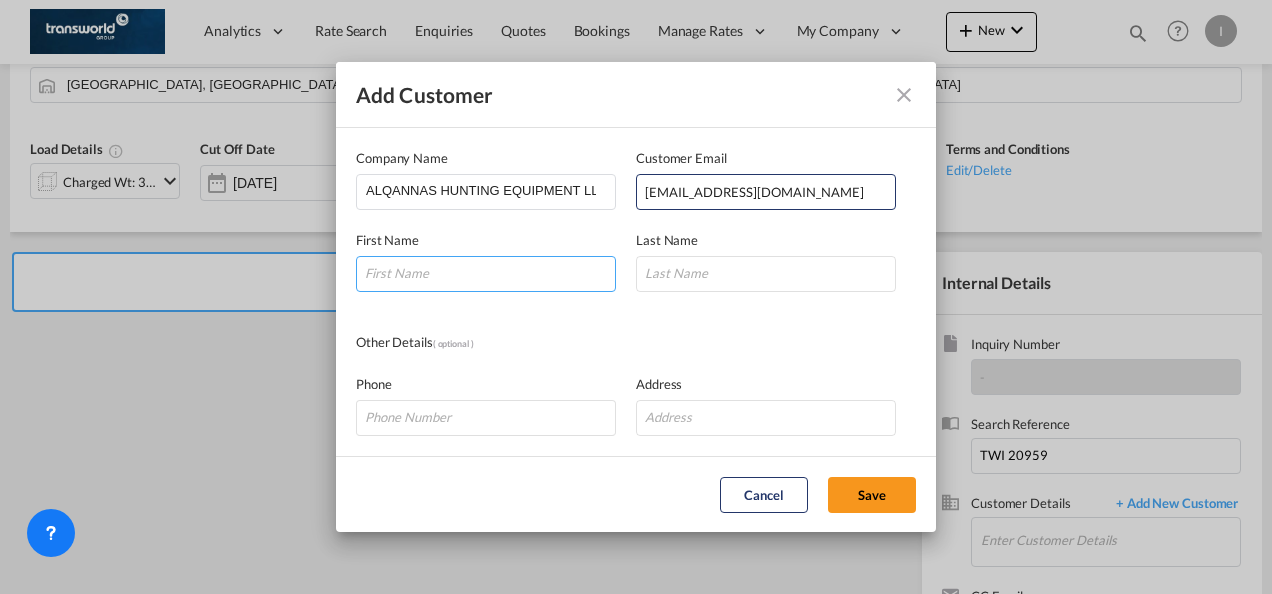 click at bounding box center (486, 274) 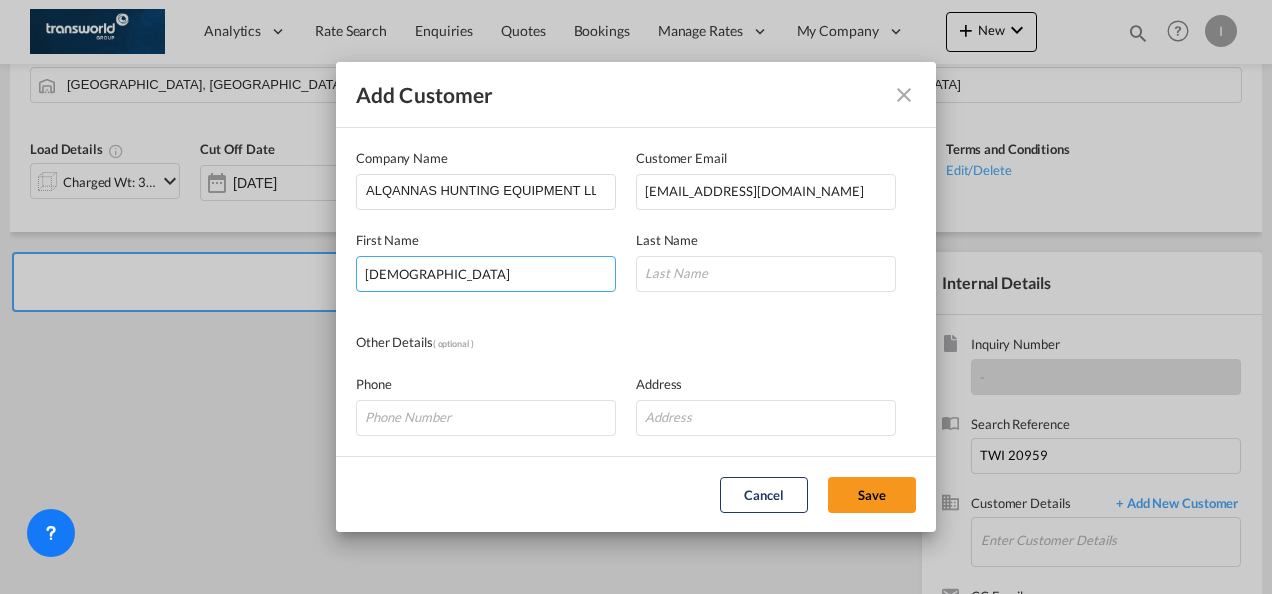 type on "[DEMOGRAPHIC_DATA]" 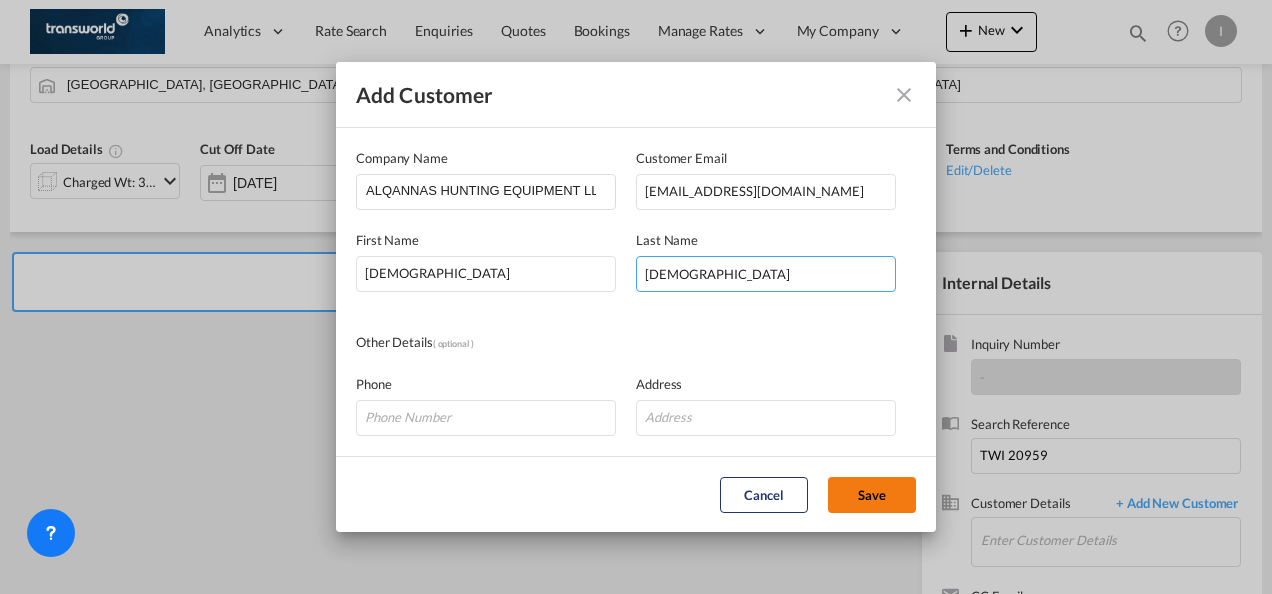 type on "[DEMOGRAPHIC_DATA]" 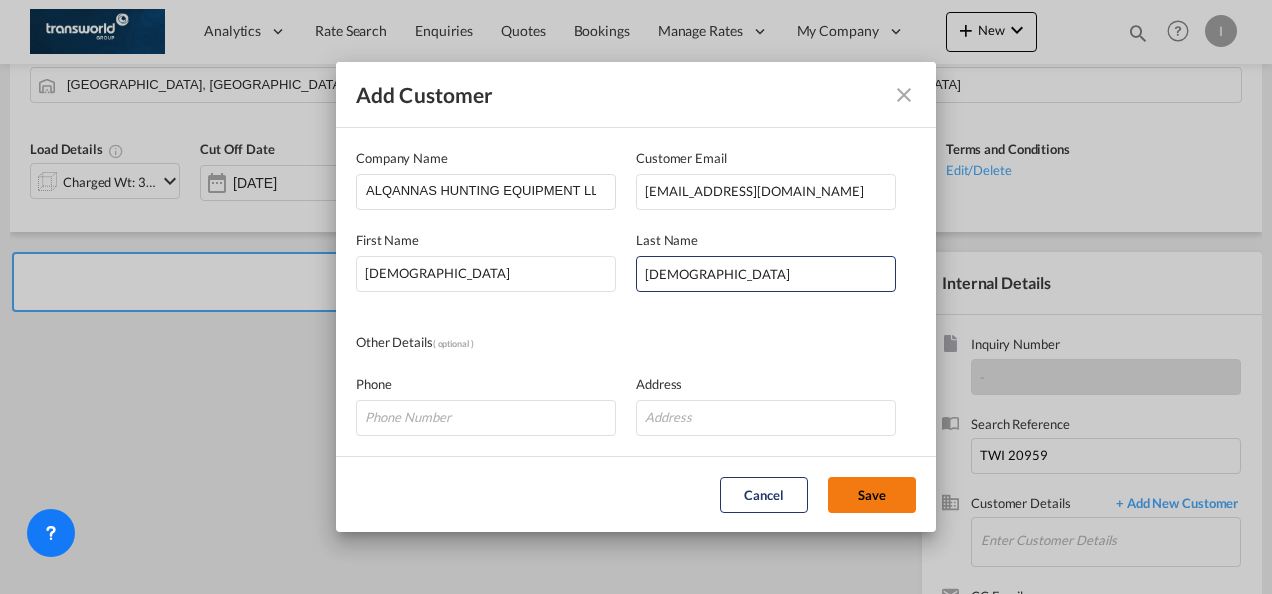 click on "Save" at bounding box center [872, 495] 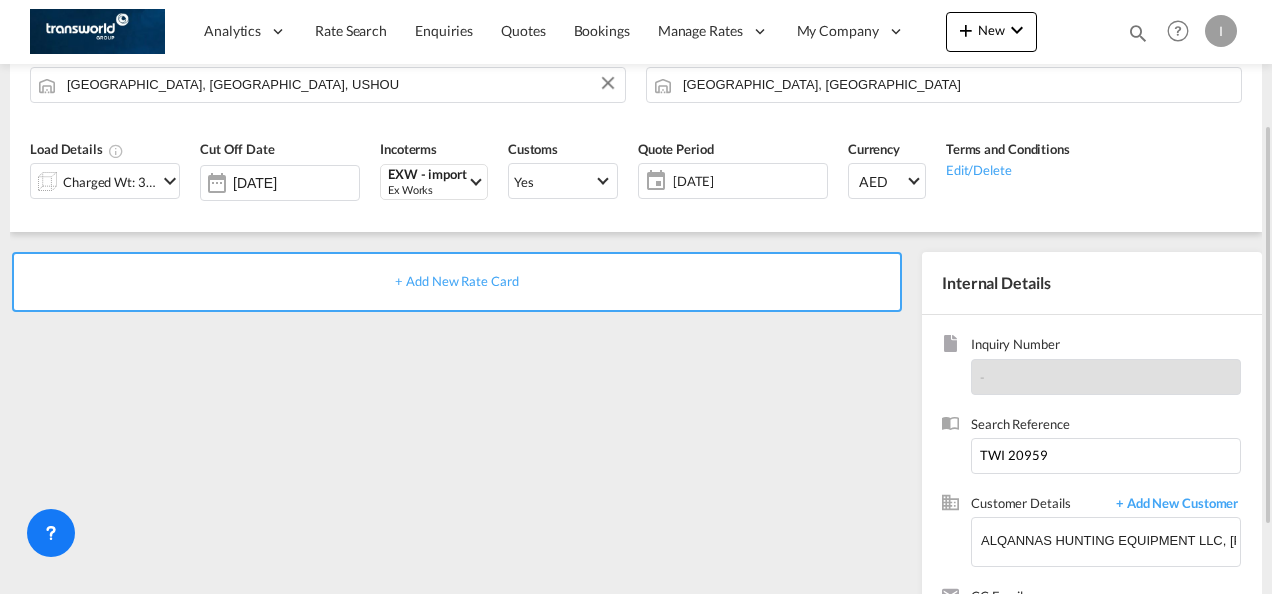 click on "+ Add New Rate Card" at bounding box center (456, 281) 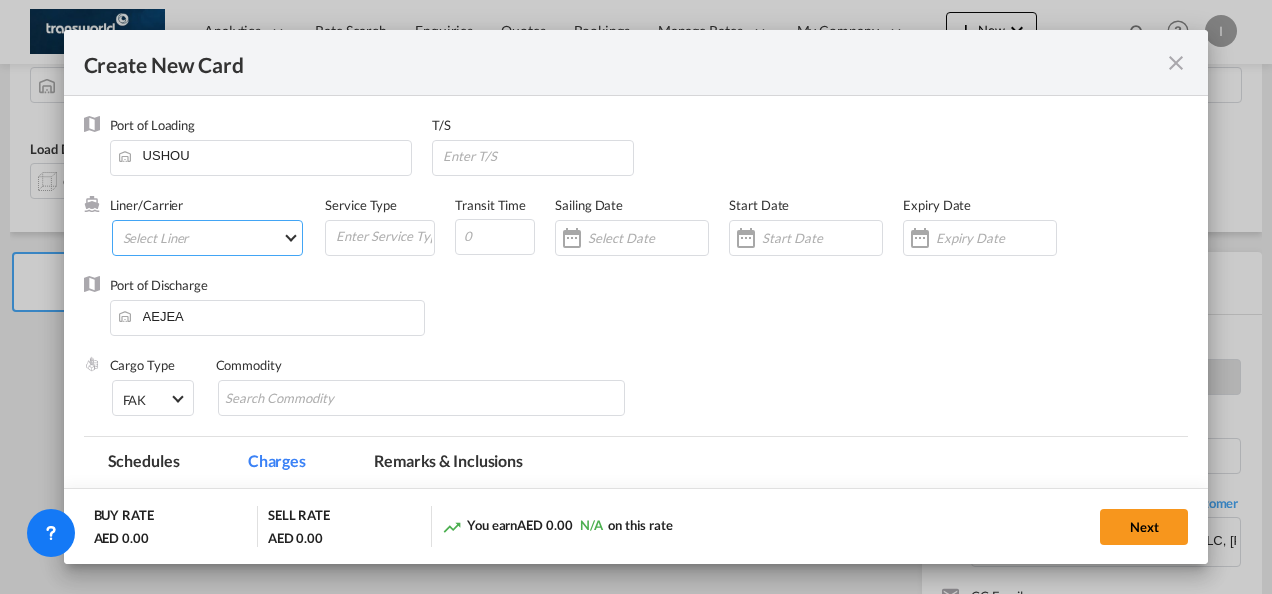 click on "Select Liner   2HM LOGISTICS D.O.O 2HM LOGISTICS D.O.O. / TDWC-CAPODISTRI 2HM LOGISTICS D.O.O. / TDWC-KOPER 2HM LOGISTICS KFT / TDWC-ANKARANSKA 3A INTERNATIONAL LOGISTICS JOINT STOCK COMPANY / T 3P LOGISTICS / TDWC - [GEOGRAPHIC_DATA] A & G INTERNATIONAL CARGO ([GEOGRAPHIC_DATA])  / TDWC-BANGK A A X L GLOBAL SHIPPING LINES L.L.C / TDWC-[GEOGRAPHIC_DATA] A AND G INTERNATIONAL CARGO / TDWC-[GEOGRAPHIC_DATA] A J WORLDWIDE SERVICES INC / TDWC-SADDLE BRO A K ENTERPRISES / TDWC-[GEOGRAPHIC_DATA] A.J WORLDWIDE SERVICES LTD / TDWC-WESTDRAYTO AA AND S SHIPPING LLC / TDWC-DUBAI AA&S SHIPPING LLC / TDWC-[GEOGRAPHIC_DATA] AAA CHINA LIMITED / TDWC-[GEOGRAPHIC_DATA] [PERSON_NAME] SHIPPING L.L.C / TDWC-[GEOGRAPHIC_DATA] AAS FREIGHT EUROPE GMBH / TDWC-[GEOGRAPHIC_DATA] [GEOGRAPHIC_DATA] COMMERCIAL FZE / TDWC-[GEOGRAPHIC_DATA] AAXL GLOBAL SHIPPING LINES LLC [PERSON_NAME] / TDWC-[GEOGRAPHIC_DATA] [PERSON_NAME] TRADING LLC / TDWC-[GEOGRAPHIC_DATA] ABC EUROPEAN AIR AND SEA CARGO DISTRI / TDWC-BEOGR ABDA CARGO SERVICES DMCC / TDWC-DUBAI [PERSON_NAME] SHIPPING LLC [PERSON_NAME] SHIPPING LLC / TDWC-[GEOGRAPHIC_DATA] ABRAO SHIPPING / TDWC-[GEOGRAPHIC_DATA] ABRECO FREIGHT LLC / TDWC-[GEOGRAPHIC_DATA]" at bounding box center [208, 238] 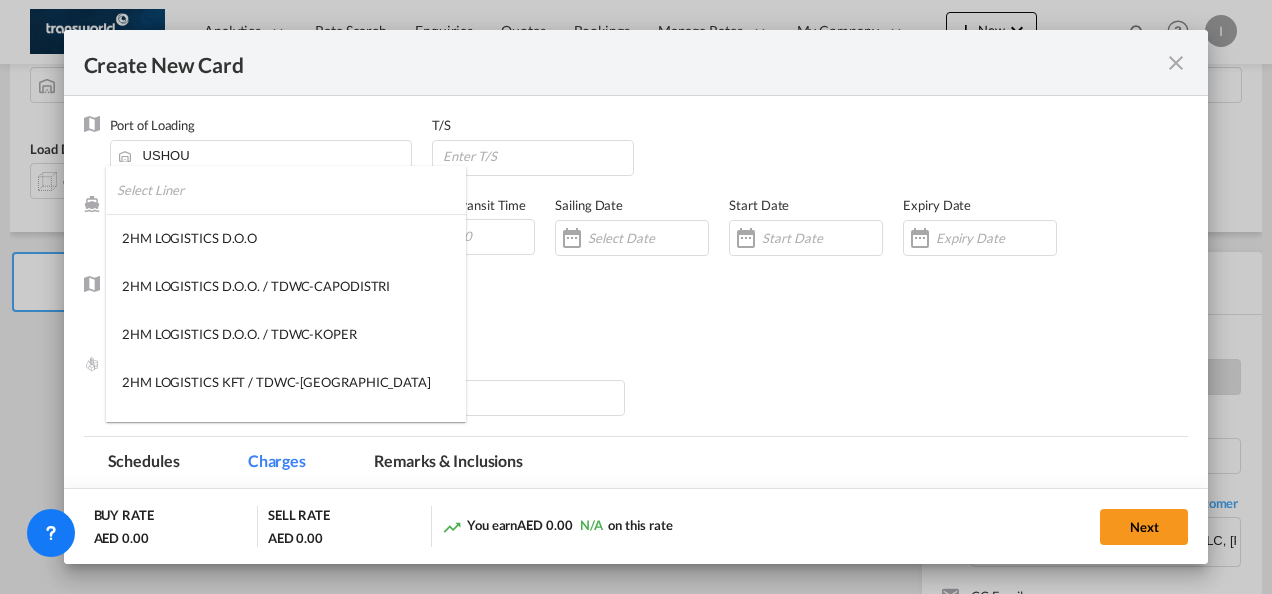click at bounding box center [291, 190] 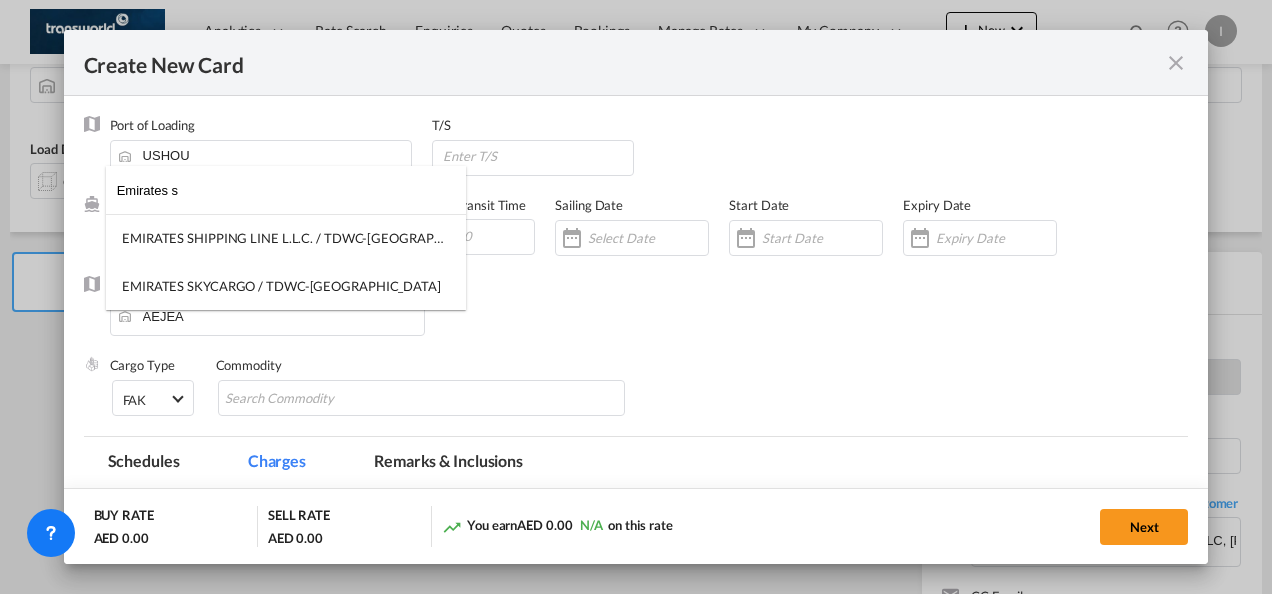 drag, startPoint x: 218, startPoint y: 193, endPoint x: 76, endPoint y: 192, distance: 142.00352 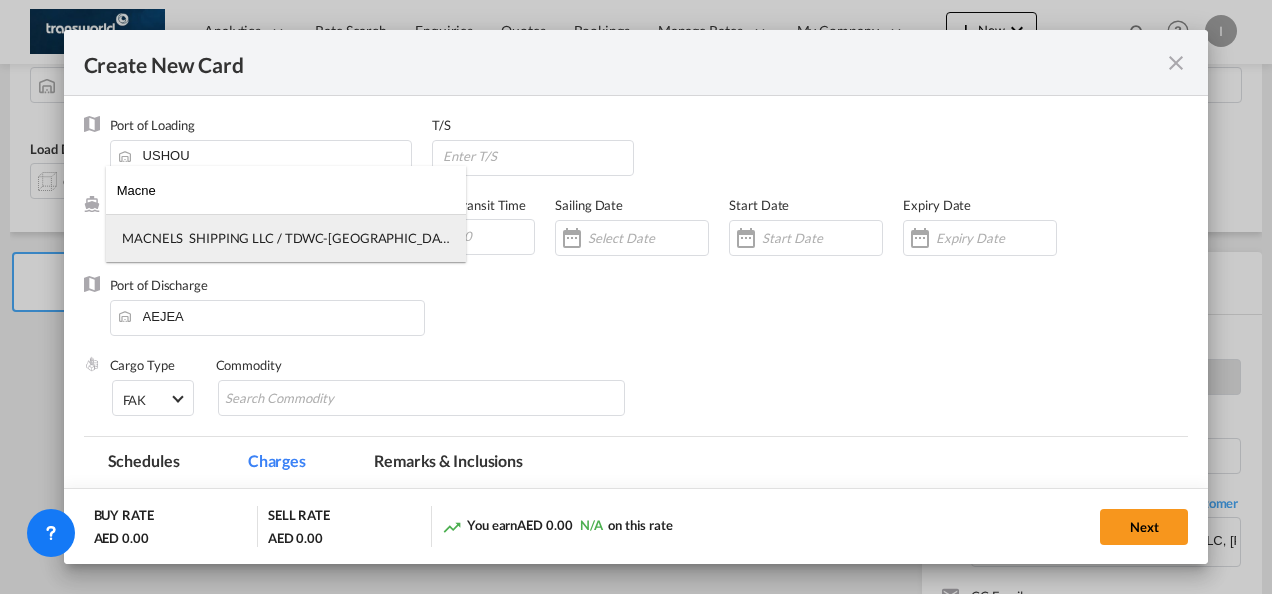 type on "Macne" 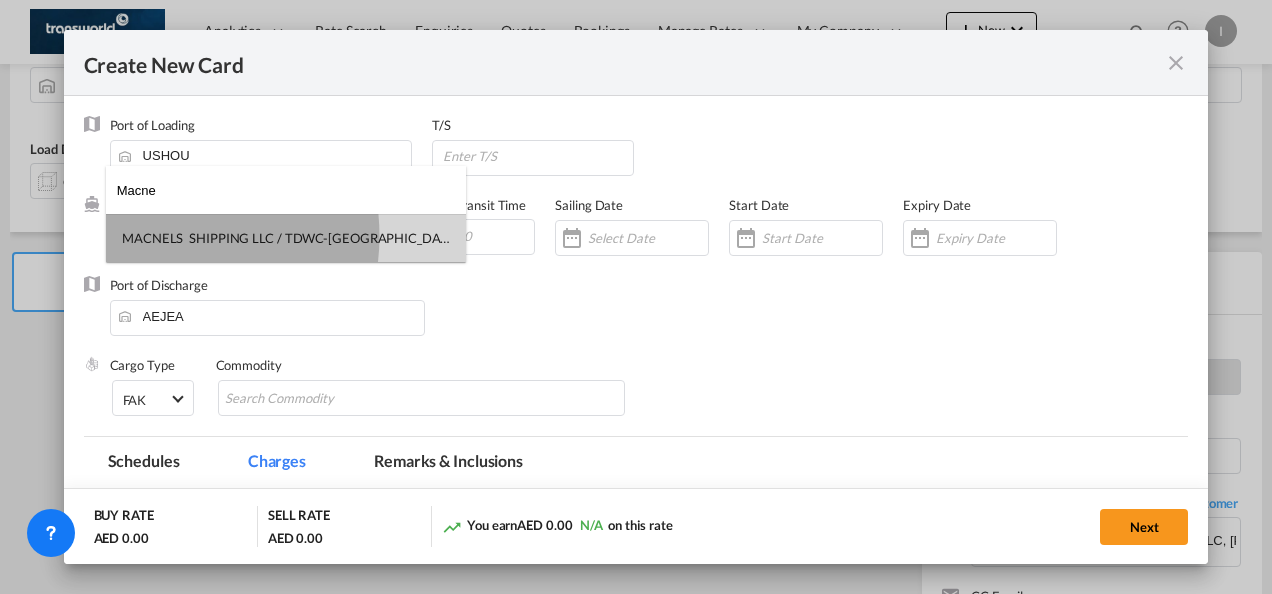 click on "MACNELS  SHIPPING LLC / TDWC-[GEOGRAPHIC_DATA]" at bounding box center (286, 238) 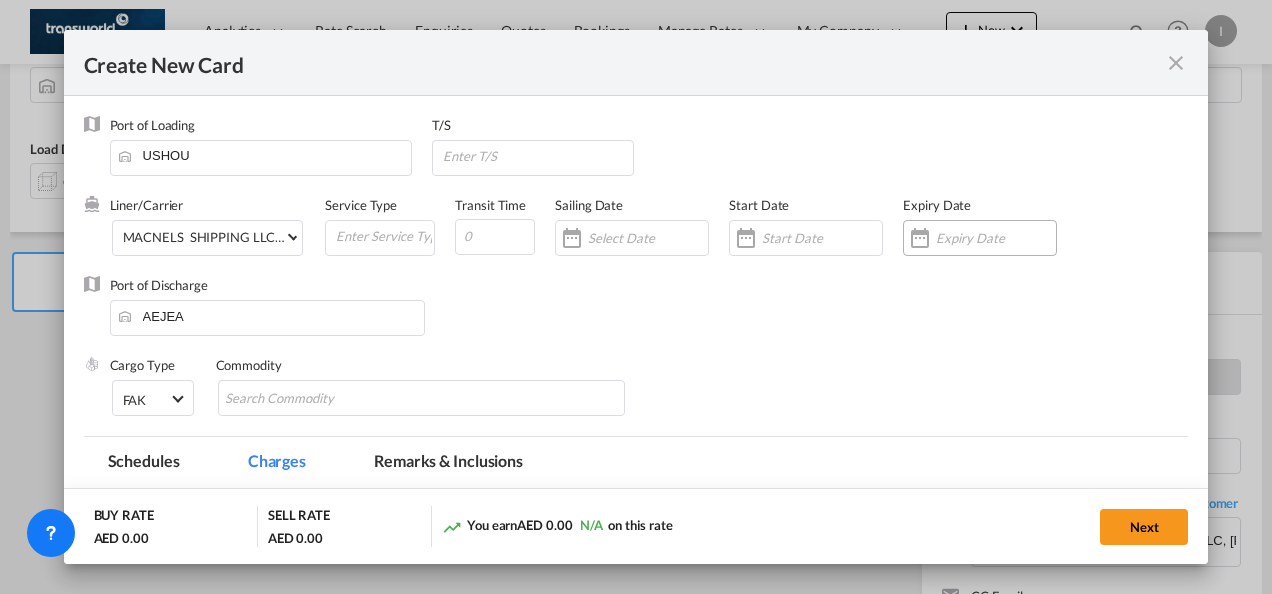 click at bounding box center [996, 238] 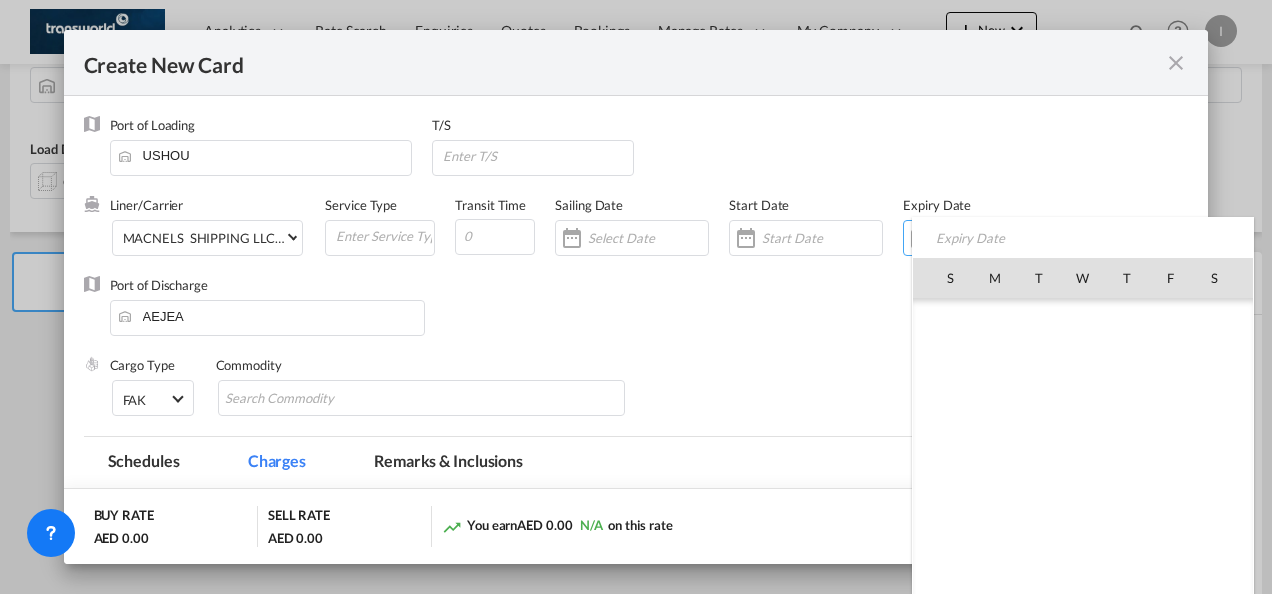 scroll, scrollTop: 462690, scrollLeft: 0, axis: vertical 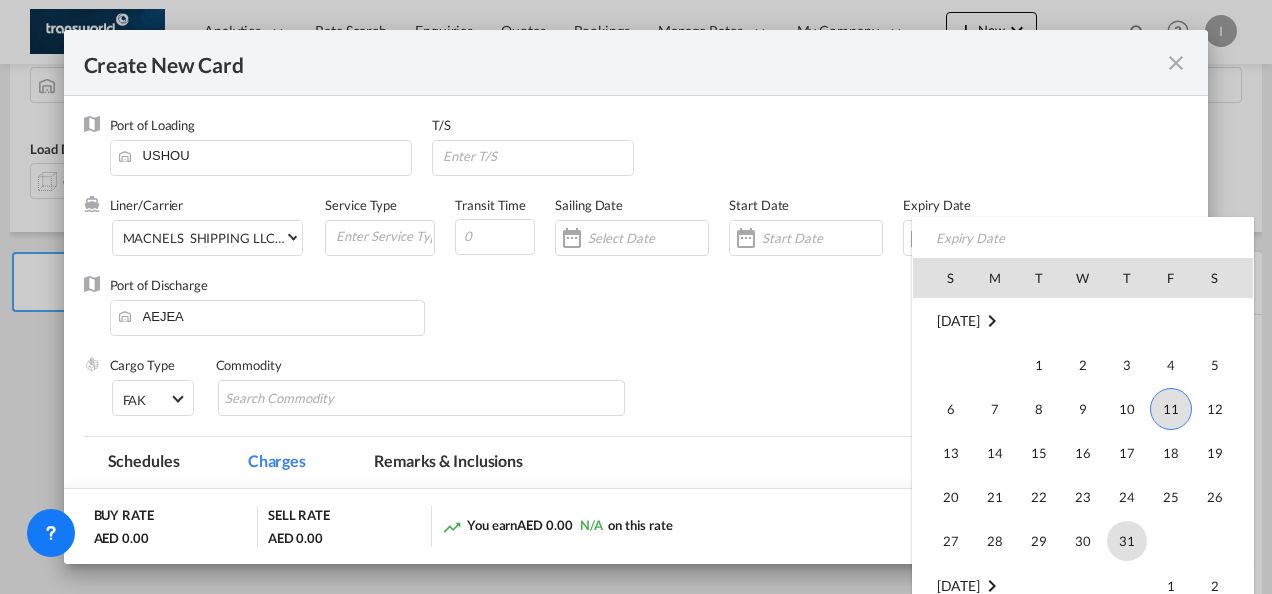 click on "31" at bounding box center (1127, 541) 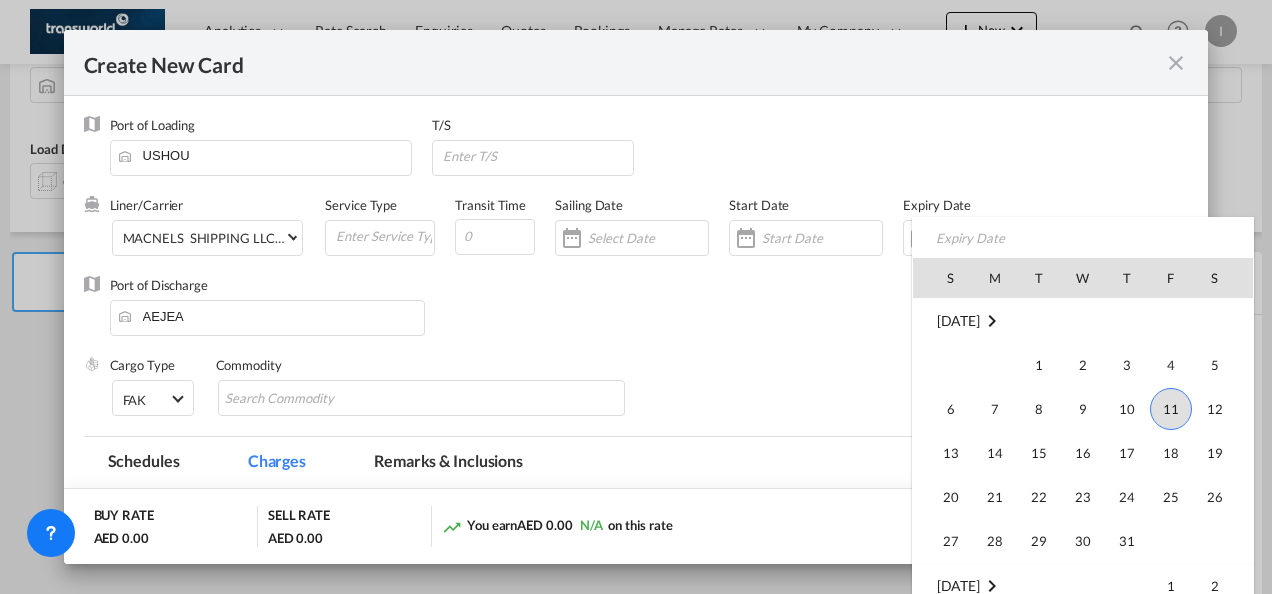type on "[DATE]" 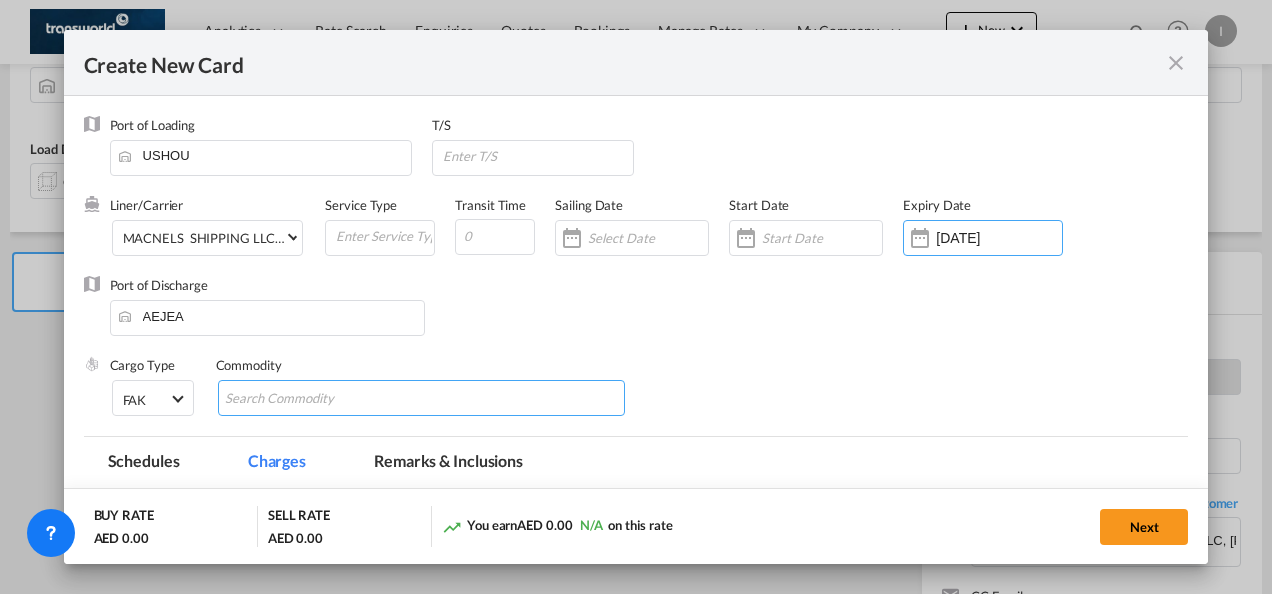 click at bounding box center [316, 399] 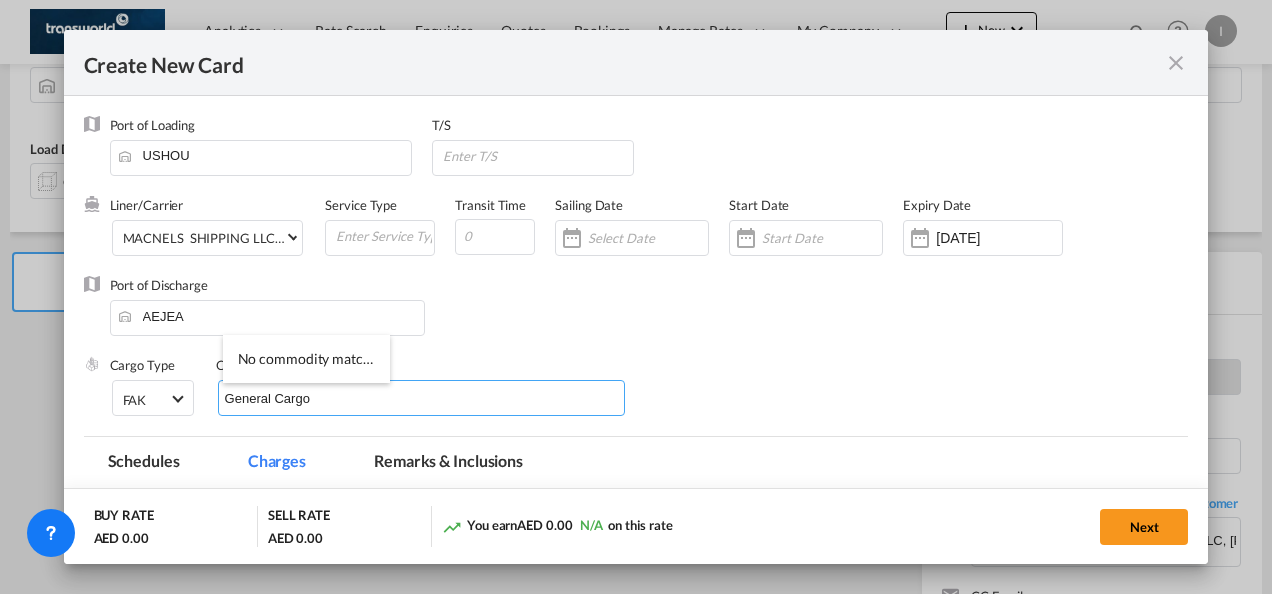 type on "General Cargo" 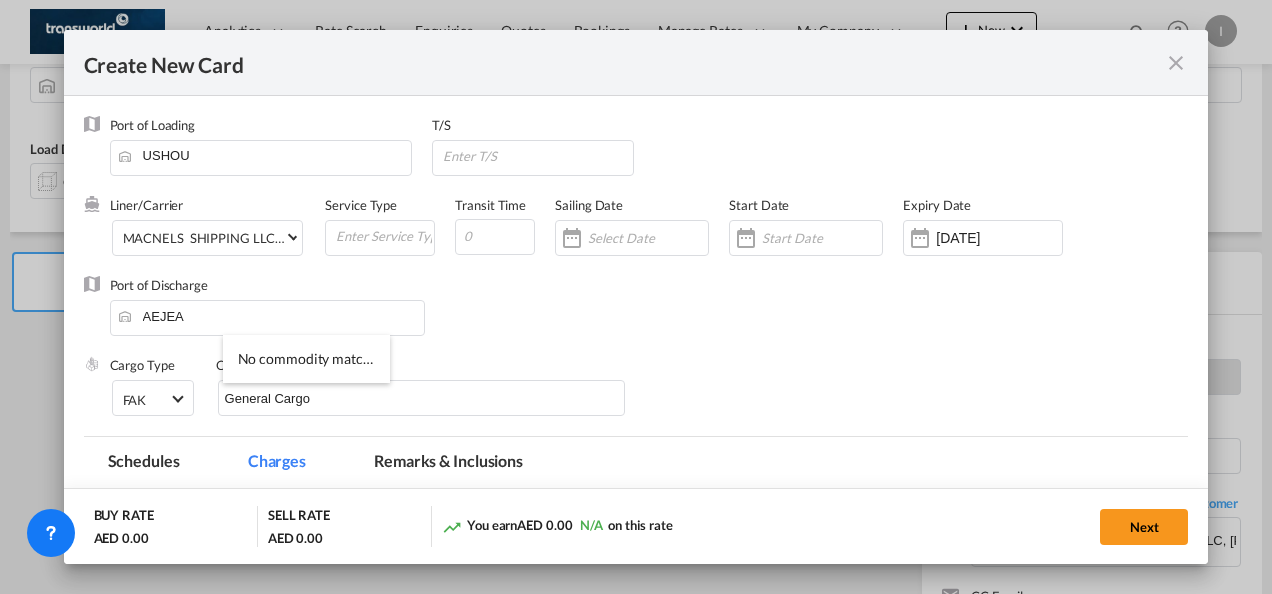 click on "Port of Discharge
[GEOGRAPHIC_DATA]" at bounding box center [636, 316] 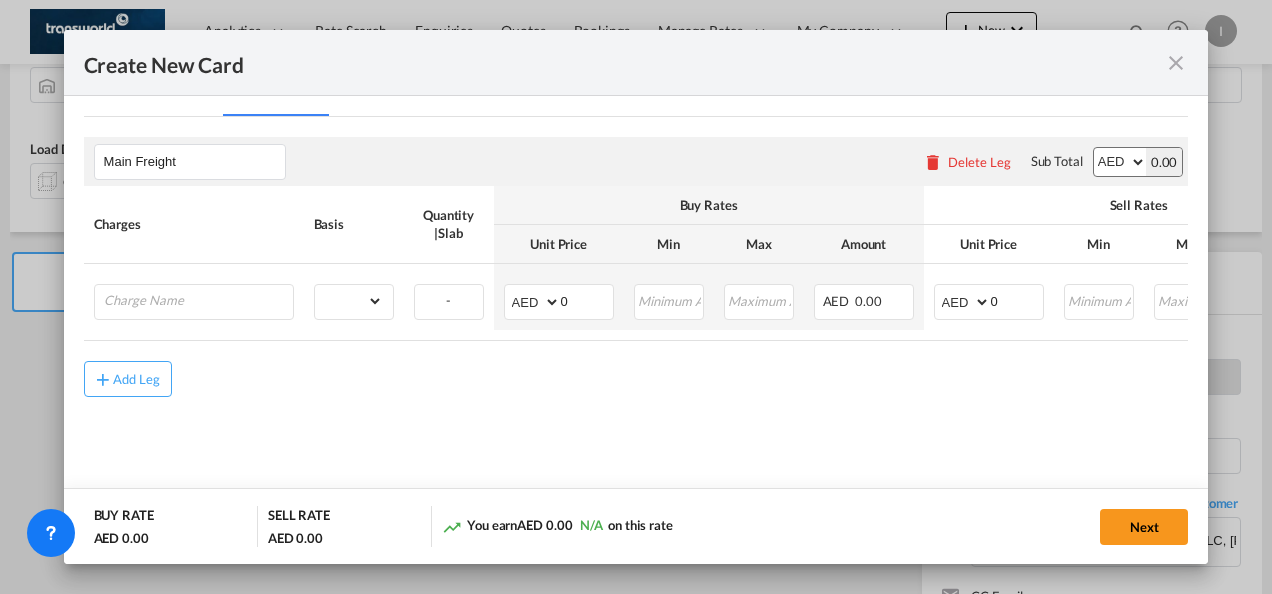 scroll, scrollTop: 394, scrollLeft: 0, axis: vertical 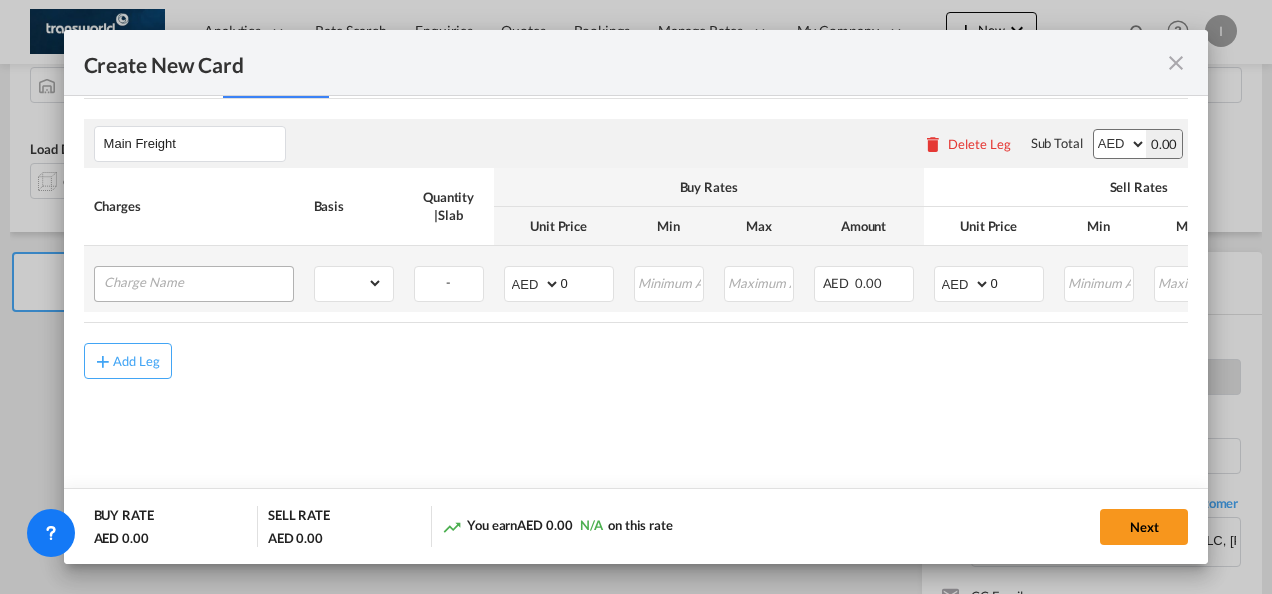 click at bounding box center (194, 284) 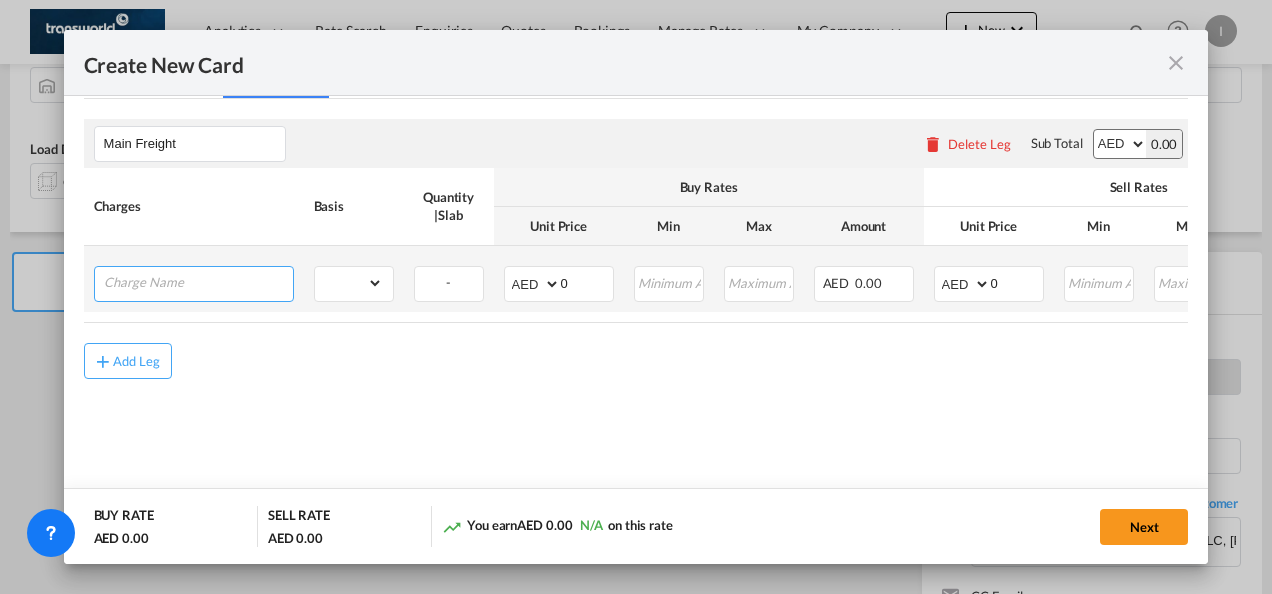 click at bounding box center [198, 282] 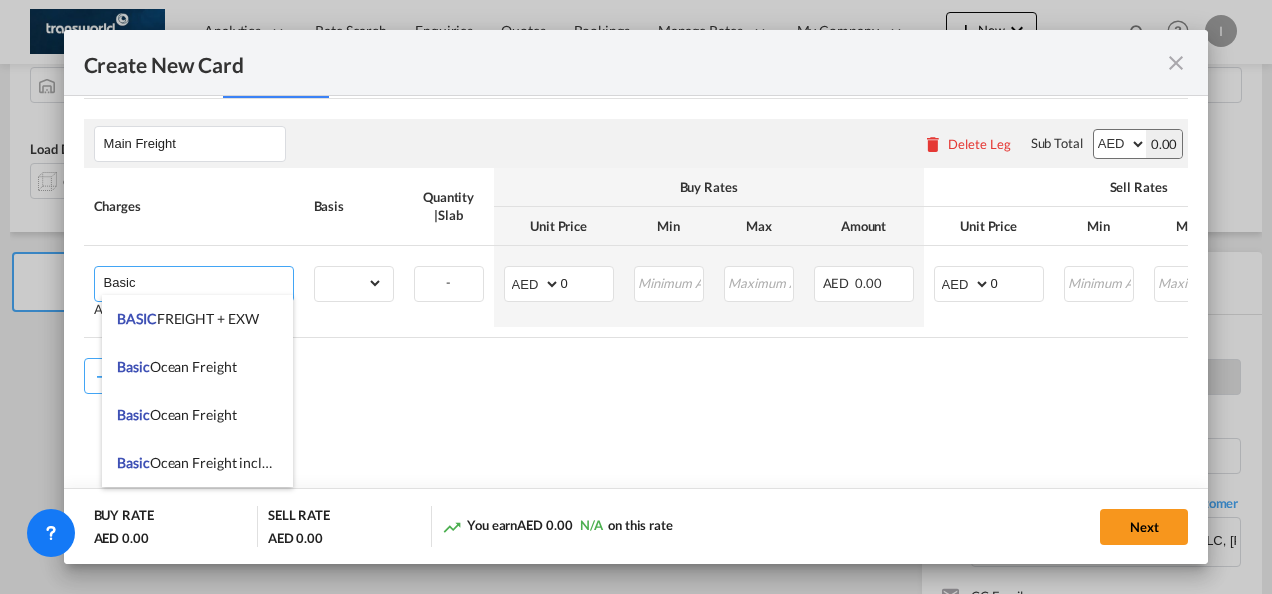 click on "Basic  Ocean Freight" at bounding box center (197, 367) 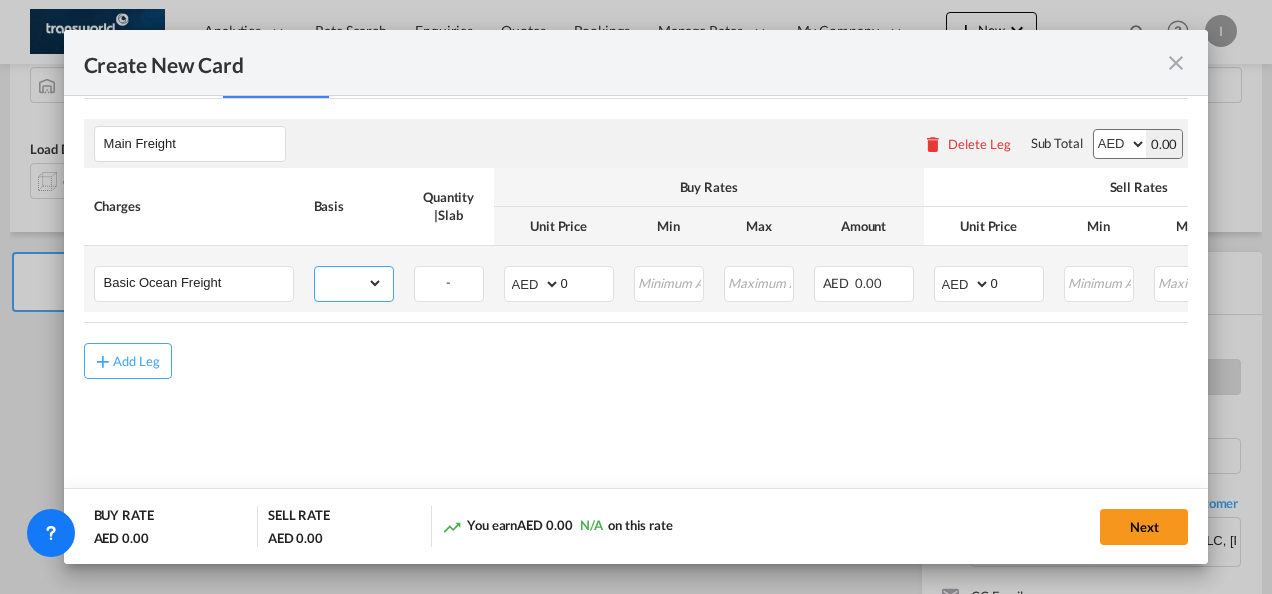 click on "gross_weight
volumetric_weight
per_shipment
per_bl
per_km
per_hawb
per_kg
flat
per_ton
per_cbm
per_hbl
per_w/m
per_awb
per_sbl
per_quintal
per_doc
N/A
per shipping bill
% on freight
per_lbs
per_pallet
per_carton
per_vehicle
per_shift
per_invoice
per_package
per_cft
per_day
per_revalidation
per_declaration
per_document
per clearance" at bounding box center [349, 283] 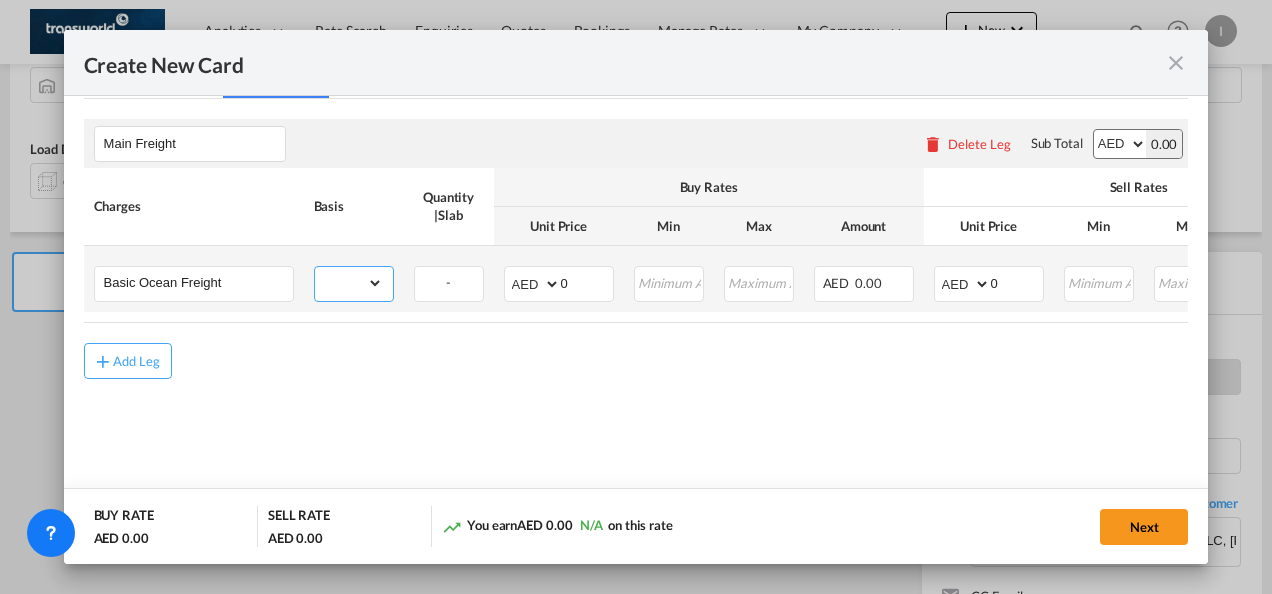 select on "per_shipment" 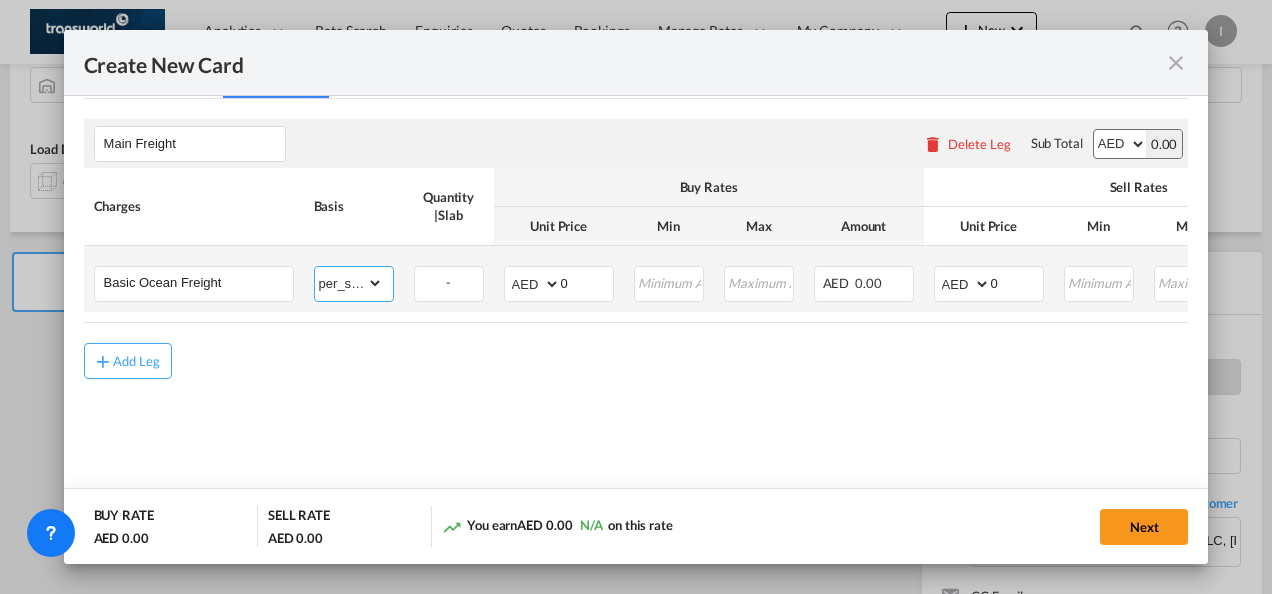 click on "gross_weight
volumetric_weight
per_shipment
per_bl
per_km
per_hawb
per_kg
flat
per_ton
per_cbm
per_hbl
per_w/m
per_awb
per_sbl
per_quintal
per_doc
N/A
per shipping bill
% on freight
per_lbs
per_pallet
per_carton
per_vehicle
per_shift
per_invoice
per_package
per_cft
per_day
per_revalidation
per_declaration
per_document
per clearance" at bounding box center (349, 283) 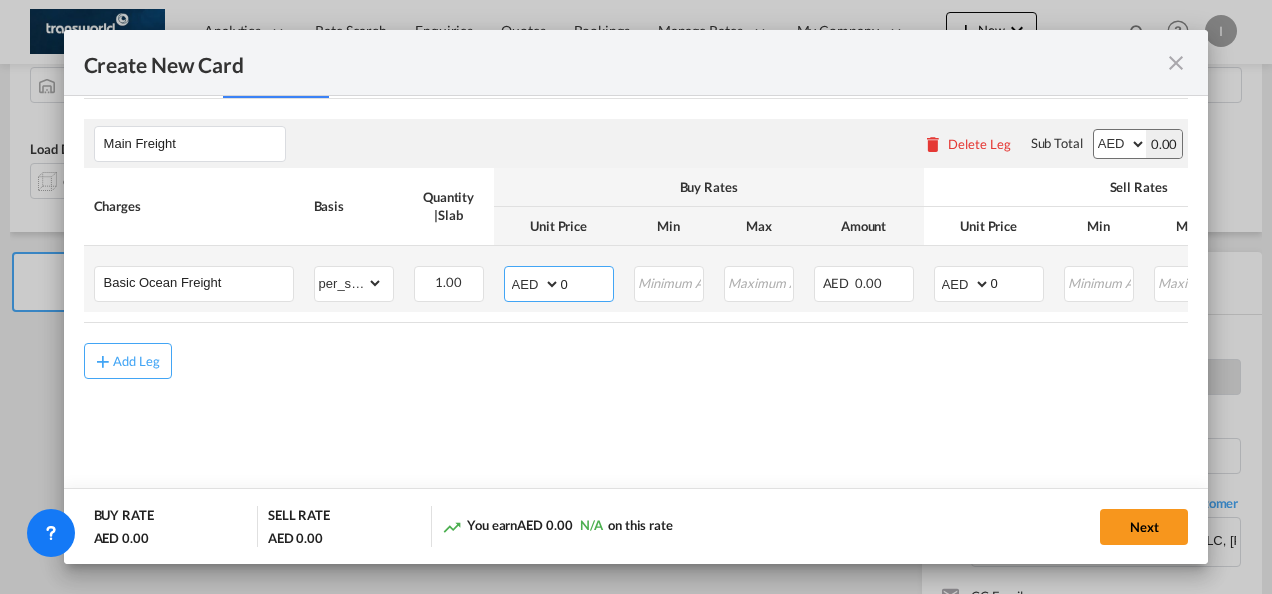 drag, startPoint x: 568, startPoint y: 285, endPoint x: 558, endPoint y: 284, distance: 10.049875 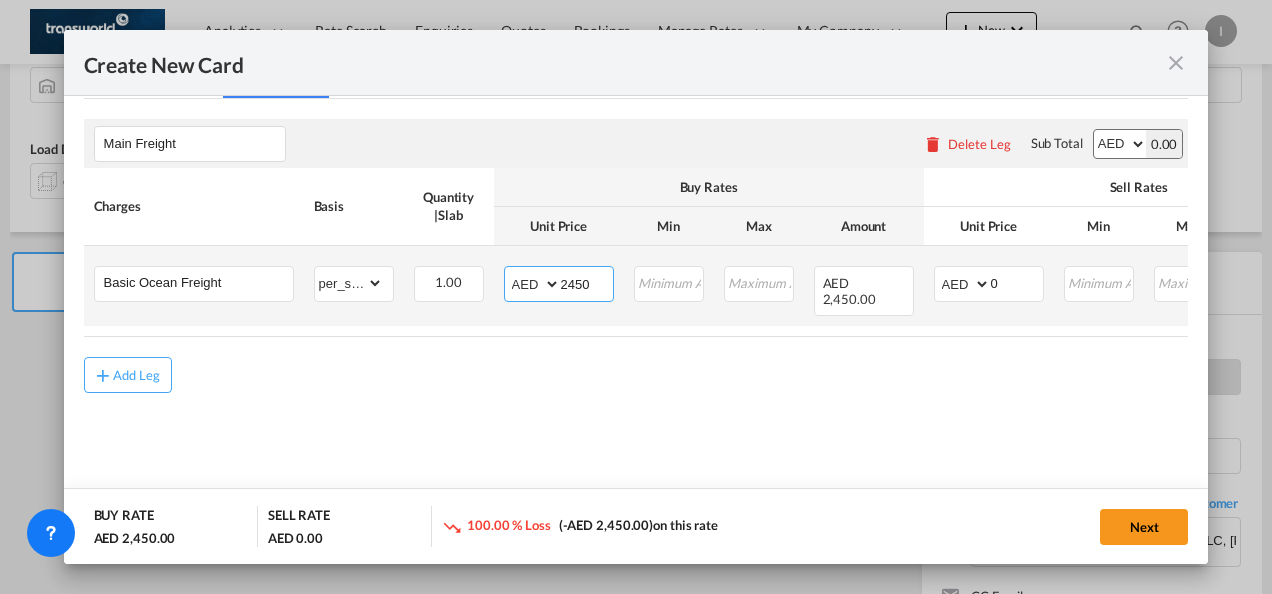 type on "2450" 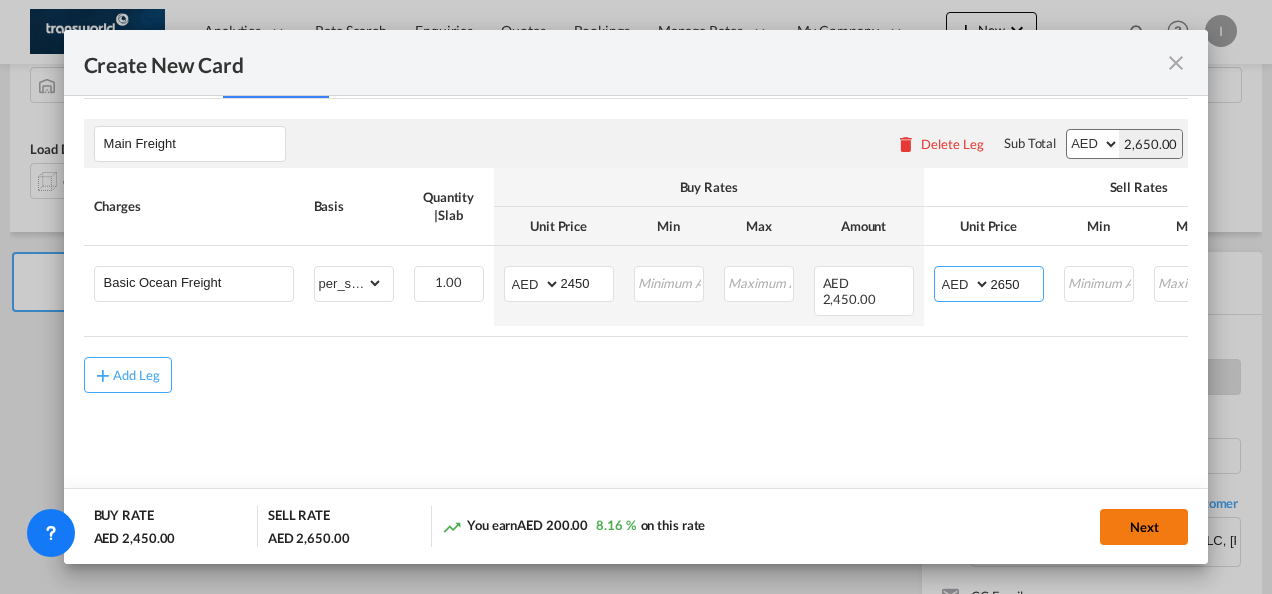 type on "2650" 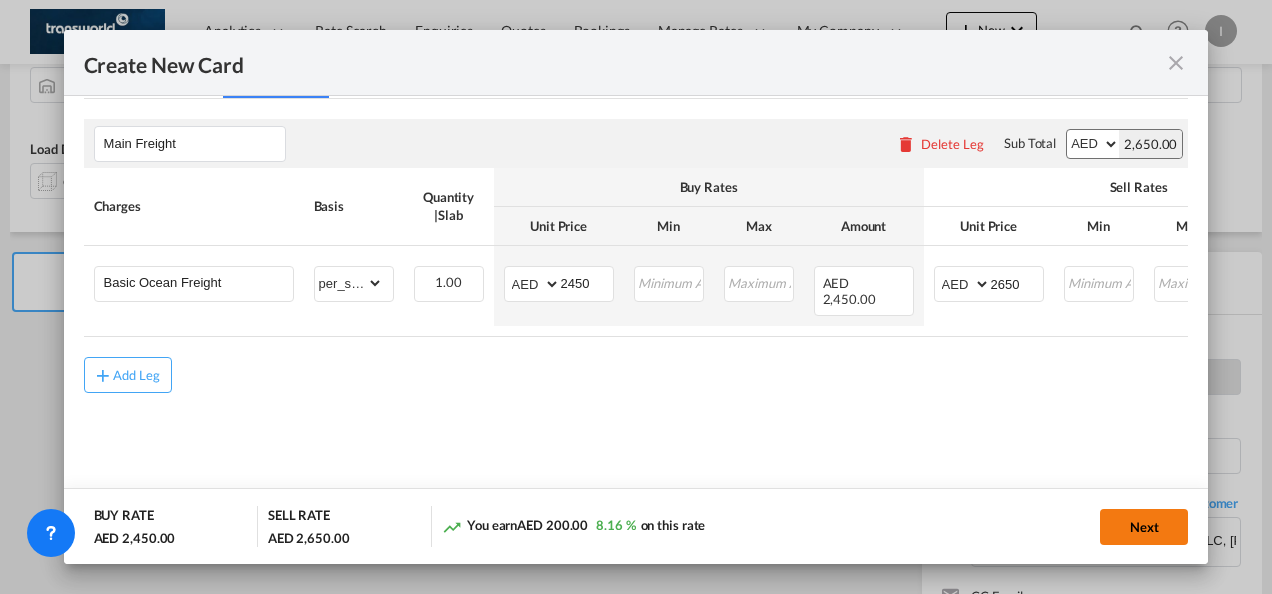 click on "Next" 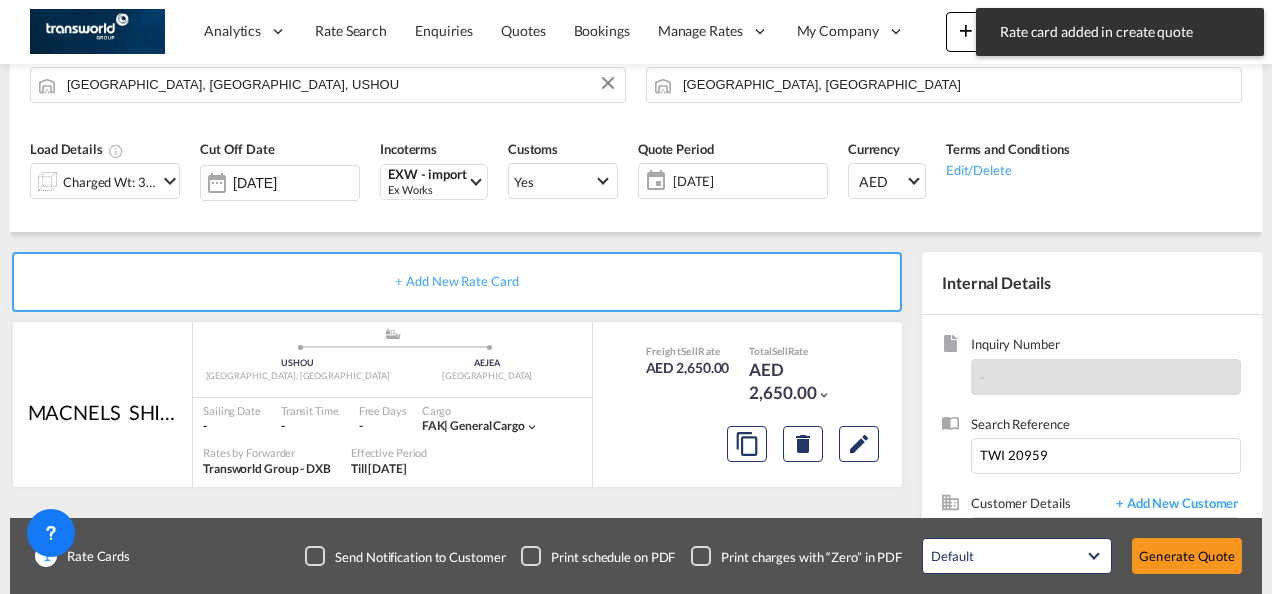 click on "Generate Quote" at bounding box center (1187, 556) 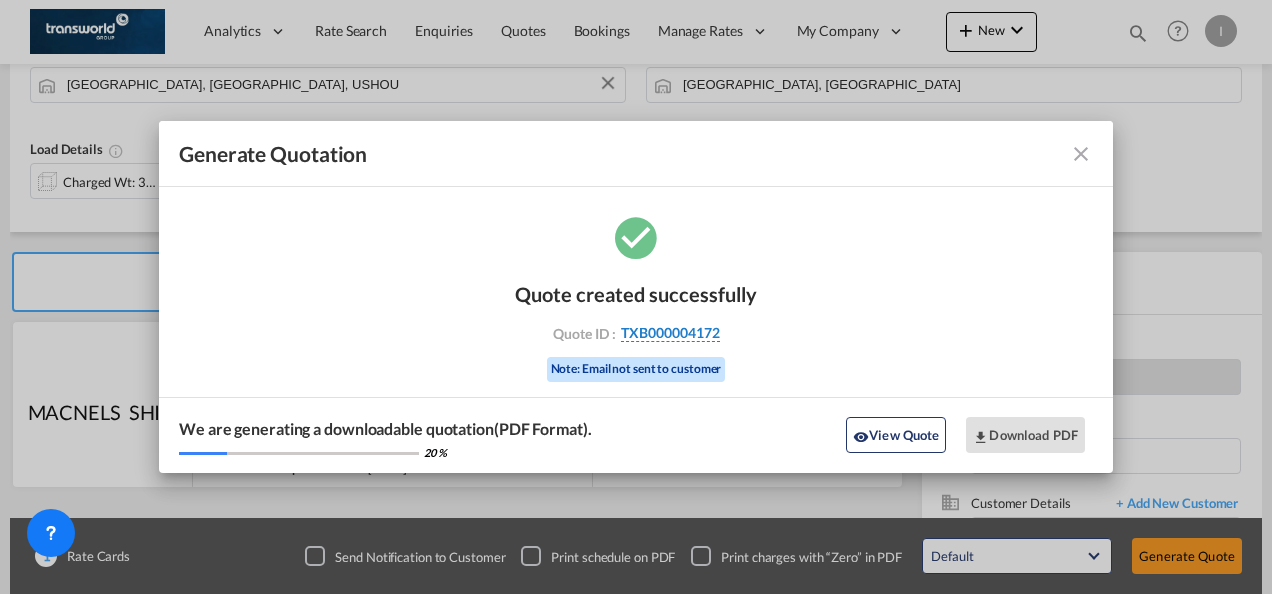click on "TXB000004172" at bounding box center [670, 333] 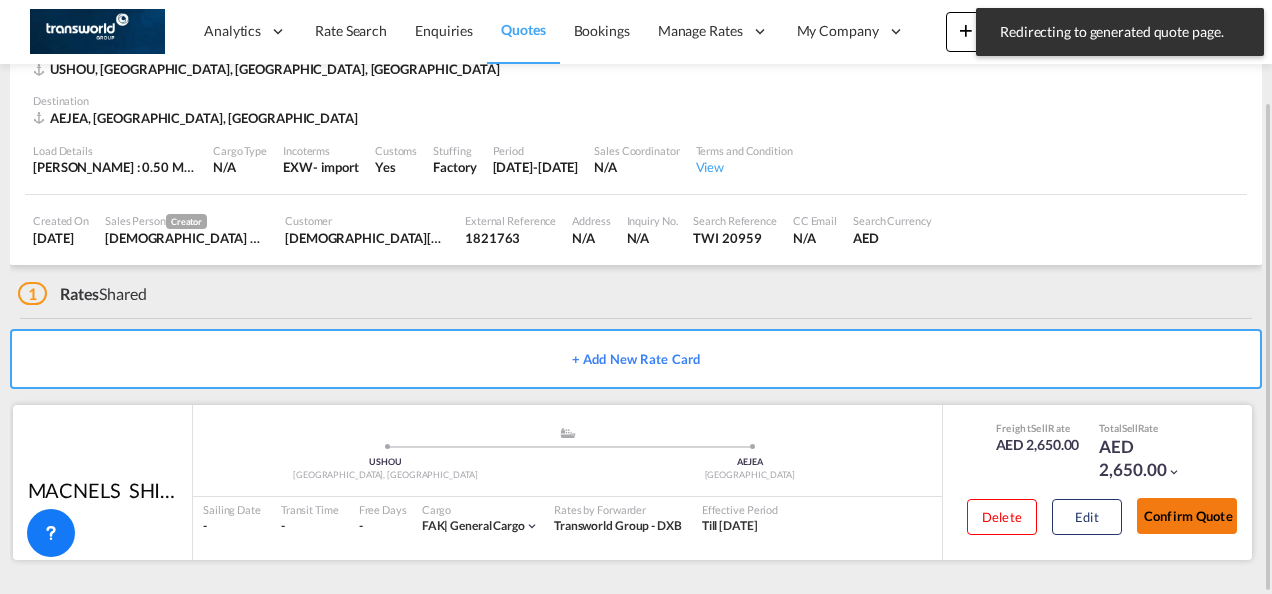 click on "Confirm Quote" at bounding box center (1187, 516) 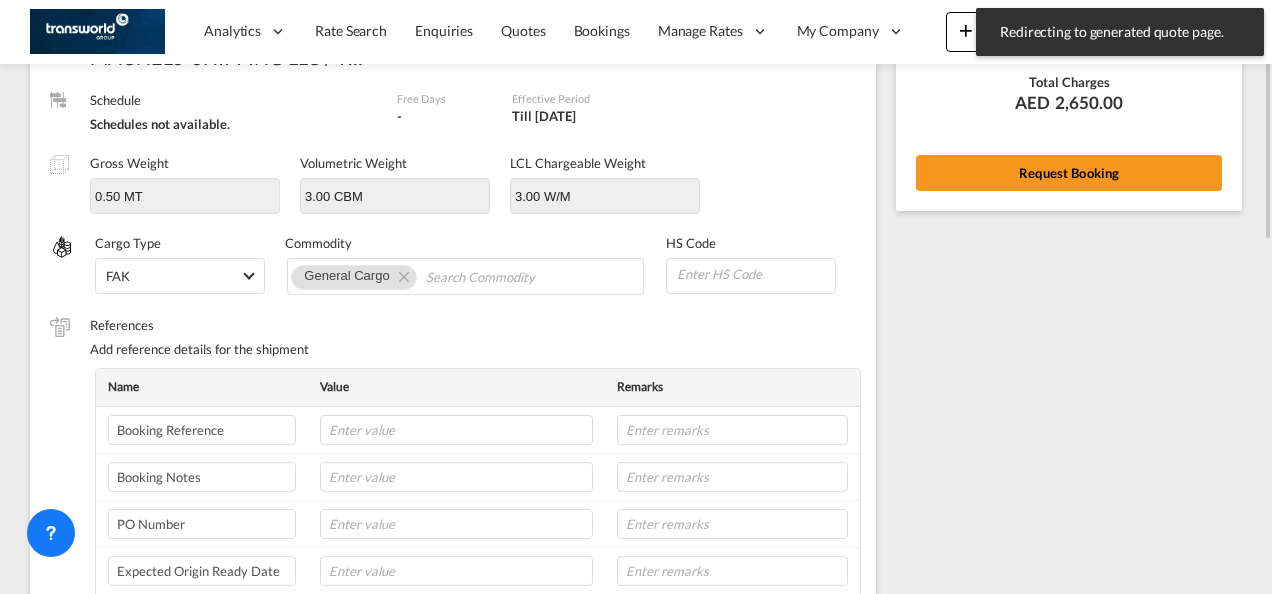 scroll, scrollTop: 204, scrollLeft: 0, axis: vertical 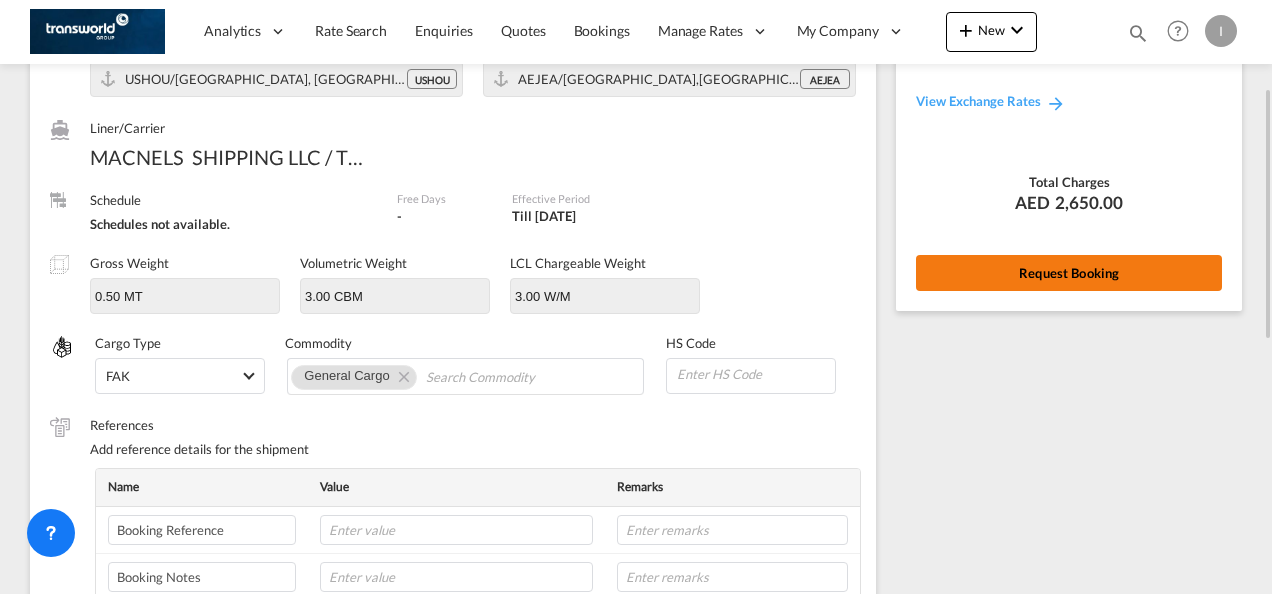 click on "Request Booking" at bounding box center (1069, 273) 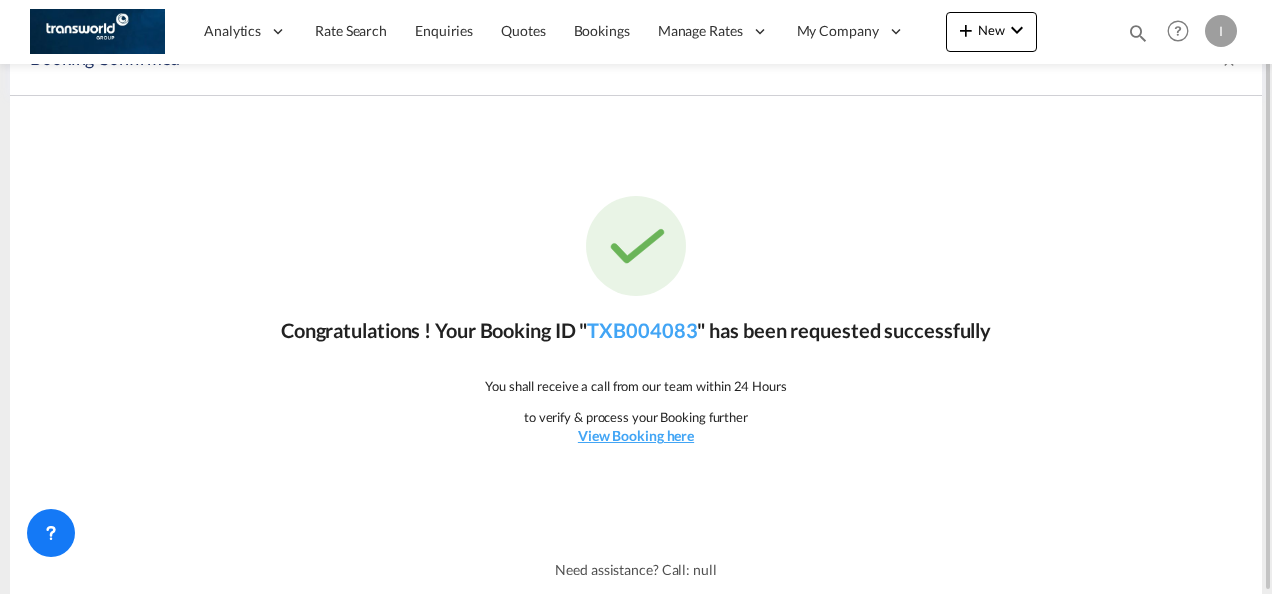scroll, scrollTop: 37, scrollLeft: 0, axis: vertical 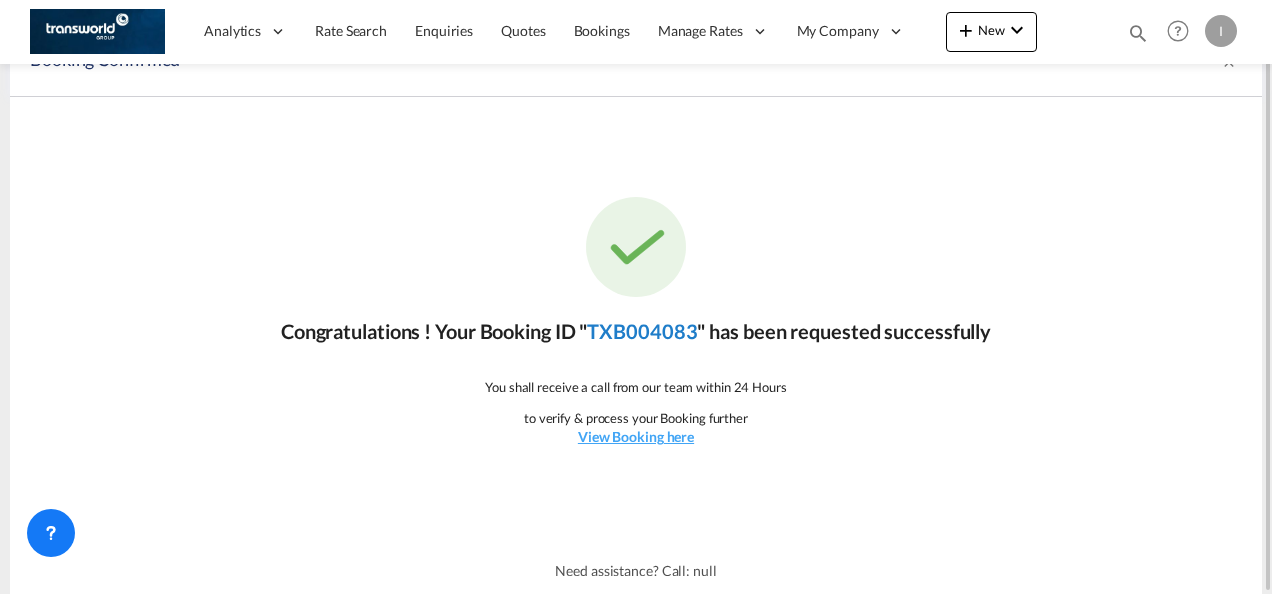 click on "TXB004083" 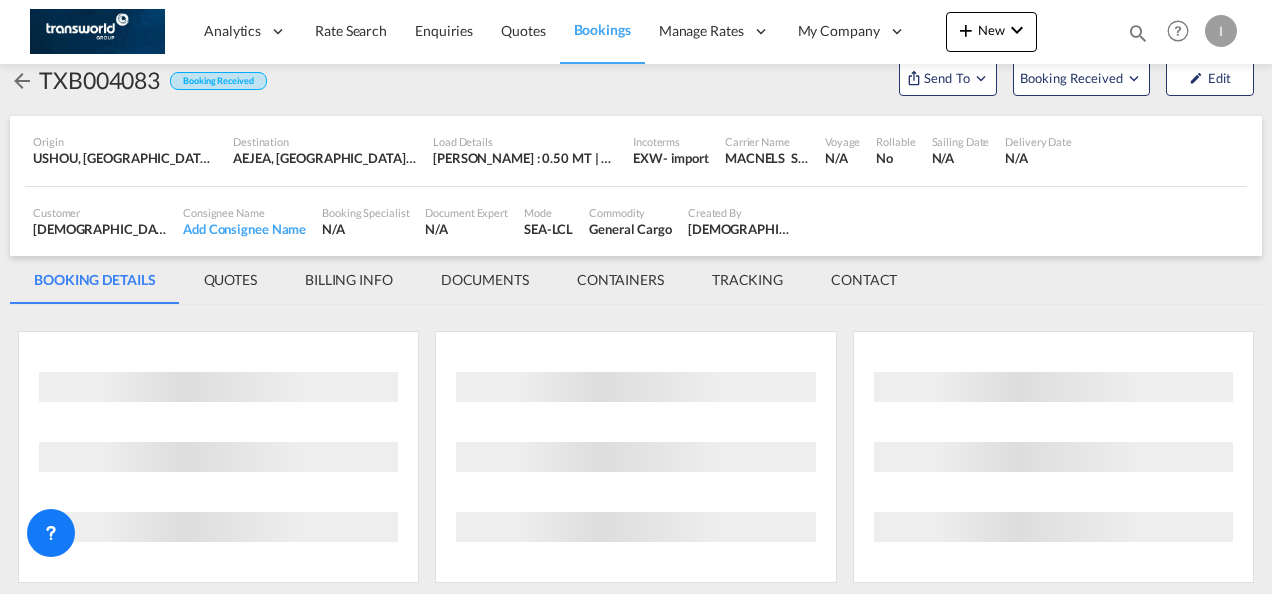 scroll, scrollTop: 1176, scrollLeft: 0, axis: vertical 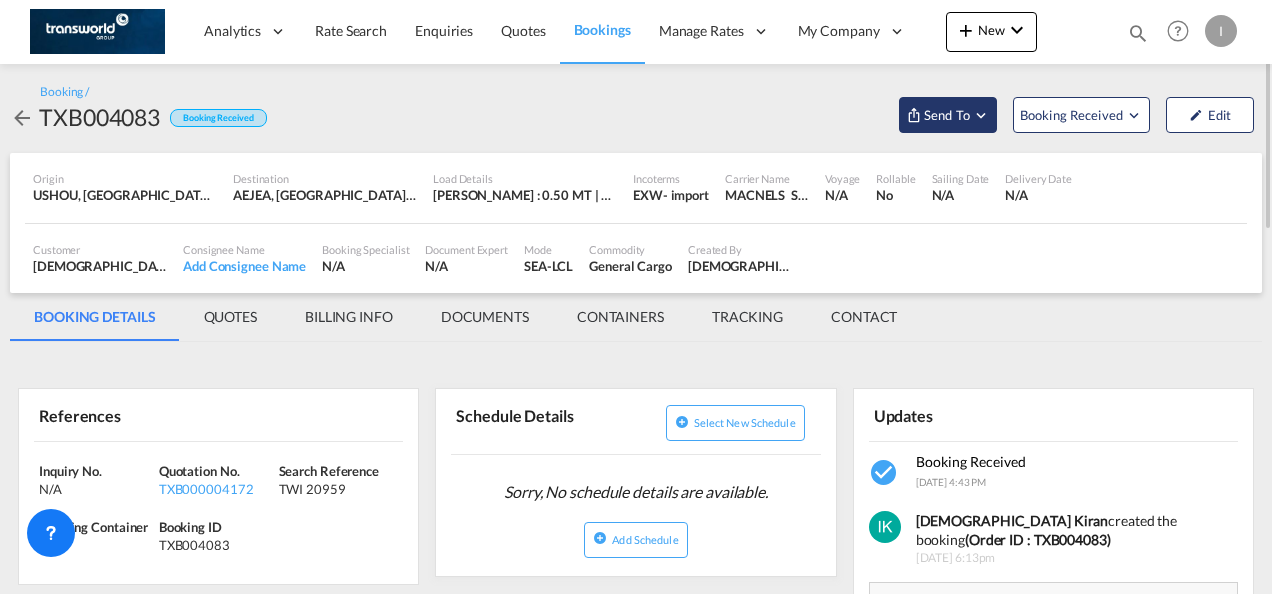 click on "Send To" at bounding box center (947, 115) 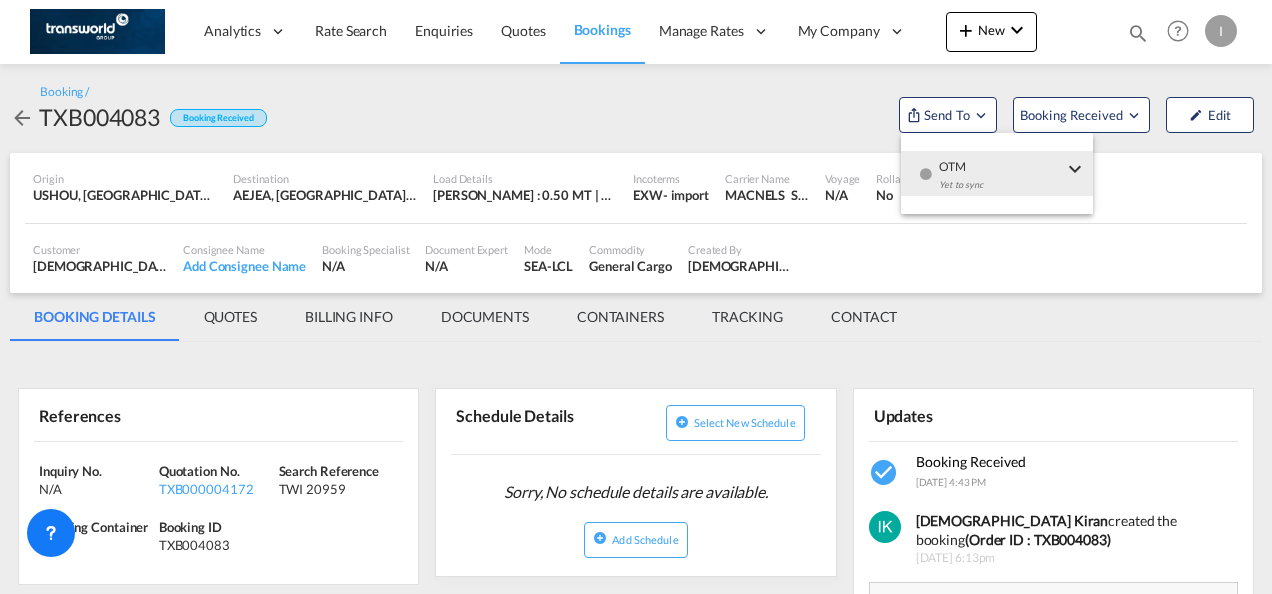 click on "Yet to sync" at bounding box center [1001, 190] 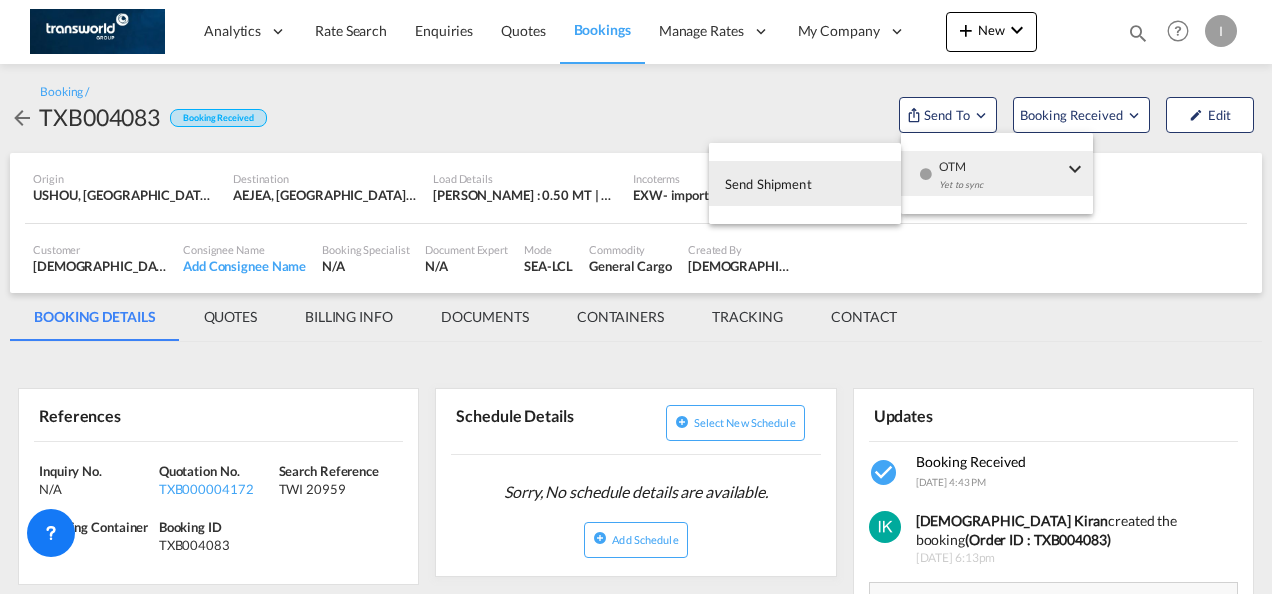 click on "Send Shipment" at bounding box center (805, 183) 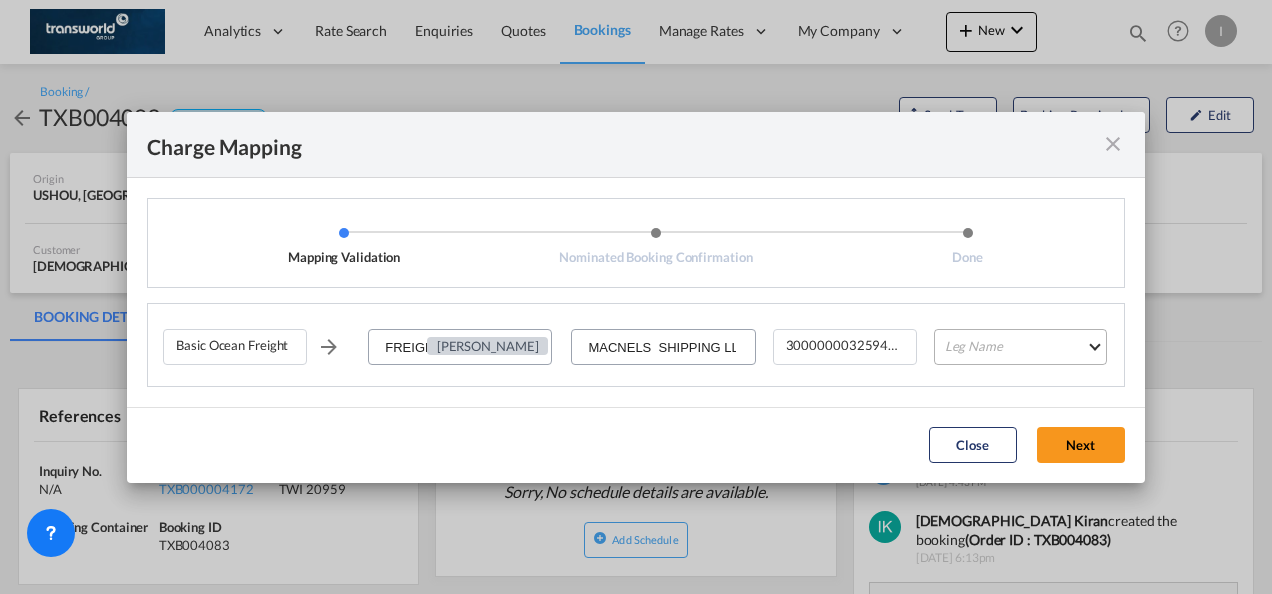 click on "Leg Name HANDLING ORIGIN VESSEL HANDLING DESTINATION OTHERS TL PICK UP CUSTOMS ORIGIN CUSTOMS DESTINATION TL DELIVERY" at bounding box center [1020, 347] 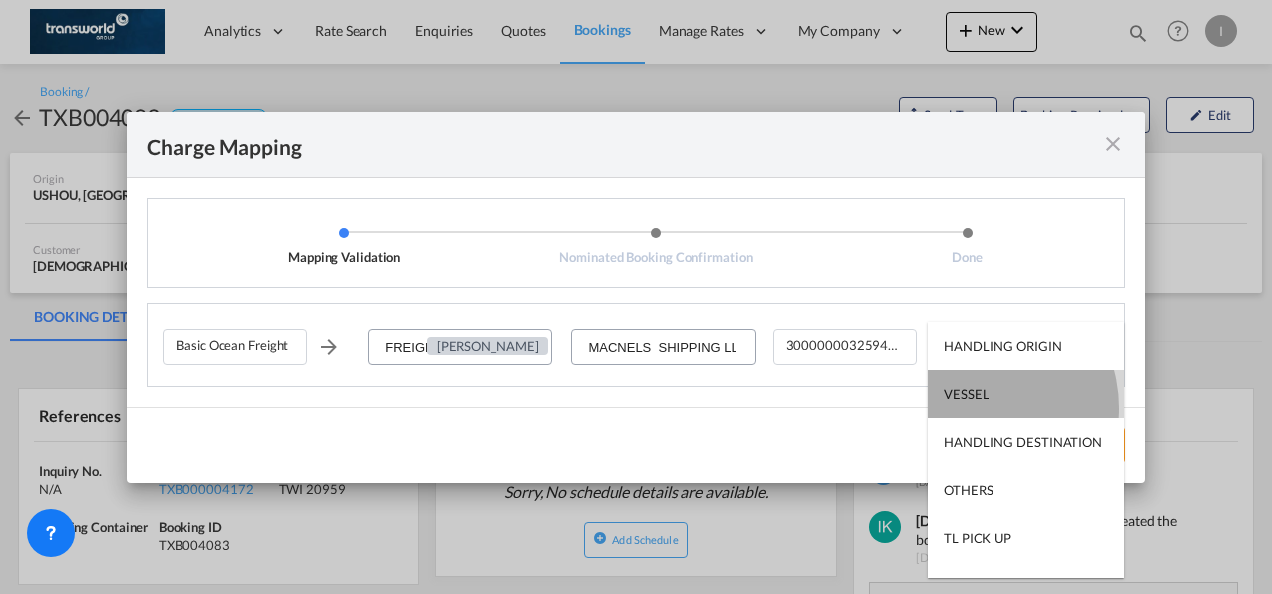 click on "VESSEL" at bounding box center (1026, 394) 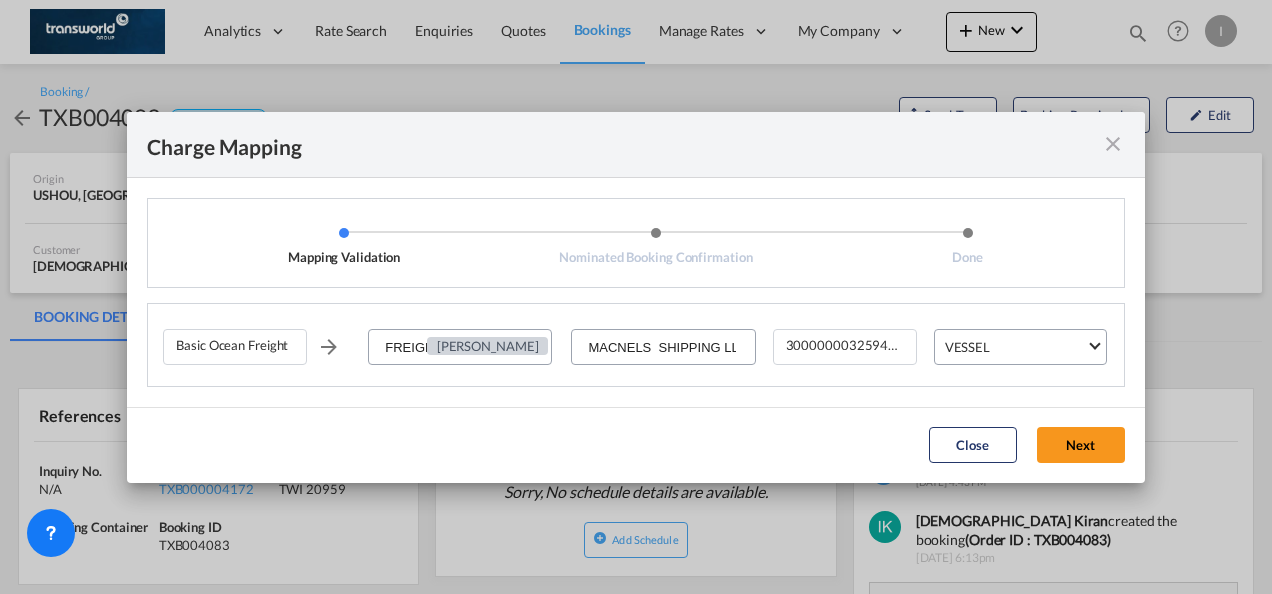 click on "Close Next" 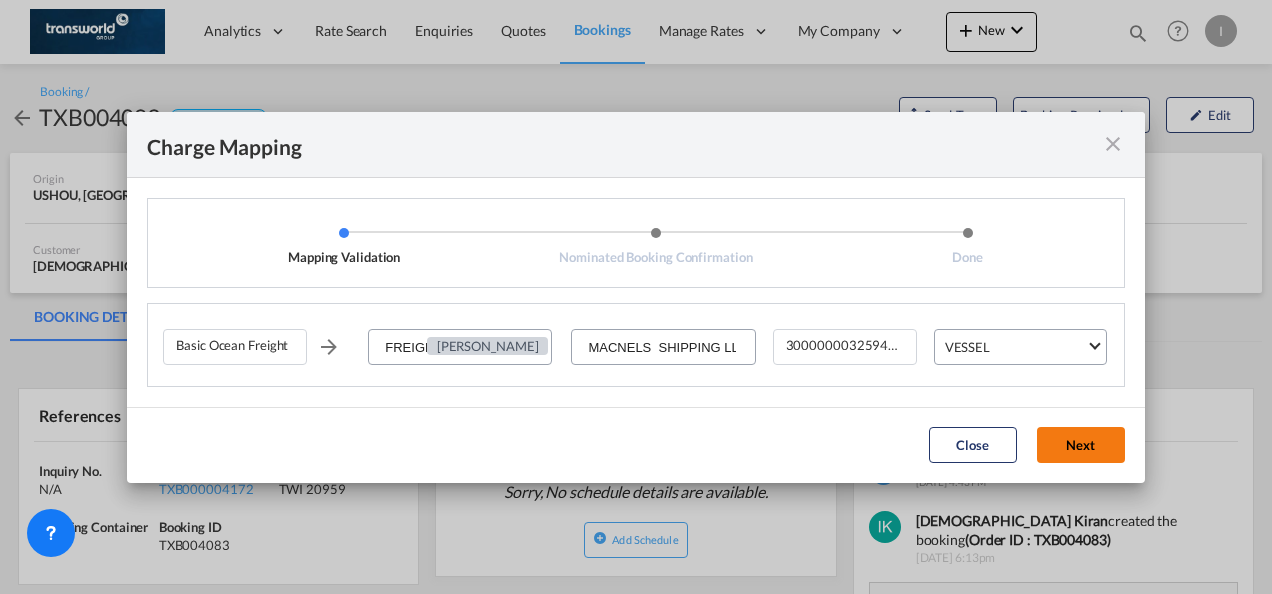 click on "Next" 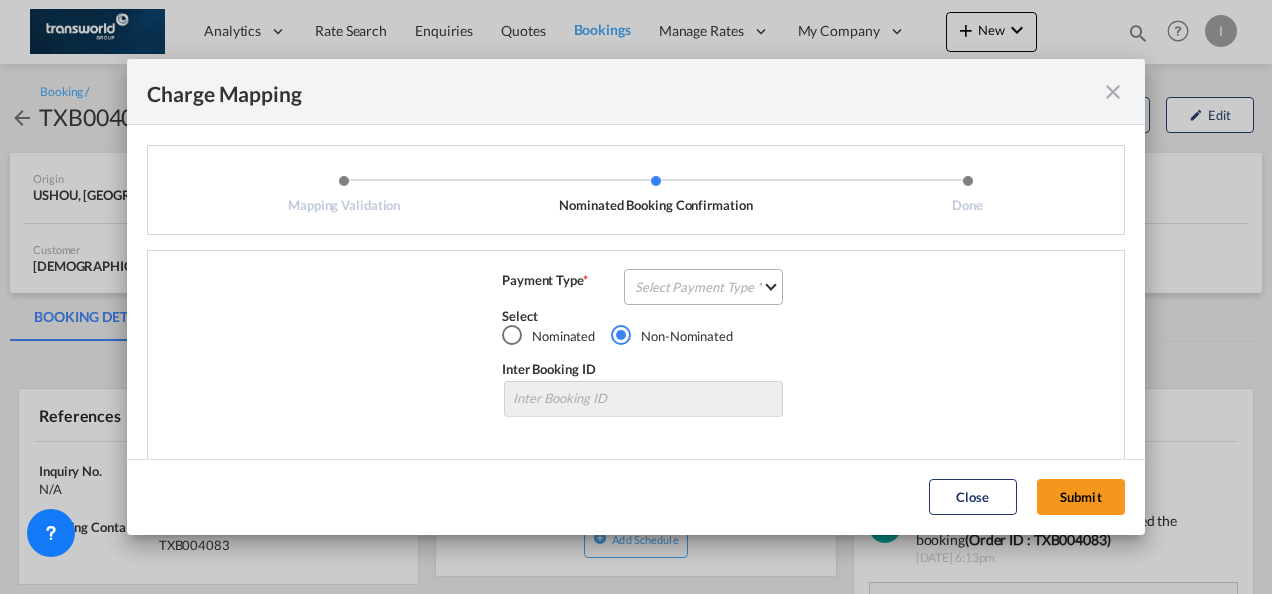click on "Select Payment Type
COLLECT
PREPAID" at bounding box center [703, 287] 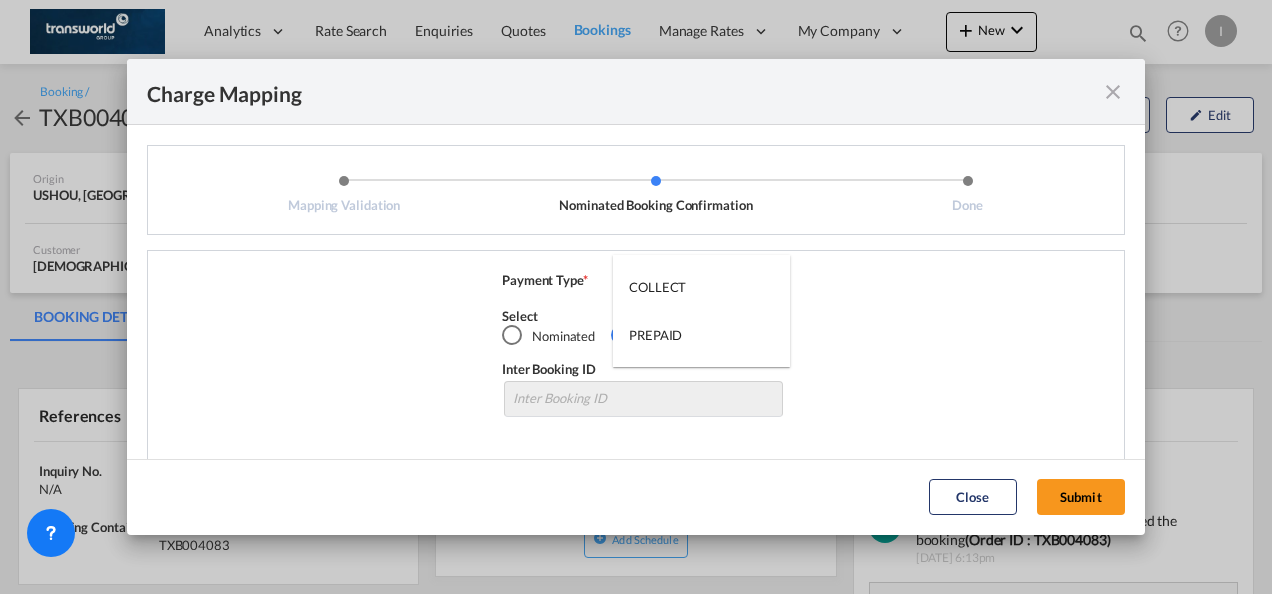 click on "COLLECT" at bounding box center [701, 287] 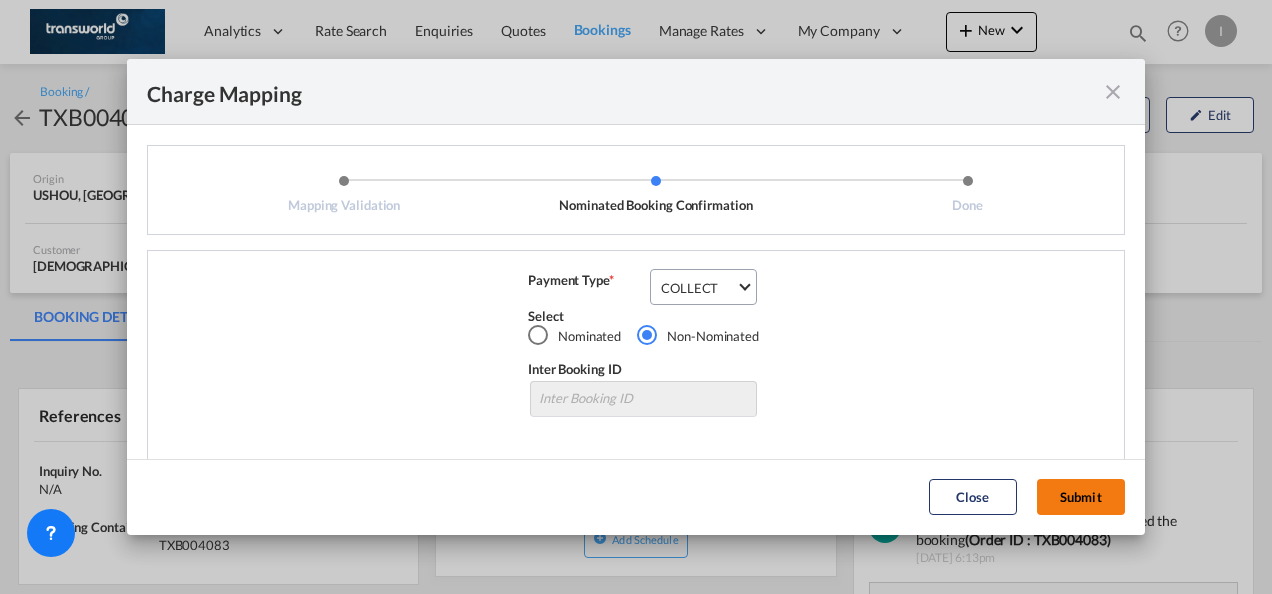click on "Submit" 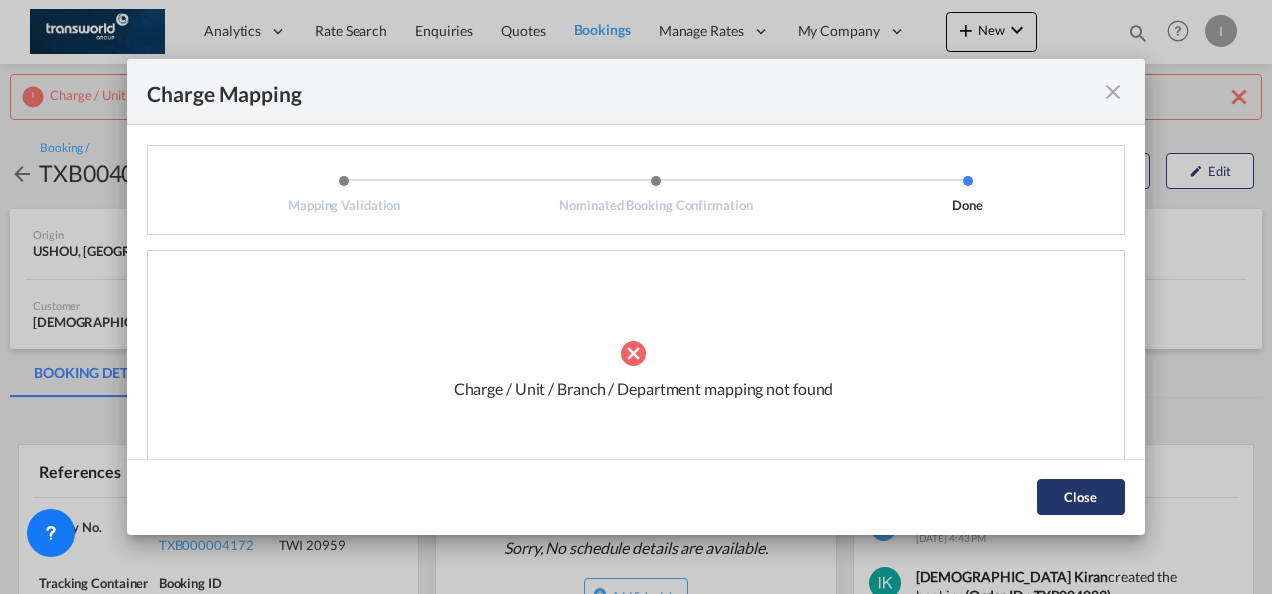 click on "Close" 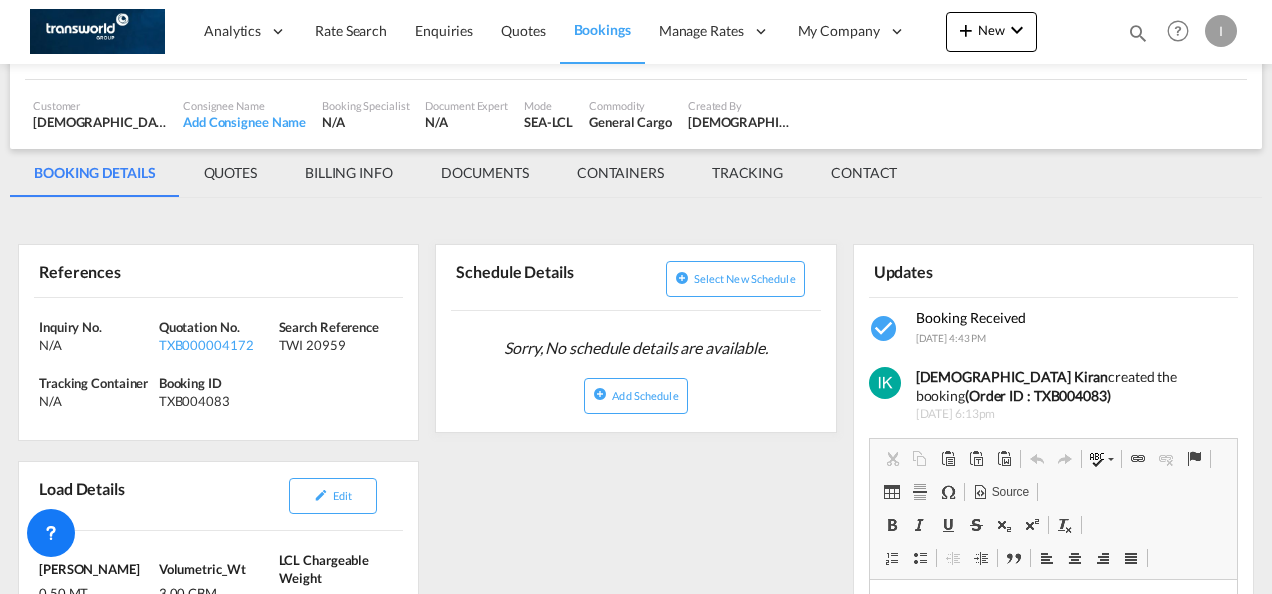 scroll, scrollTop: 0, scrollLeft: 0, axis: both 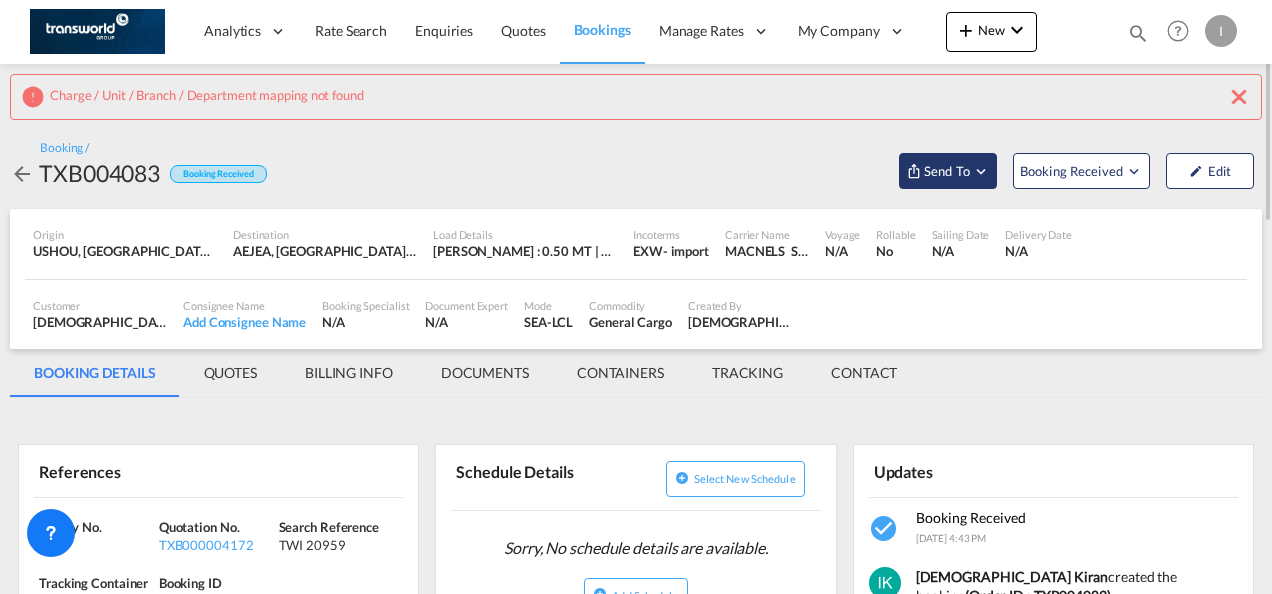 click on "Send To" at bounding box center (947, 171) 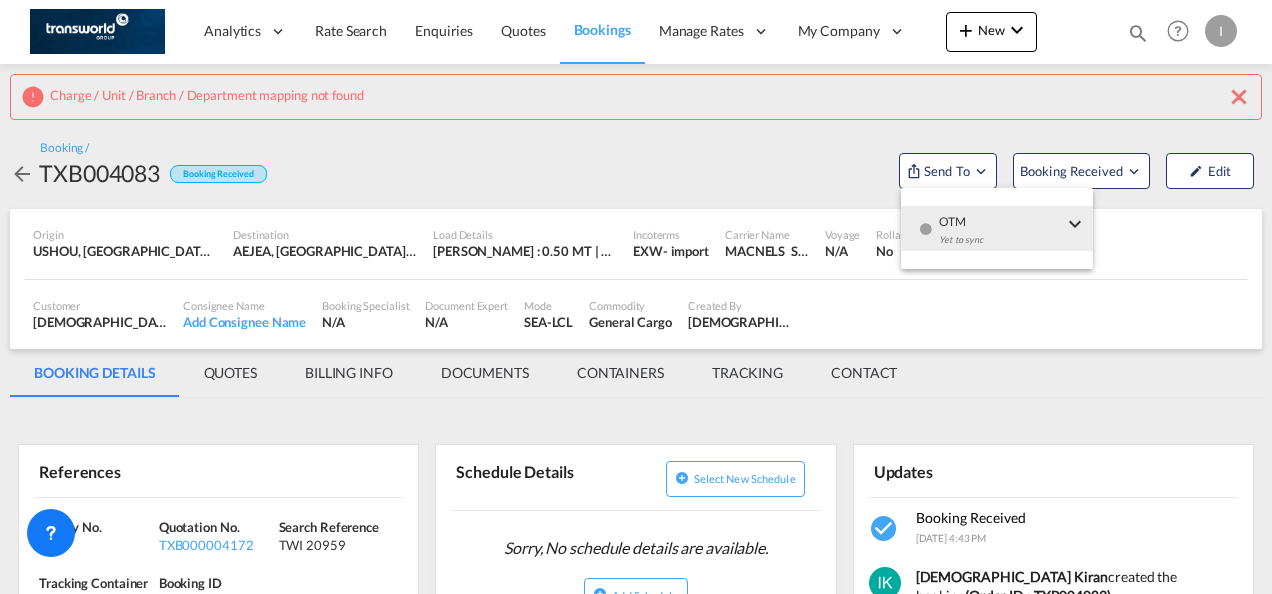 click on "Yet to sync" at bounding box center (1001, 245) 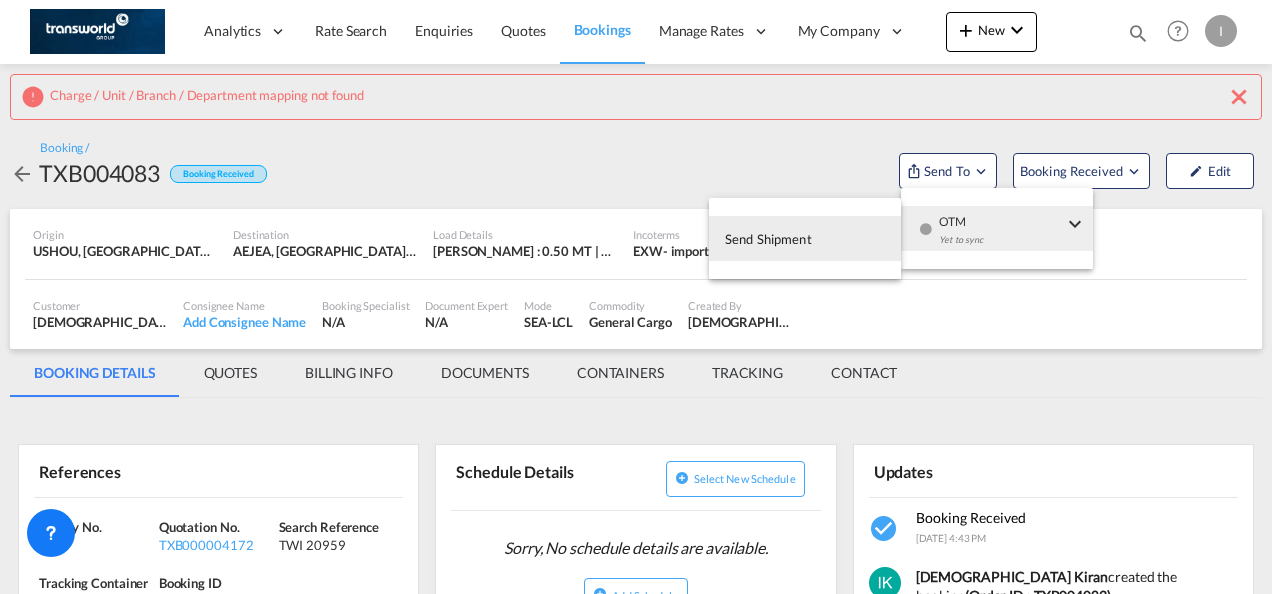 click on "Send Shipment" at bounding box center (768, 239) 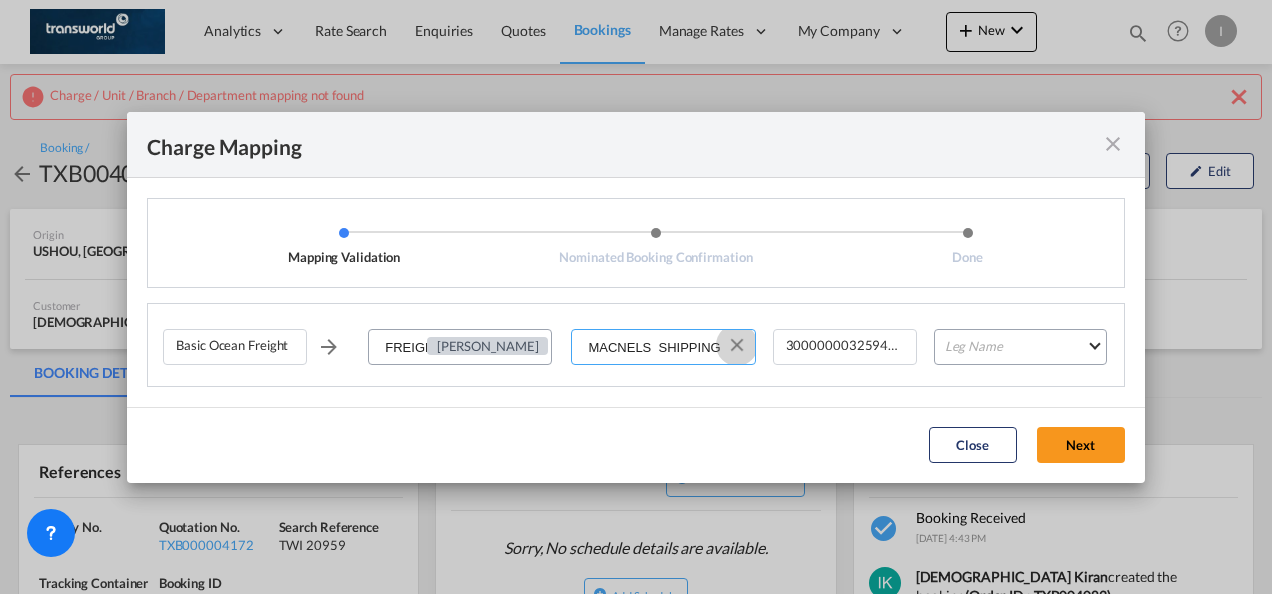 click at bounding box center [737, 345] 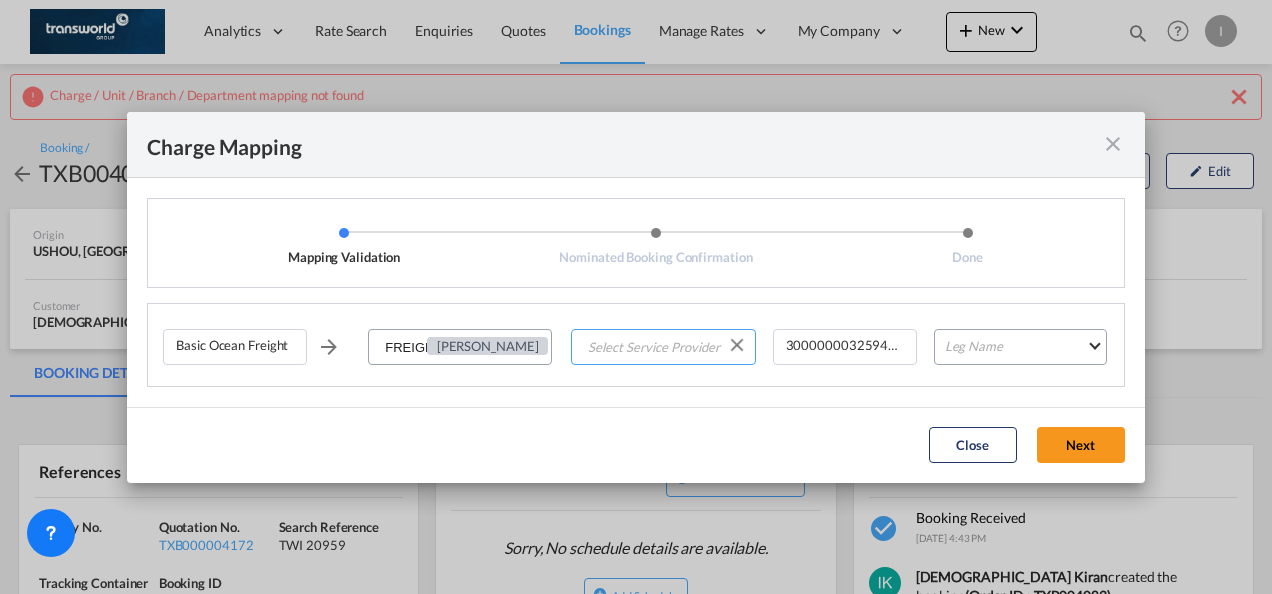 scroll, scrollTop: 0, scrollLeft: 0, axis: both 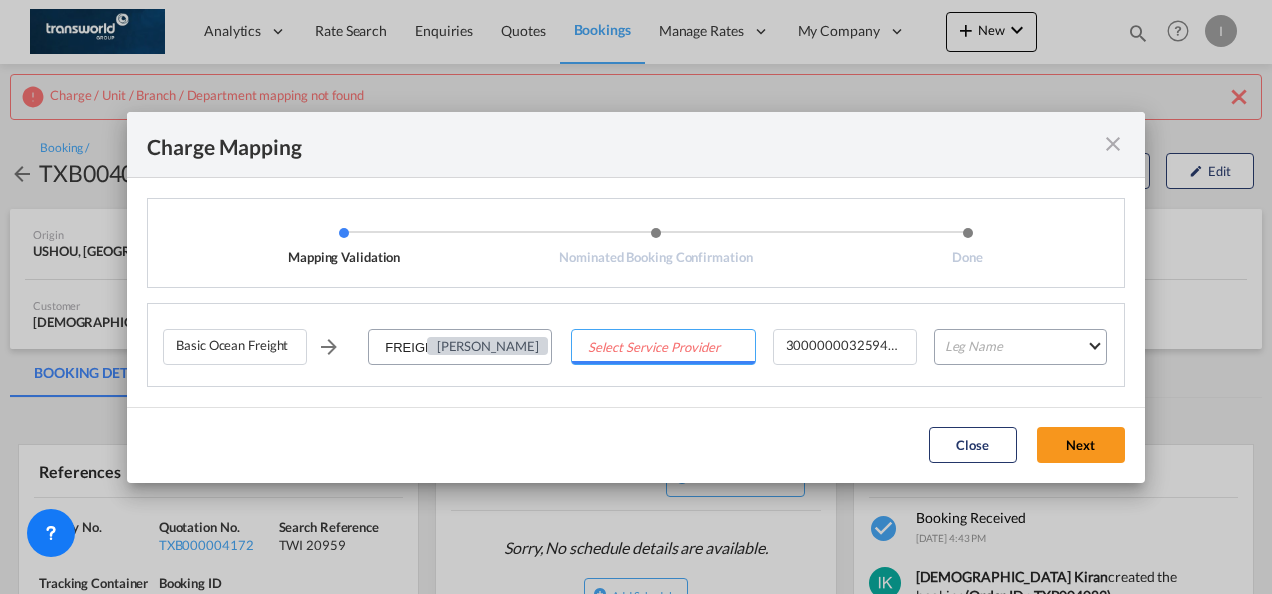 click at bounding box center [663, 348] 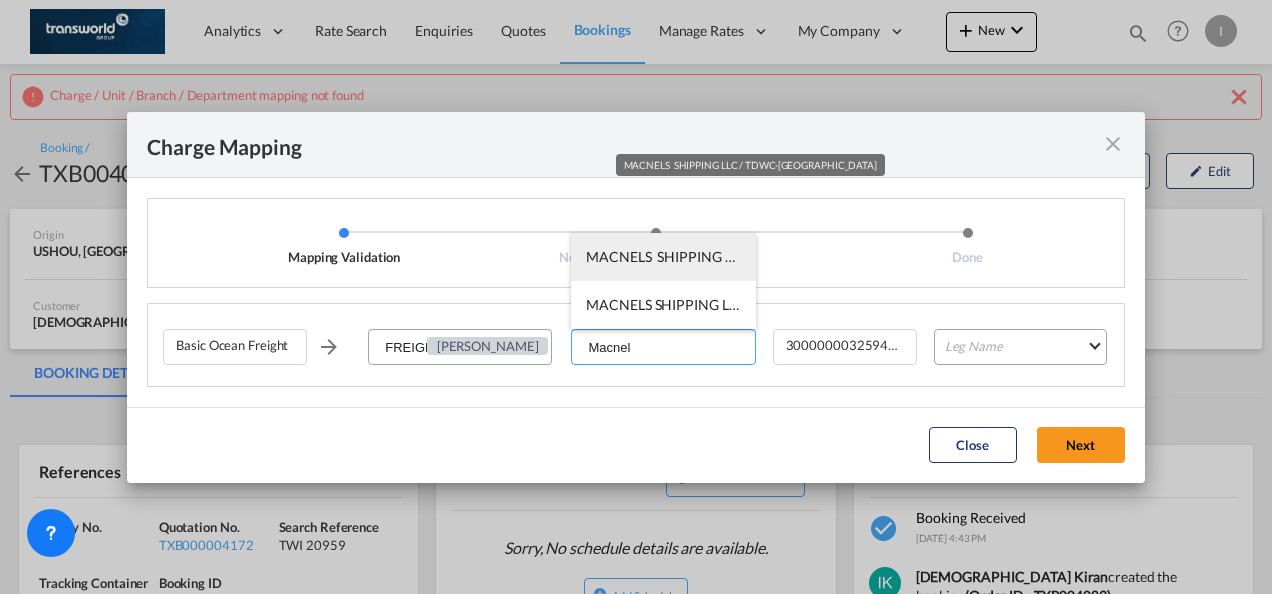 click on "MACNELS  SHIPPING LLC / TDWC-[GEOGRAPHIC_DATA]" at bounding box center [765, 256] 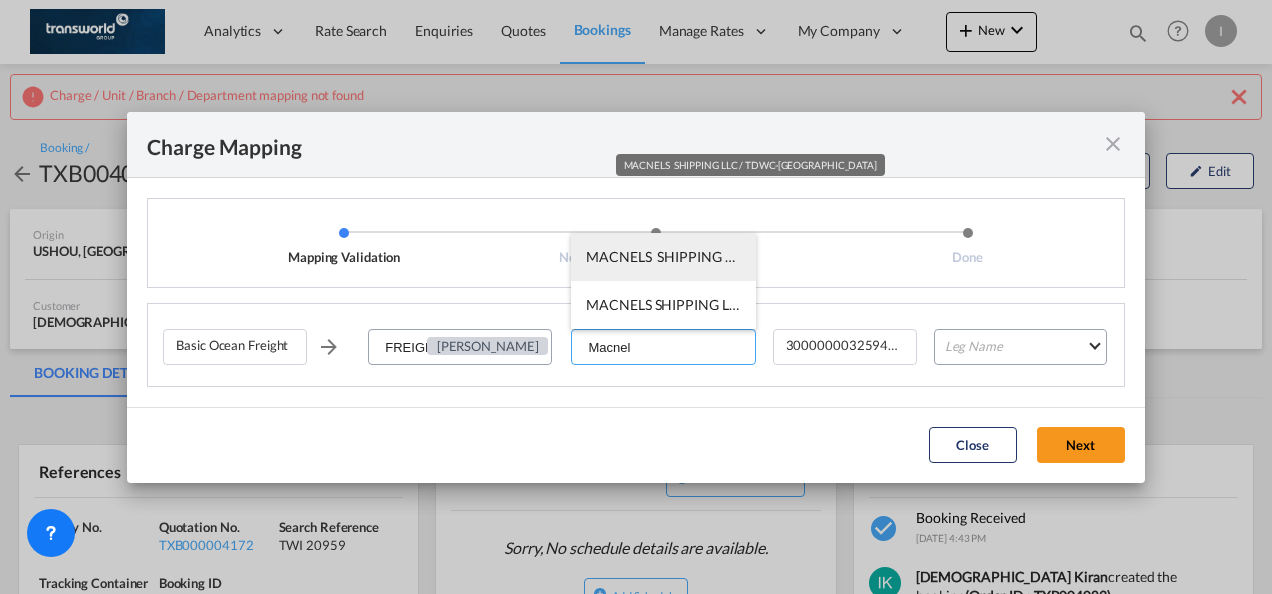 type on "MACNELS  SHIPPING LLC / TDWC-[GEOGRAPHIC_DATA]" 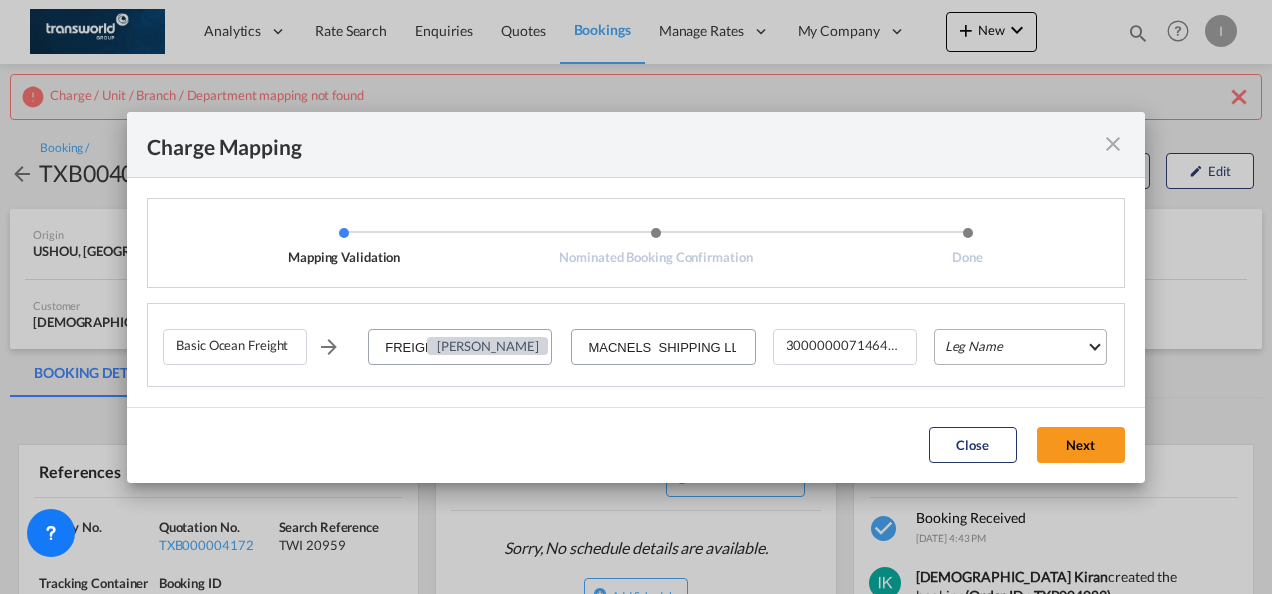 click on "Leg Name HANDLING ORIGIN VESSEL HANDLING DESTINATION OTHERS TL PICK UP CUSTOMS ORIGIN CUSTOMS DESTINATION TL DELIVERY" at bounding box center [1020, 347] 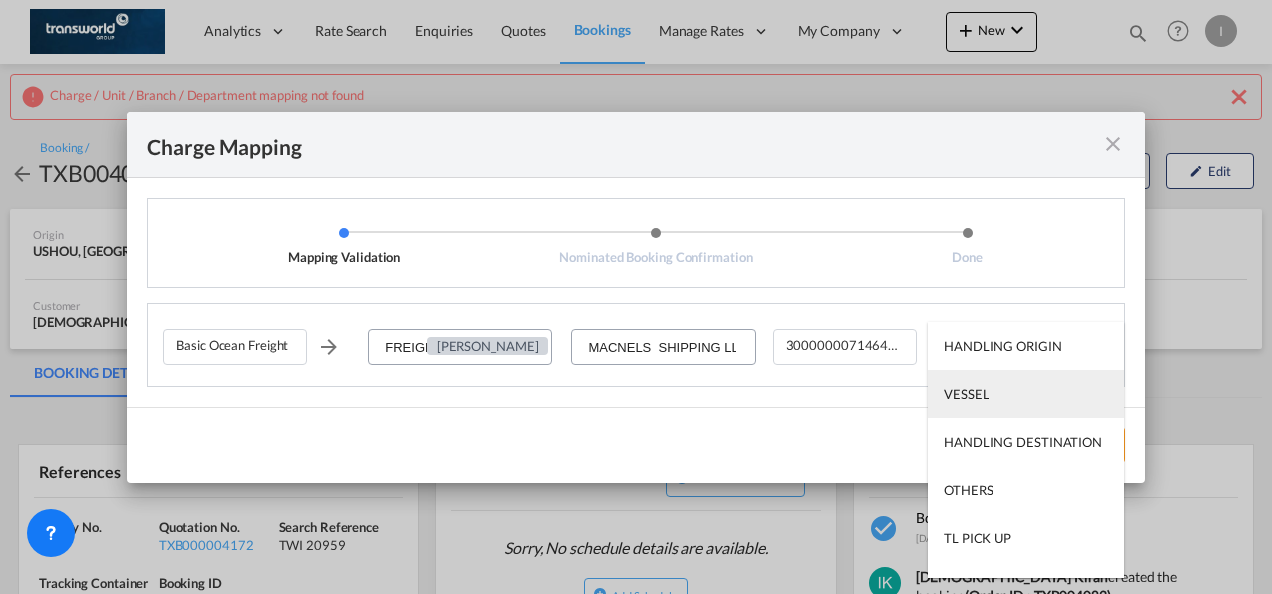 click on "VESSEL" at bounding box center (966, 394) 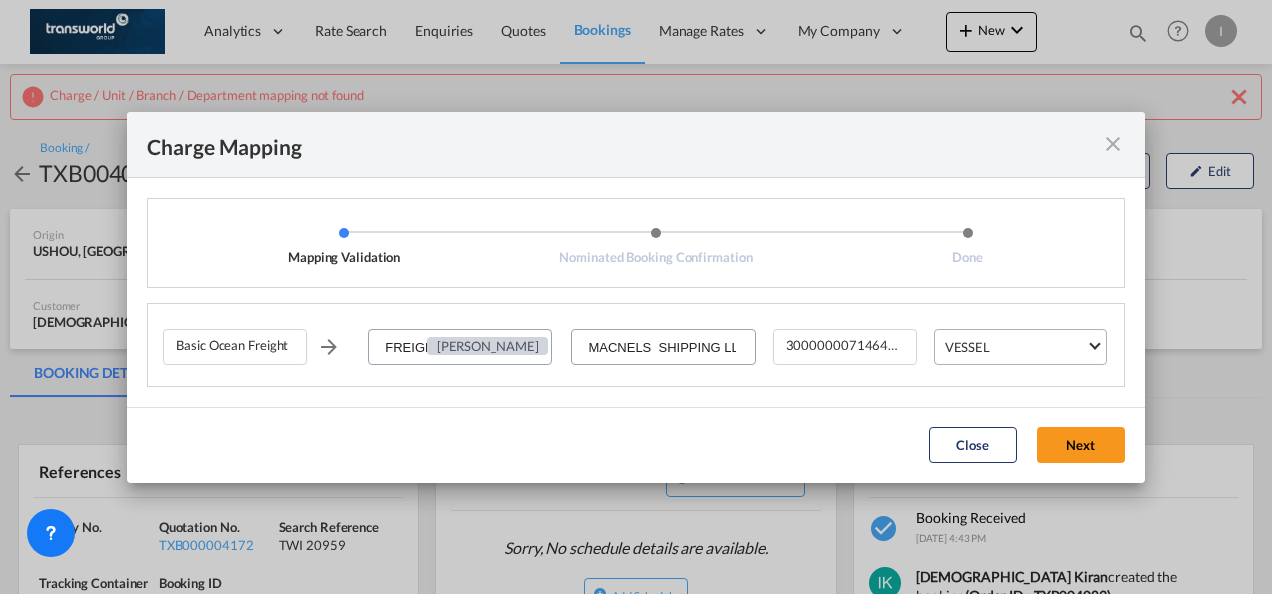 click on "Next" 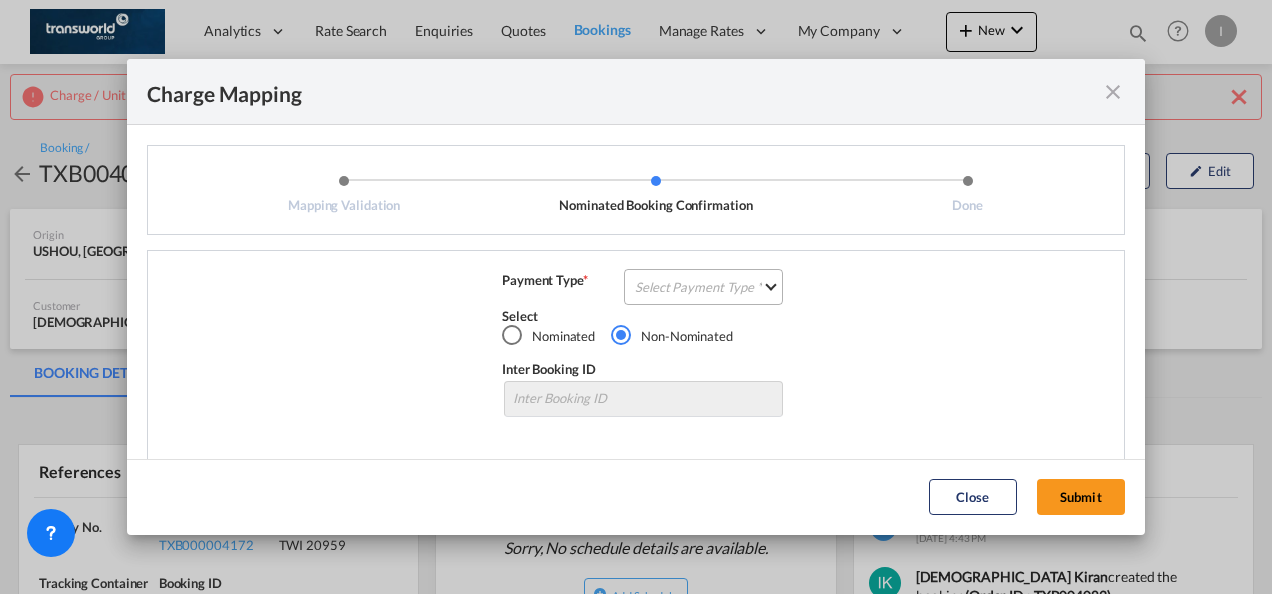 click on "Select Payment Type
COLLECT
PREPAID" at bounding box center [703, 287] 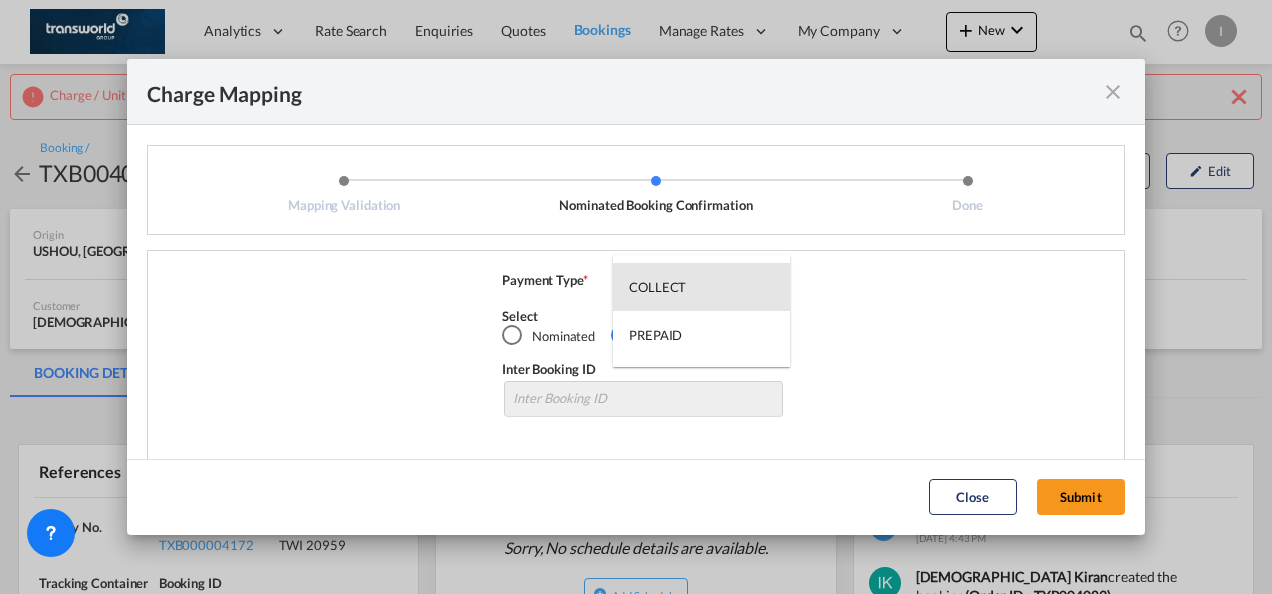 click on "COLLECT" at bounding box center (701, 287) 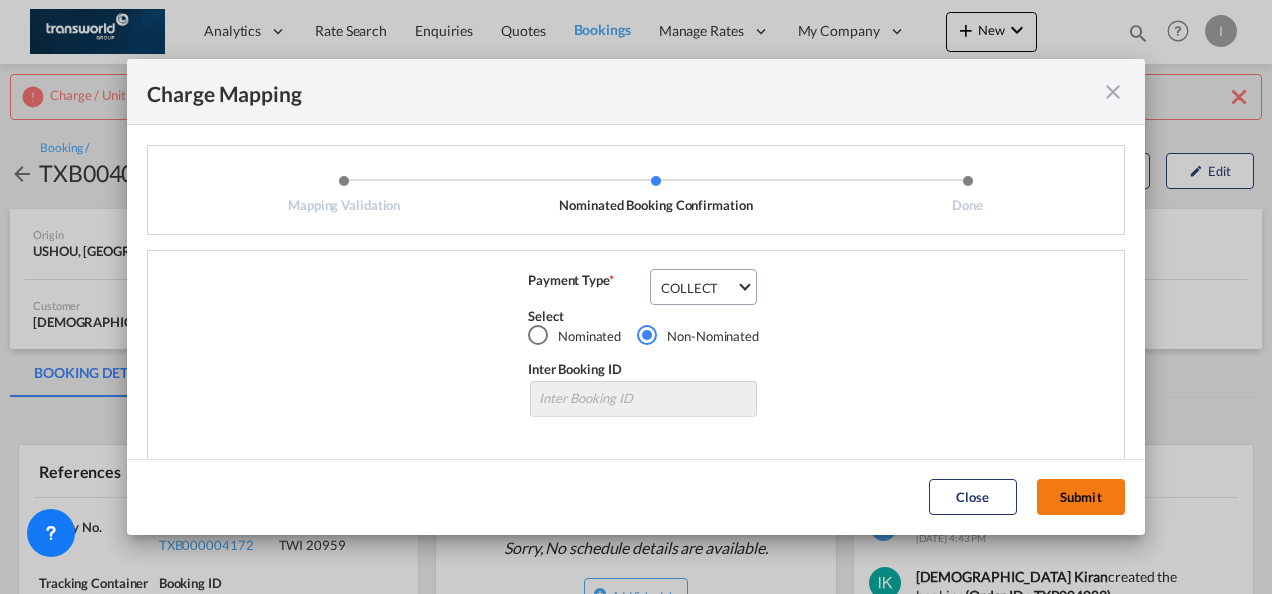 click on "Submit" 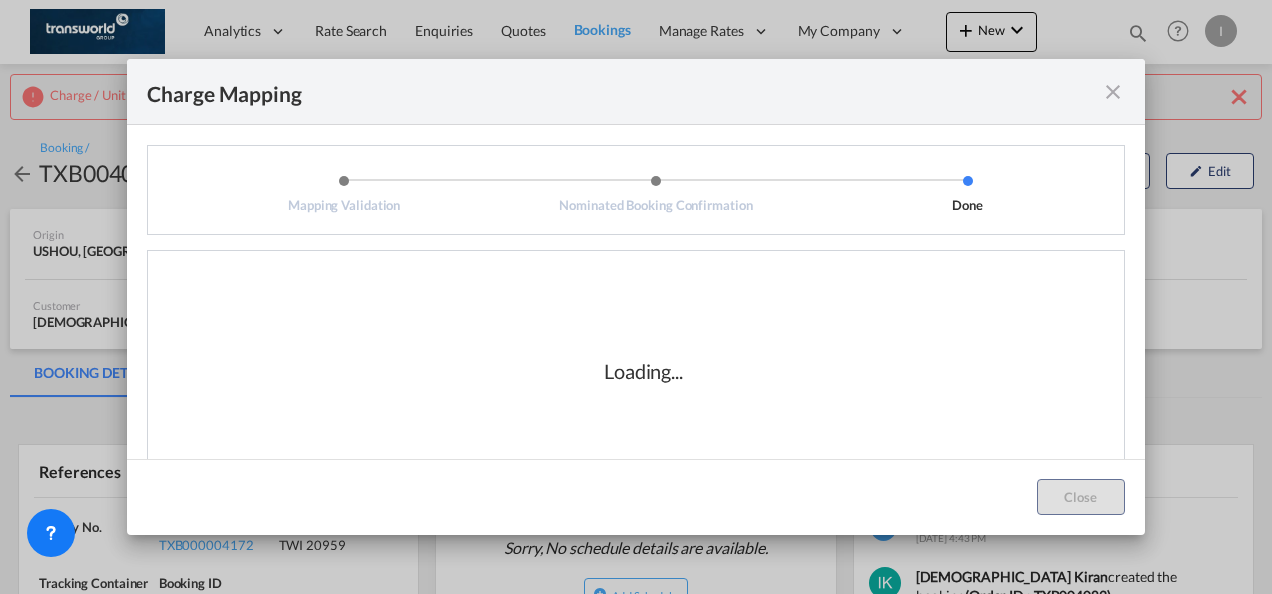 click on "Loading..." at bounding box center (643, 371) 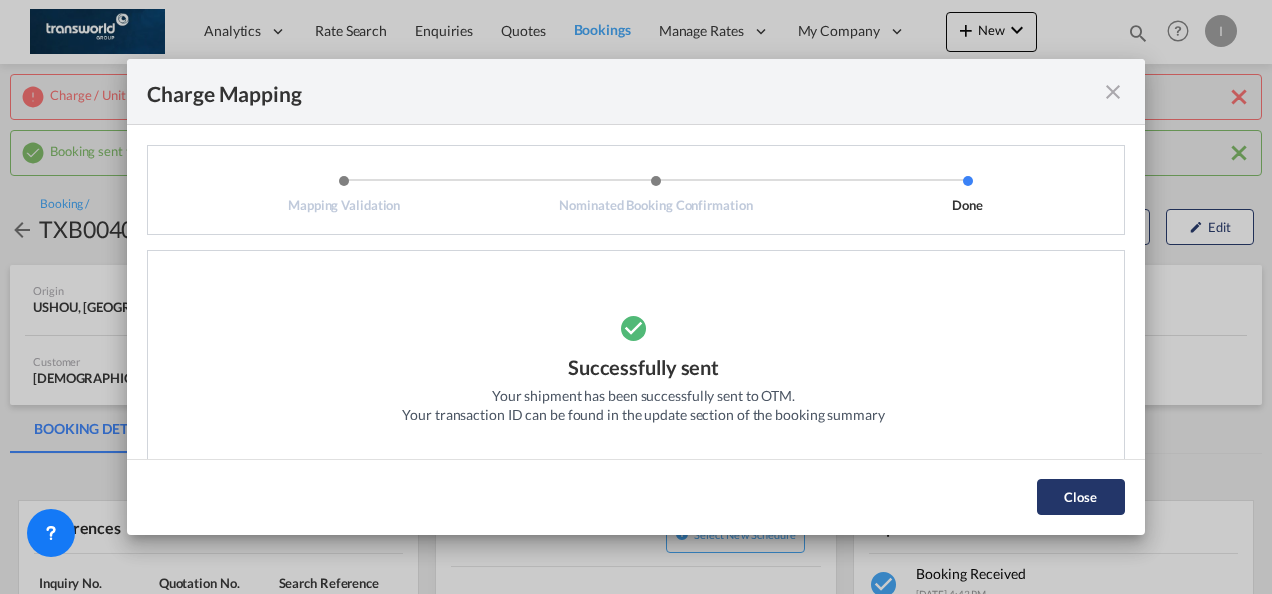 click on "Close" 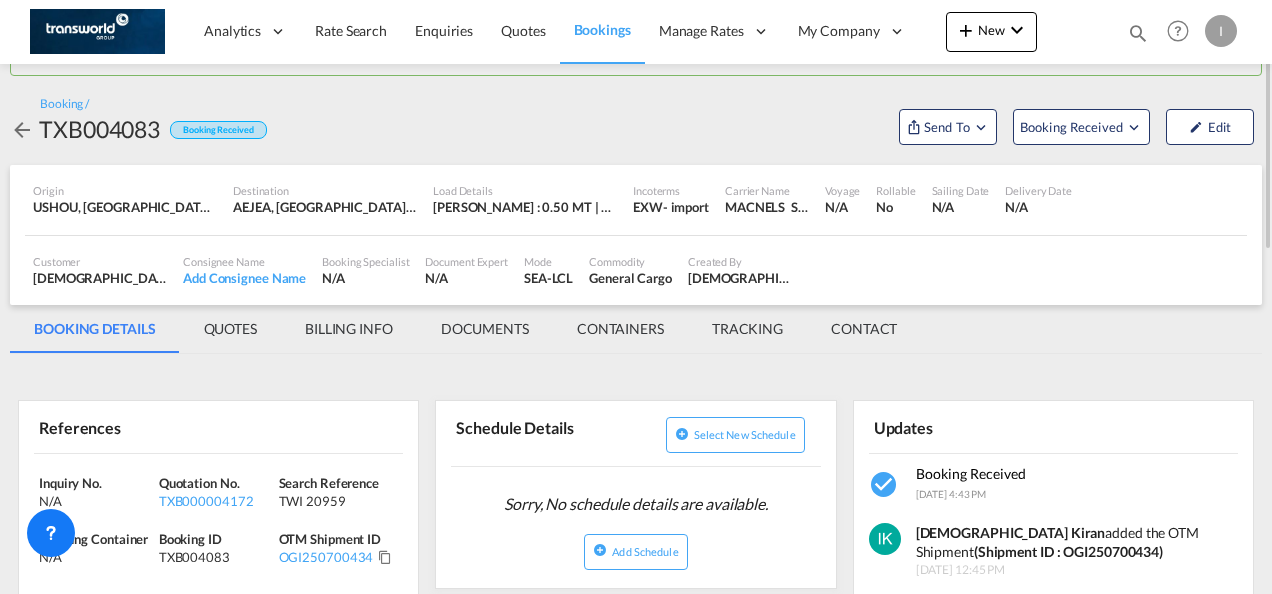 scroll, scrollTop: 200, scrollLeft: 0, axis: vertical 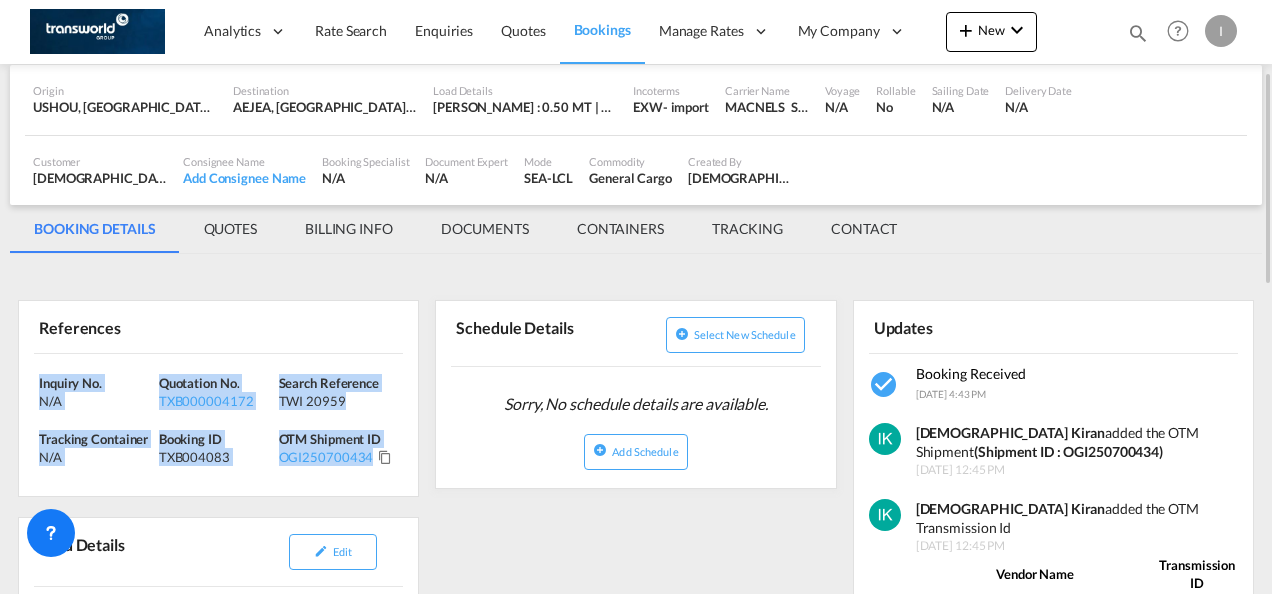 drag, startPoint x: 424, startPoint y: 480, endPoint x: 35, endPoint y: 363, distance: 406.21423 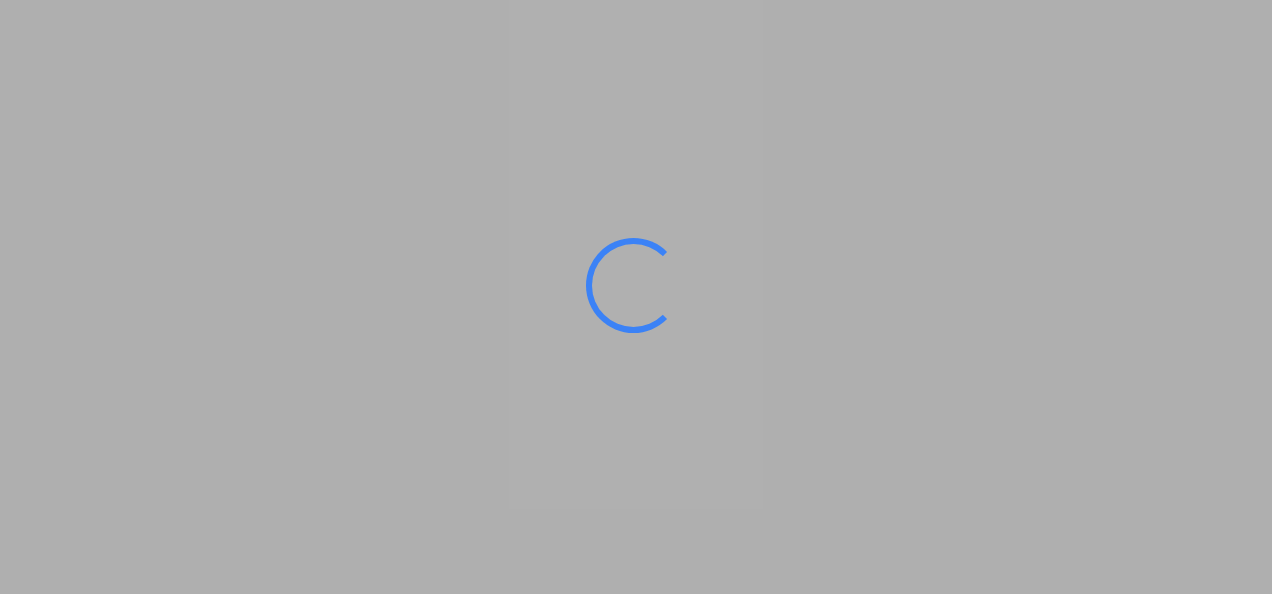 scroll, scrollTop: 0, scrollLeft: 0, axis: both 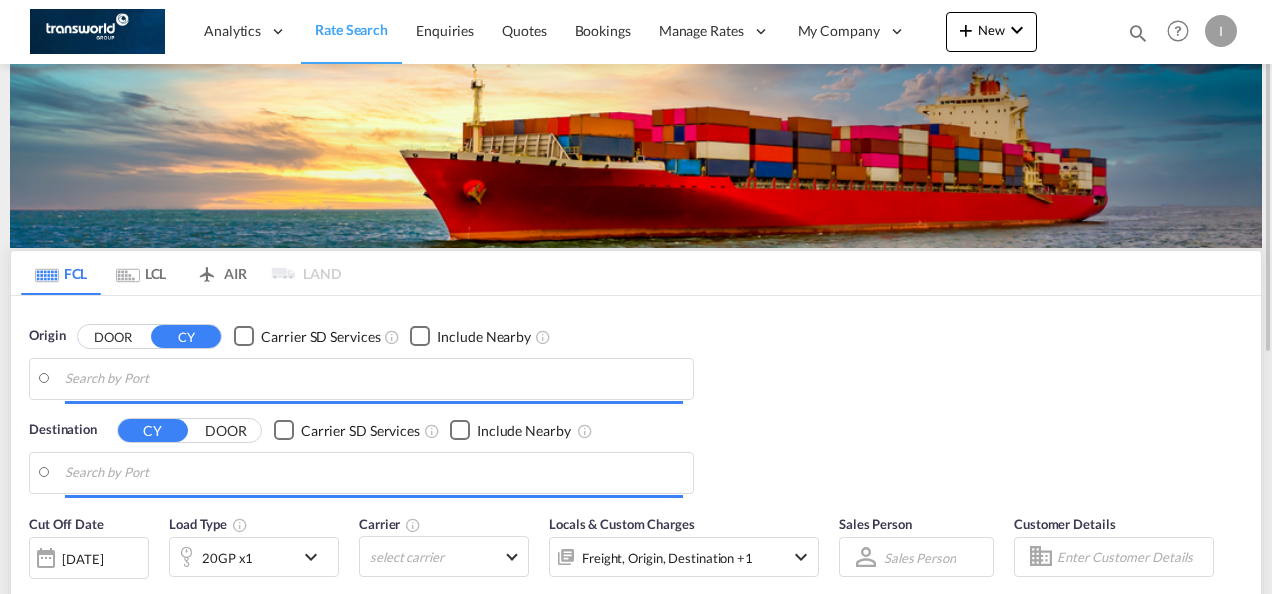 type on "Mundra, INMUN" 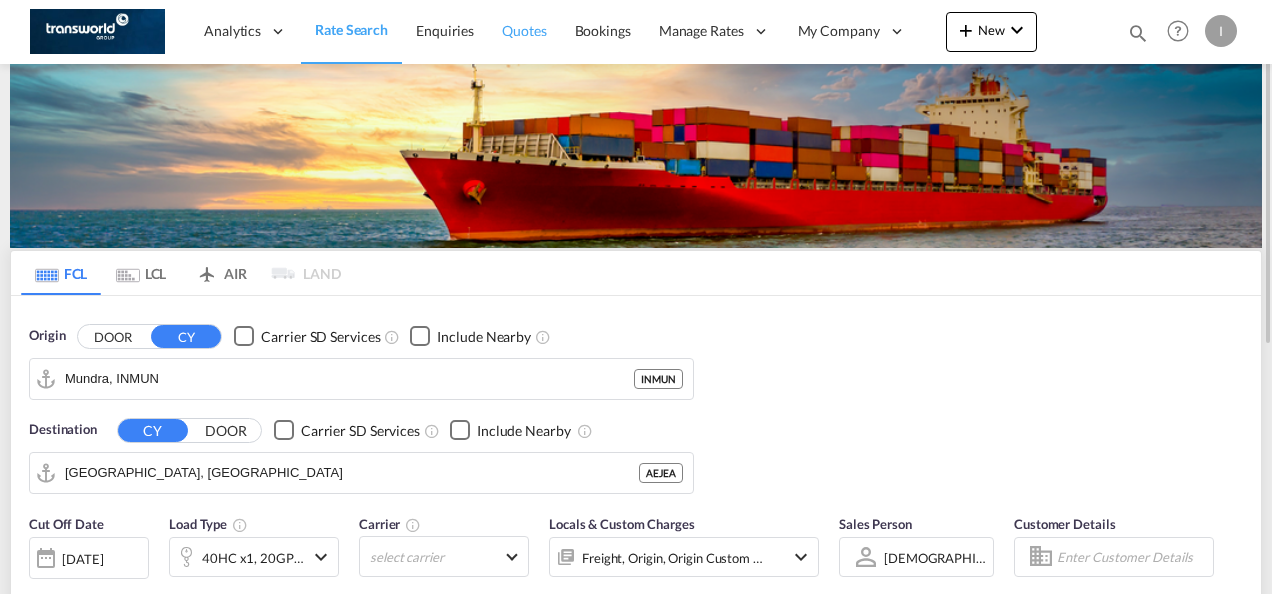 click on "Quotes" at bounding box center [524, 30] 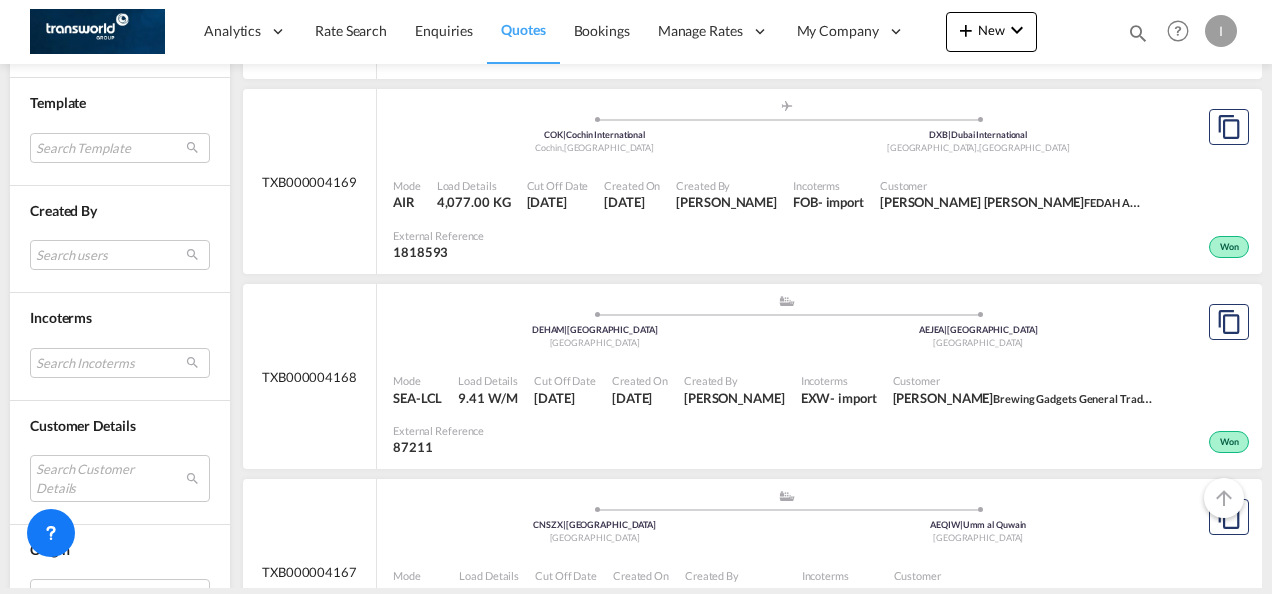 scroll, scrollTop: 900, scrollLeft: 0, axis: vertical 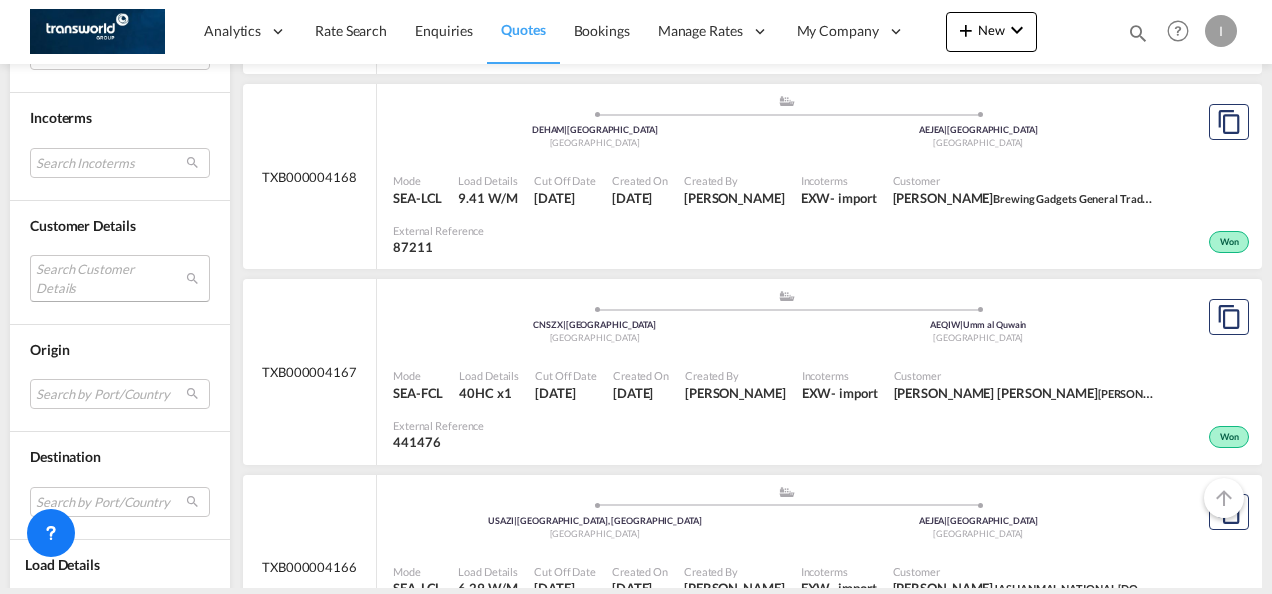 click on "Search Customer Details user name
user shiva Shiva alqaanas@emirates.net.ae    | alqannas hunting equipment llc
user vinod SARA vinodpaul@saragroup.com    | sara general trading llc
user bhavya Nair bhavya@unizenlpl.in    | unizen logistics pvt ltd
user hind Hind dxb@torinoelevators.ae    | torino elevator installation and maintenance - sole proprietorship l.l.c.
user sunil Chowta sunil.chowta@ssi-schaefer.com    | schaefer systems international dwc llc
user vinayak Rane vinayak.rane@technovaindia.com    | technova imaging systems
user prakash G prakash.g@alucor.com    | alucor limited
user sumesh VP sumeshvp@tbccgroup.com    | tbcc international middle east fze
user nitin Nitin nitin@stringsinternational.org    | strings international advertising llc
user source intl Syed syed@sourceinternational.ae    | source international fzco
user cherry CHERRY cherry@marwanservices.com    | marwan ali furniture factory llc
user ashik TECUMEX ashik@tecumec.com
user" at bounding box center [120, 278] 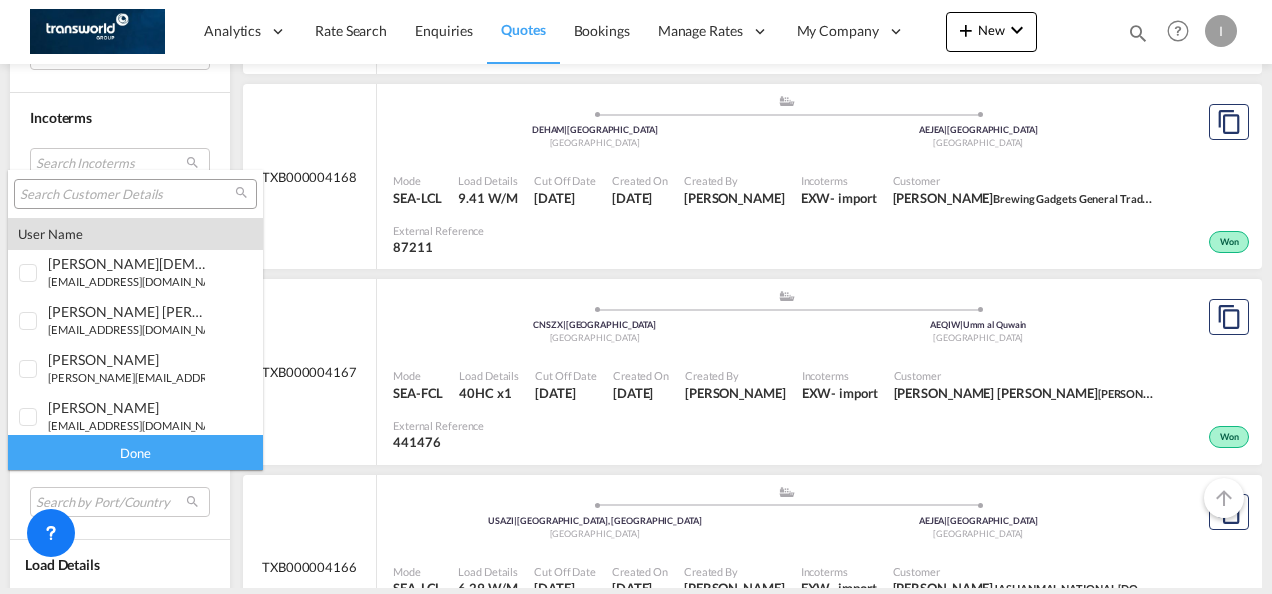 click at bounding box center (127, 195) 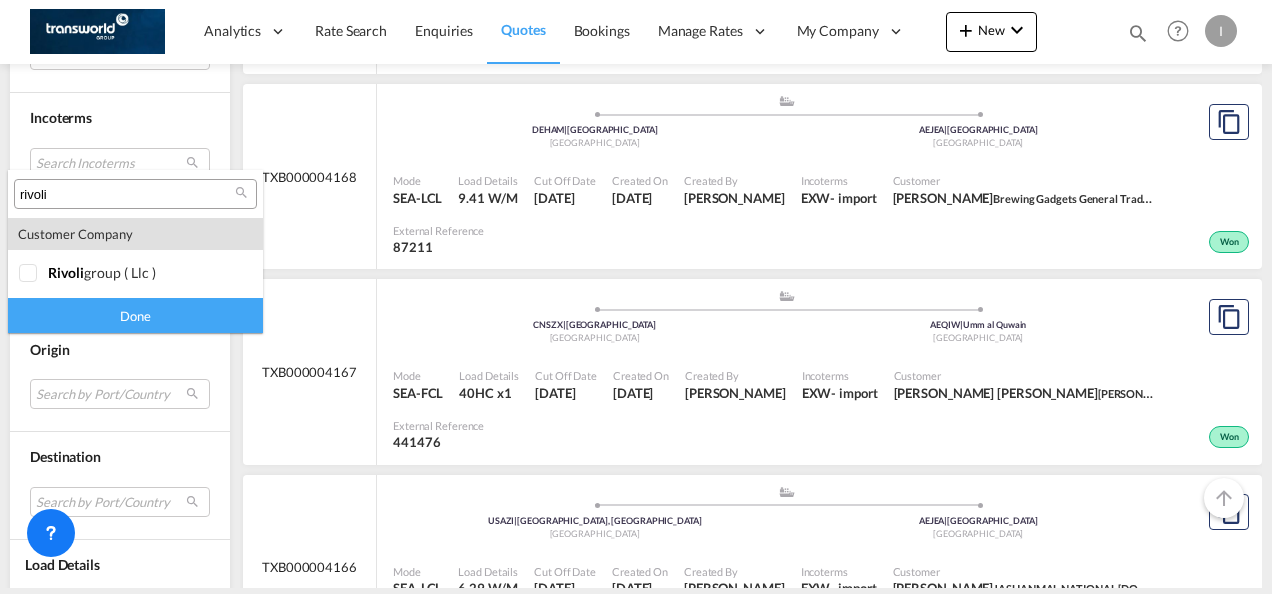 type on "rivoli" 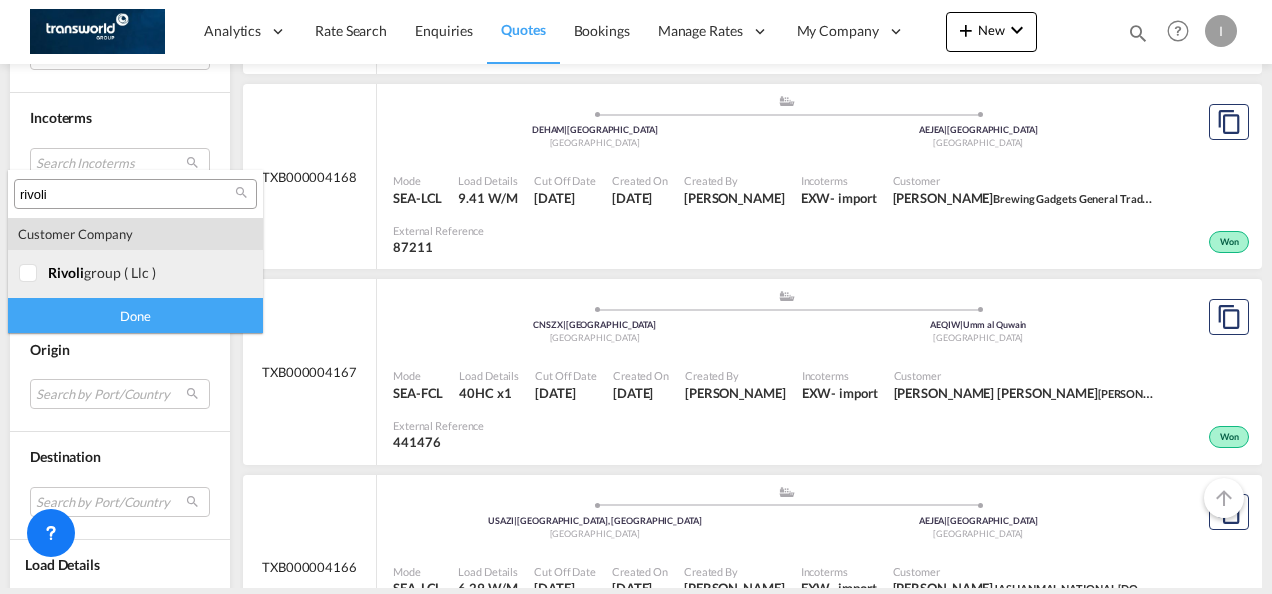 click on "company rivoli  group ( llc )" at bounding box center (135, 274) 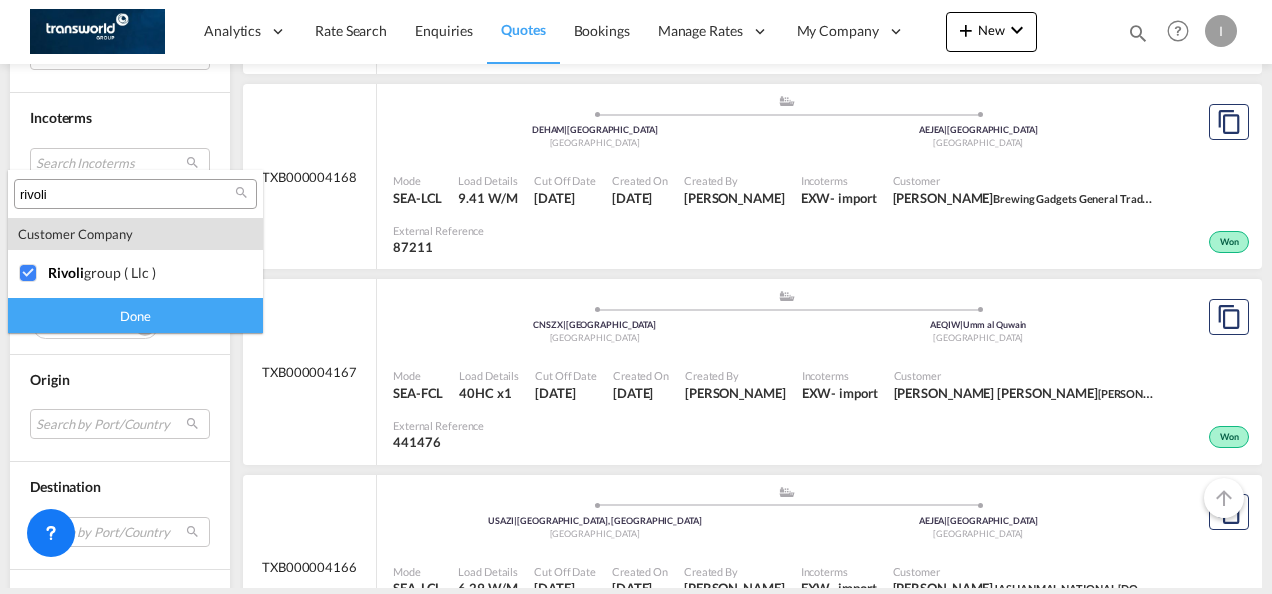 click on "Done" at bounding box center (135, 315) 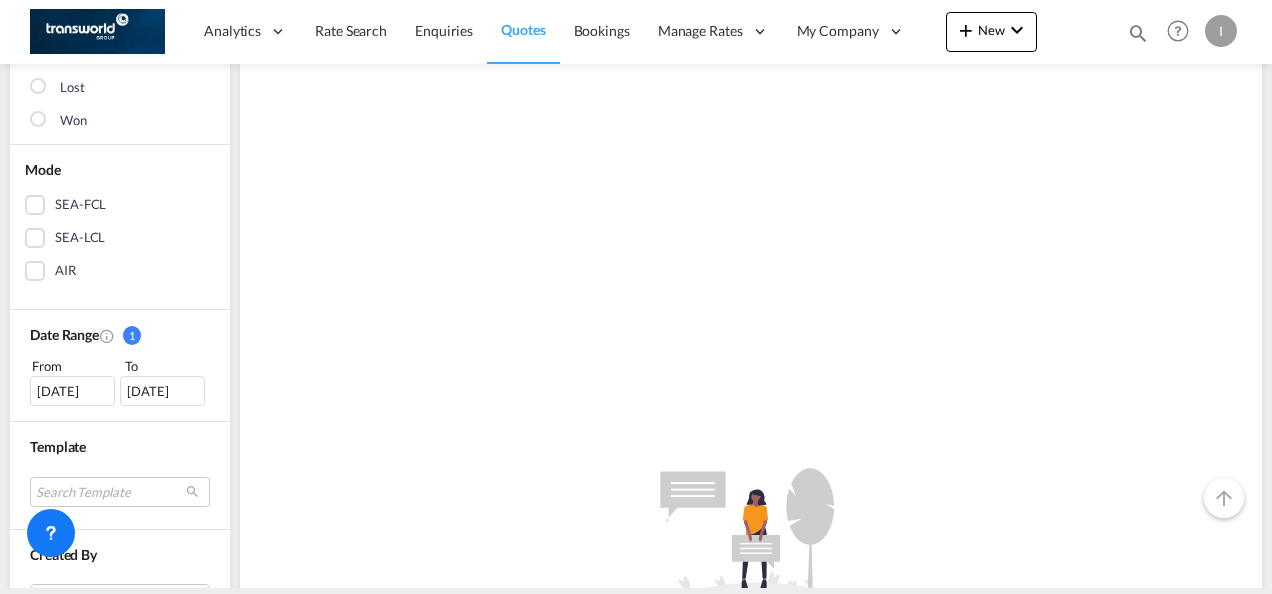 scroll, scrollTop: 400, scrollLeft: 0, axis: vertical 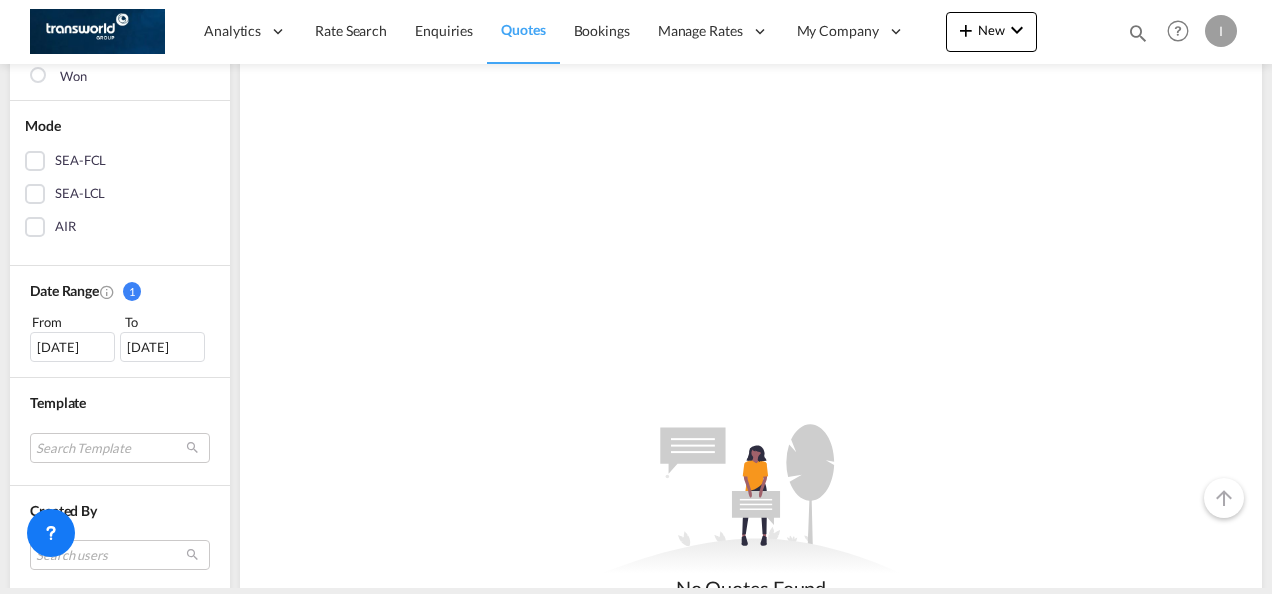 click on "11 Jun 2025" at bounding box center (72, 347) 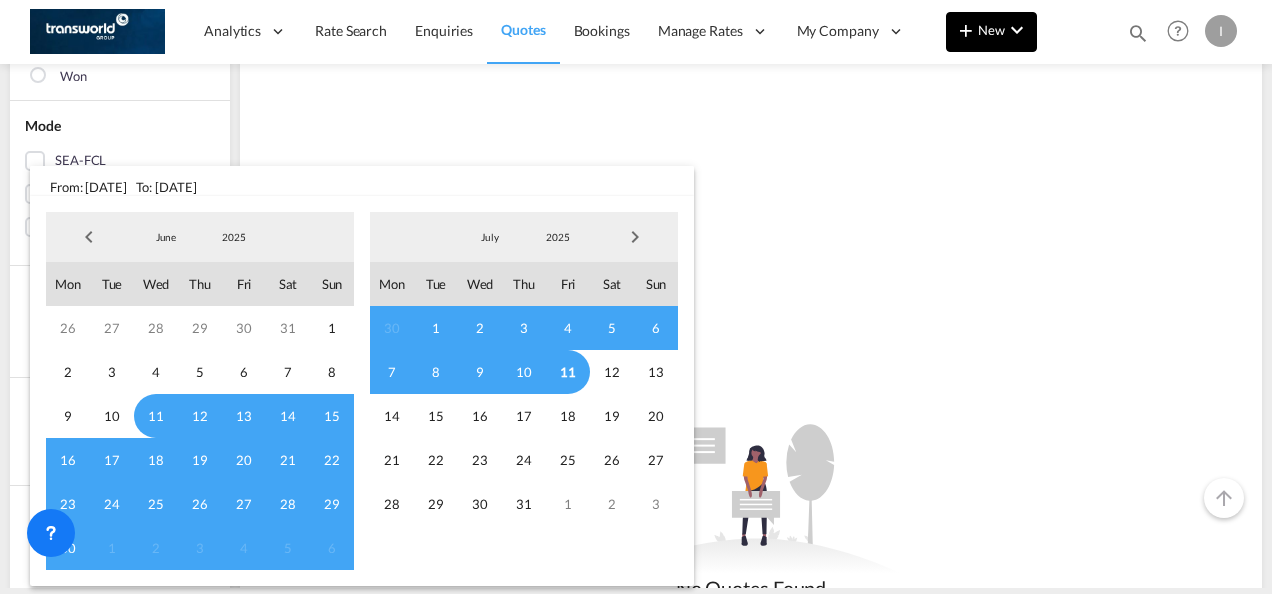click at bounding box center [636, 297] 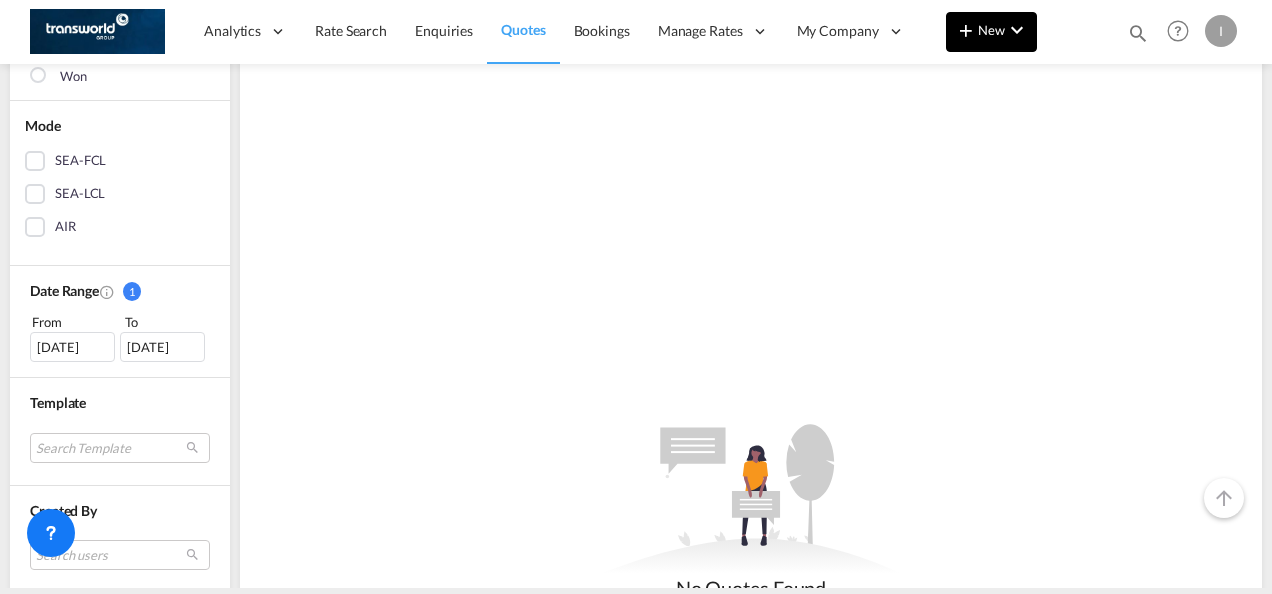 click on "New" at bounding box center [991, 30] 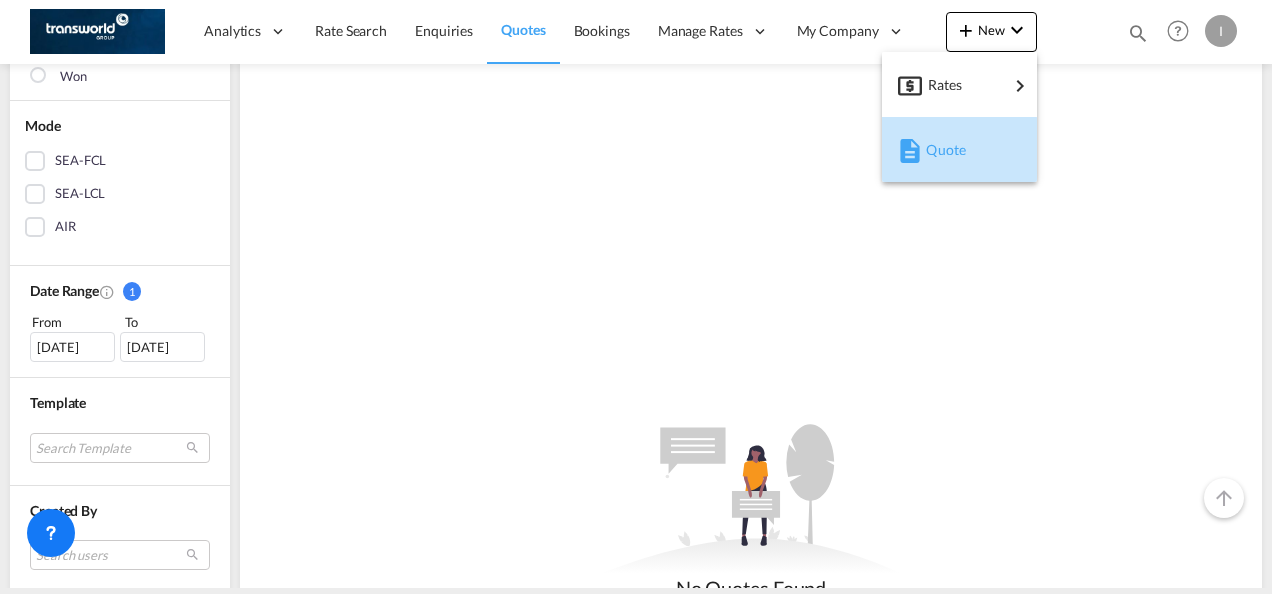 click on "Quote" at bounding box center (937, 150) 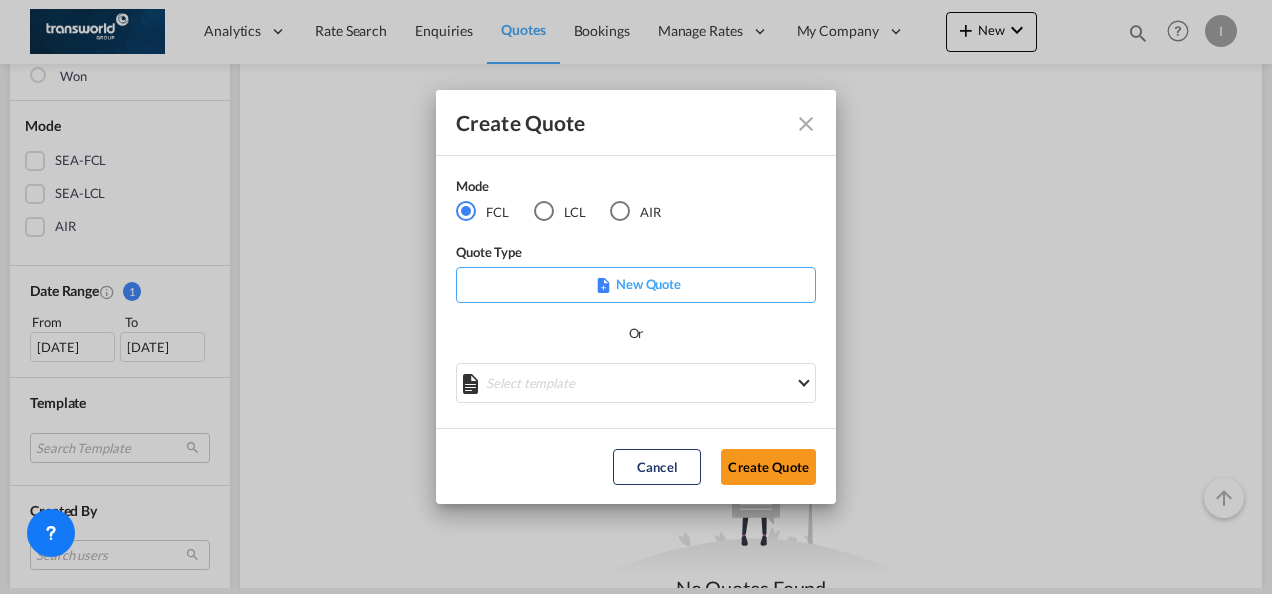 click at bounding box center [544, 211] 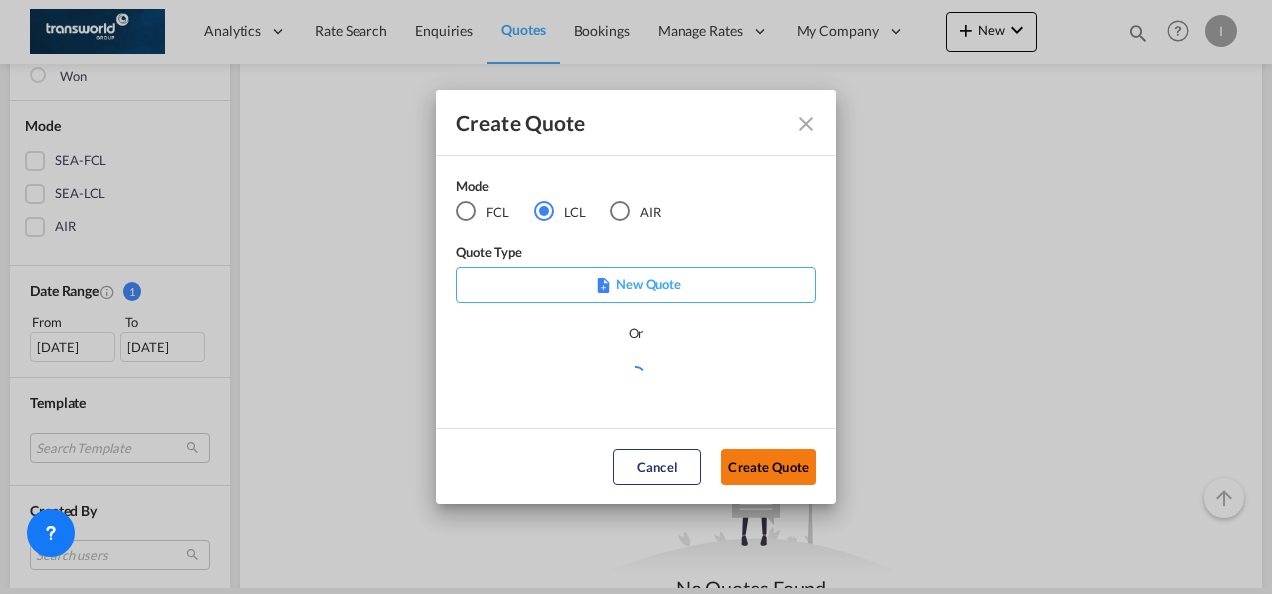 click on "Create Quote" 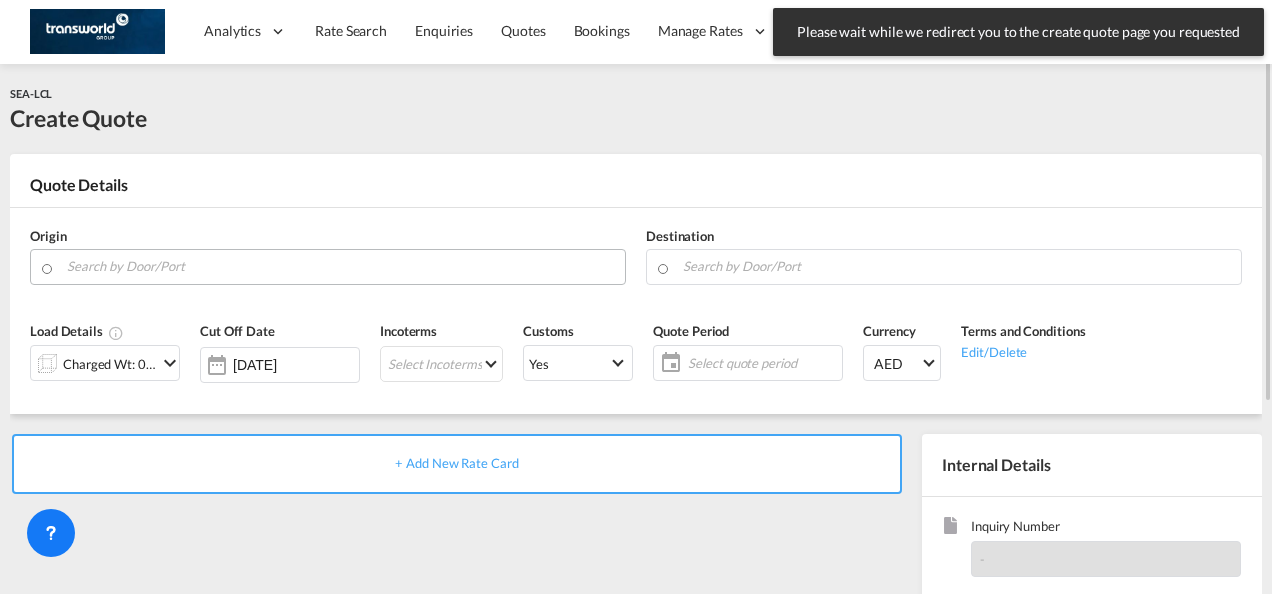 click at bounding box center [341, 266] 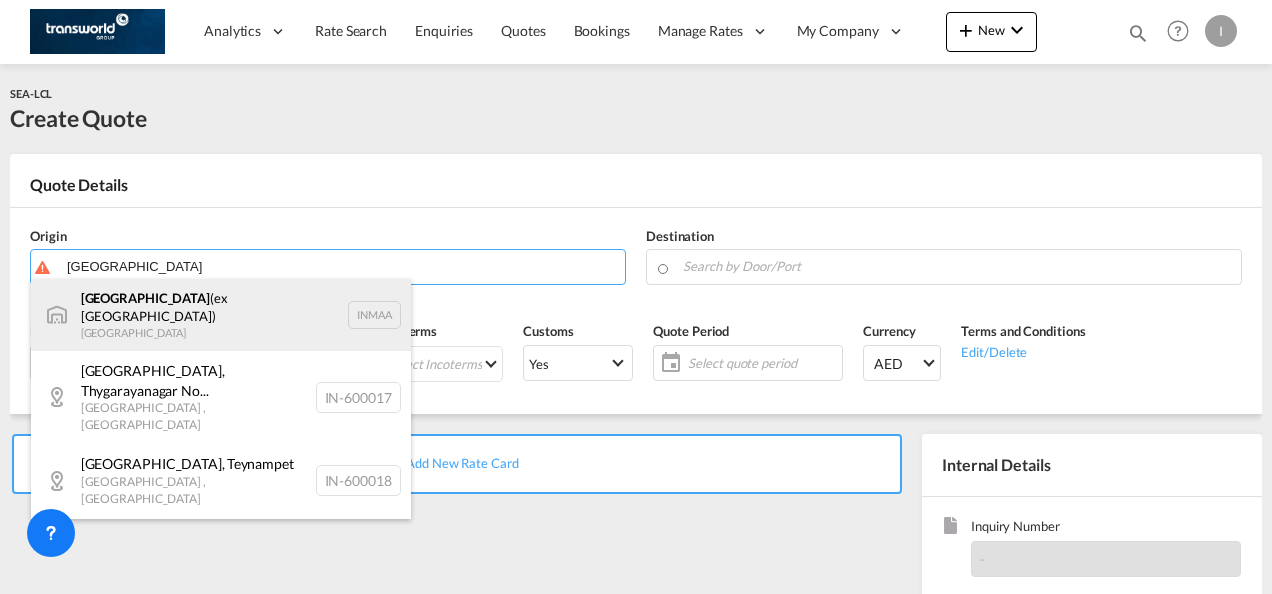 click on "Chennai  (ex Madras) India
INMAA" at bounding box center [221, 315] 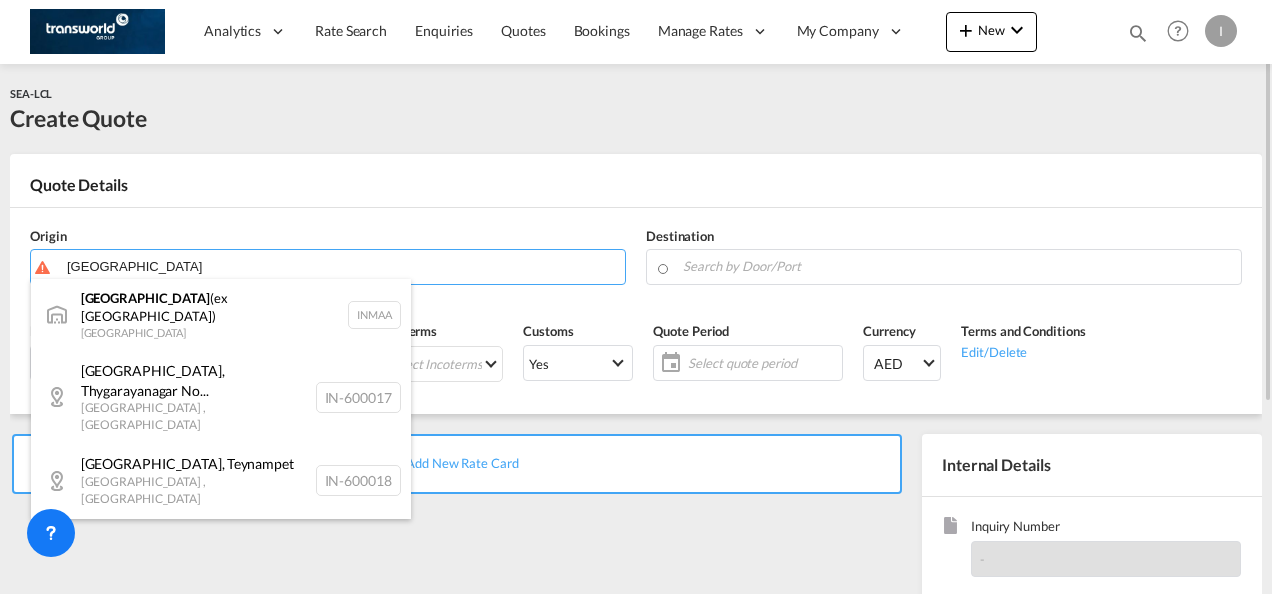 type on "Chennai (ex Madras), INMAA" 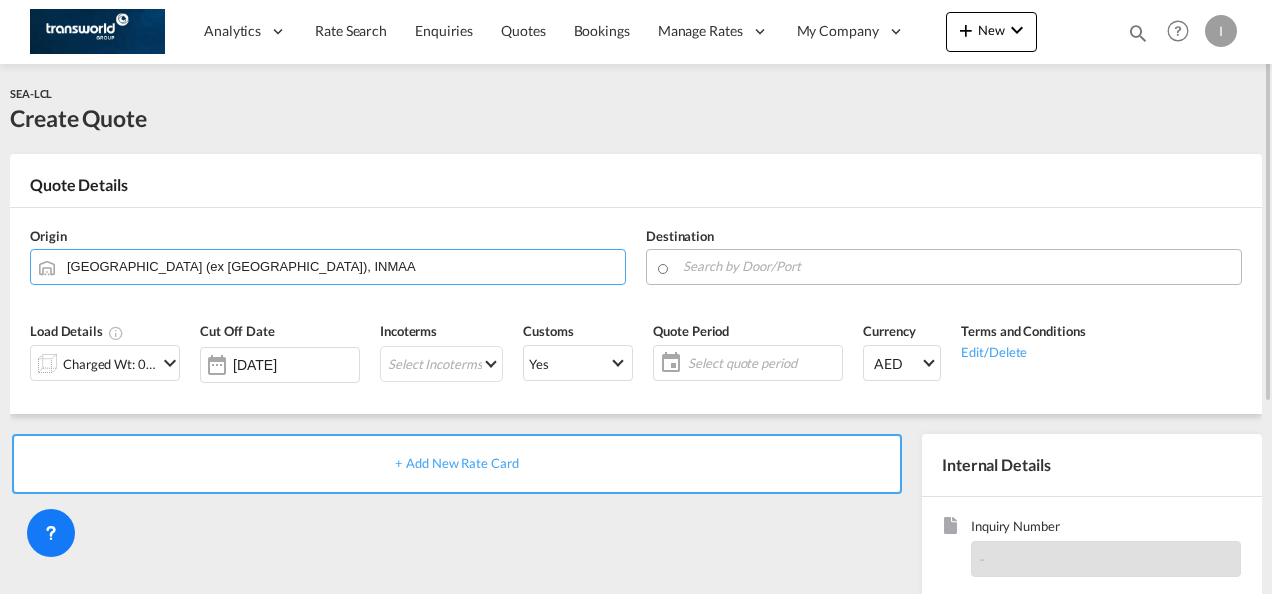 click at bounding box center (944, 267) 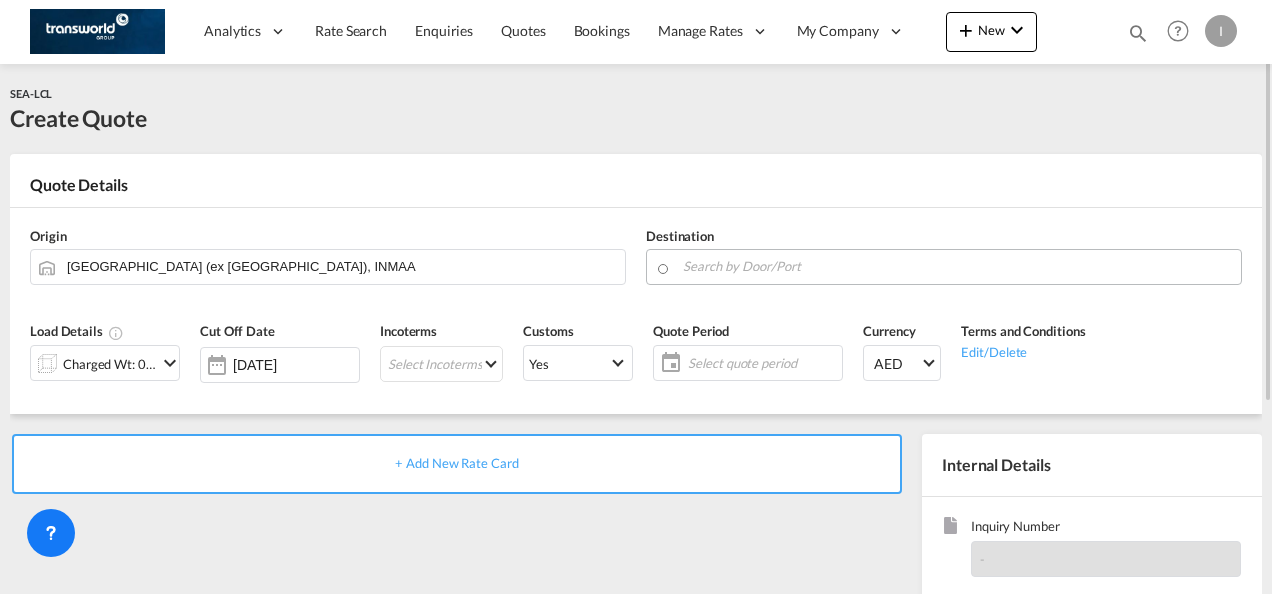 click at bounding box center (957, 266) 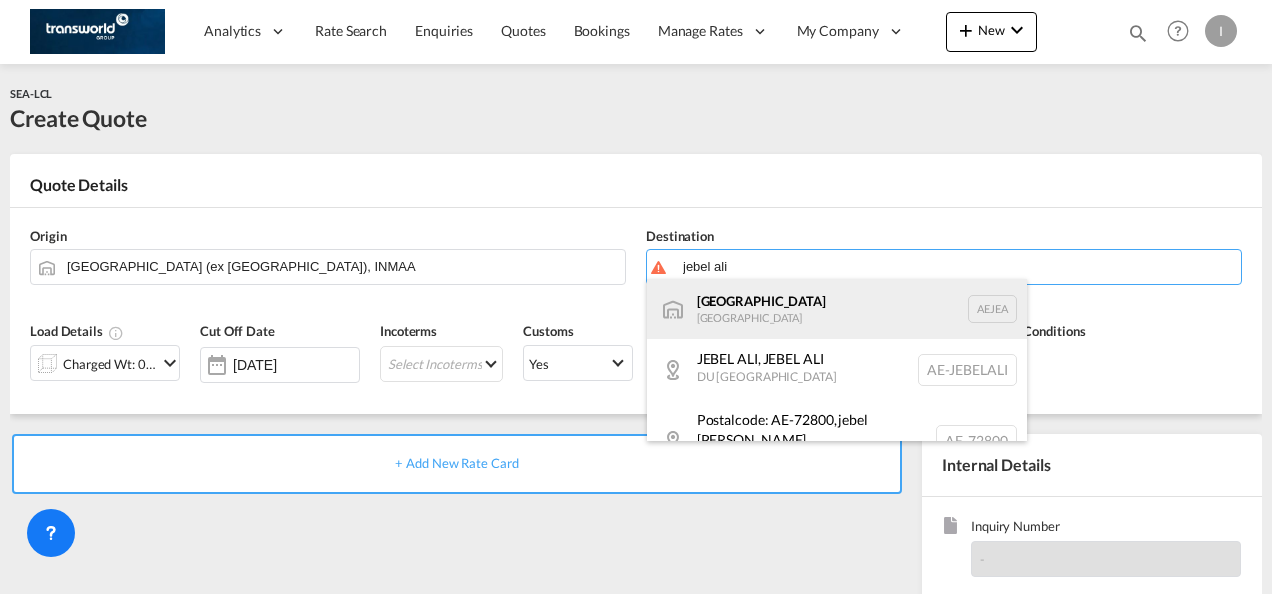 click on "[GEOGRAPHIC_DATA]
[GEOGRAPHIC_DATA]" at bounding box center (837, 309) 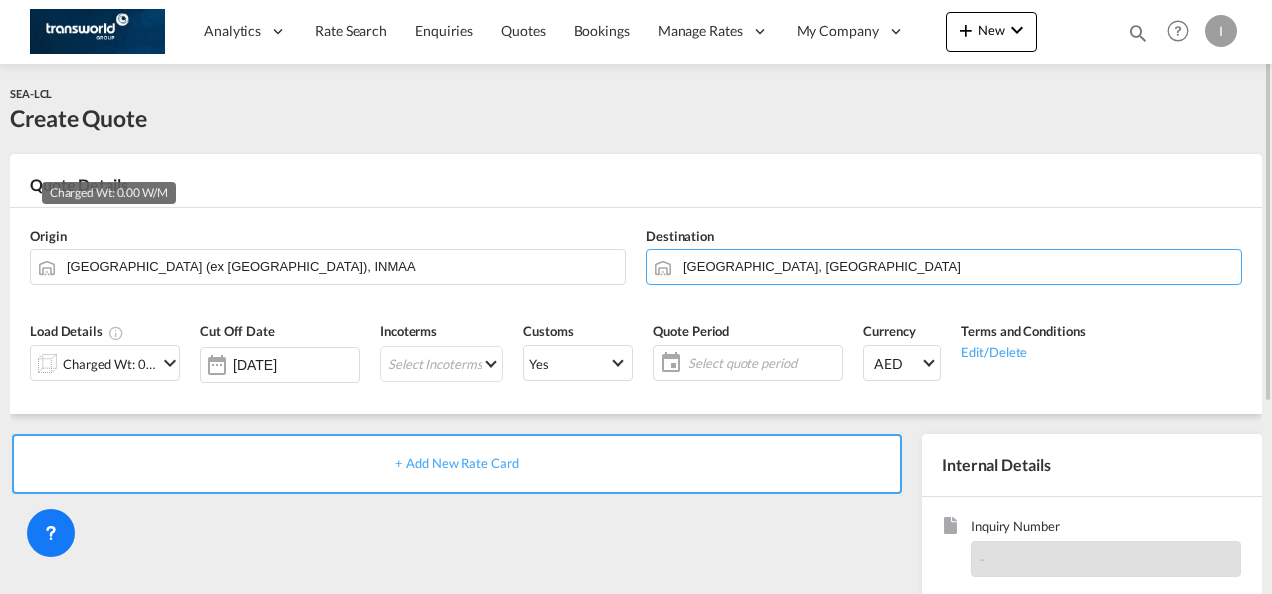 click on "Charged Wt: 0.00 W/M" at bounding box center [110, 364] 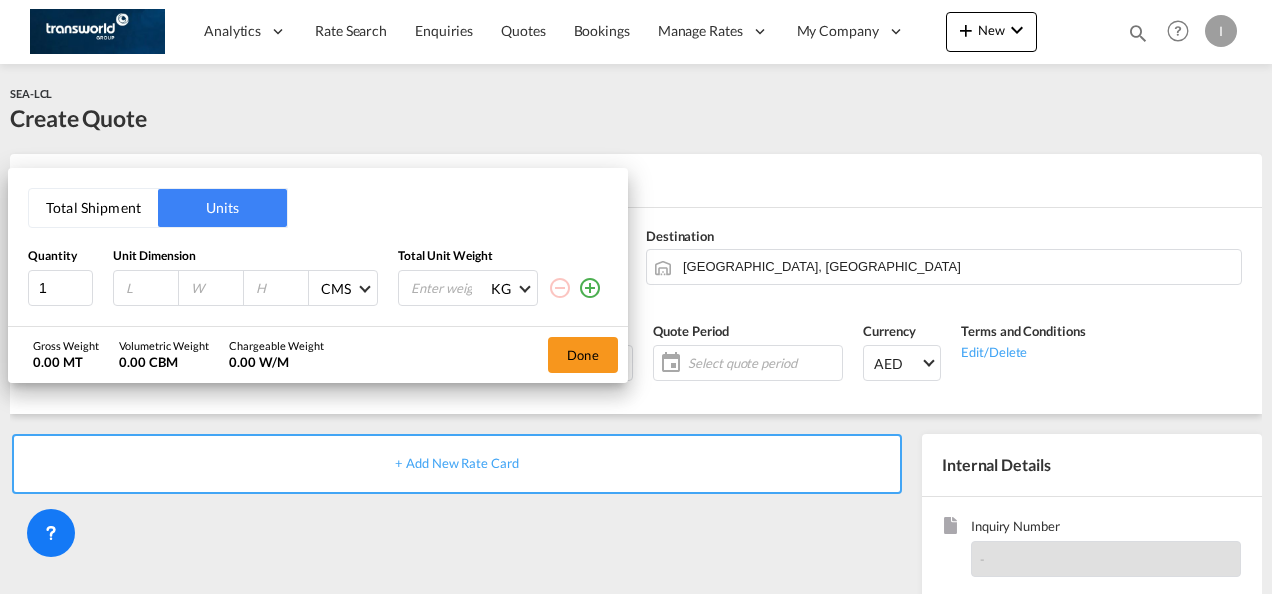 click on "Total Shipment" at bounding box center [93, 208] 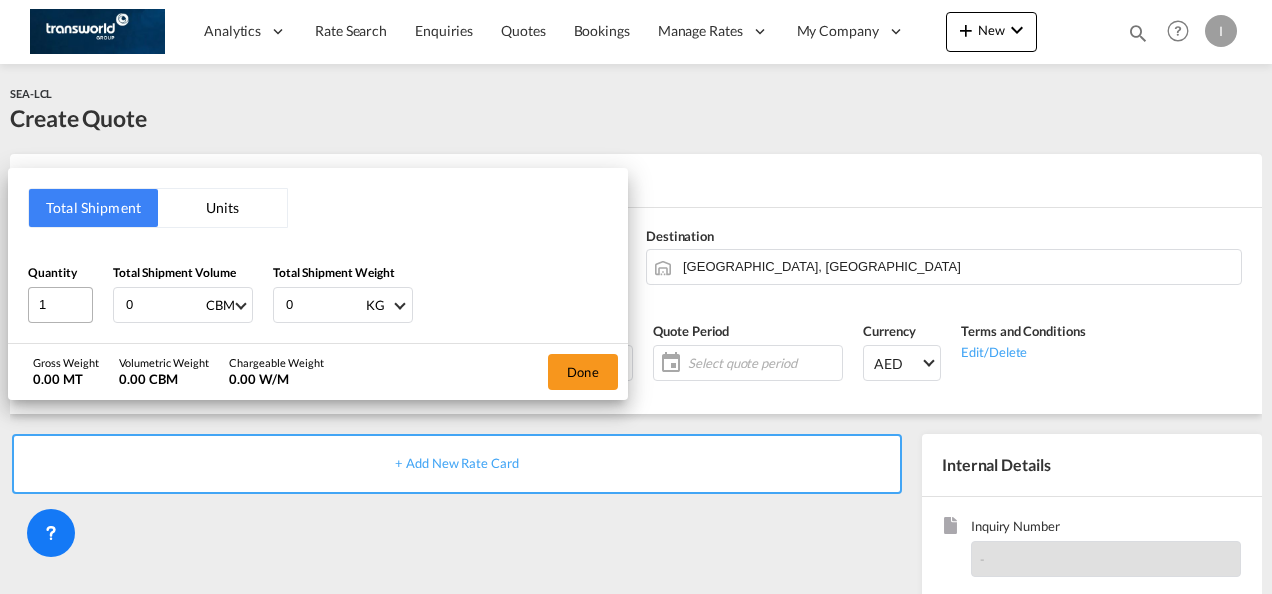 drag, startPoint x: 164, startPoint y: 294, endPoint x: 53, endPoint y: 310, distance: 112.147224 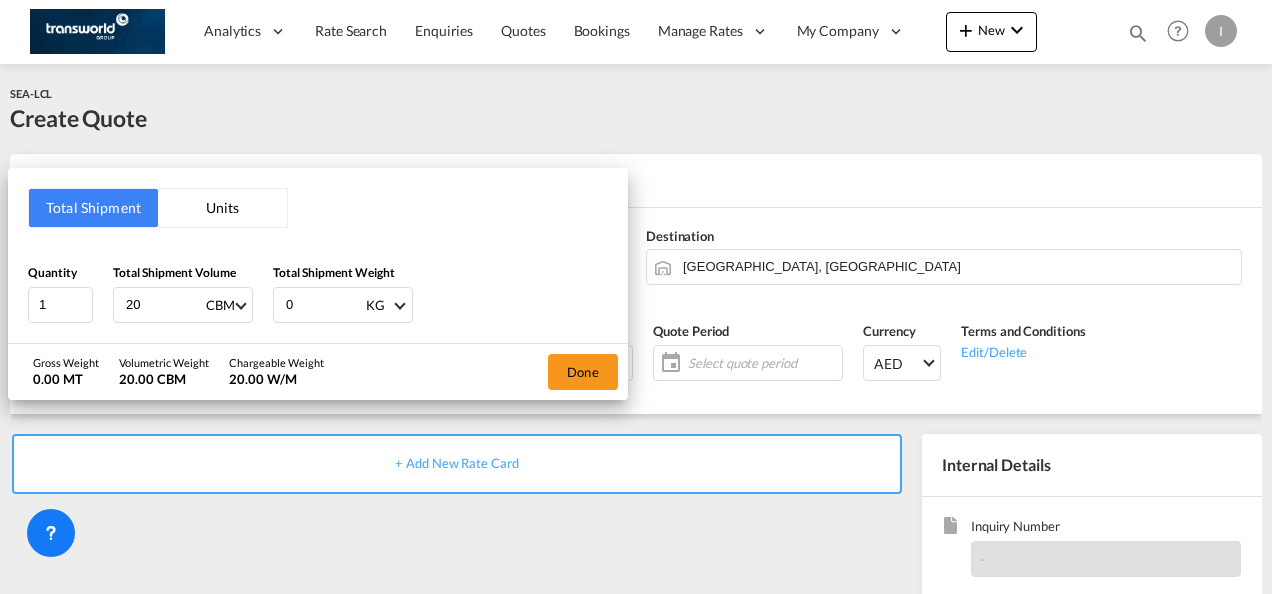 type on "20" 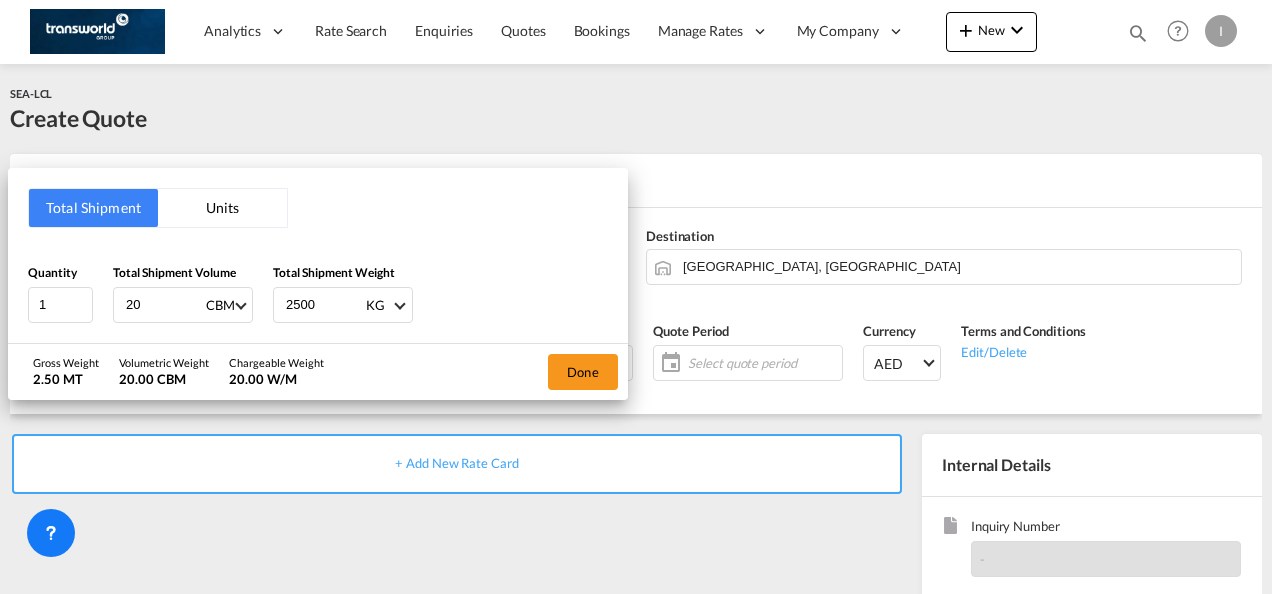type on "2500" 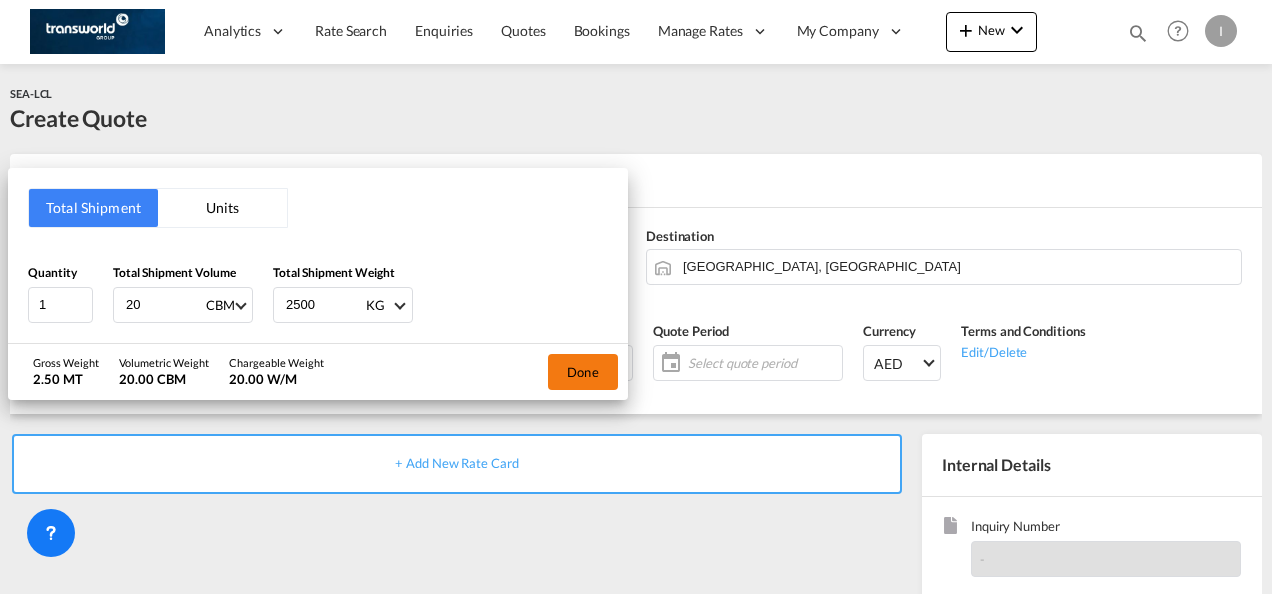 click on "Done" at bounding box center [583, 372] 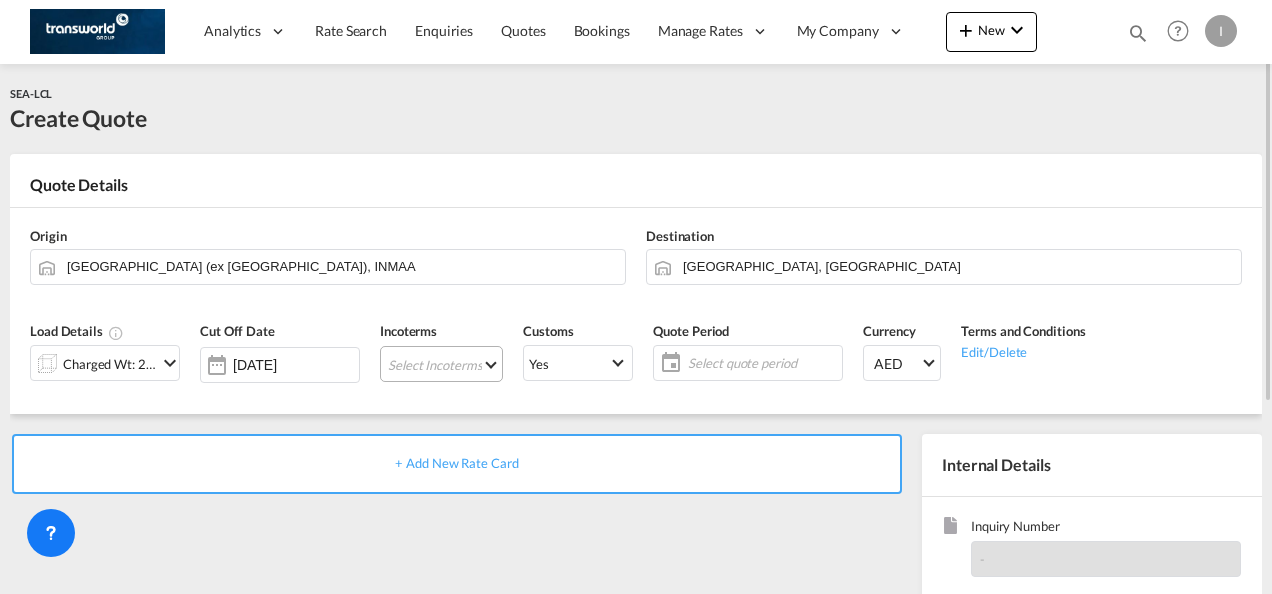 click on "Select Incoterms
DAP - export
Delivered at Place DPU - export
Delivery at Place Unloaded DPU - import
Delivery at Place Unloaded EXW - export
Ex Works DAP - import
Delivered at Place CIP - import
Carriage and Insurance Paid to FAS - import
Free Alongside Ship CFR - export
Cost and Freight FCA - export
Free Carrier EXW - import
Ex Works FAS - export
Free Alongside Ship FCA - import
Free Carrier DDP - export
Delivery Duty Paid CIP - export
Carriage and Insurance Paid to CIF - import
Cost,Insurance and Freight CIF - export
Cost,Insurance and Freight FOB - export
Free on Board FOB - import
Free on Board CFR - import
Cost and Freight CPT - import
Carrier Paid to CPT - export
Carrier Paid to" at bounding box center [441, 364] 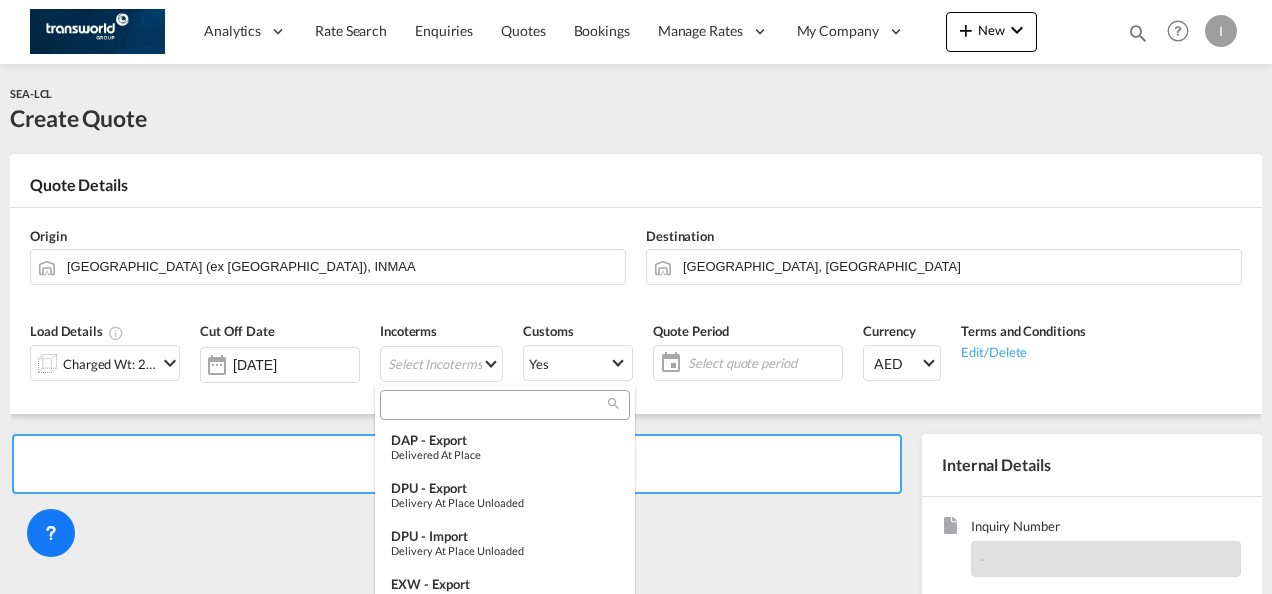 click at bounding box center (497, 405) 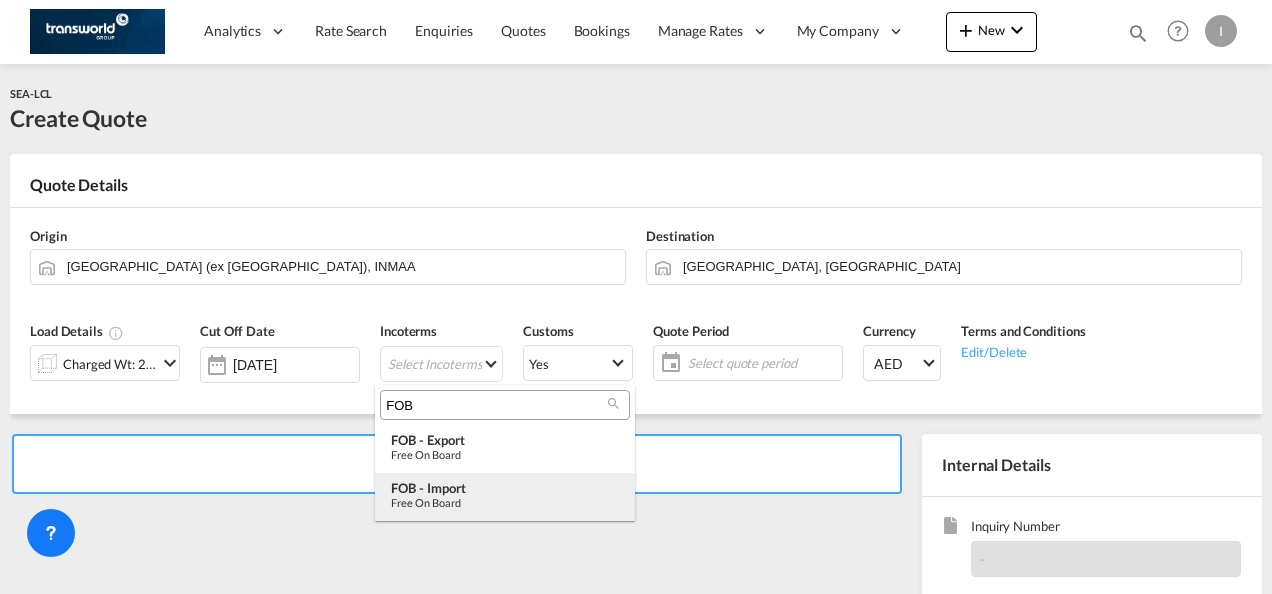 type on "FOB" 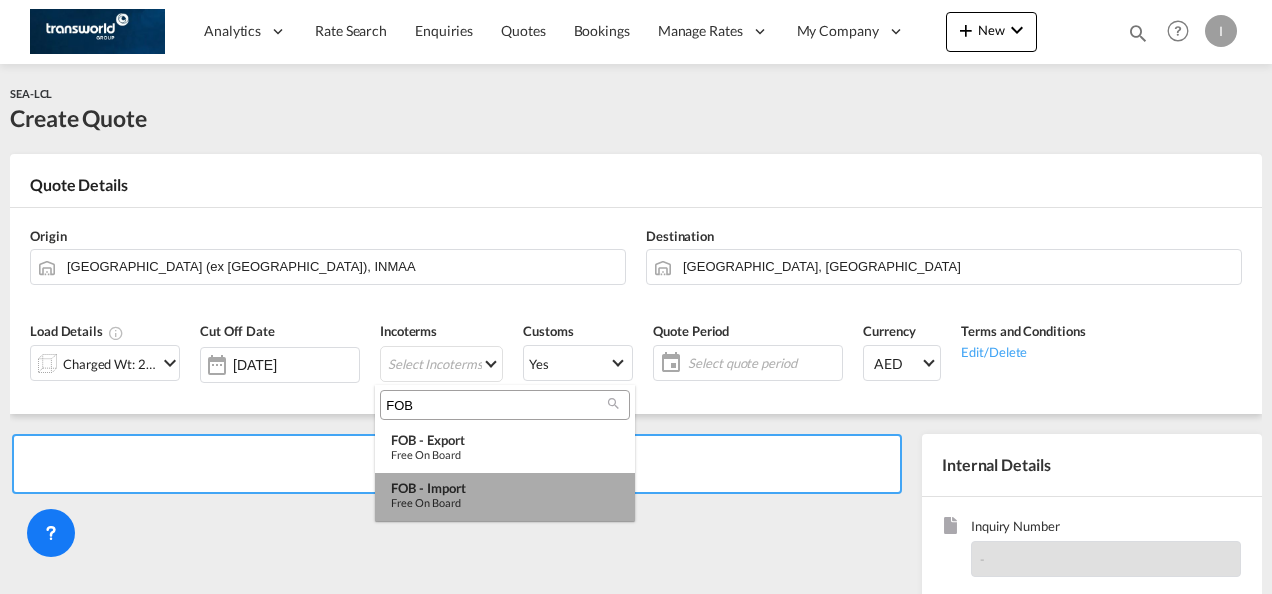 click on "FOB - import" at bounding box center (505, 488) 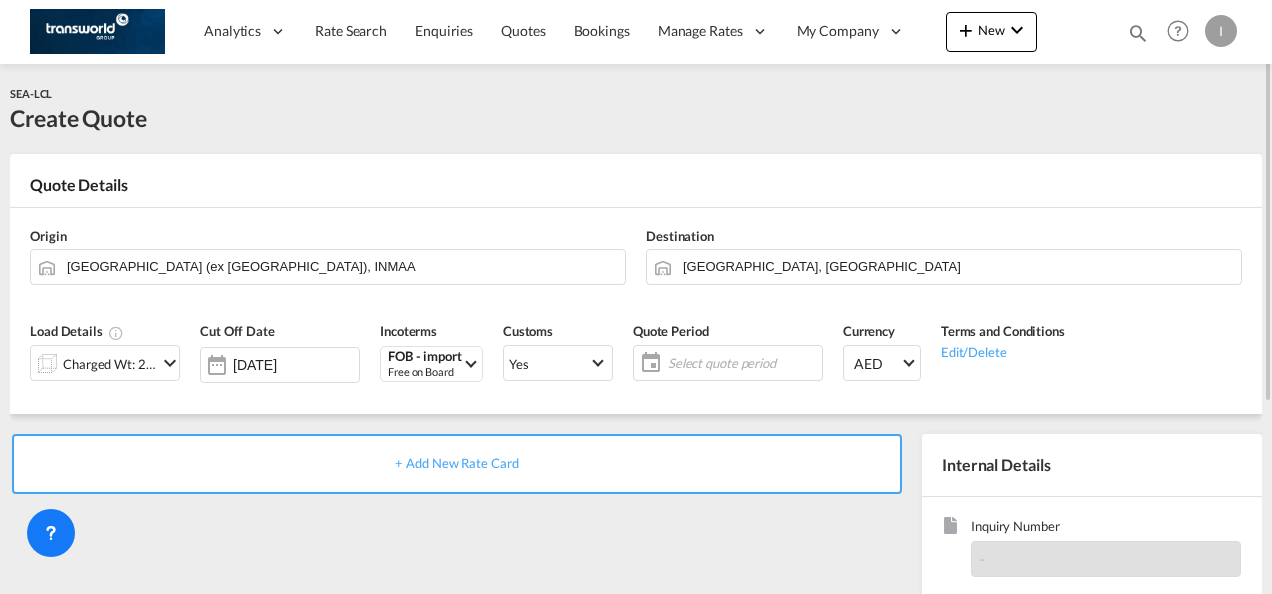 click on "Select quote period" 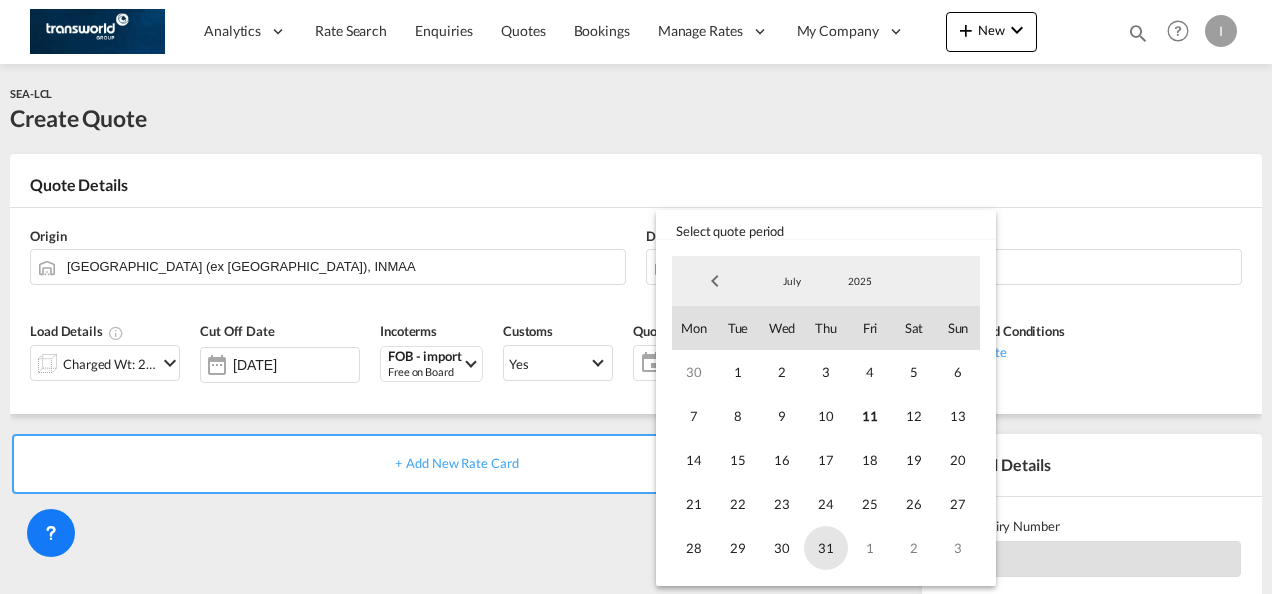 click on "31" at bounding box center [826, 548] 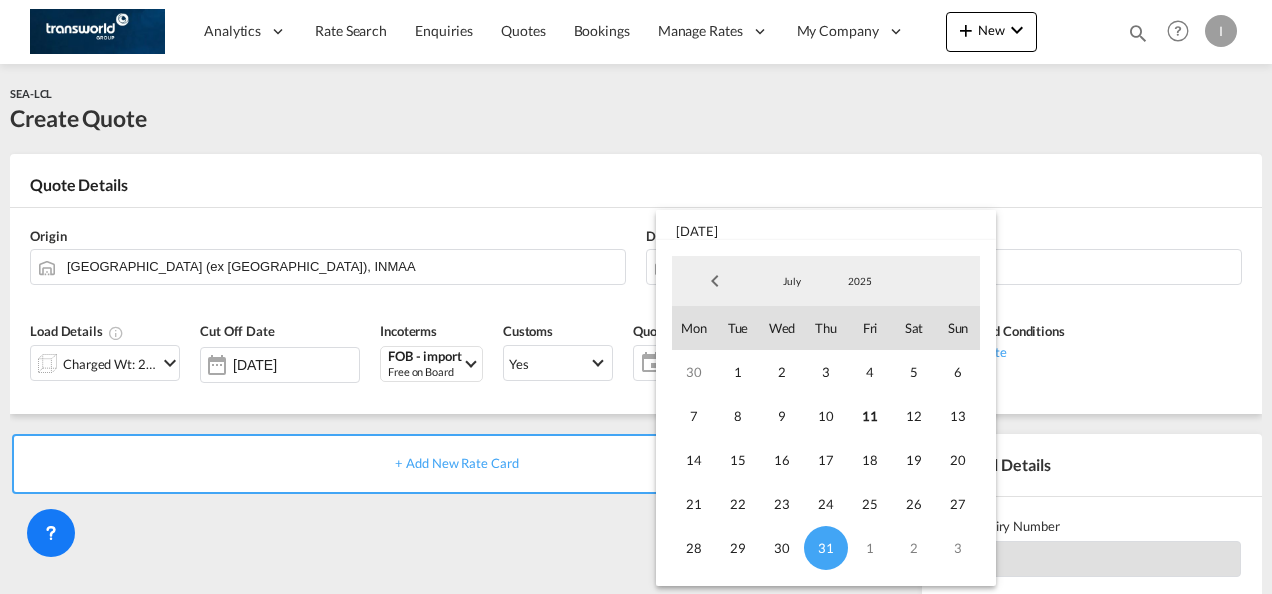 click at bounding box center (636, 297) 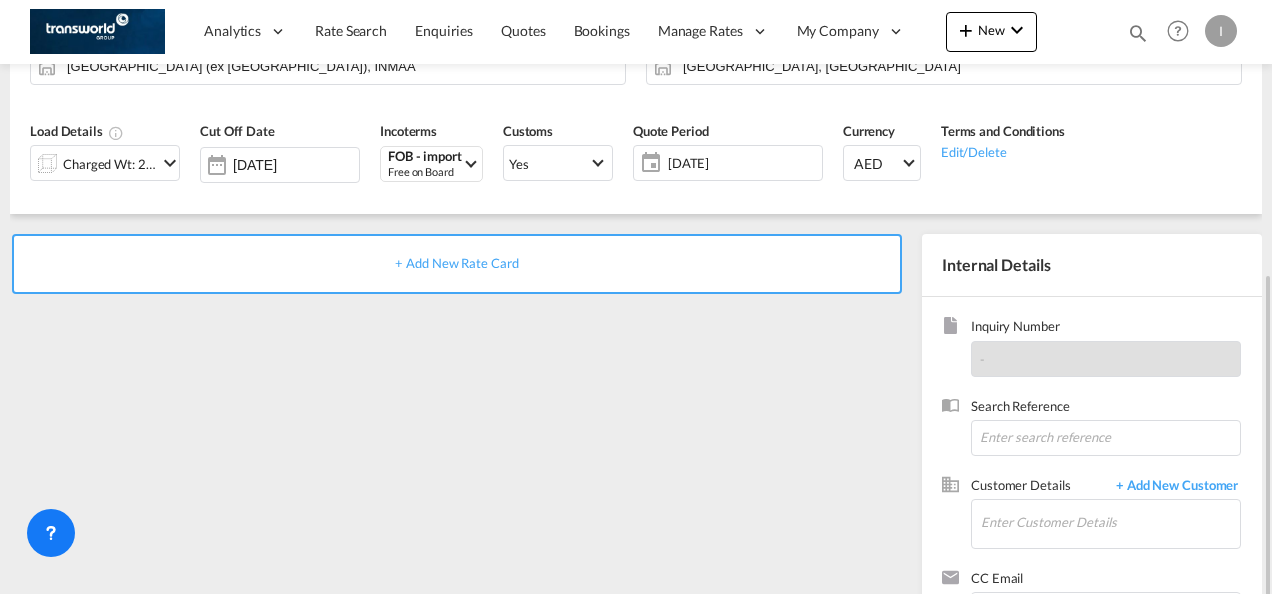 scroll, scrollTop: 282, scrollLeft: 0, axis: vertical 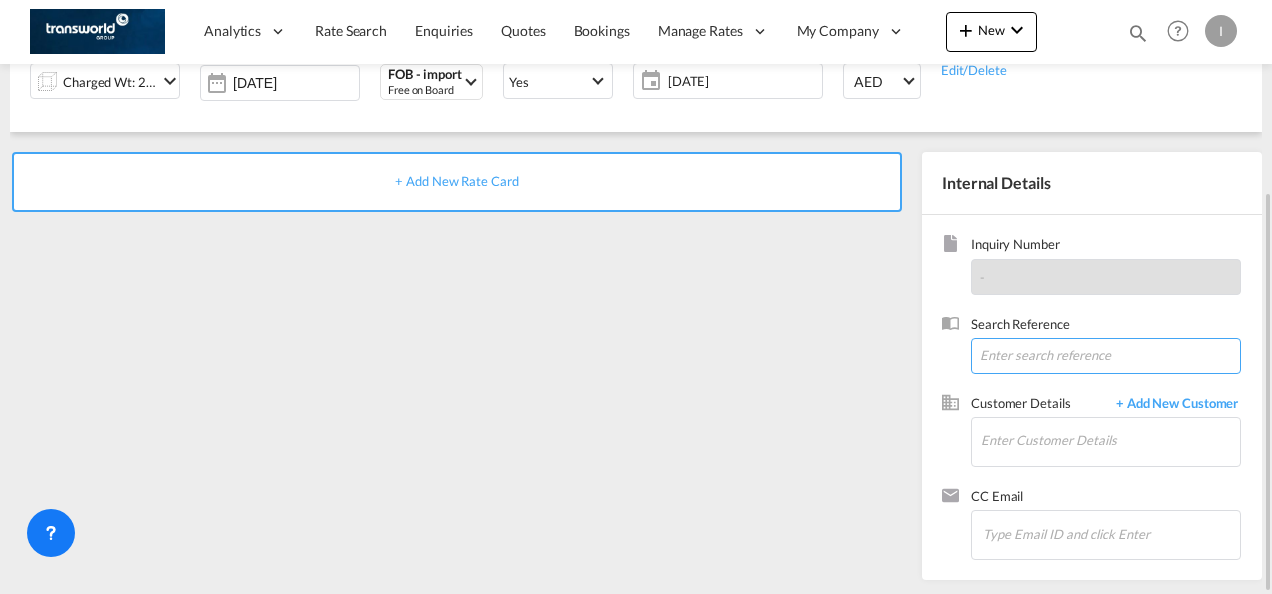 click at bounding box center [1106, 356] 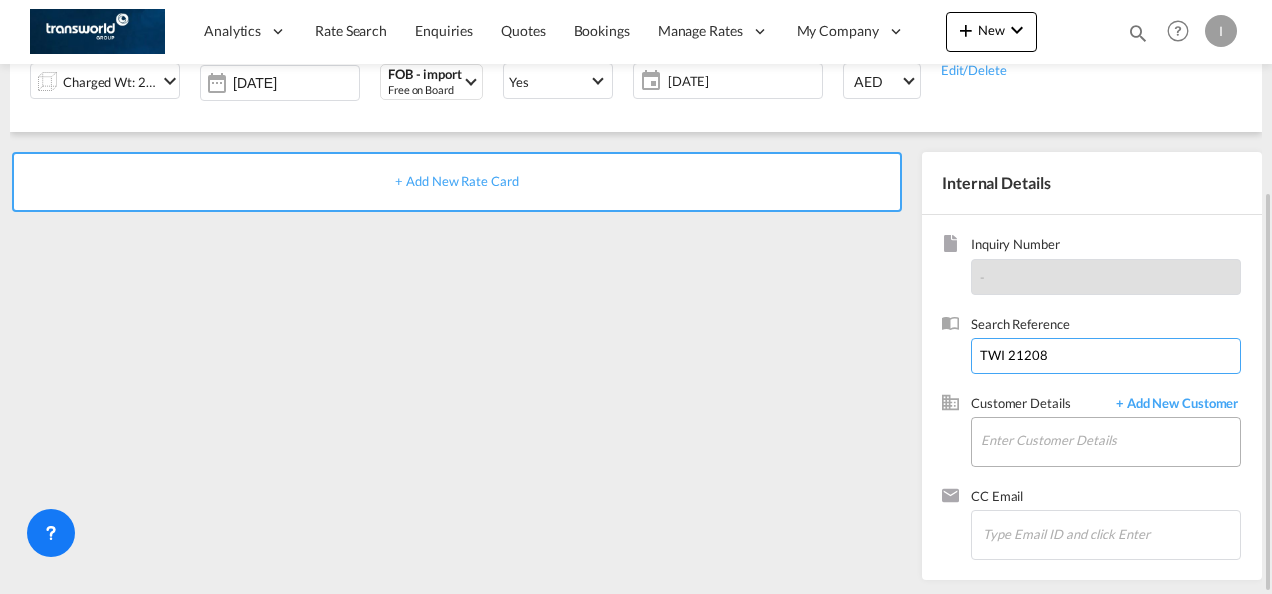type on "TWI 21208" 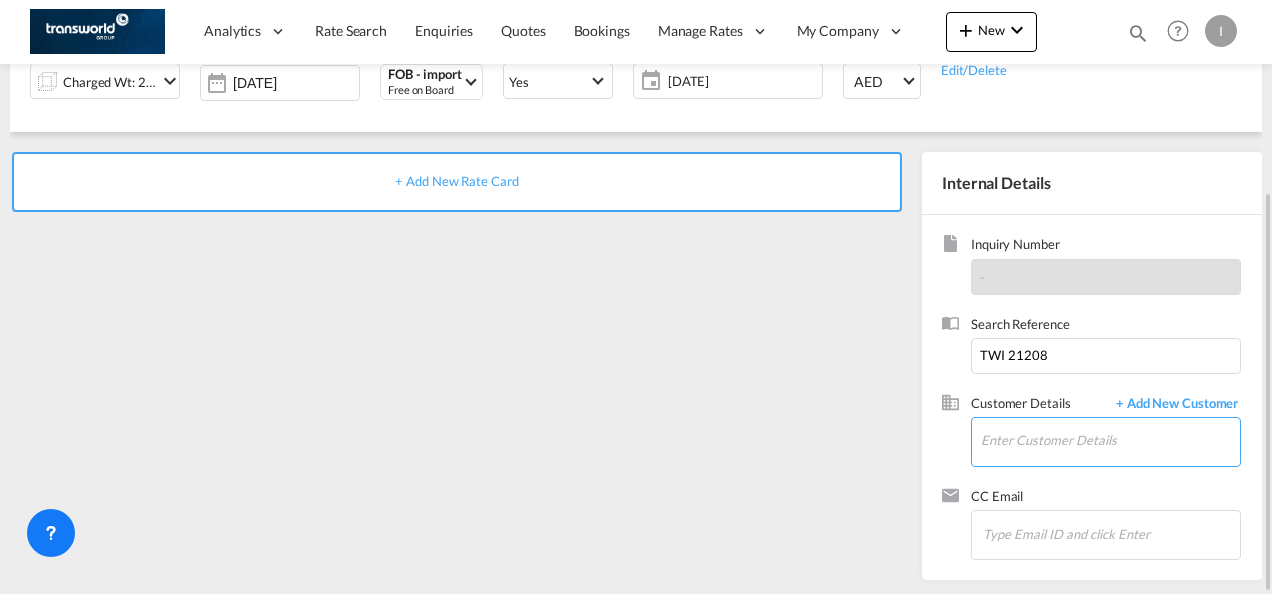 click on "Enter Customer Details" at bounding box center [1110, 440] 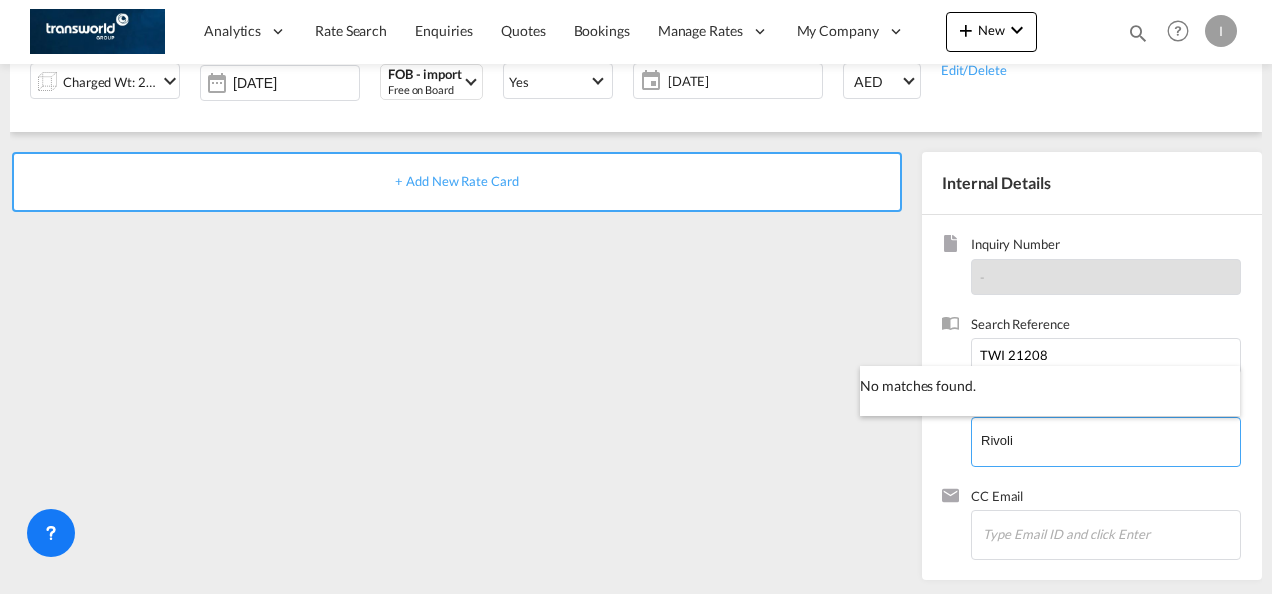 type on "Rivoli" 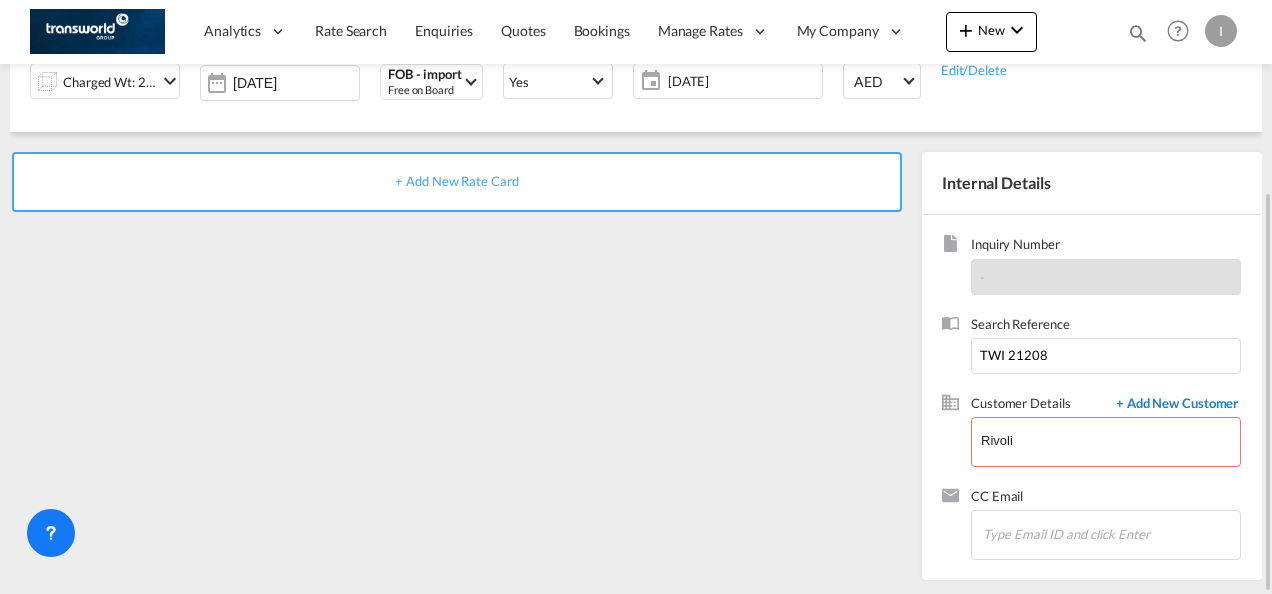 click on "+ Add New Customer" at bounding box center [1173, 405] 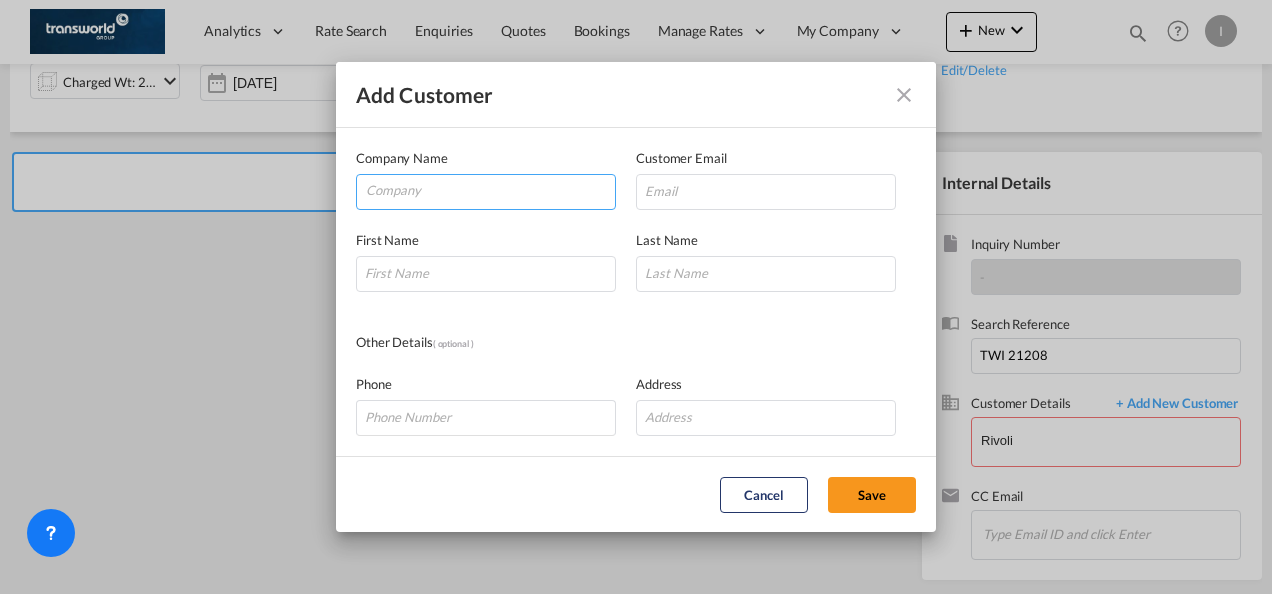 click at bounding box center [490, 190] 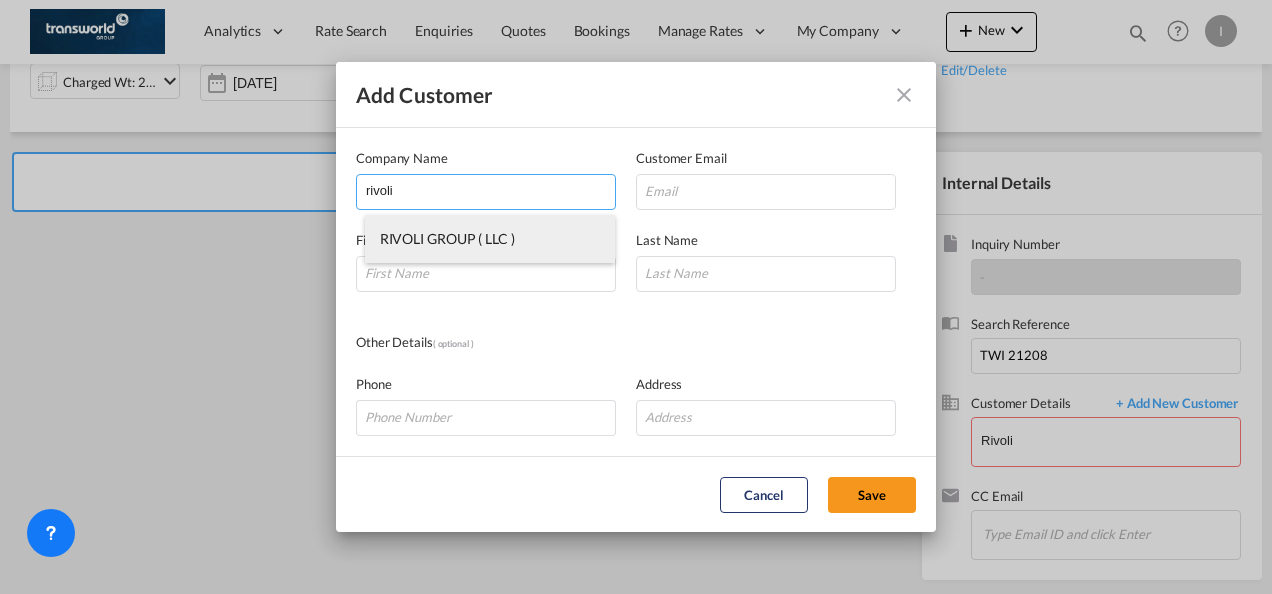 click on "RIVOLI GROUP ( LLC )" at bounding box center (447, 238) 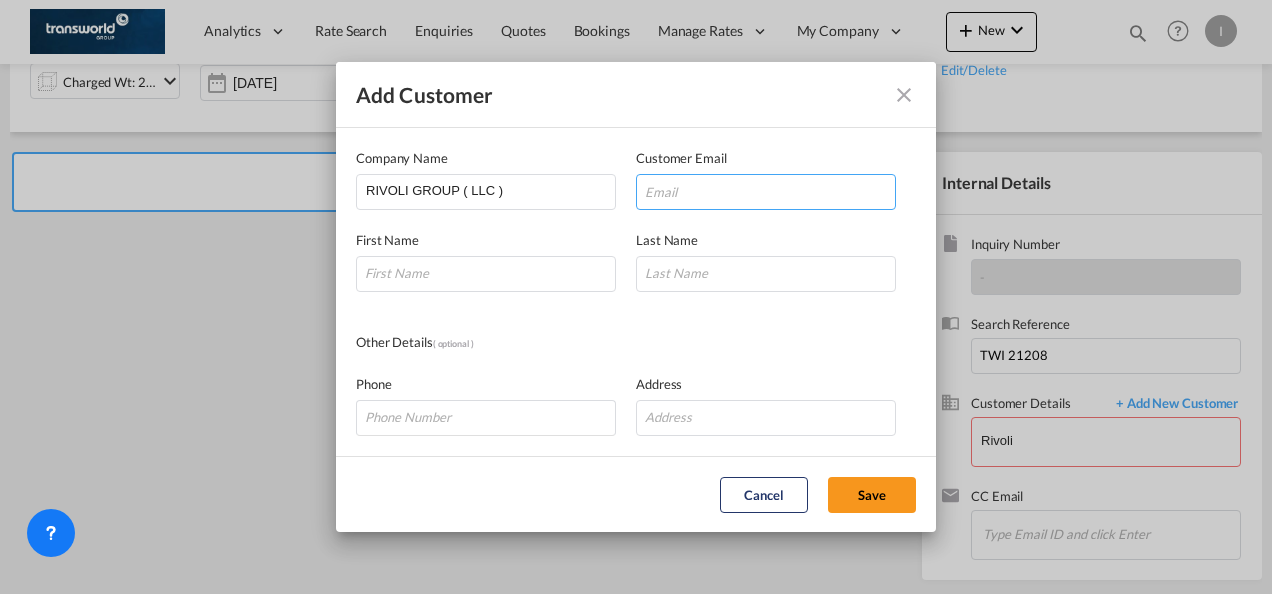 click at bounding box center [766, 192] 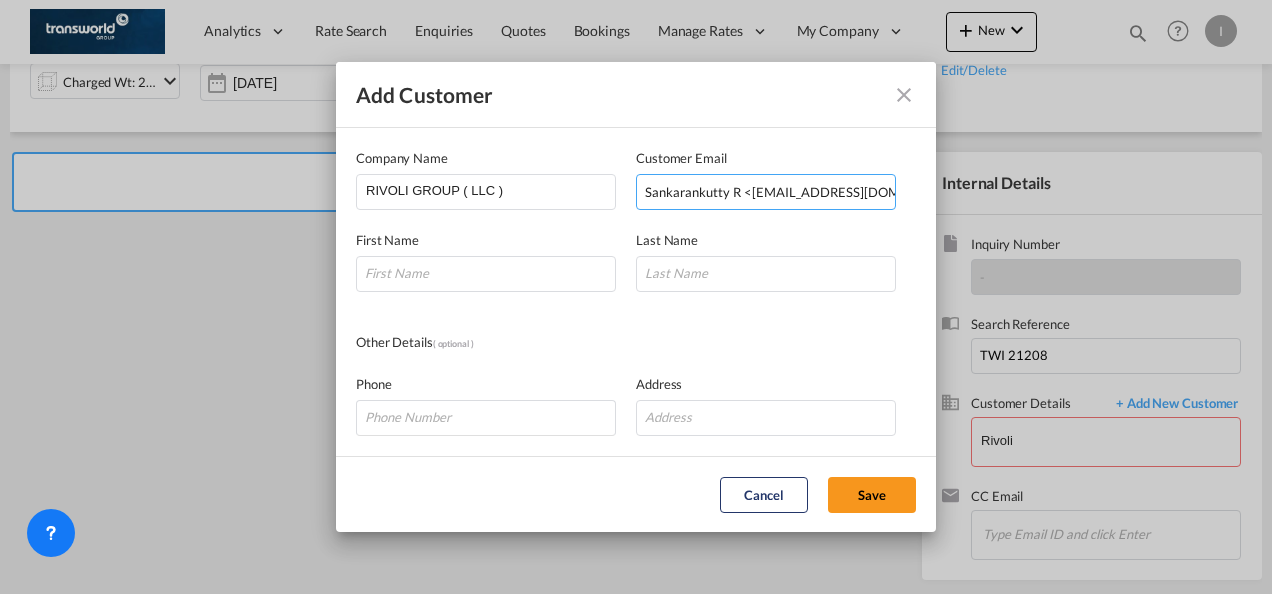 drag, startPoint x: 744, startPoint y: 192, endPoint x: 354, endPoint y: 190, distance: 390.00513 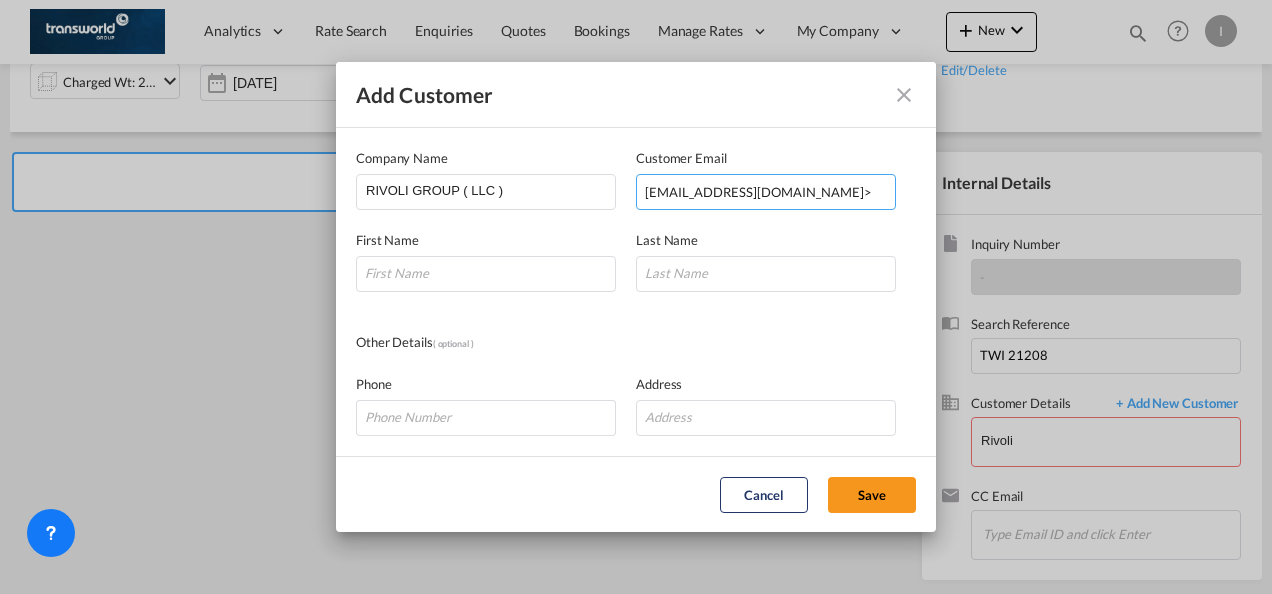 click on "skutty@rivoligroup.com>" at bounding box center (766, 192) 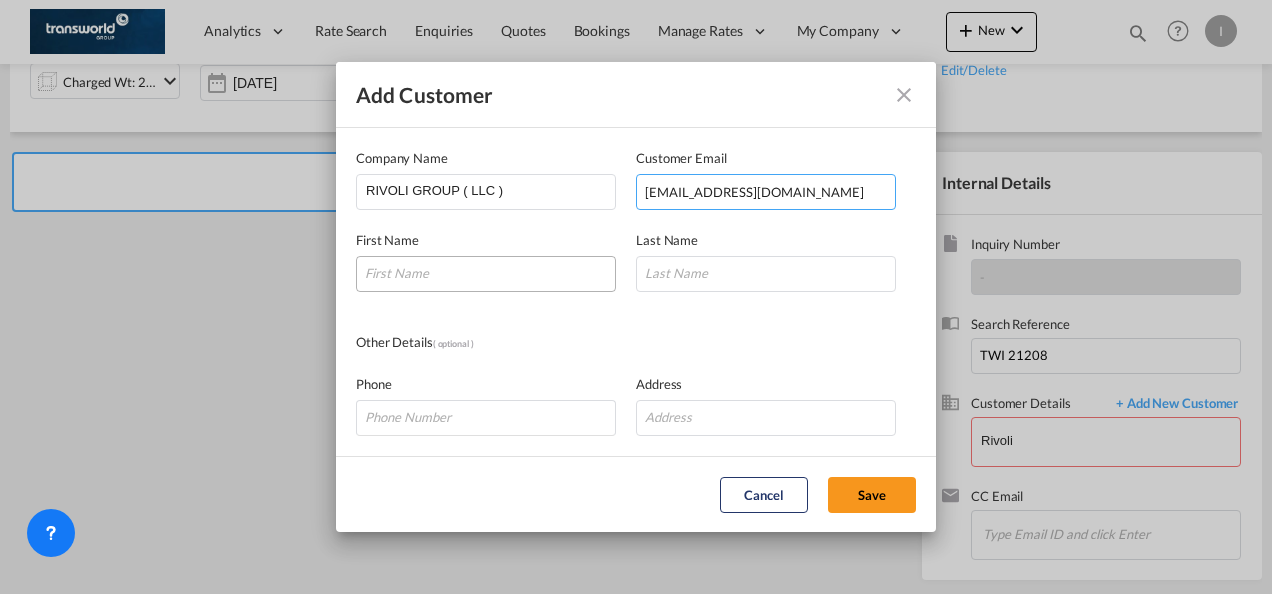 type on "skutty@rivoligroup.com" 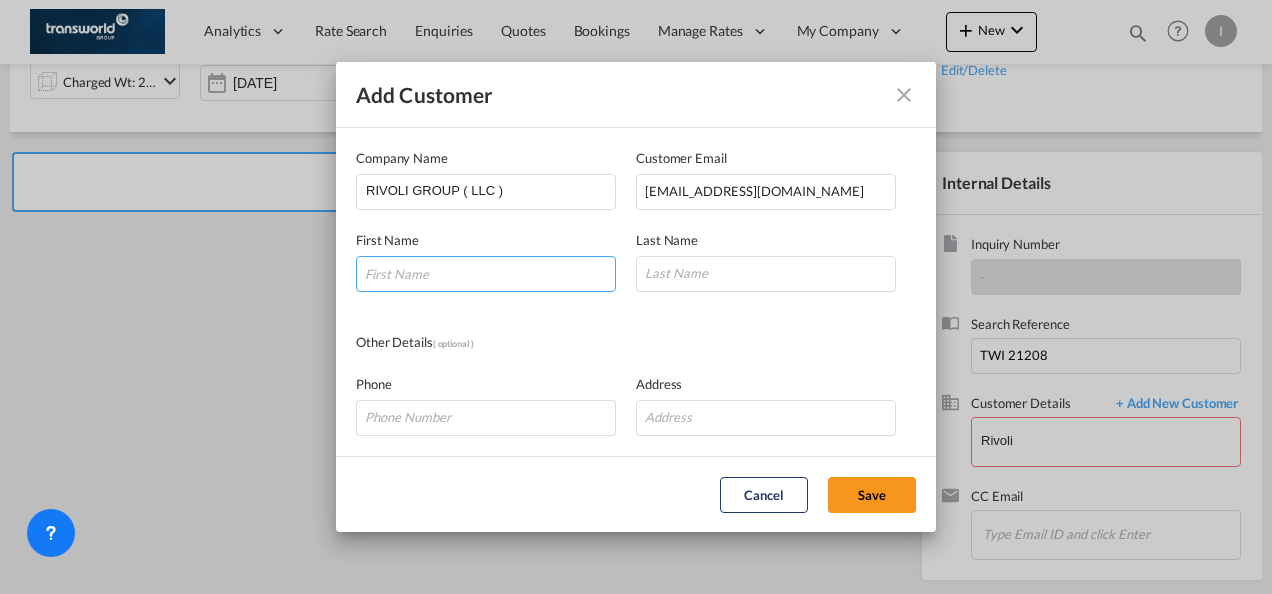 click at bounding box center [486, 274] 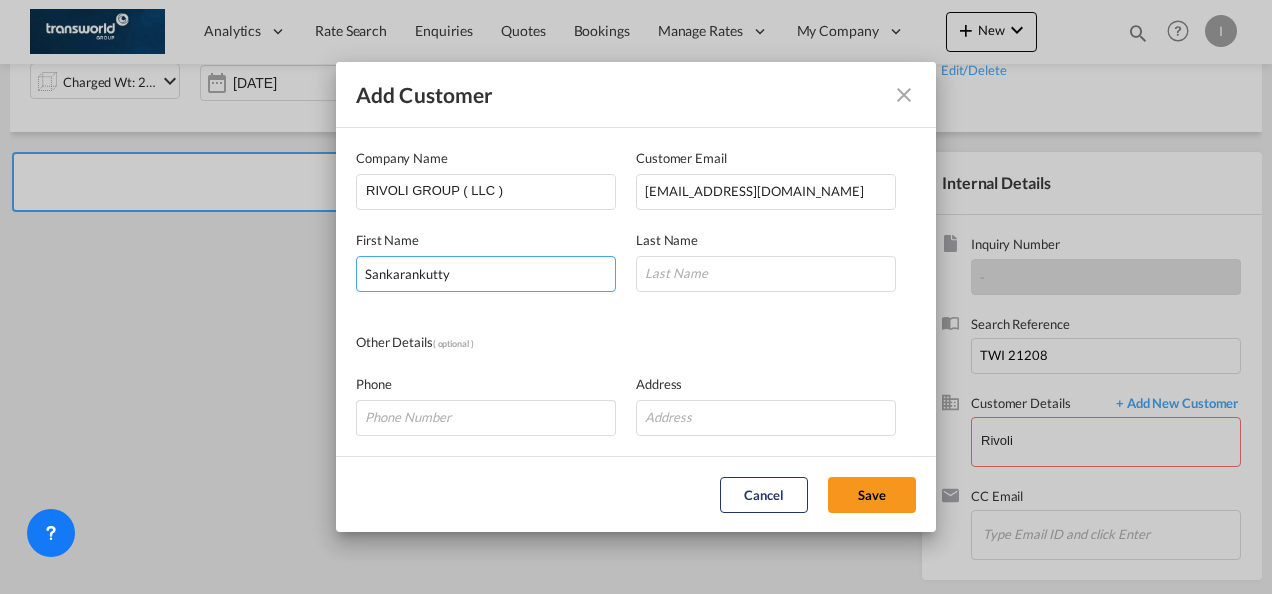 type on "Sankarankutty" 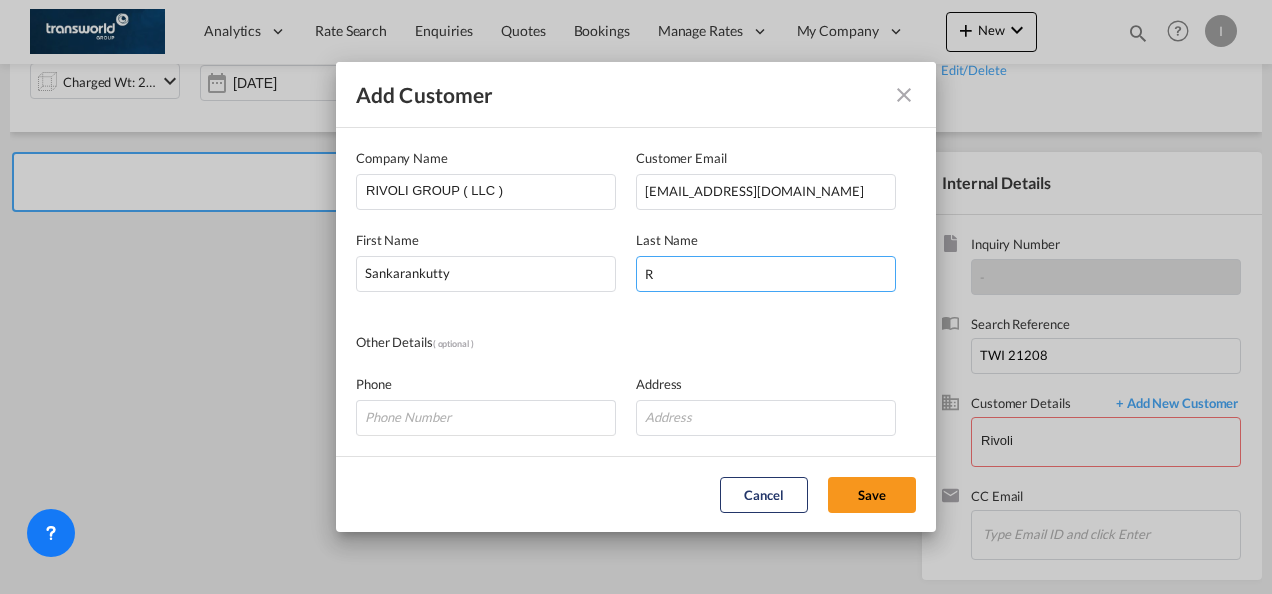 type on "R" 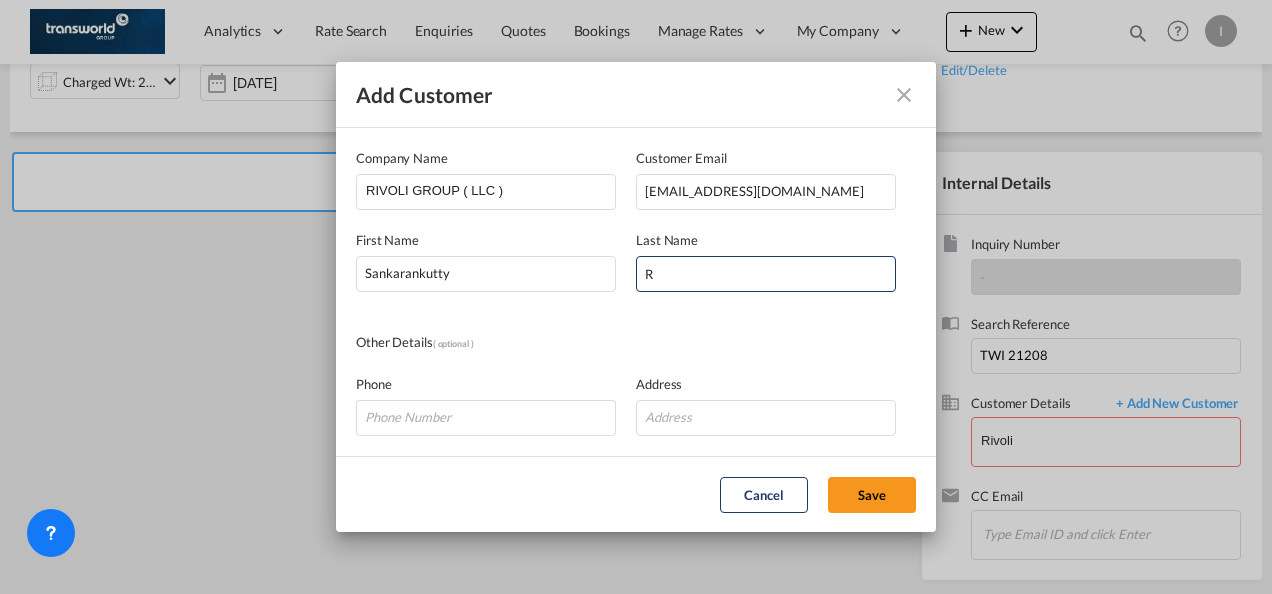 click on "Company Name                                 RIVOLI GROUP ( LLC )
Customer Email
skutty@rivoligroup.com
First Name Sankarankutty
Last Name
R
Other Details  ( optional )
Phone Address" at bounding box center [636, 292] 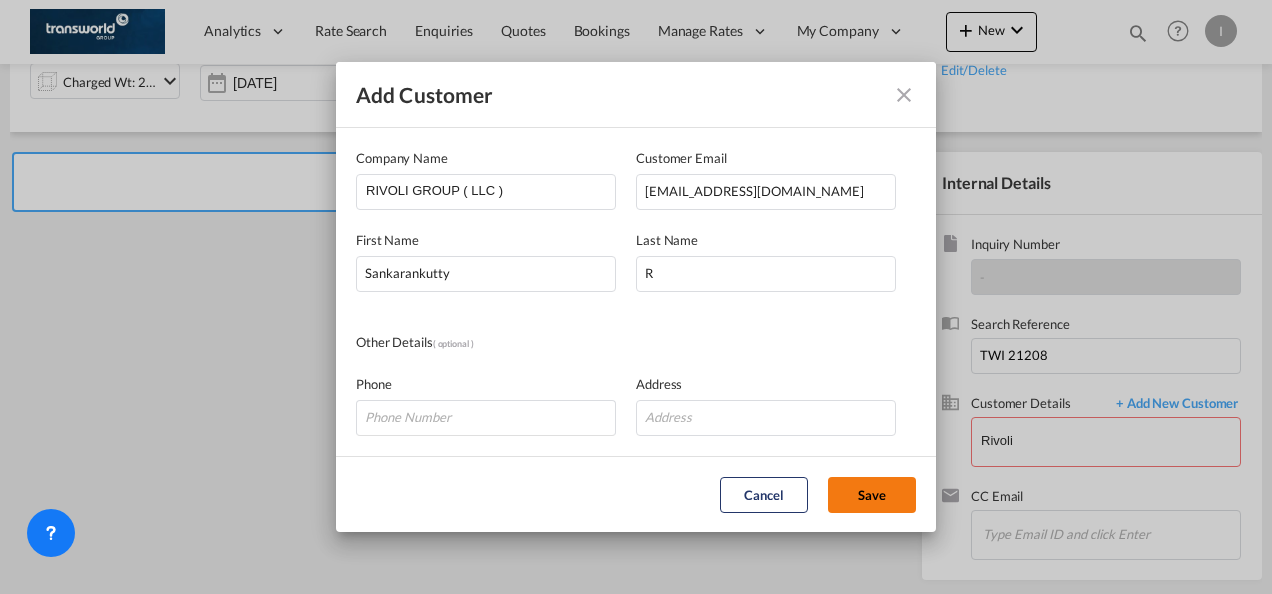 click on "Save" at bounding box center (872, 495) 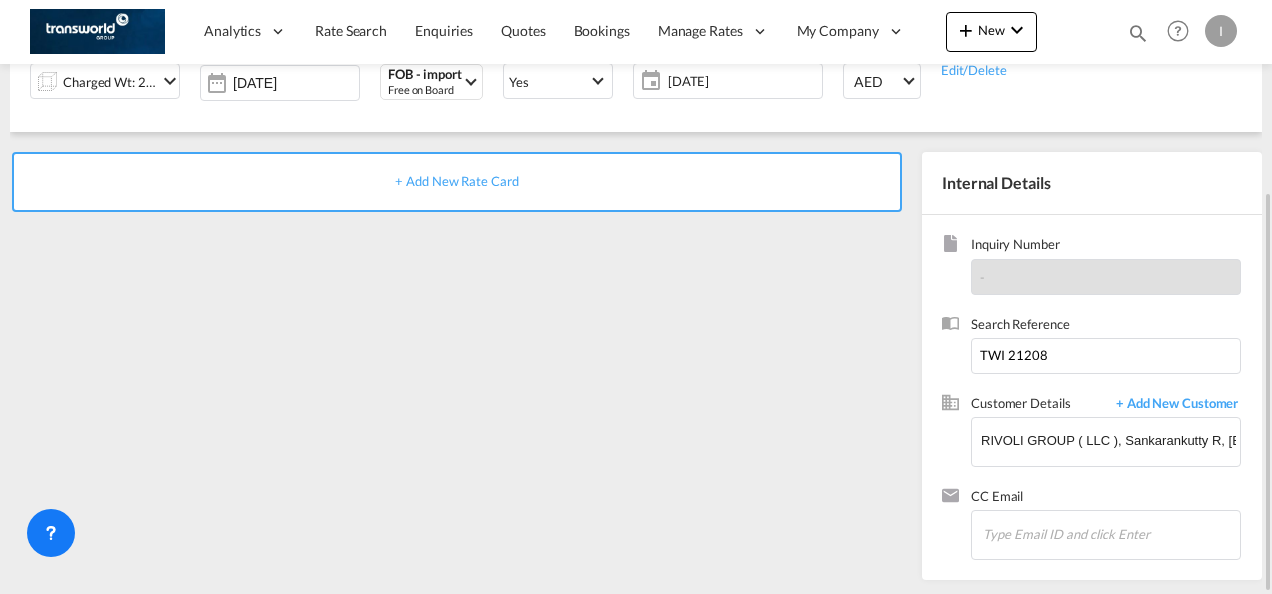 click on "+ Add New Rate Card" at bounding box center [456, 181] 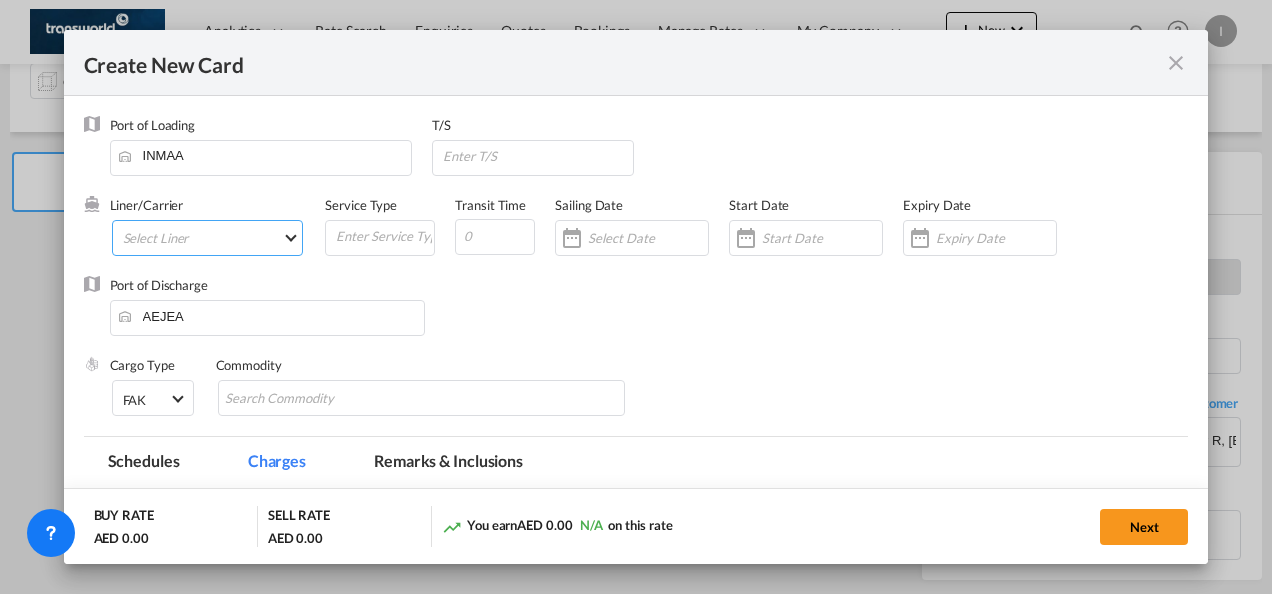 click on "Select Liner" at bounding box center (208, 238) 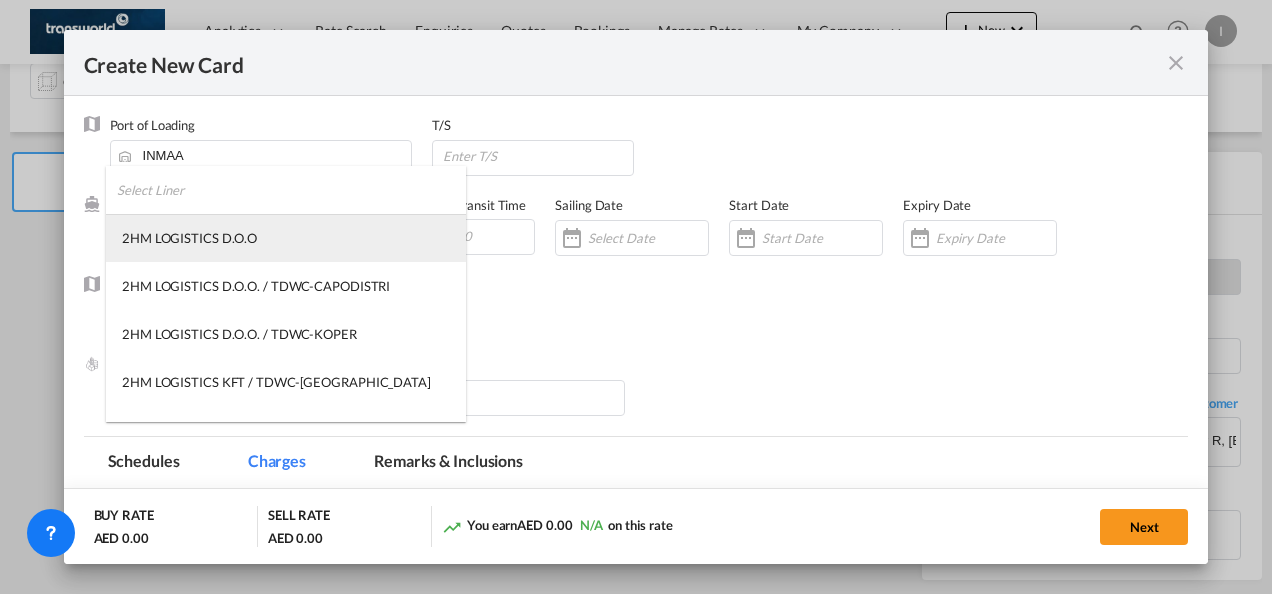 click on "2HM LOGISTICS D.O.O" at bounding box center [286, 238] 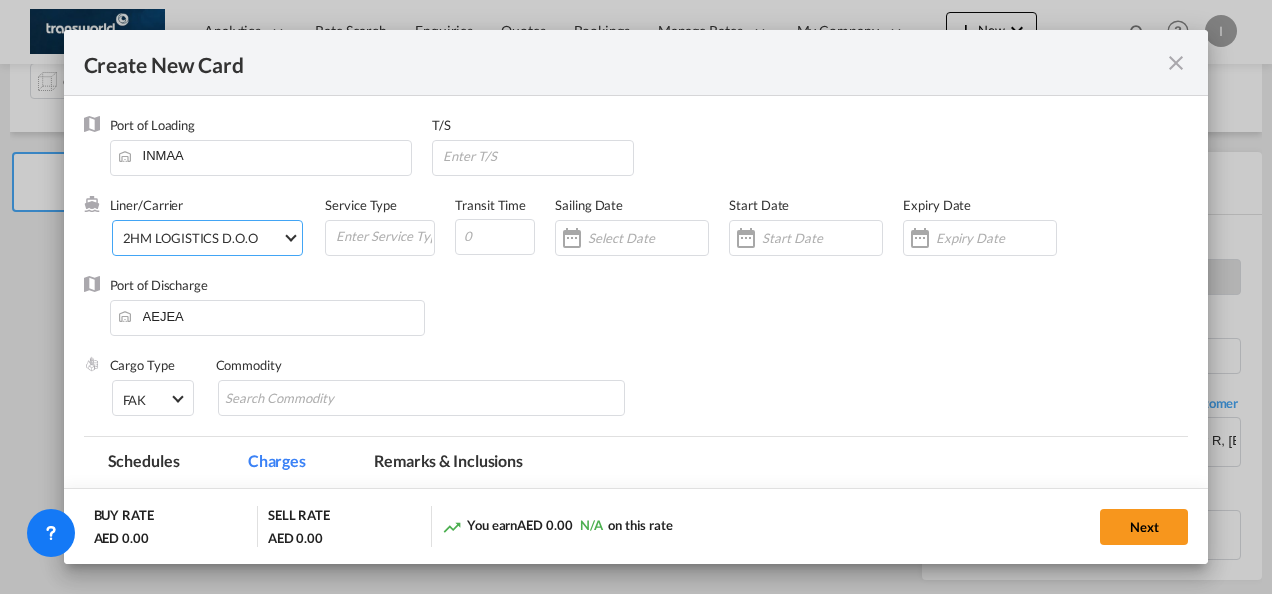 click on "2HM LOGISTICS D.O.O" at bounding box center (190, 238) 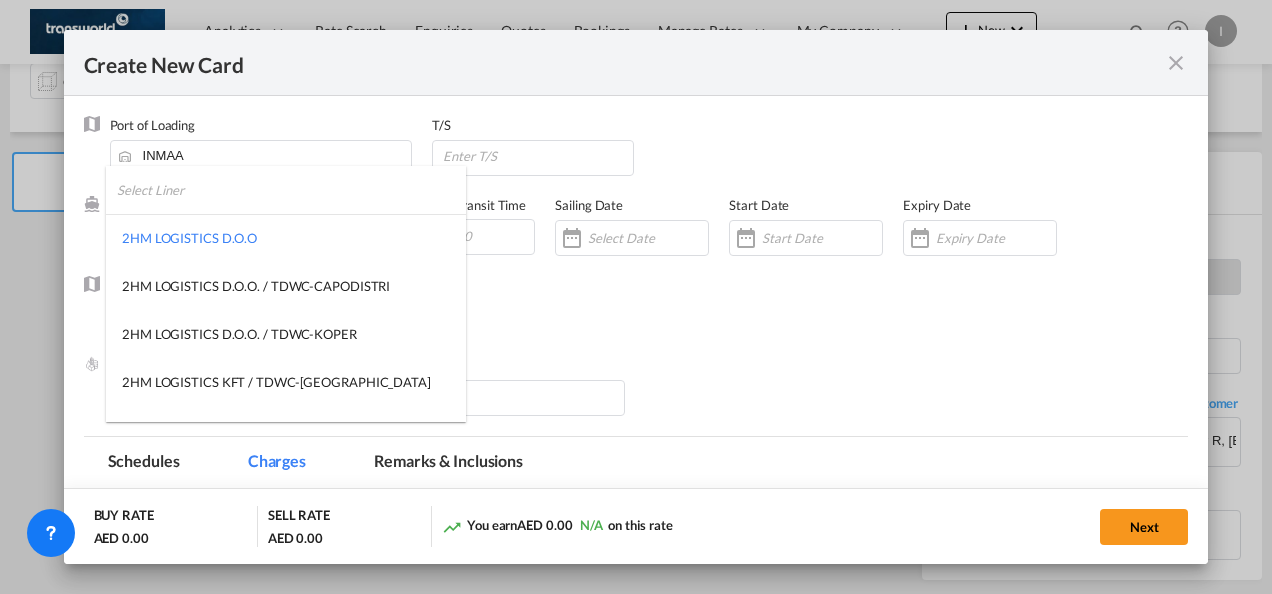 click at bounding box center [291, 190] 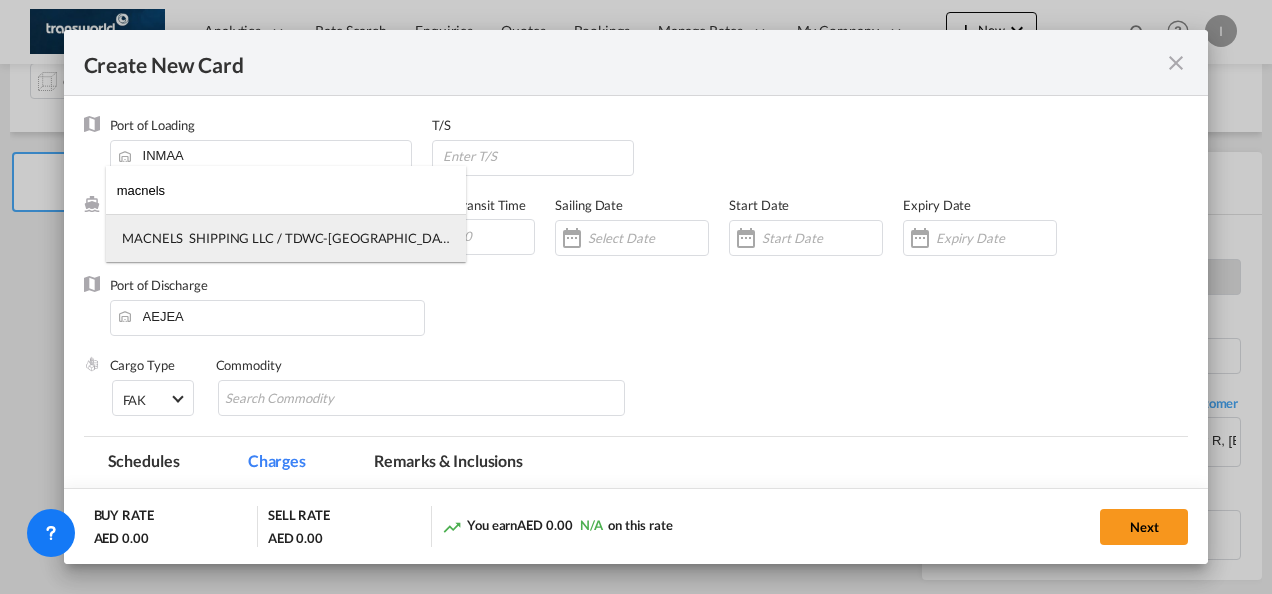 type on "macnels" 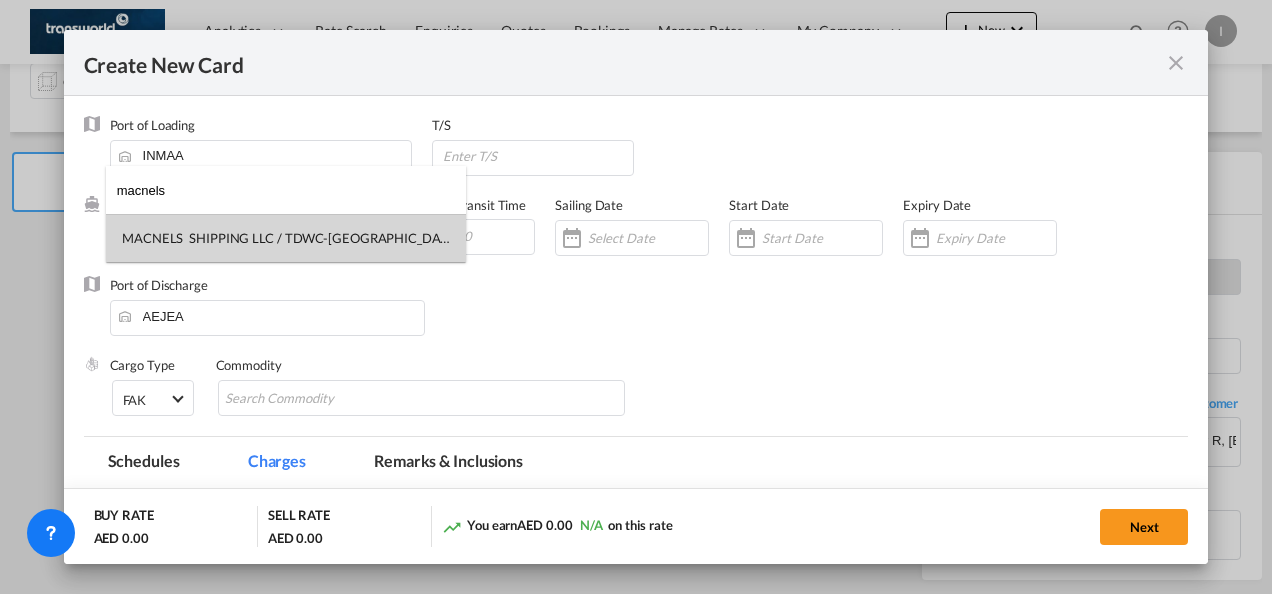 click on "MACNELS  SHIPPING LLC / TDWC-[GEOGRAPHIC_DATA]" at bounding box center (286, 238) 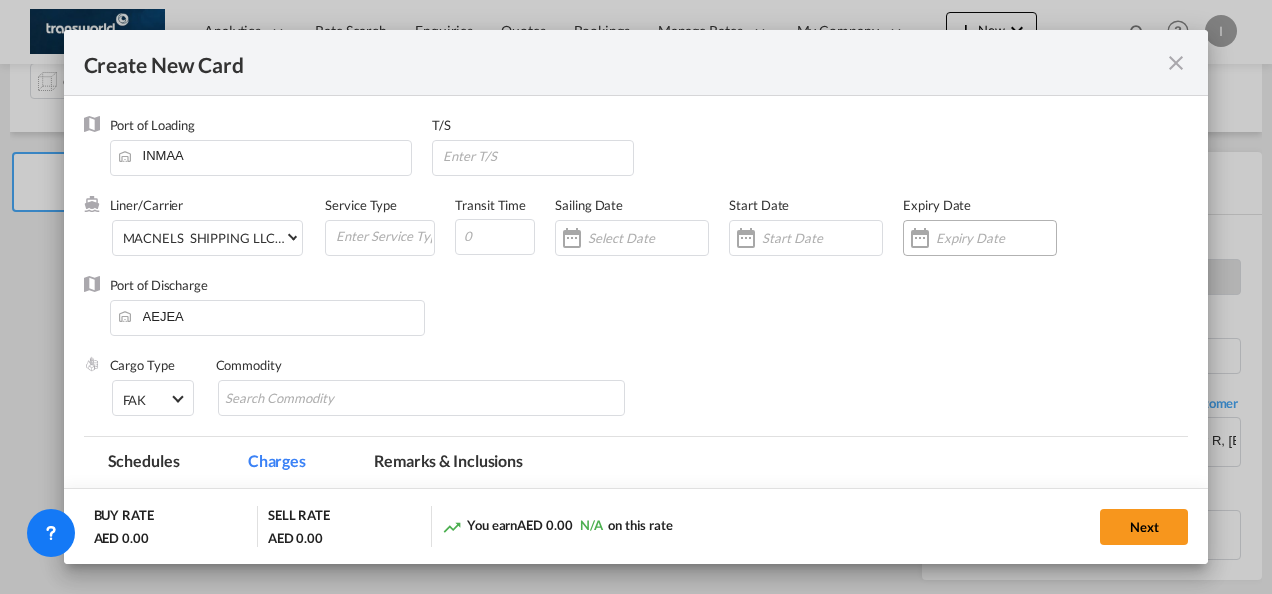 click at bounding box center [920, 238] 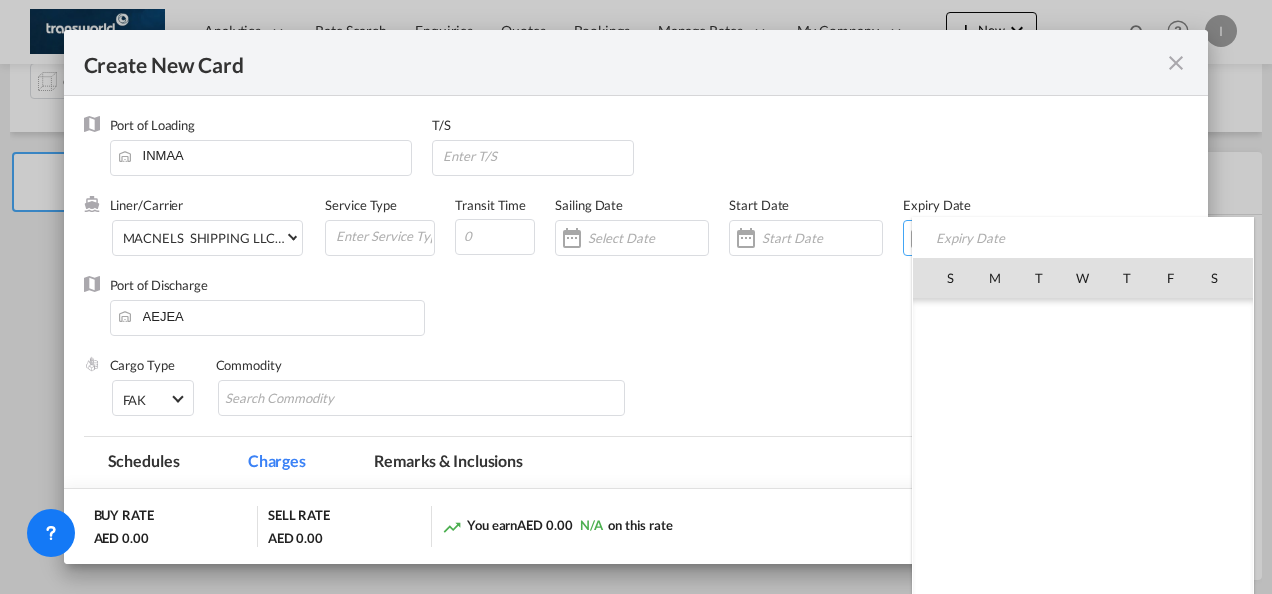 scroll, scrollTop: 462690, scrollLeft: 0, axis: vertical 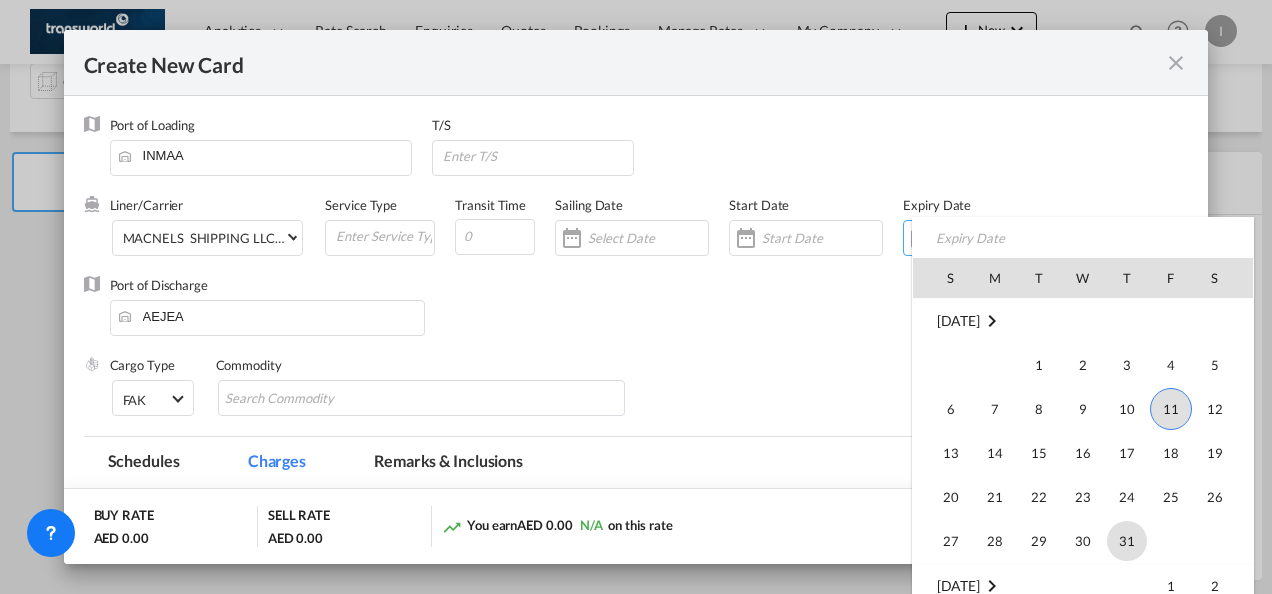 click on "31" at bounding box center (1127, 541) 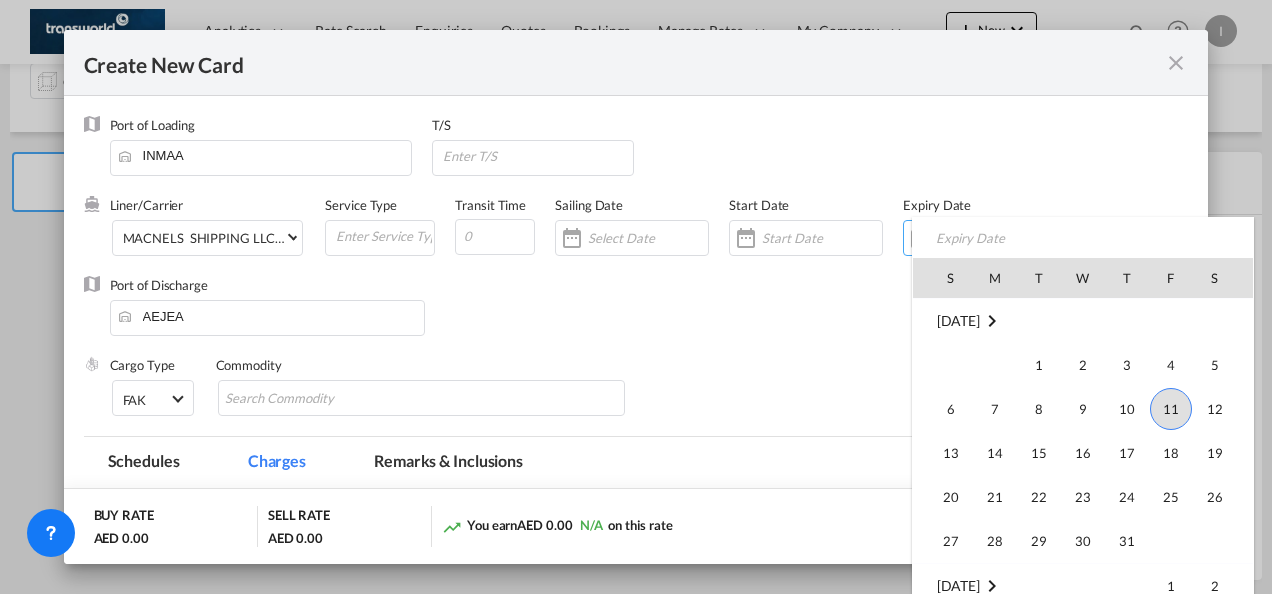 type on "[DATE]" 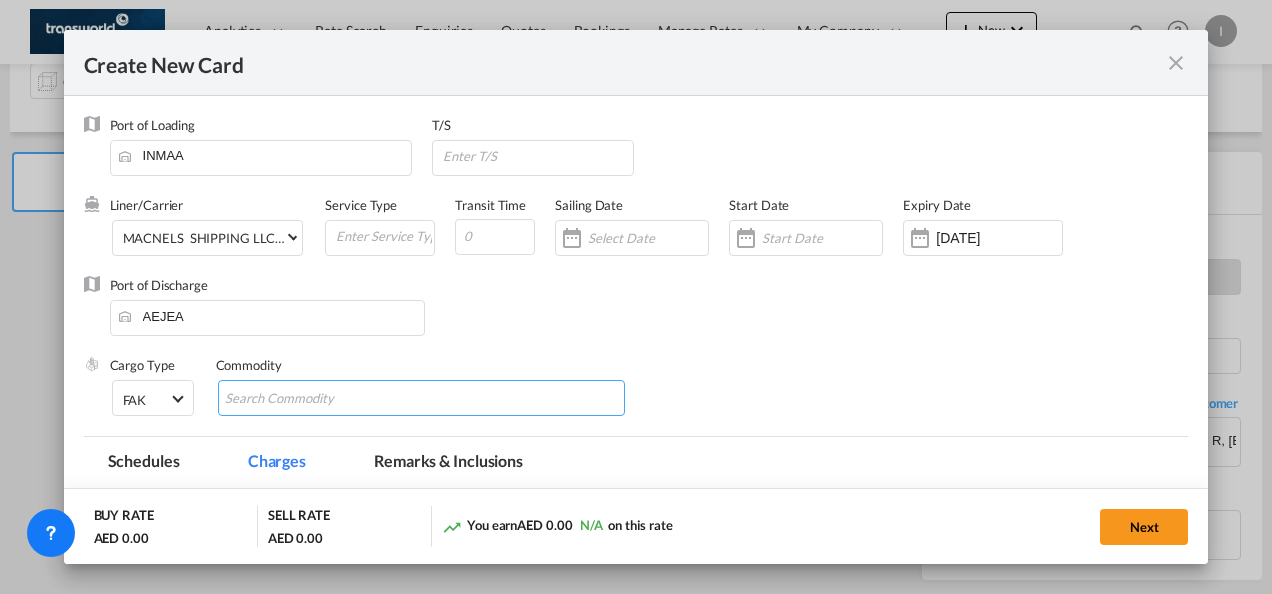 click at bounding box center [422, 398] 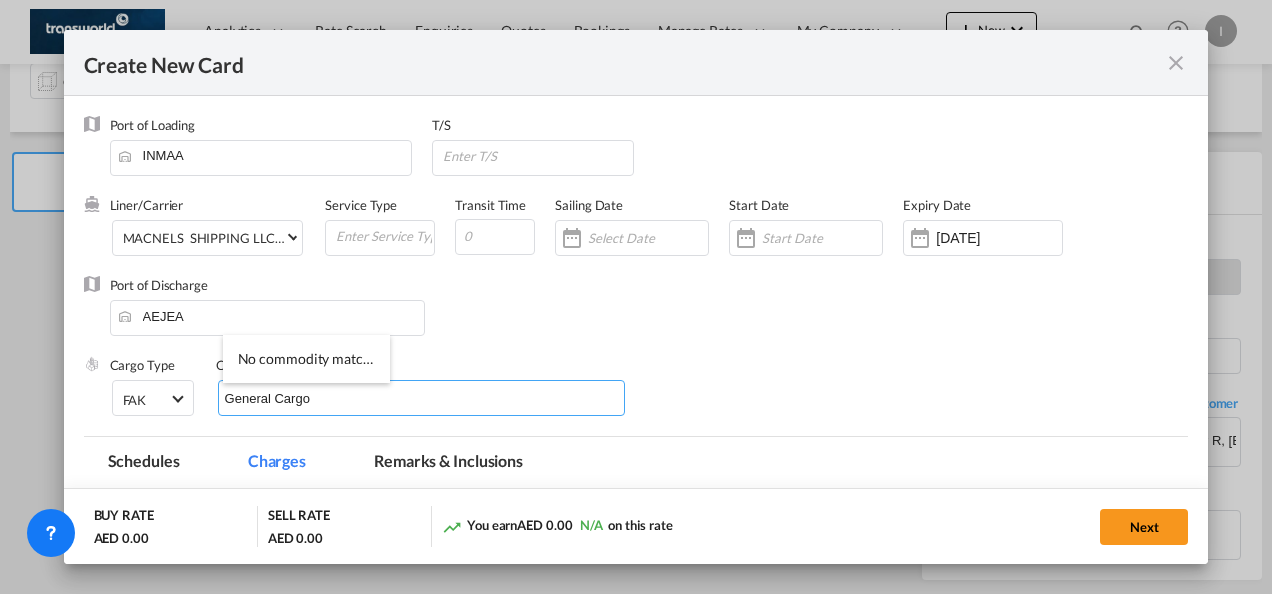 type on "General Cargo" 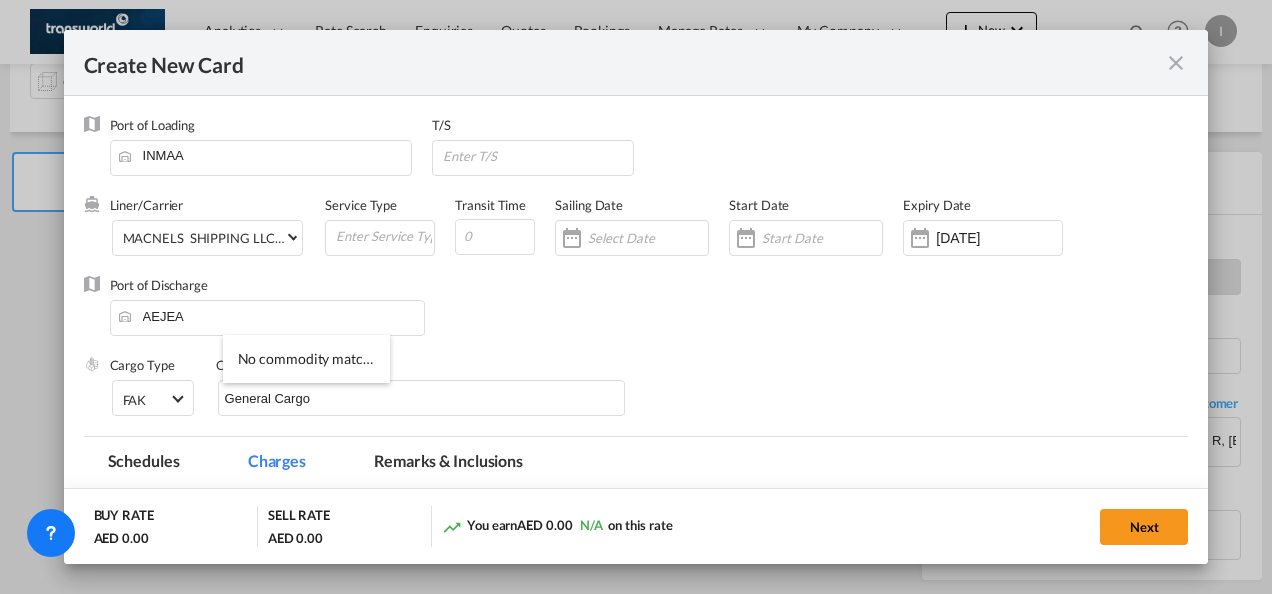 click on "Port of Discharge
[GEOGRAPHIC_DATA]" at bounding box center [636, 316] 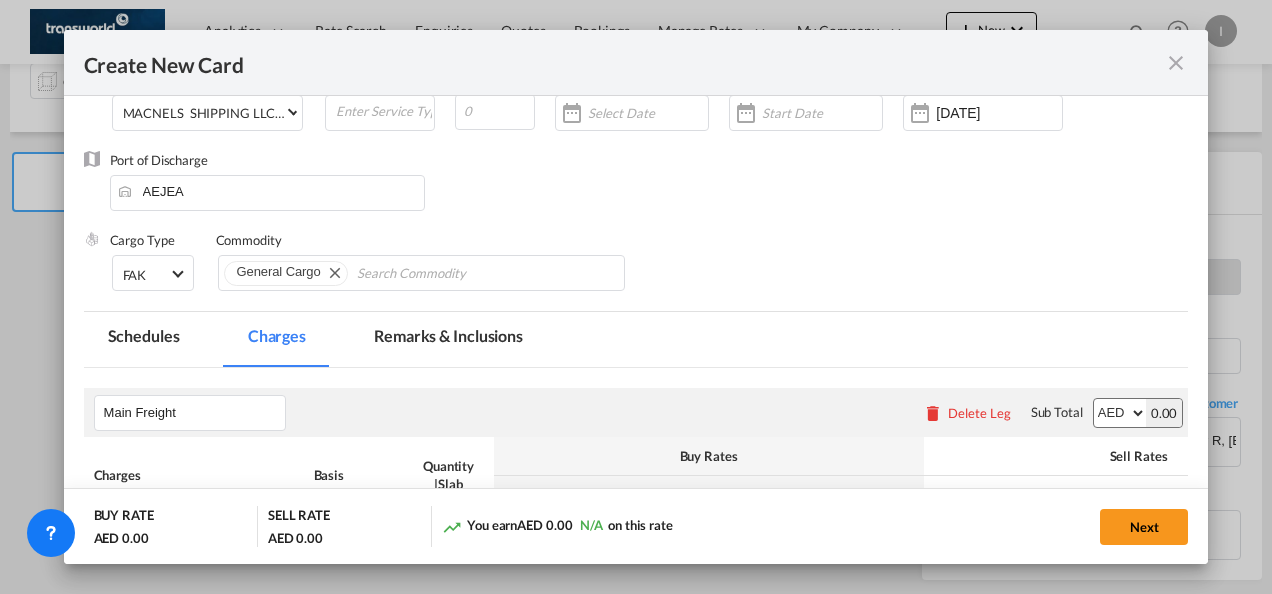 scroll, scrollTop: 200, scrollLeft: 0, axis: vertical 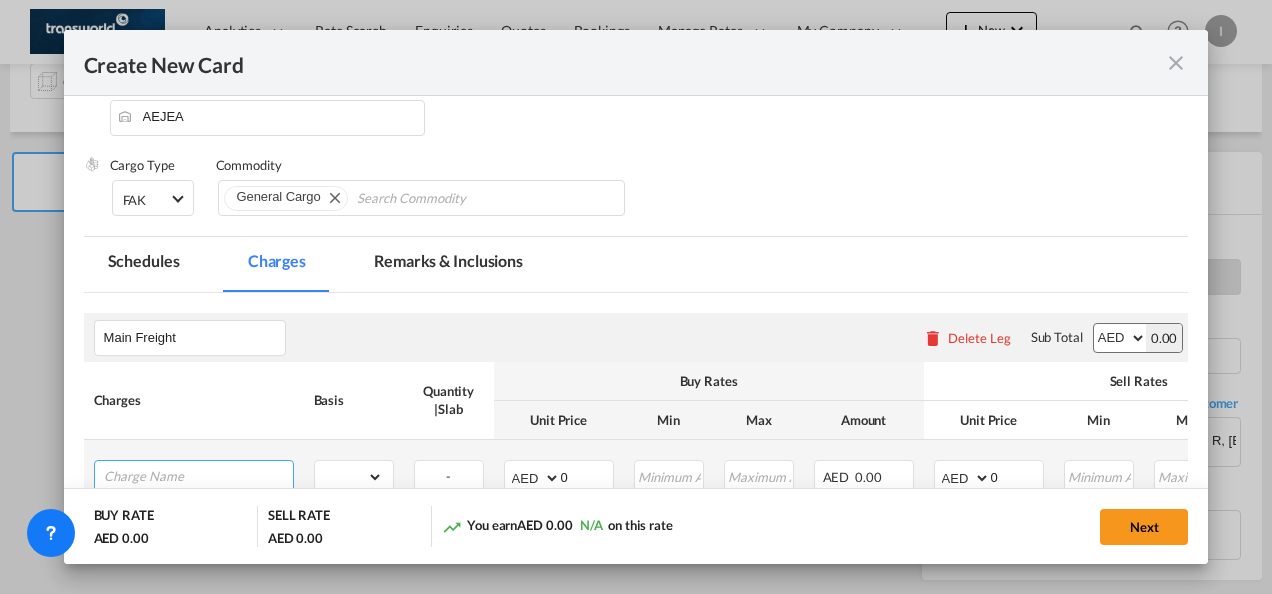 click at bounding box center (198, 476) 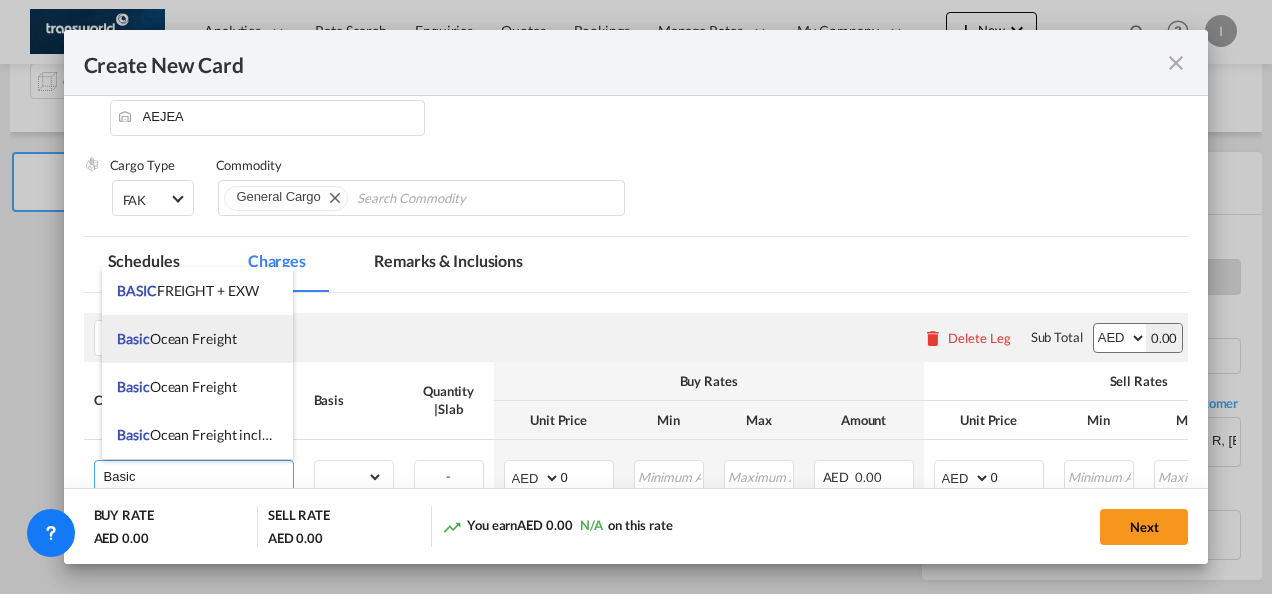 click on "Basic  Ocean Freight" at bounding box center [176, 338] 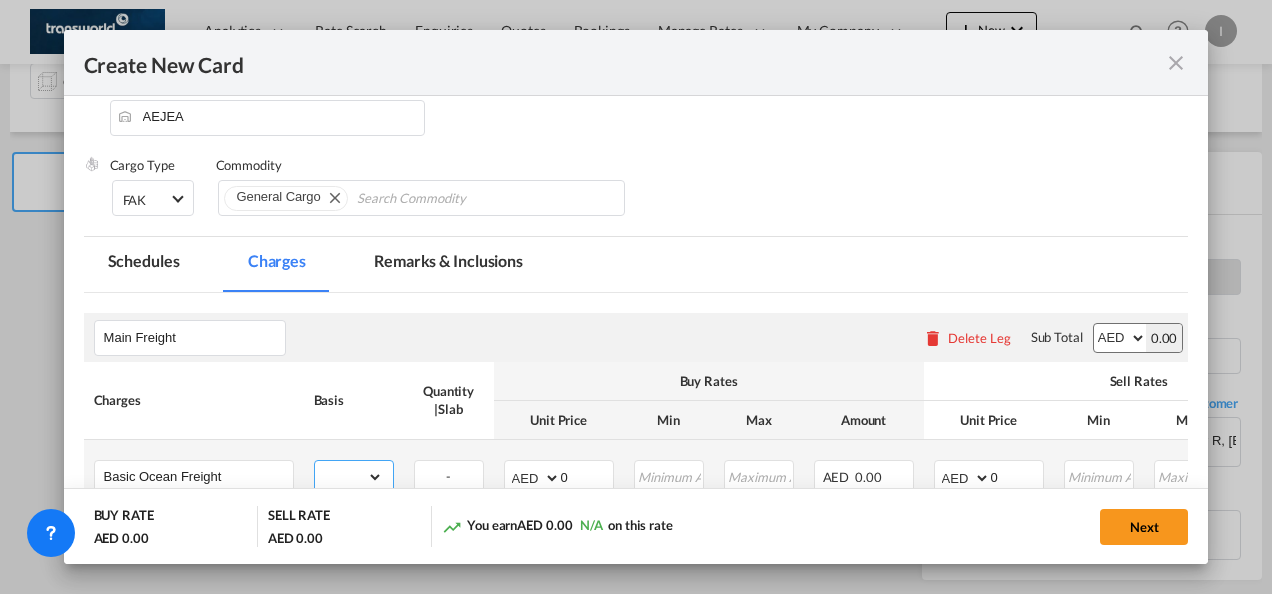 click on "gross_weight
volumetric_weight
per_shipment
per_bl
per_km
per_hawb
per_kg
flat
per_ton
per_cbm
per_hbl
per_w/m
per_awb
per_sbl
per_quintal
per_doc
N/A
per shipping bill
% on freight
per_lbs
per_pallet
per_carton
per_vehicle
per_shift
per_invoice
per_package
per_cft
per_day
per_revalidation
per_declaration
per_document
per clearance" at bounding box center (349, 477) 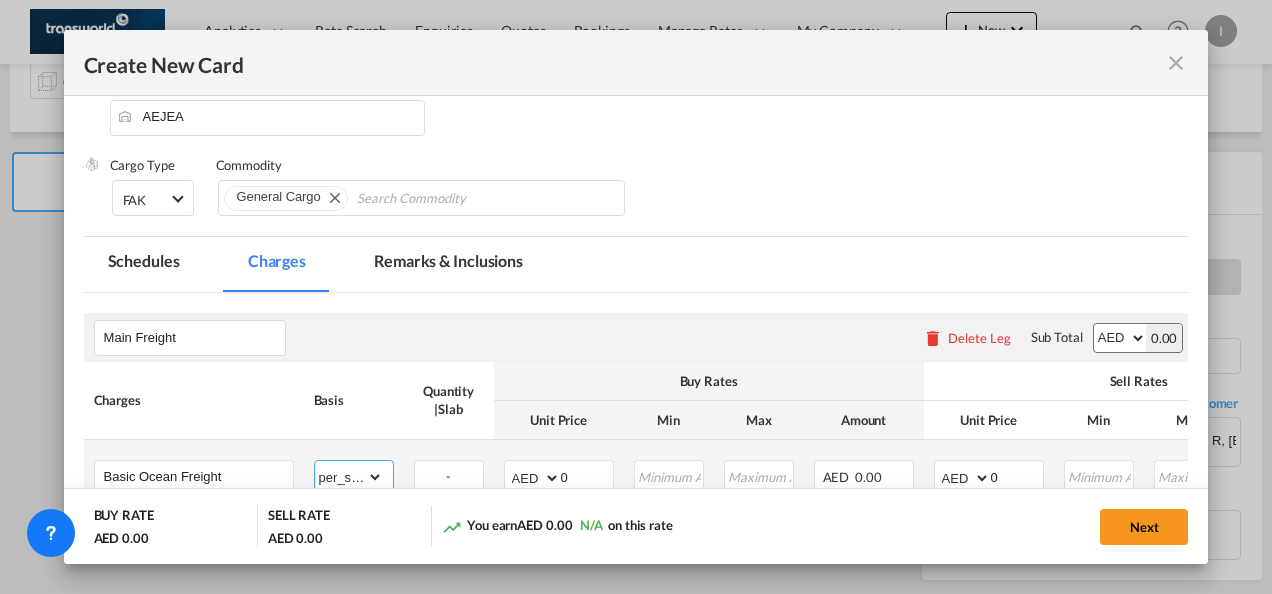 click on "gross_weight
volumetric_weight
per_shipment
per_bl
per_km
per_hawb
per_kg
flat
per_ton
per_cbm
per_hbl
per_w/m
per_awb
per_sbl
per_quintal
per_doc
N/A
per shipping bill
% on freight
per_lbs
per_pallet
per_carton
per_vehicle
per_shift
per_invoice
per_package
per_cft
per_day
per_revalidation
per_declaration
per_document
per clearance" at bounding box center (349, 477) 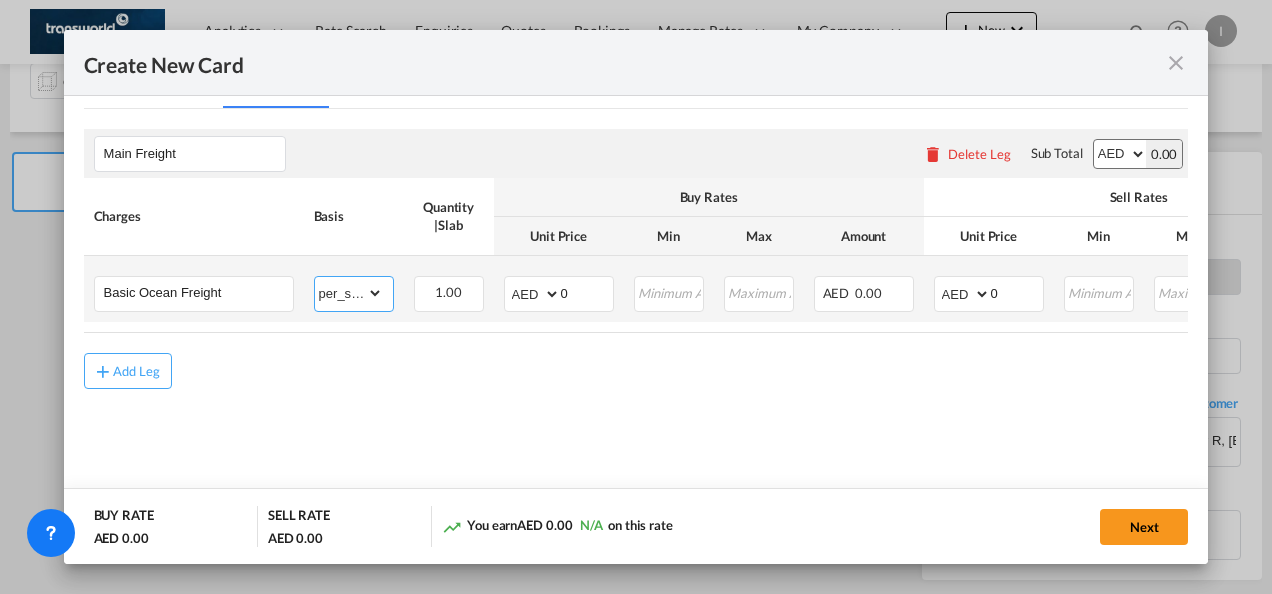 scroll, scrollTop: 394, scrollLeft: 0, axis: vertical 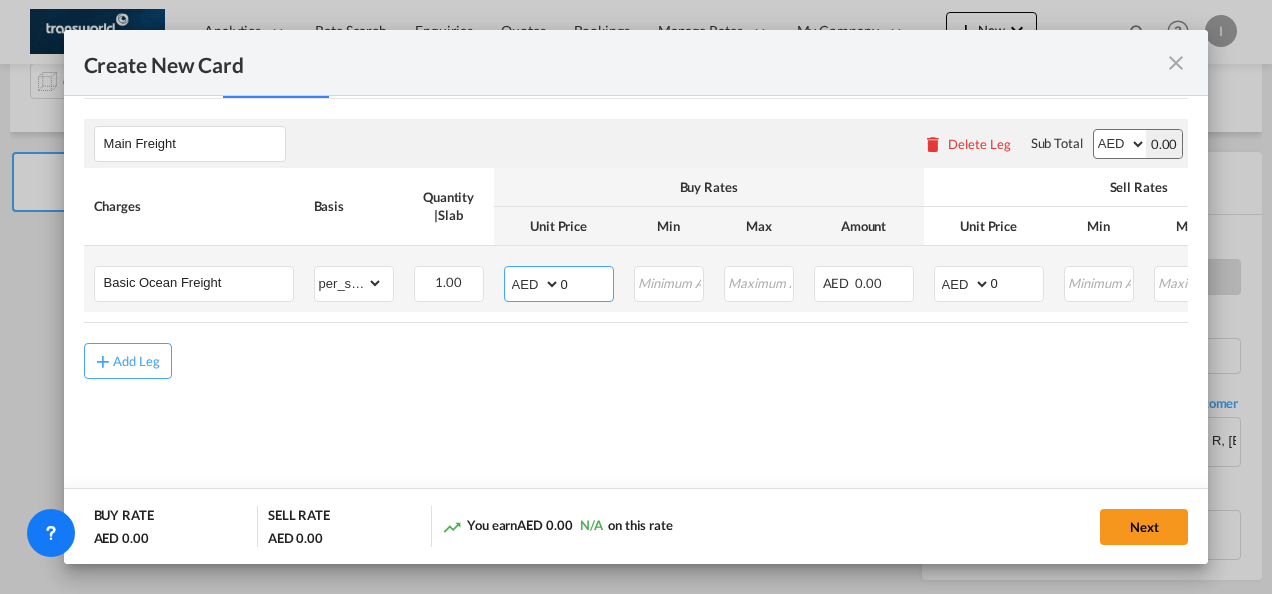 drag, startPoint x: 570, startPoint y: 283, endPoint x: 541, endPoint y: 286, distance: 29.15476 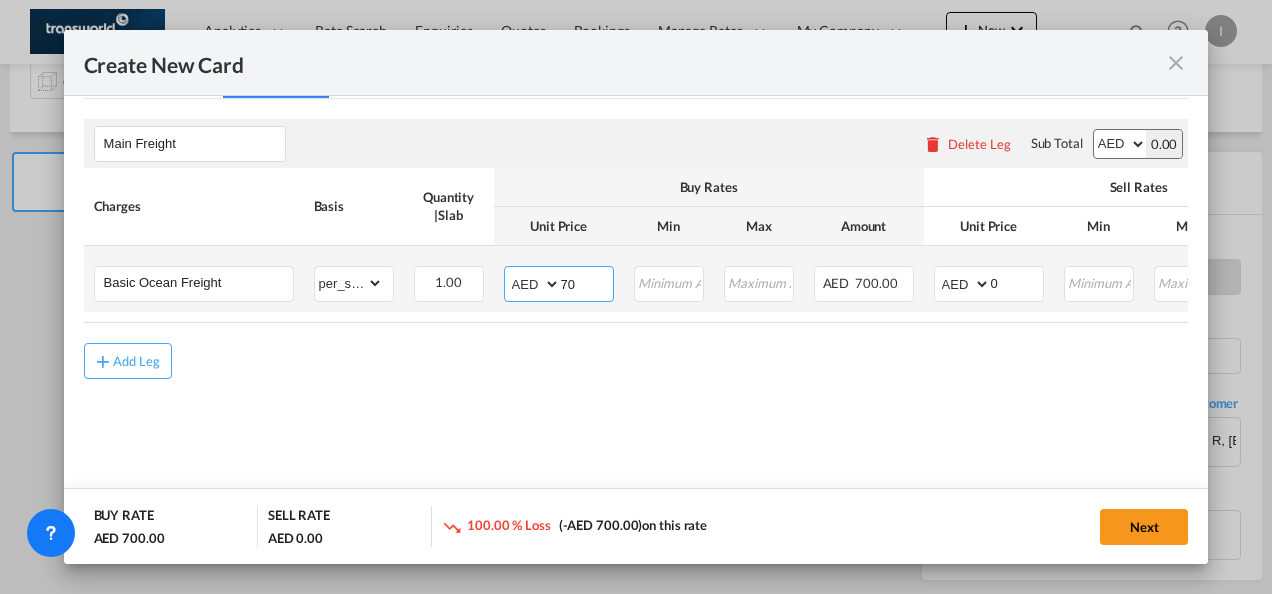 type on "7" 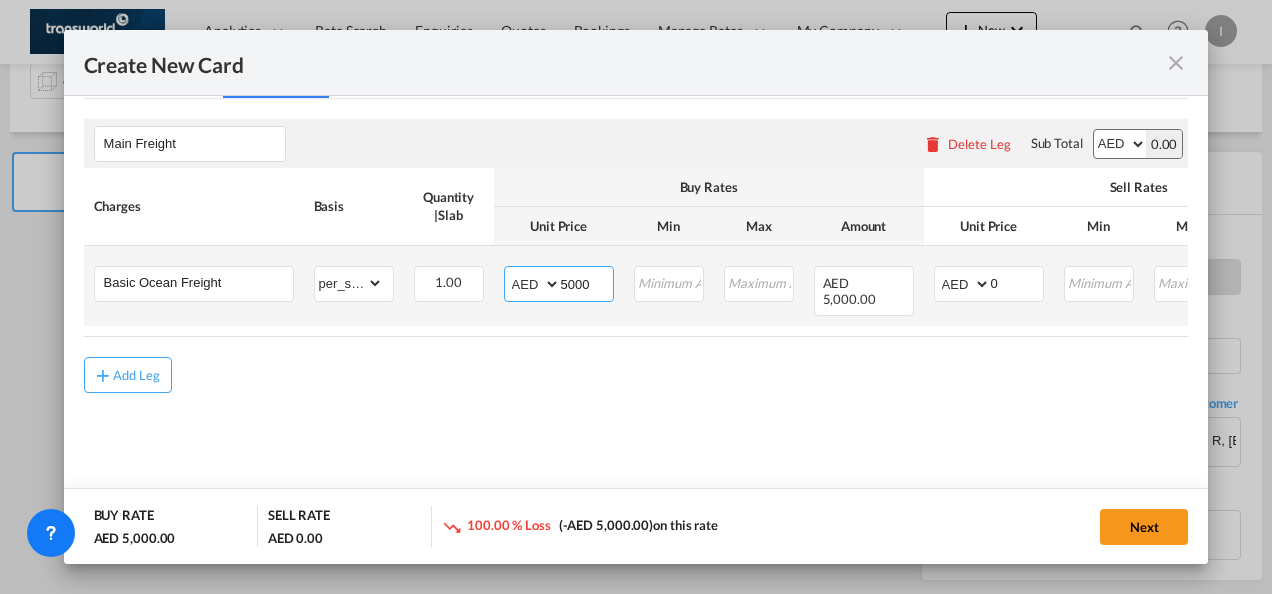 type on "5000" 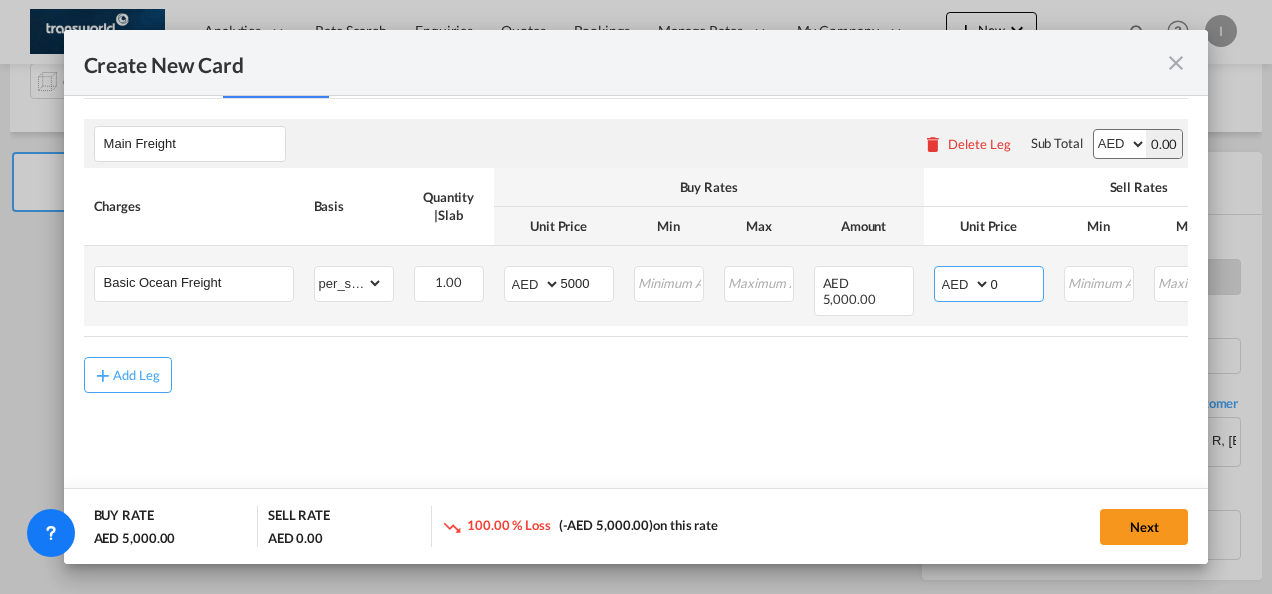 drag, startPoint x: 996, startPoint y: 275, endPoint x: 978, endPoint y: 279, distance: 18.439089 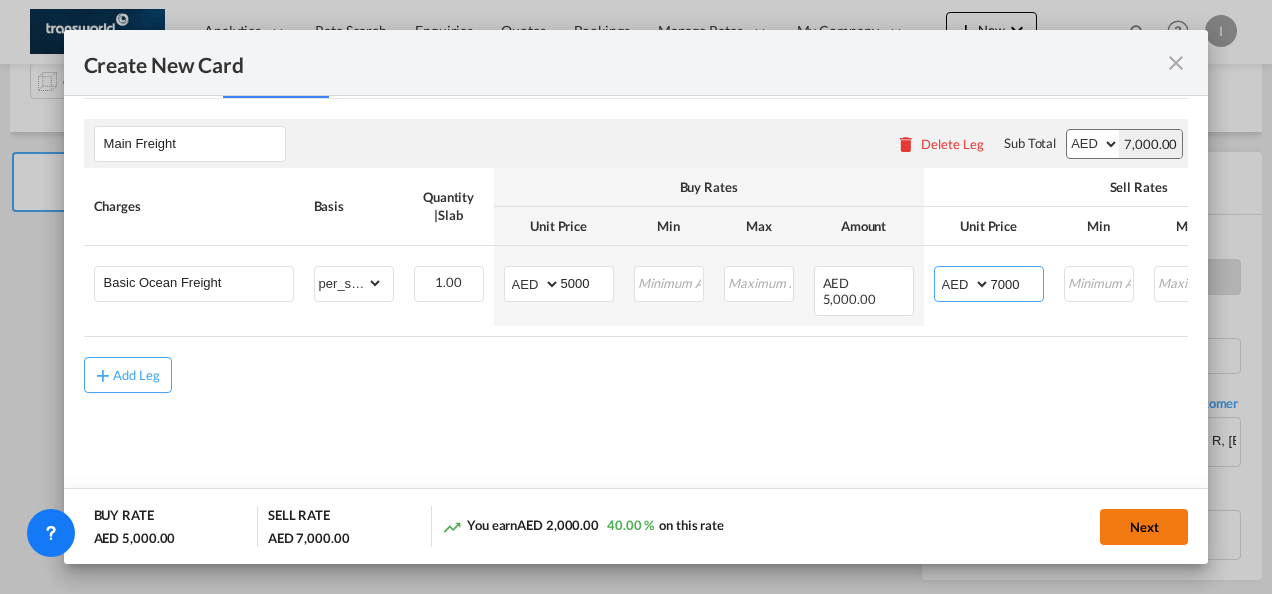 type on "7000" 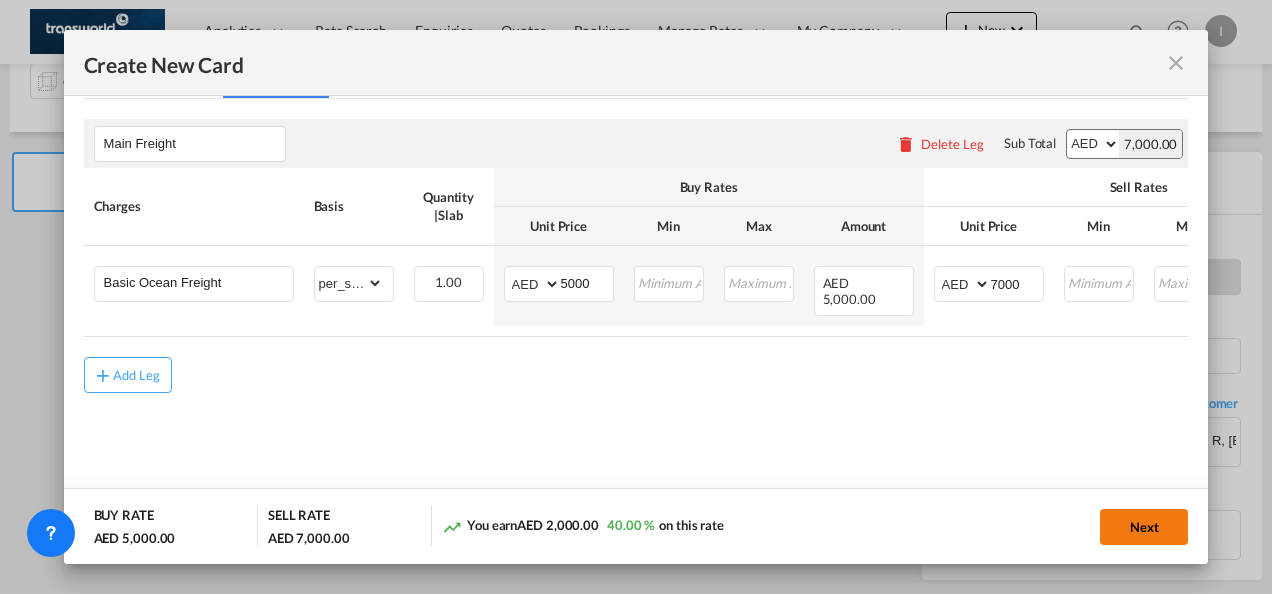 click on "Next" 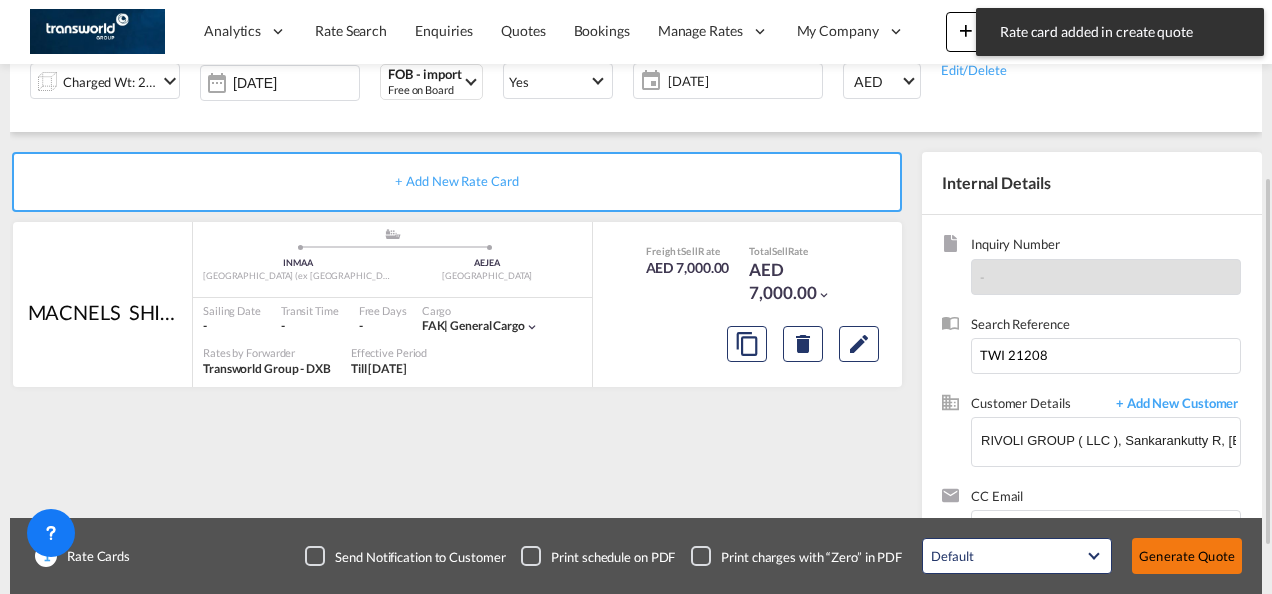 click on "Generate Quote" at bounding box center (1187, 556) 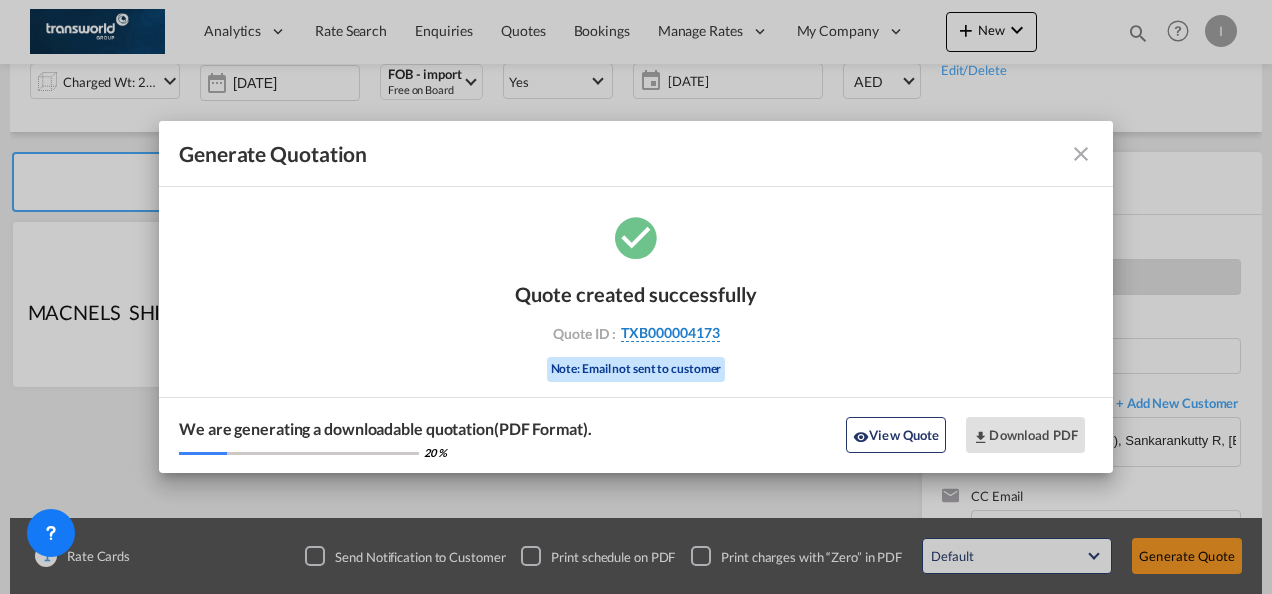 click on "TXB000004173" at bounding box center (670, 333) 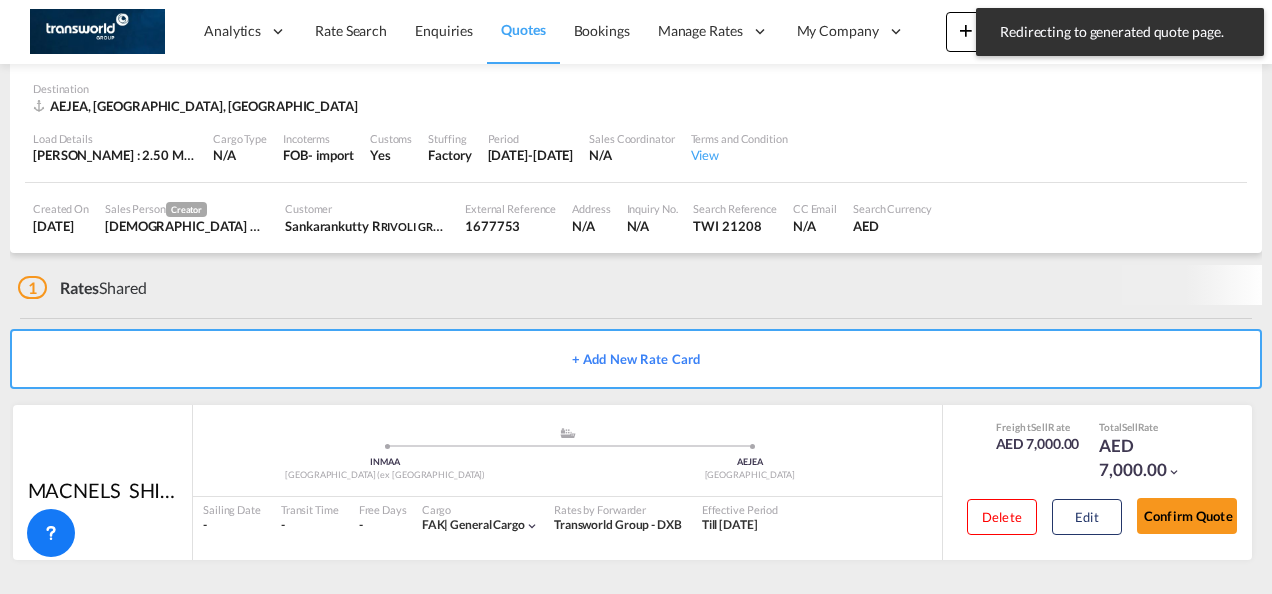 scroll, scrollTop: 122, scrollLeft: 0, axis: vertical 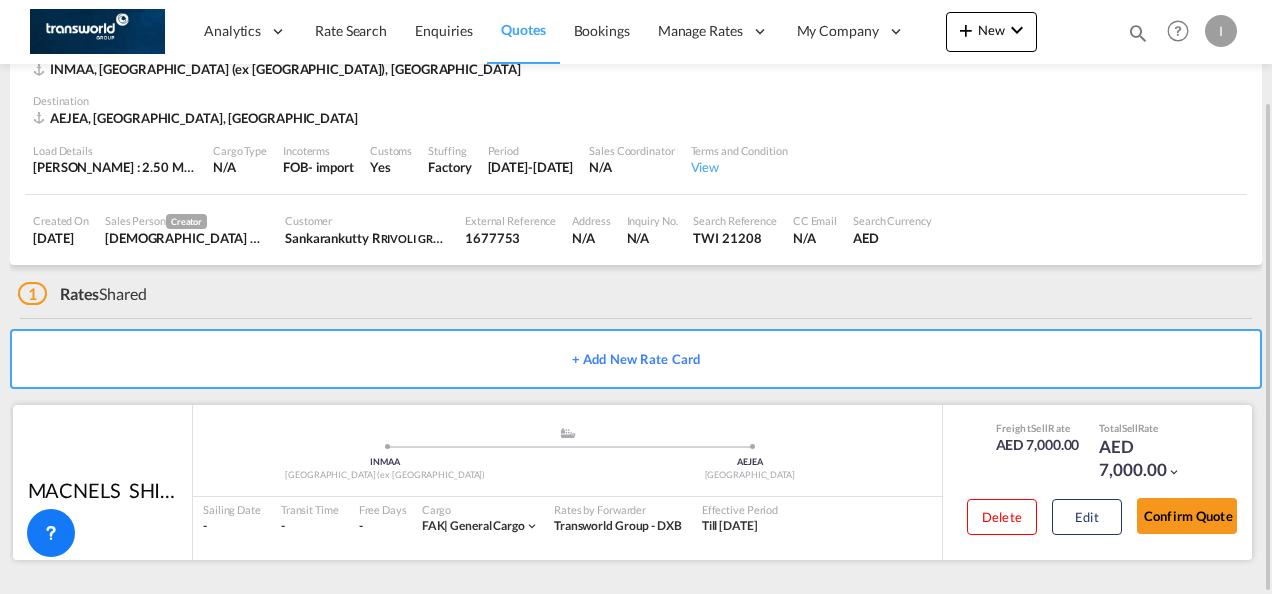 click on "Confirm Quote" at bounding box center (1187, 520) 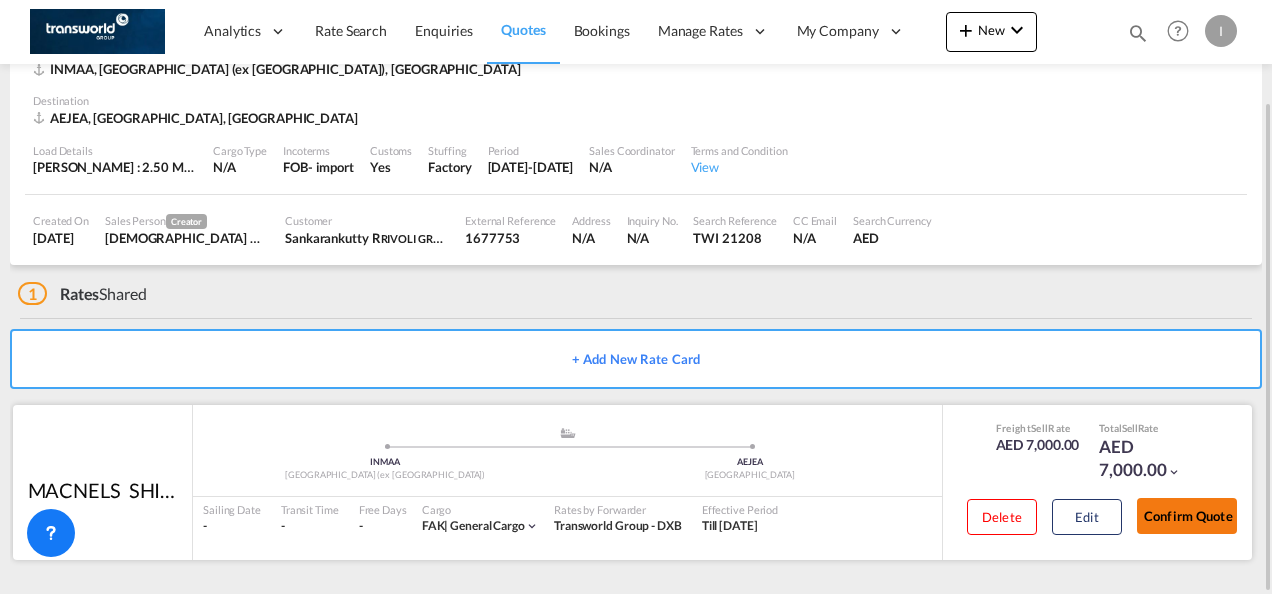click on "Confirm Quote" at bounding box center [1187, 516] 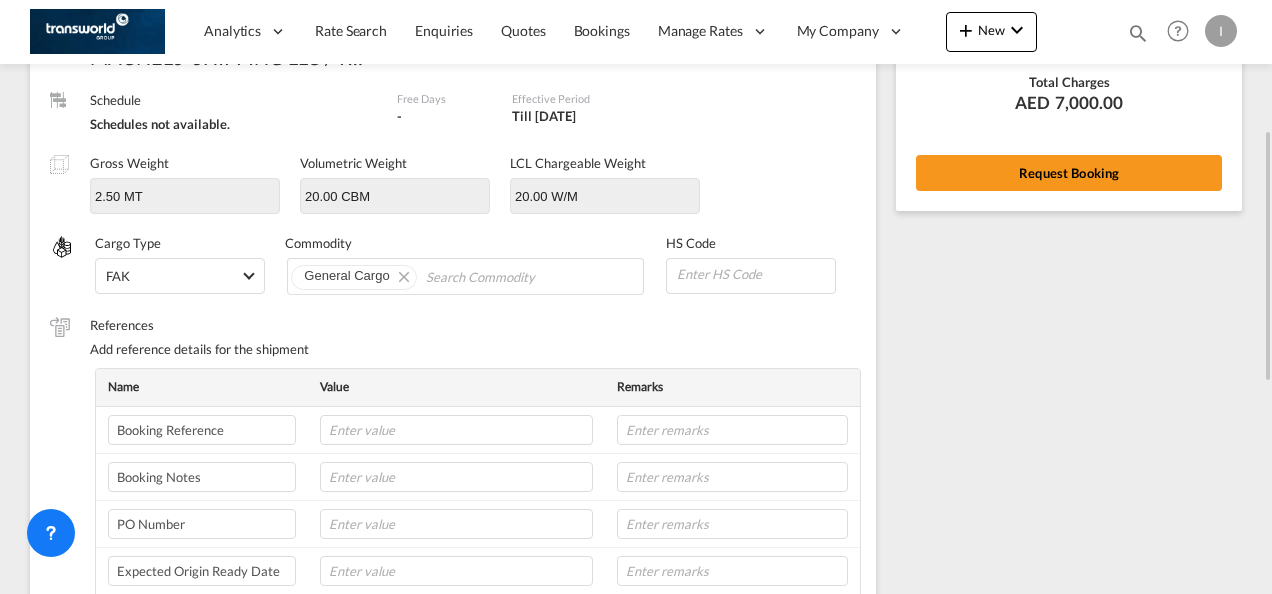 scroll, scrollTop: 204, scrollLeft: 0, axis: vertical 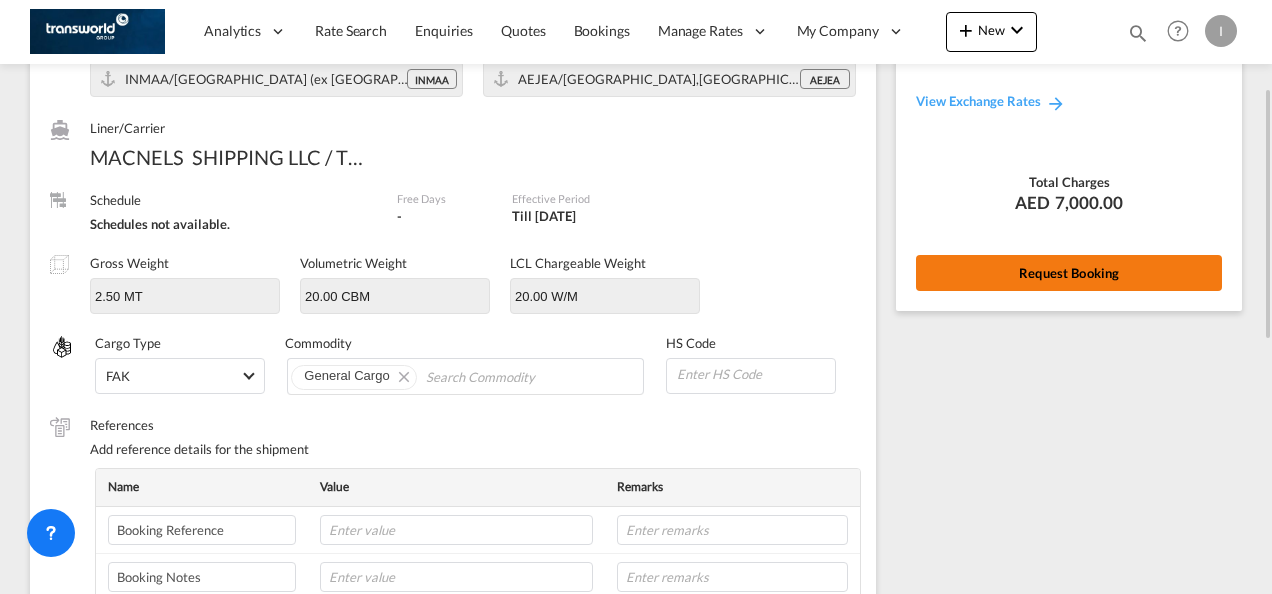 click on "Request Booking" at bounding box center (1069, 273) 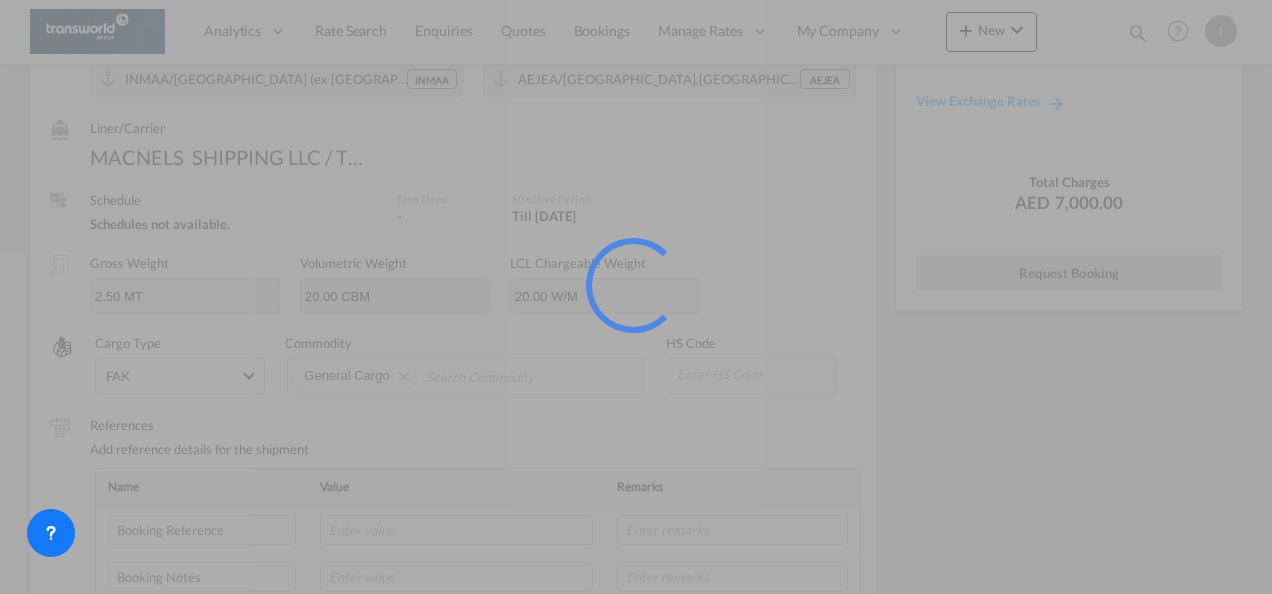 scroll, scrollTop: 37, scrollLeft: 0, axis: vertical 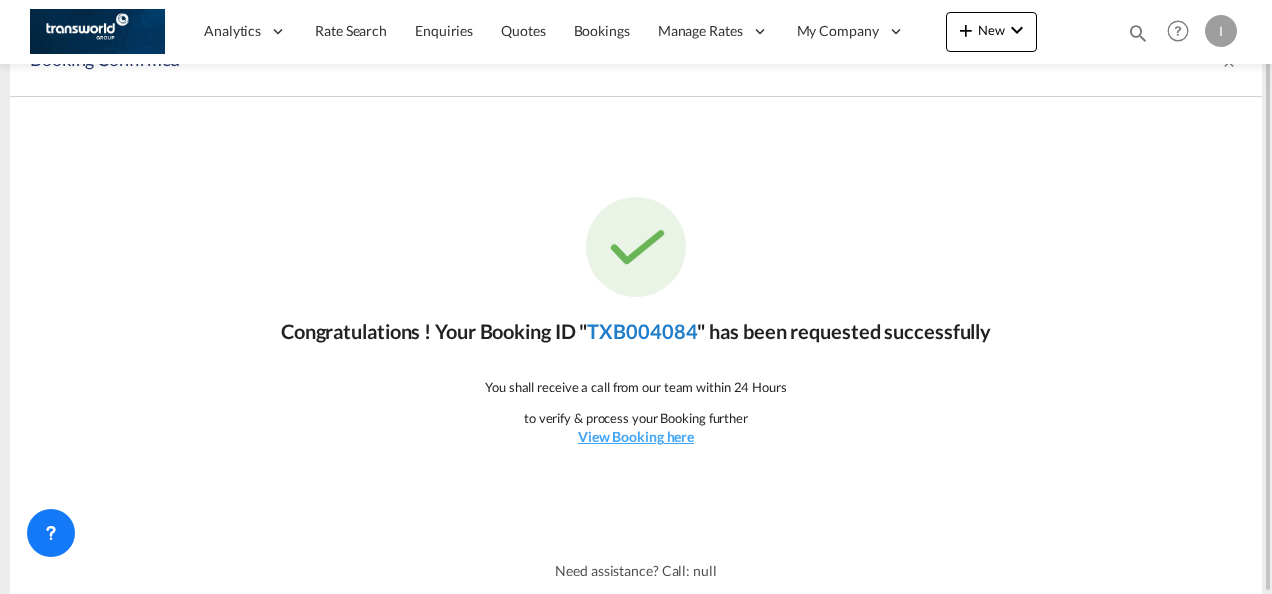 click on "TXB004084" 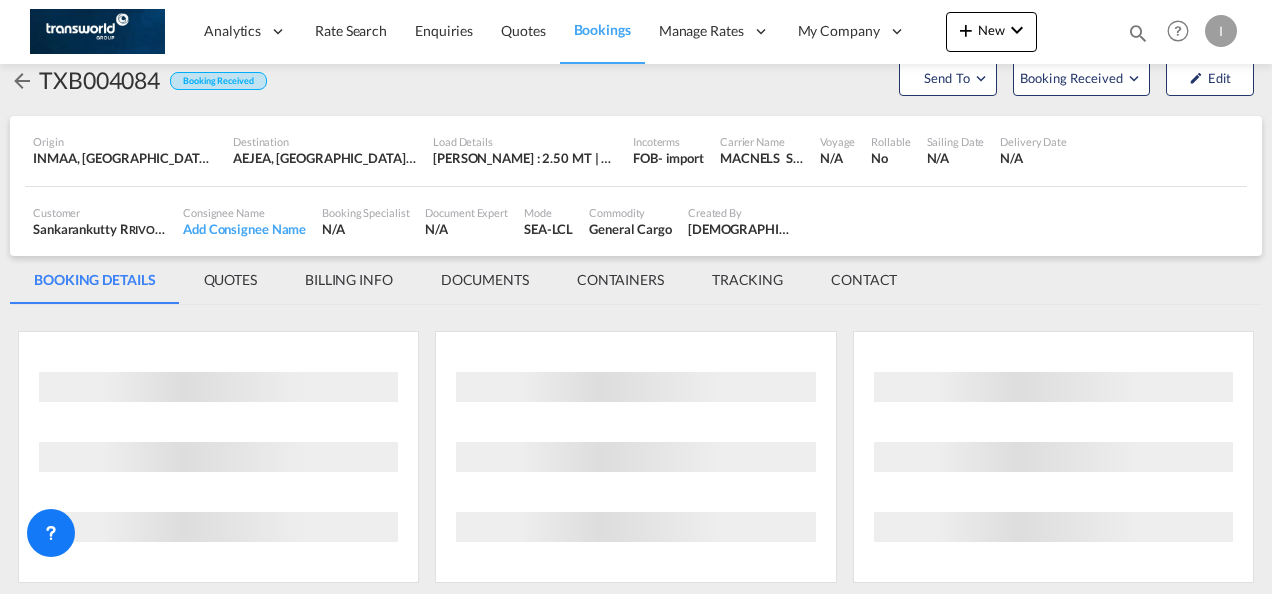 scroll, scrollTop: 1176, scrollLeft: 0, axis: vertical 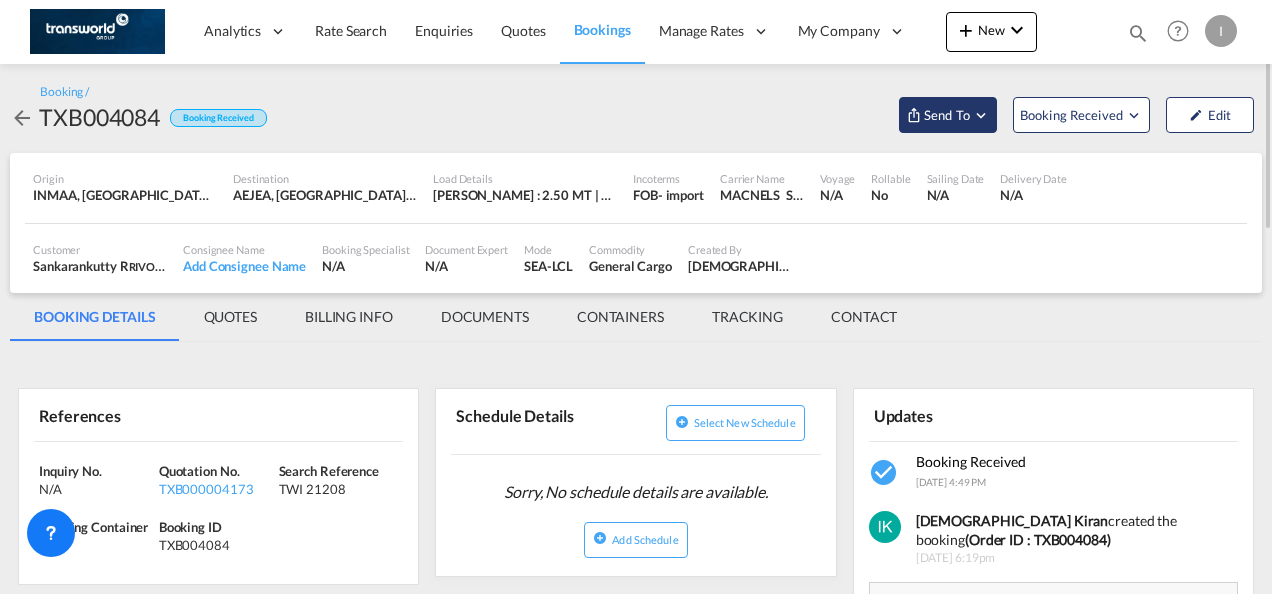 click on "Send To" at bounding box center (948, 115) 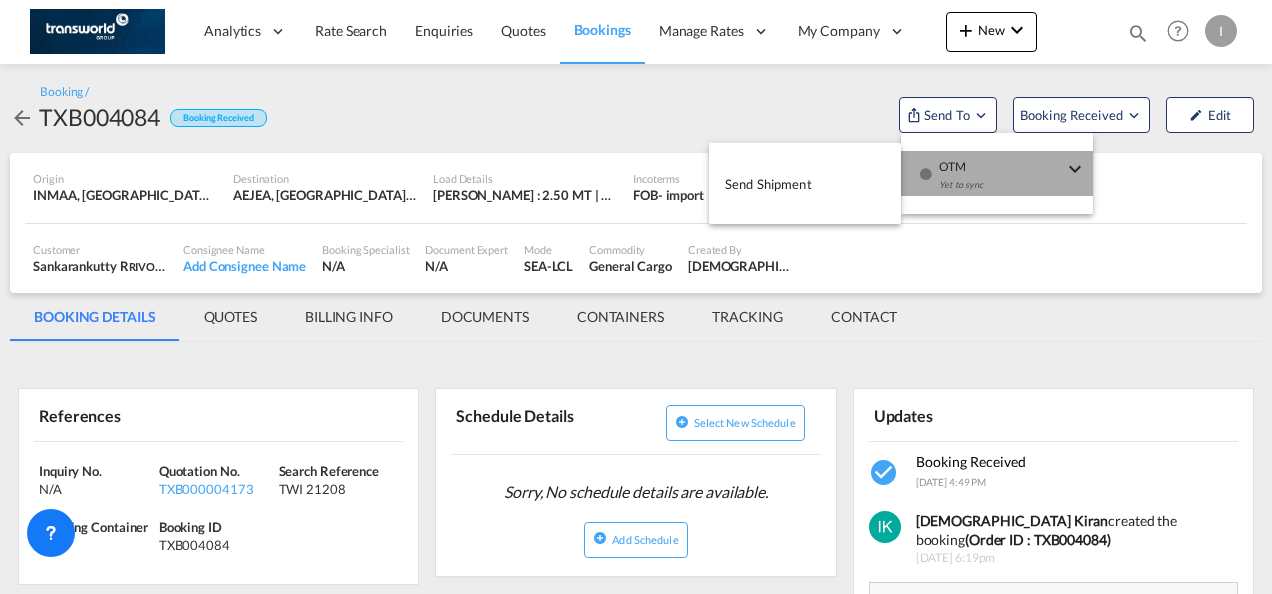 click on "Yet to sync" at bounding box center [1001, 190] 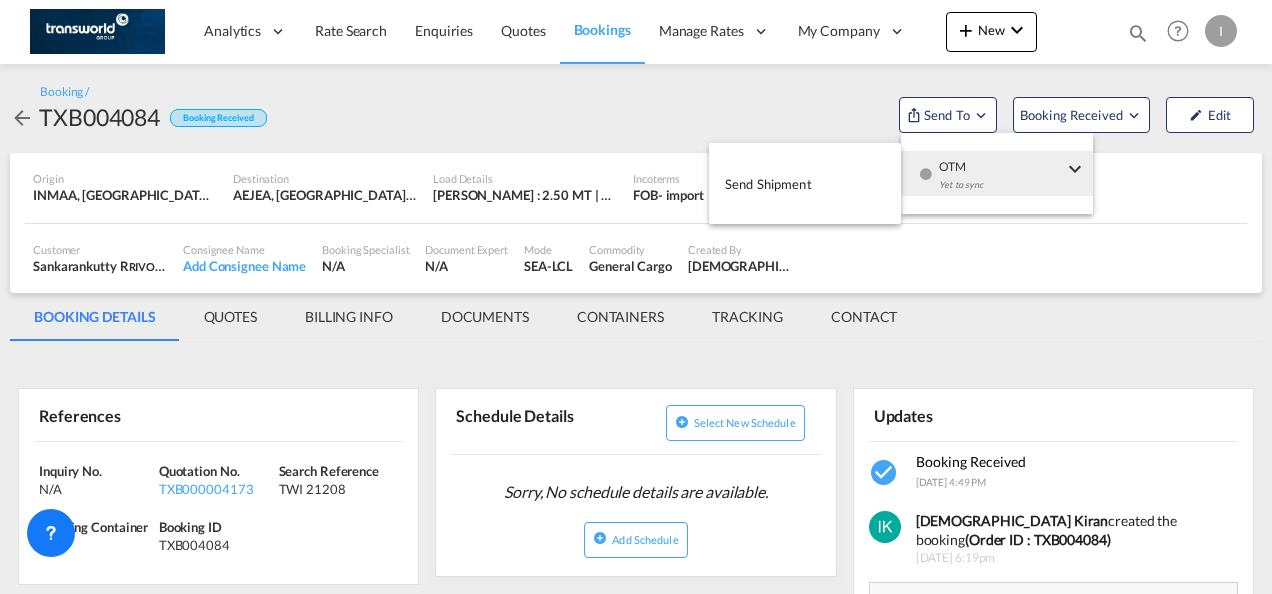 click on "Send Shipment" at bounding box center (805, 183) 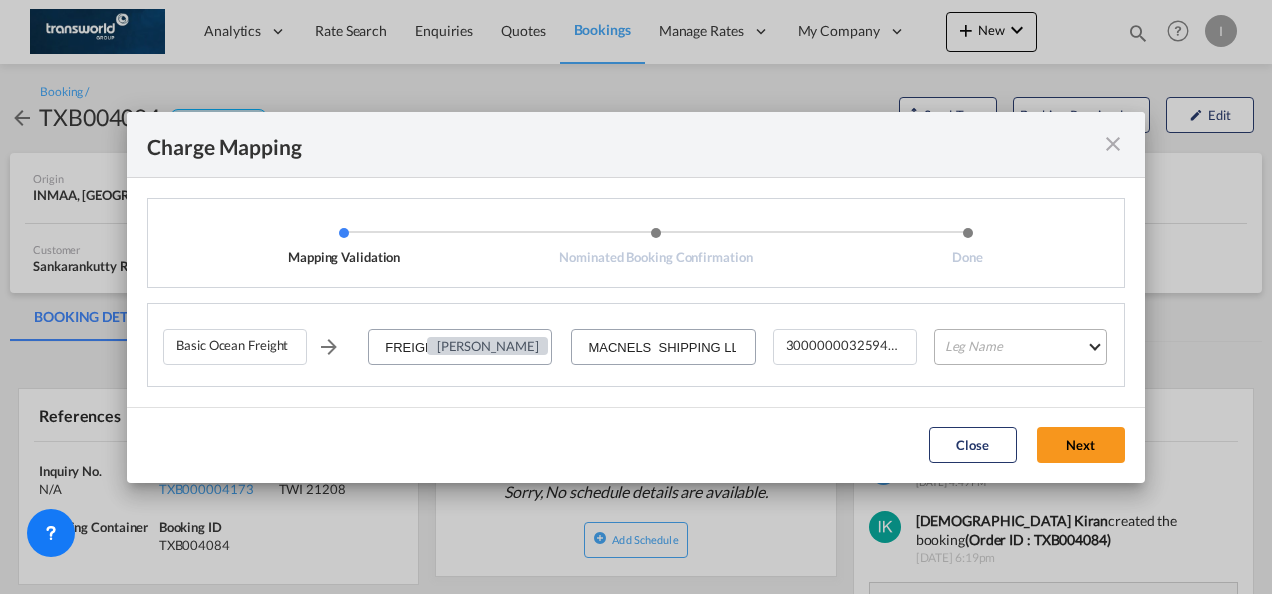 click on "Leg Name HANDLING ORIGIN VESSEL HANDLING DESTINATION OTHERS TL PICK UP CUSTOMS ORIGIN CUSTOMS DESTINATION TL DELIVERY" at bounding box center [1020, 347] 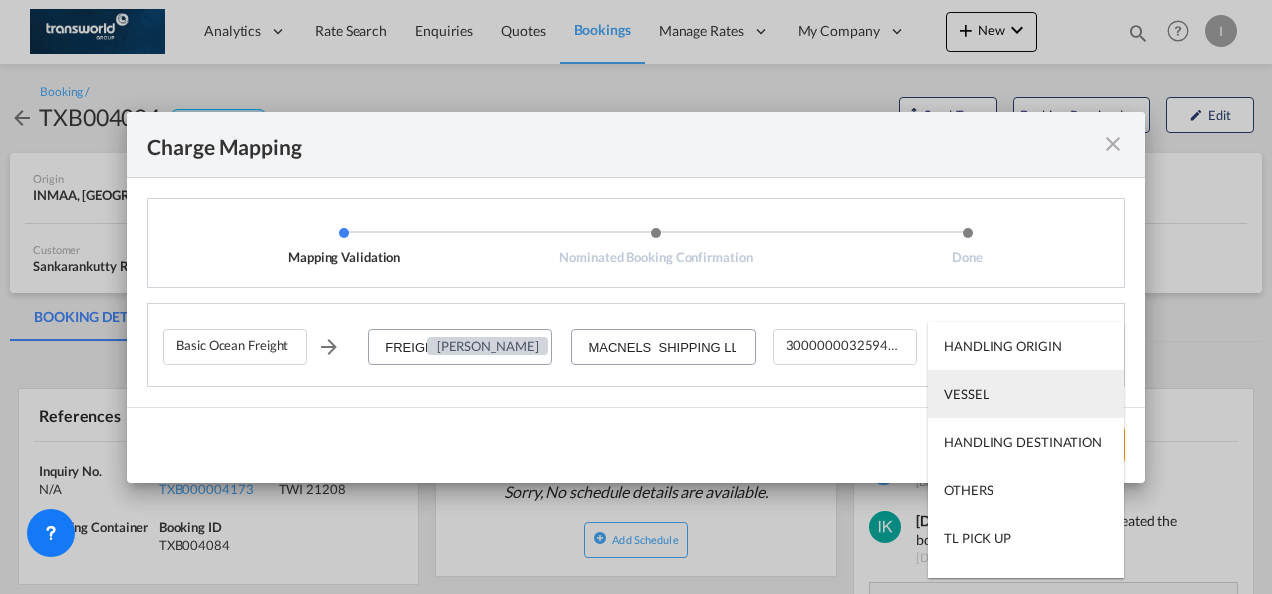 click on "VESSEL" at bounding box center (966, 394) 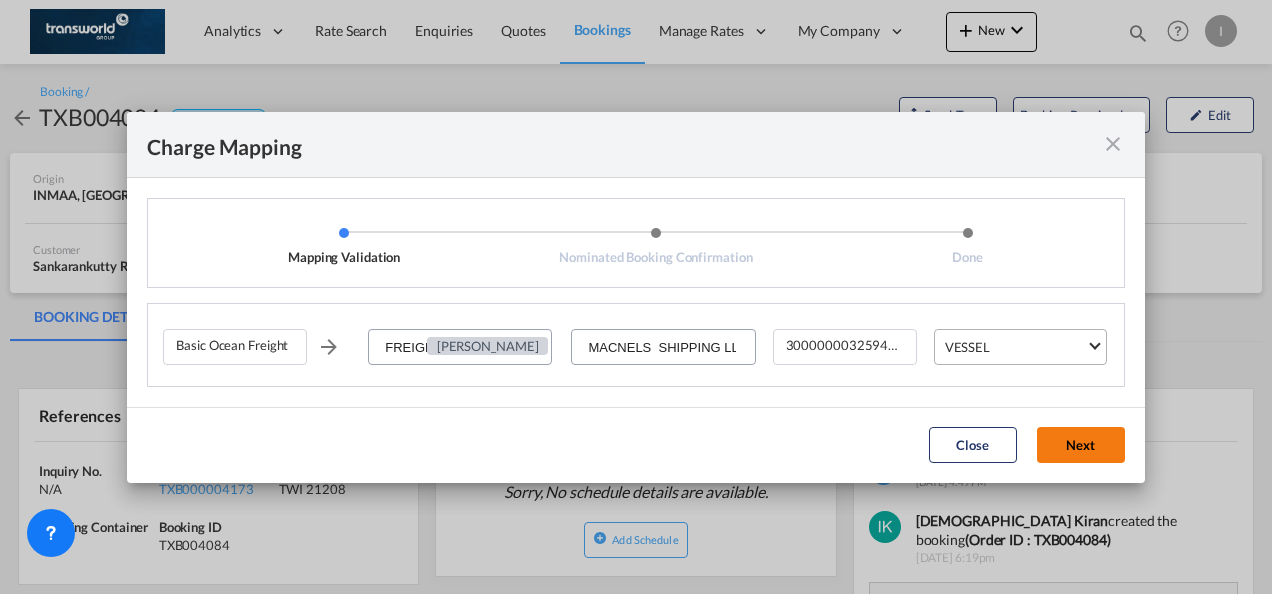 click on "Next" 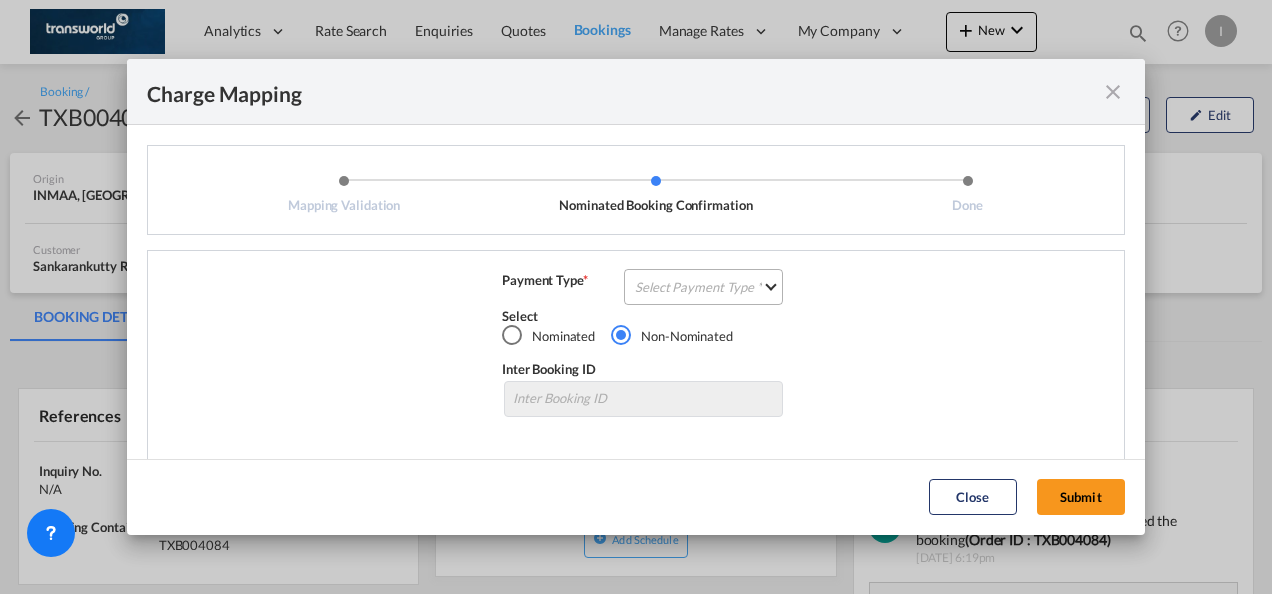 click on "Select Payment Type
COLLECT
PREPAID" at bounding box center (703, 287) 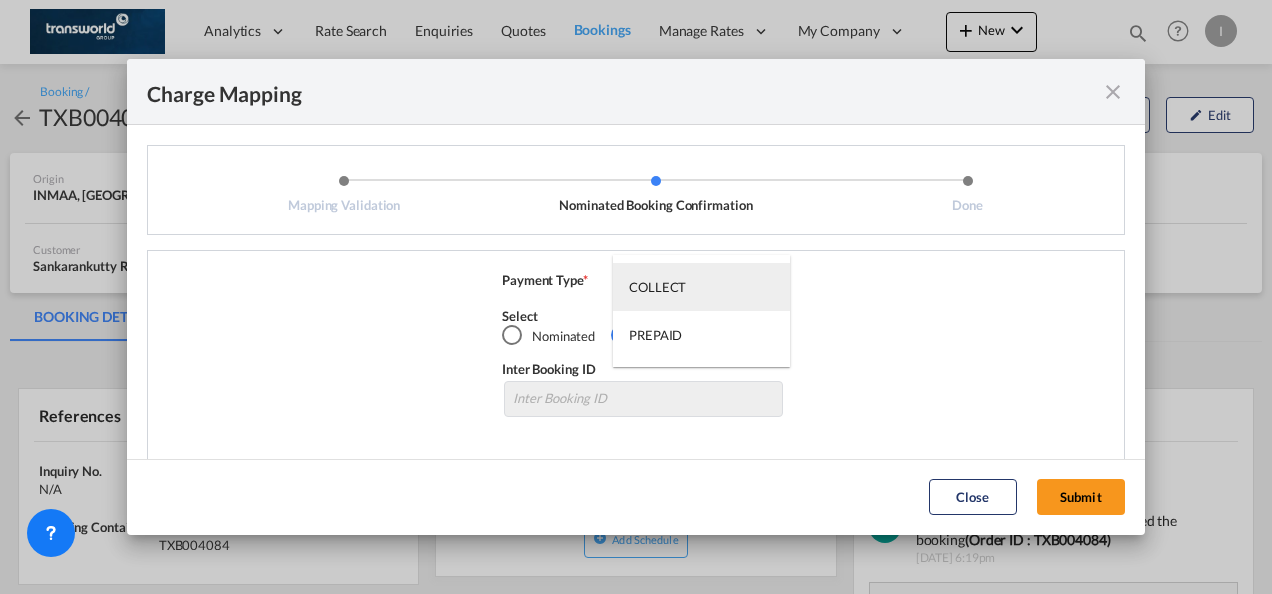 click on "COLLECT" at bounding box center [701, 287] 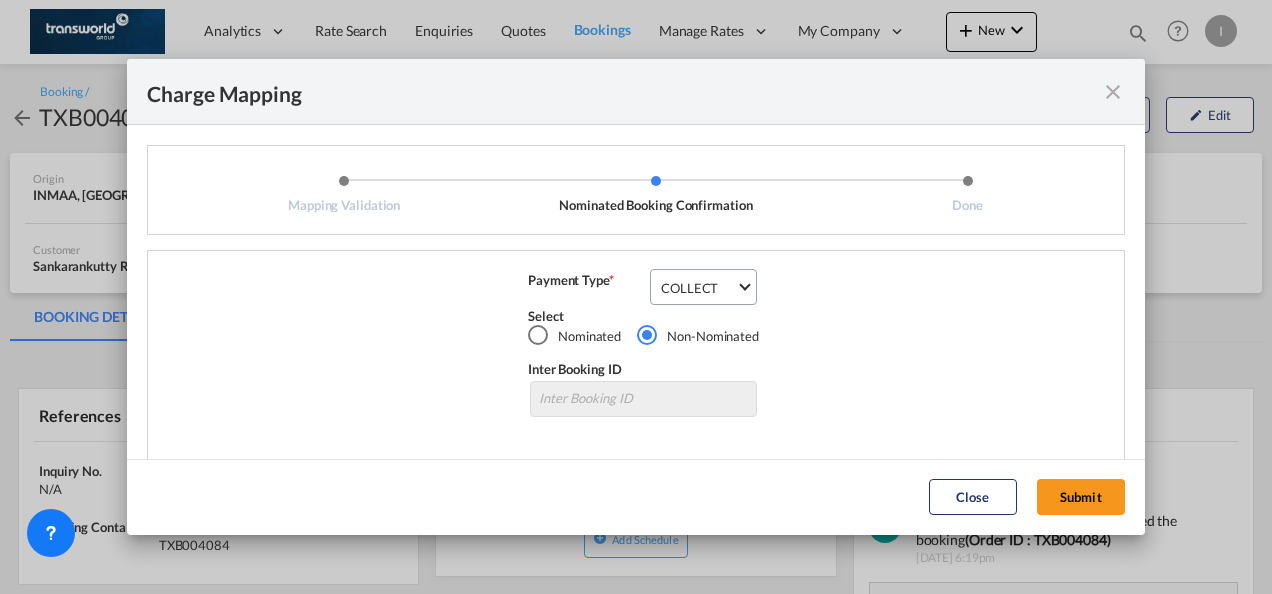 click on "Payment Type *
COLLECT
Select
Nominated
Non-Nominated
Inter Booking ID" at bounding box center (643, 367) 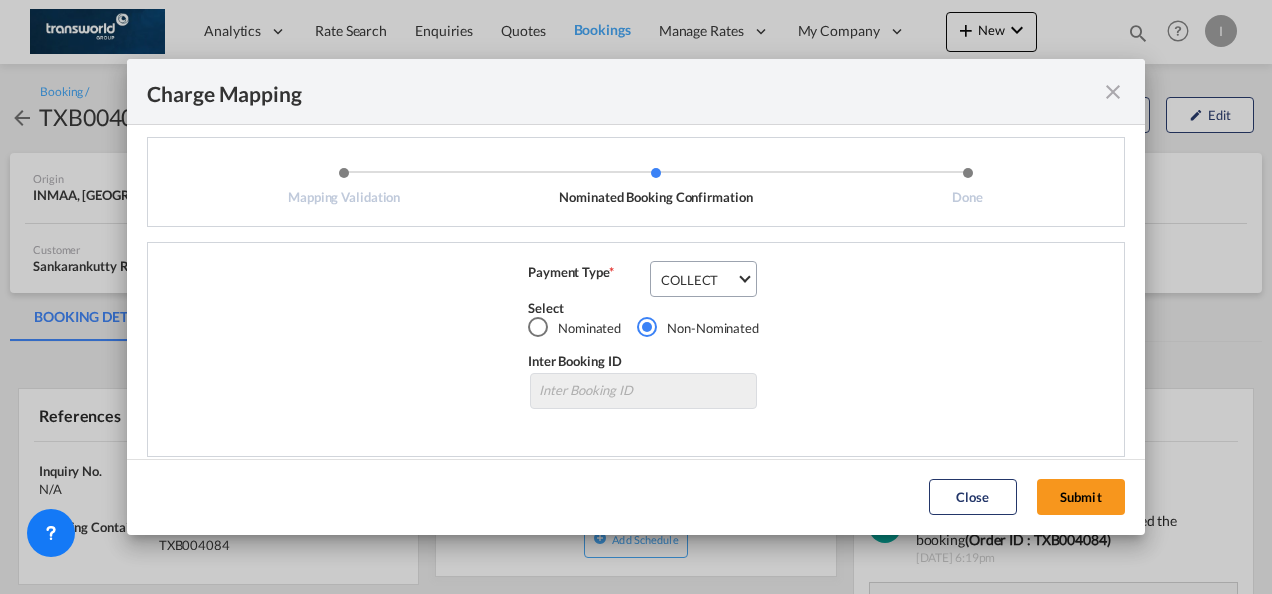 scroll, scrollTop: 0, scrollLeft: 0, axis: both 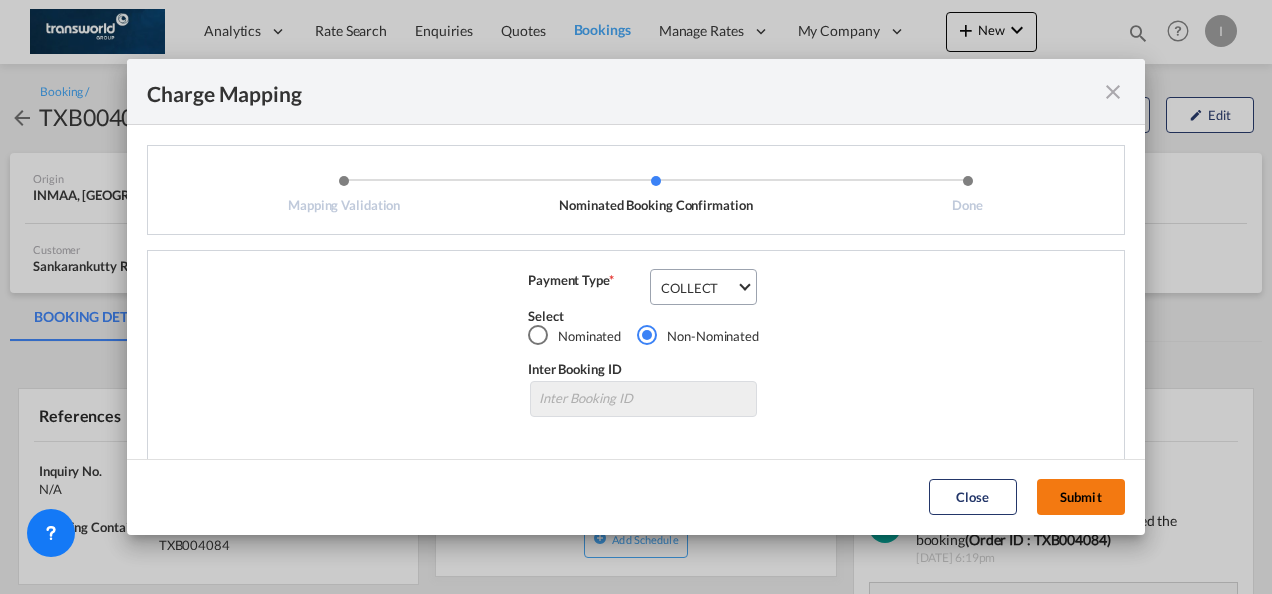 click on "Submit" 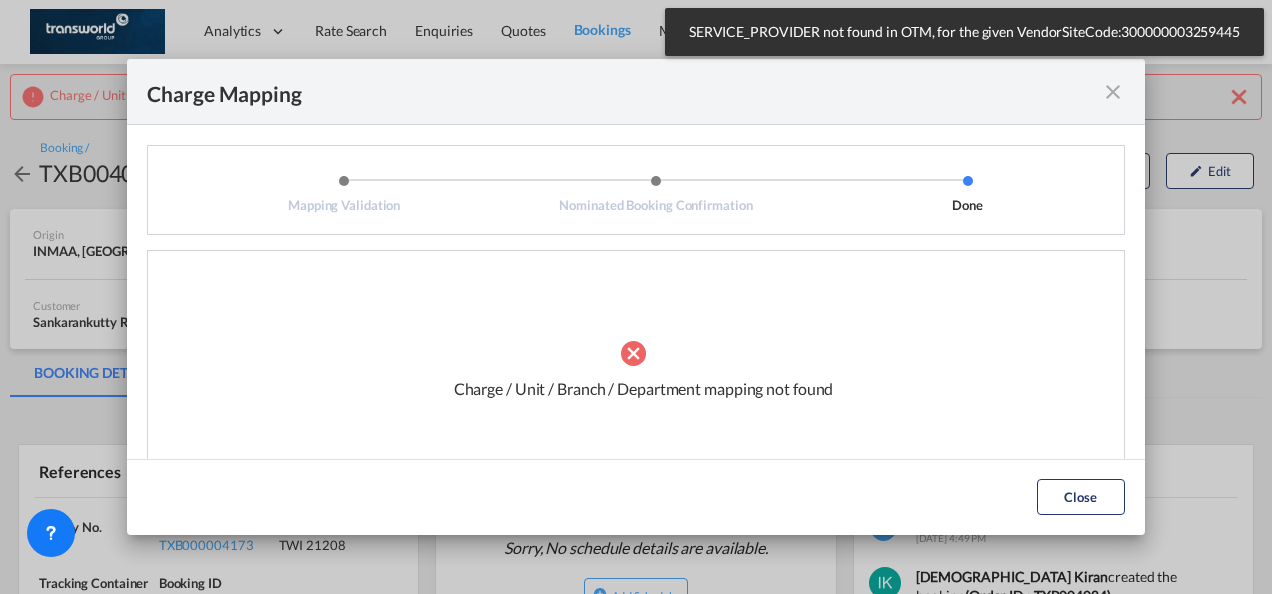 click on "Charge Mapping" at bounding box center [636, 92] 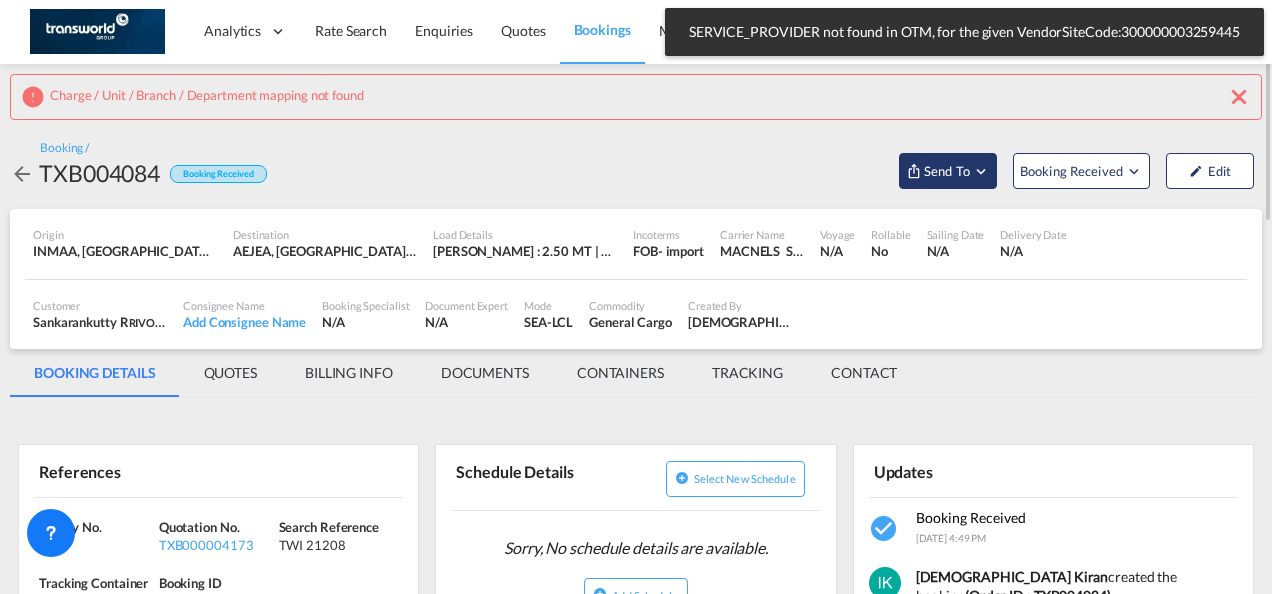 click on "Send To" at bounding box center [947, 171] 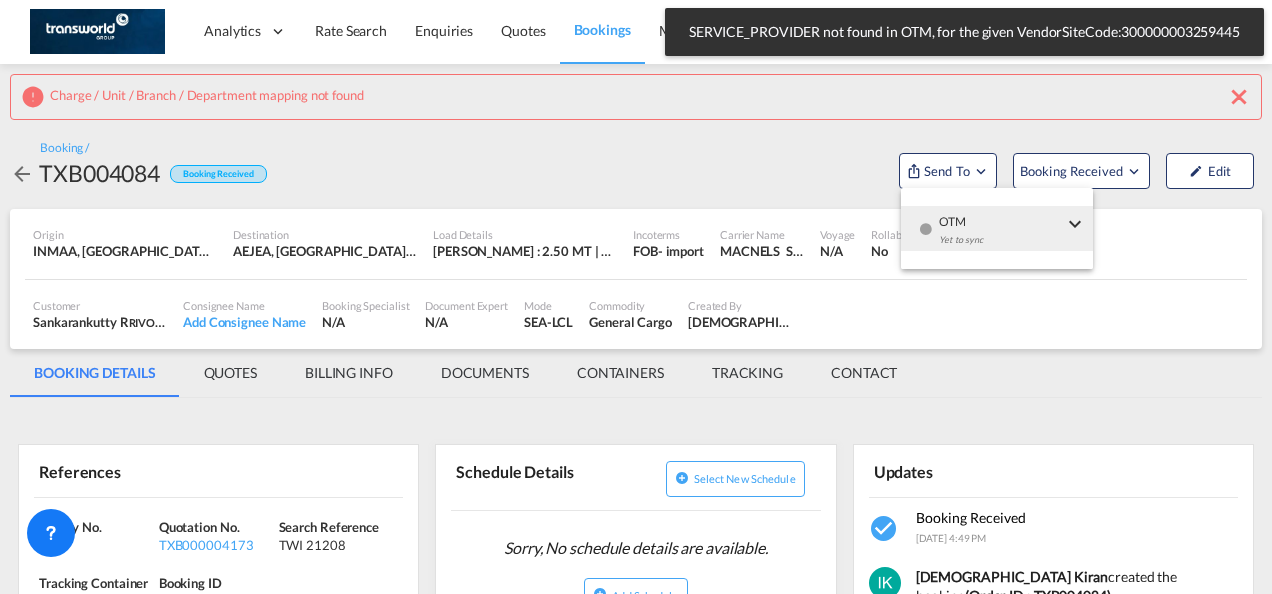 click on "Yet to sync" at bounding box center (1001, 245) 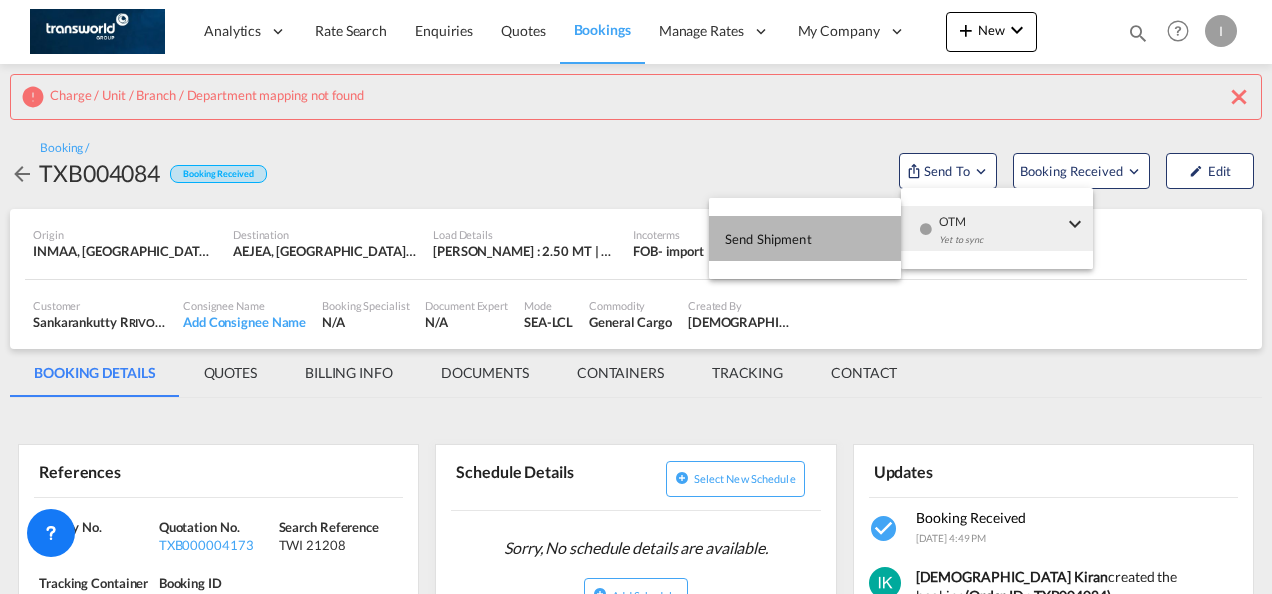 click on "Send Shipment" at bounding box center [805, 238] 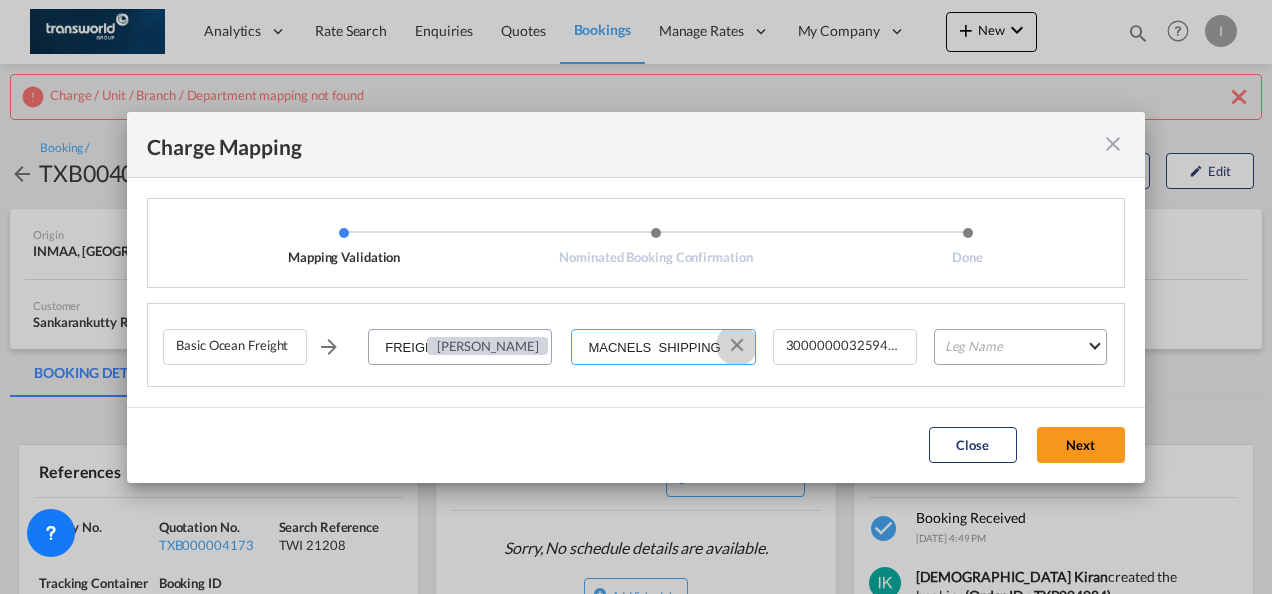click at bounding box center (737, 345) 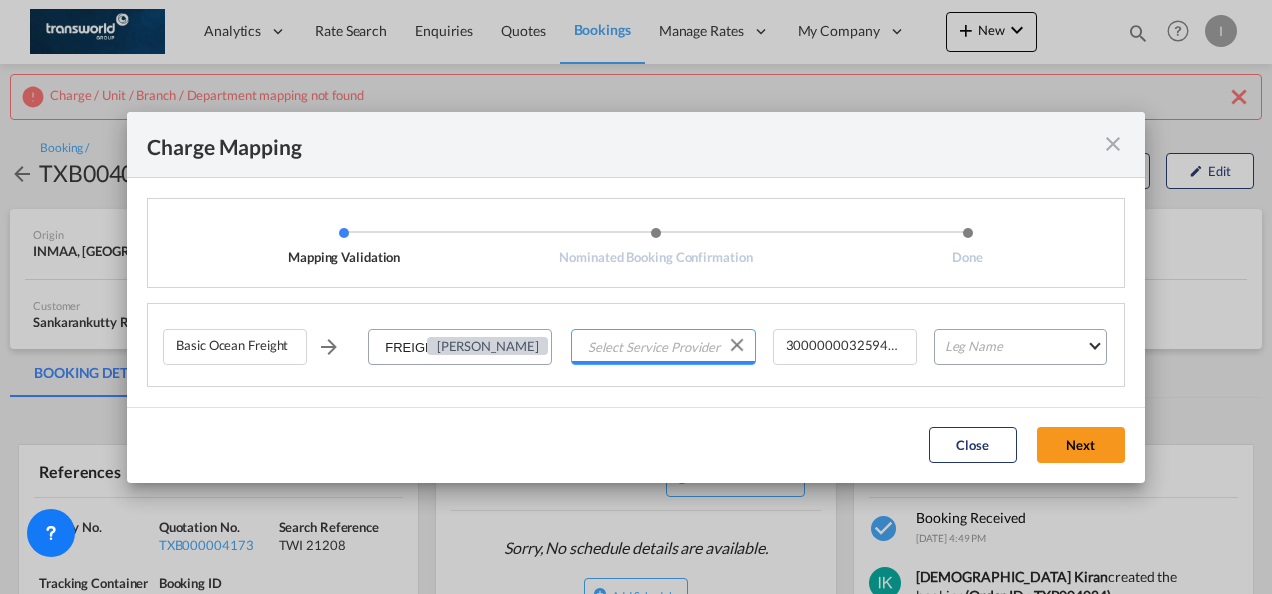 scroll, scrollTop: 0, scrollLeft: 0, axis: both 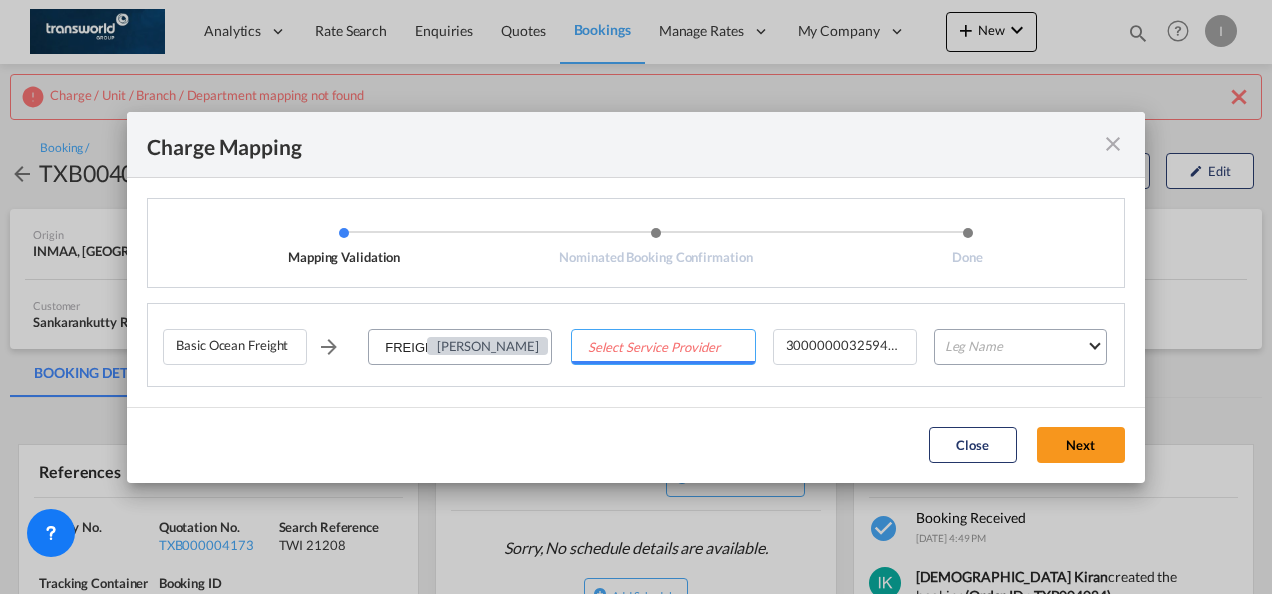 click at bounding box center [663, 348] 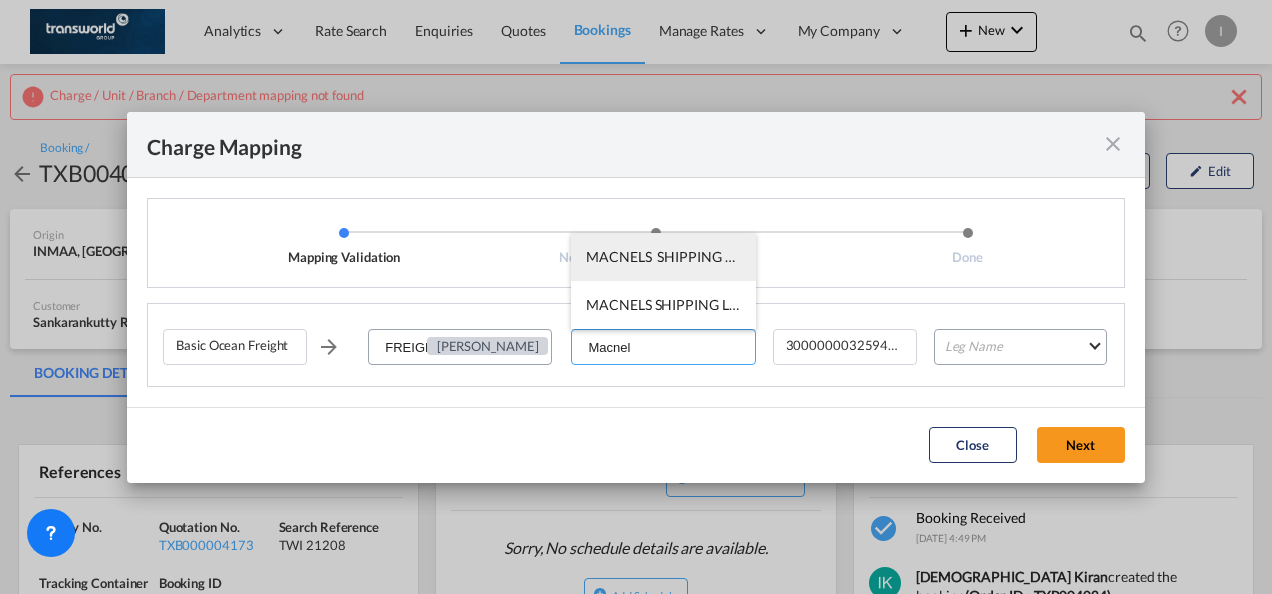 click on "MACNELS  SHIPPING LLC / TDWC-[GEOGRAPHIC_DATA]" at bounding box center (765, 256) 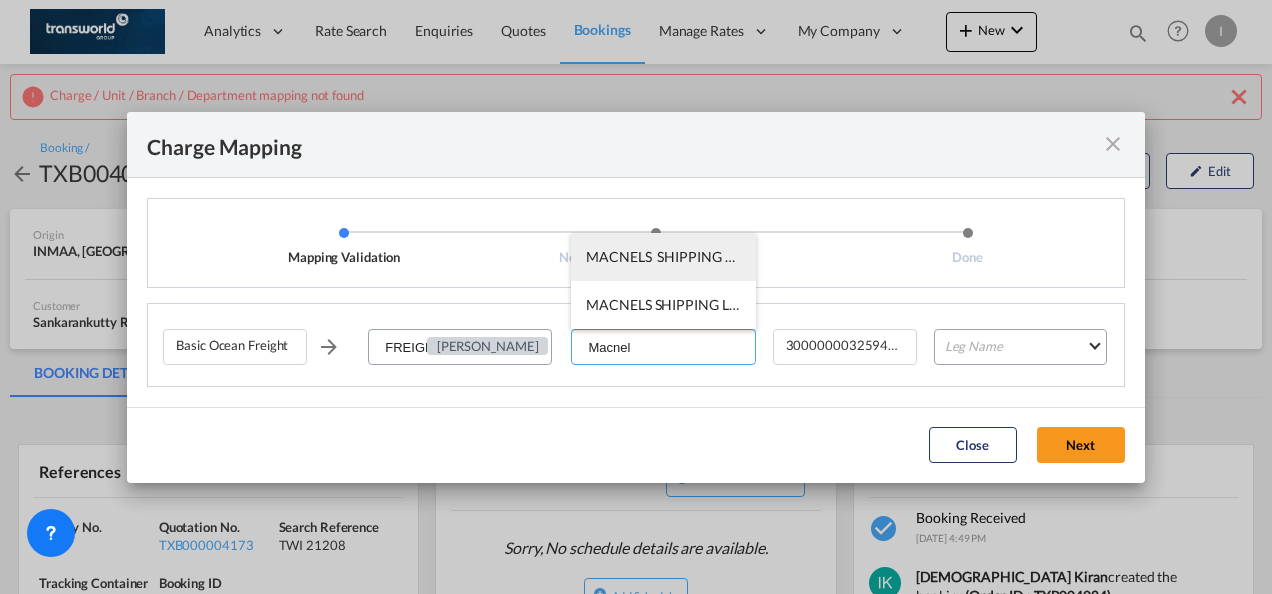 type on "MACNELS  SHIPPING LLC / TDWC-[GEOGRAPHIC_DATA]" 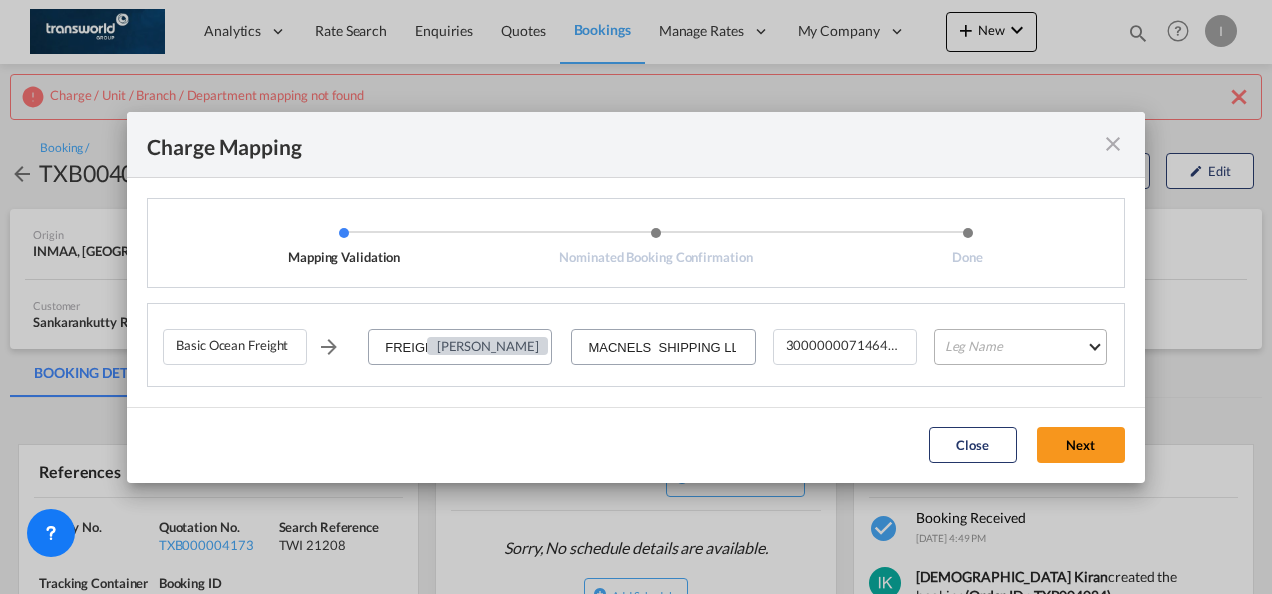 click on "Leg Name HANDLING ORIGIN VESSEL HANDLING DESTINATION OTHERS TL PICK UP CUSTOMS ORIGIN CUSTOMS DESTINATION TL DELIVERY" at bounding box center (1020, 347) 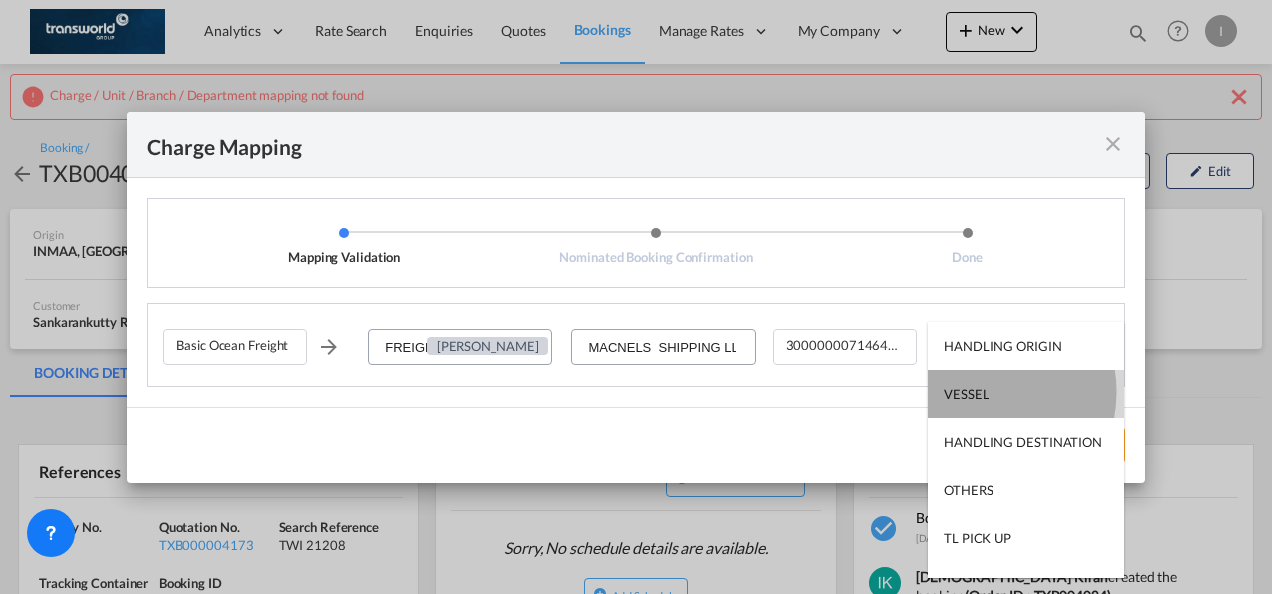 click on "VESSEL" at bounding box center [966, 394] 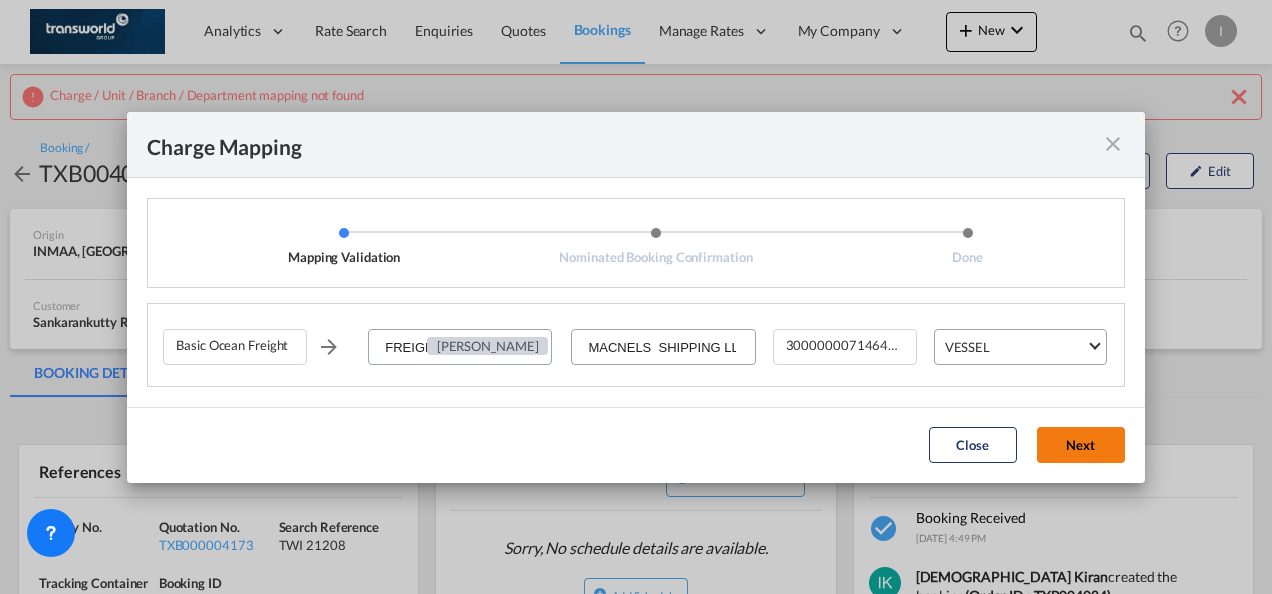 click on "Next" 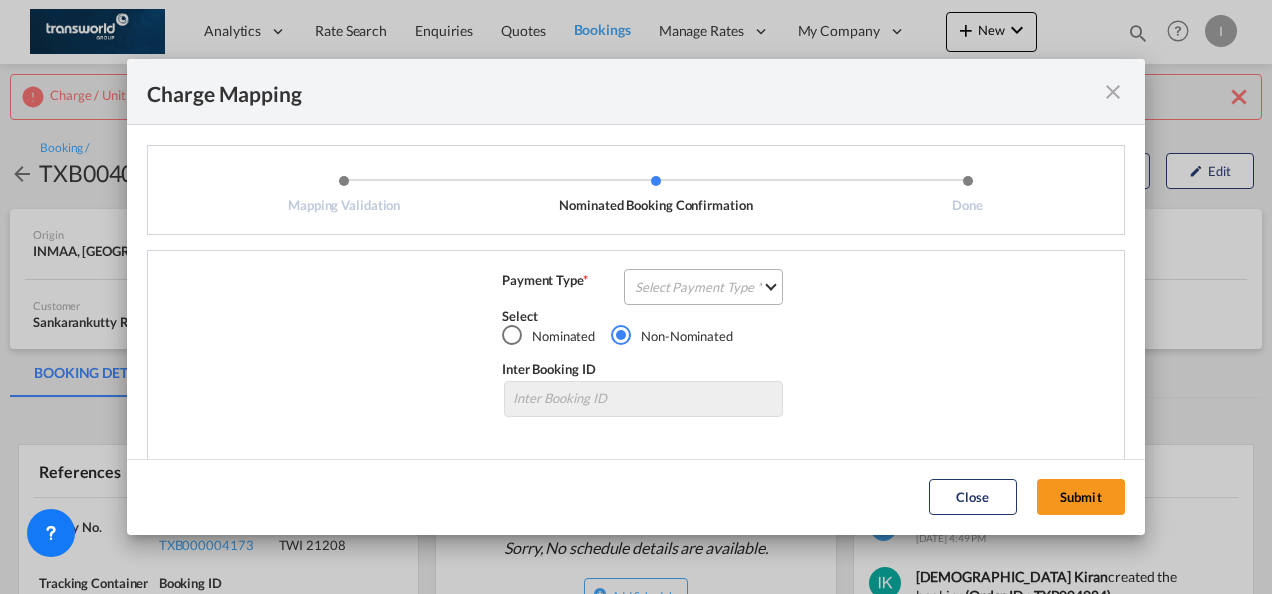 click on "Select Payment Type
COLLECT
PREPAID" at bounding box center (703, 287) 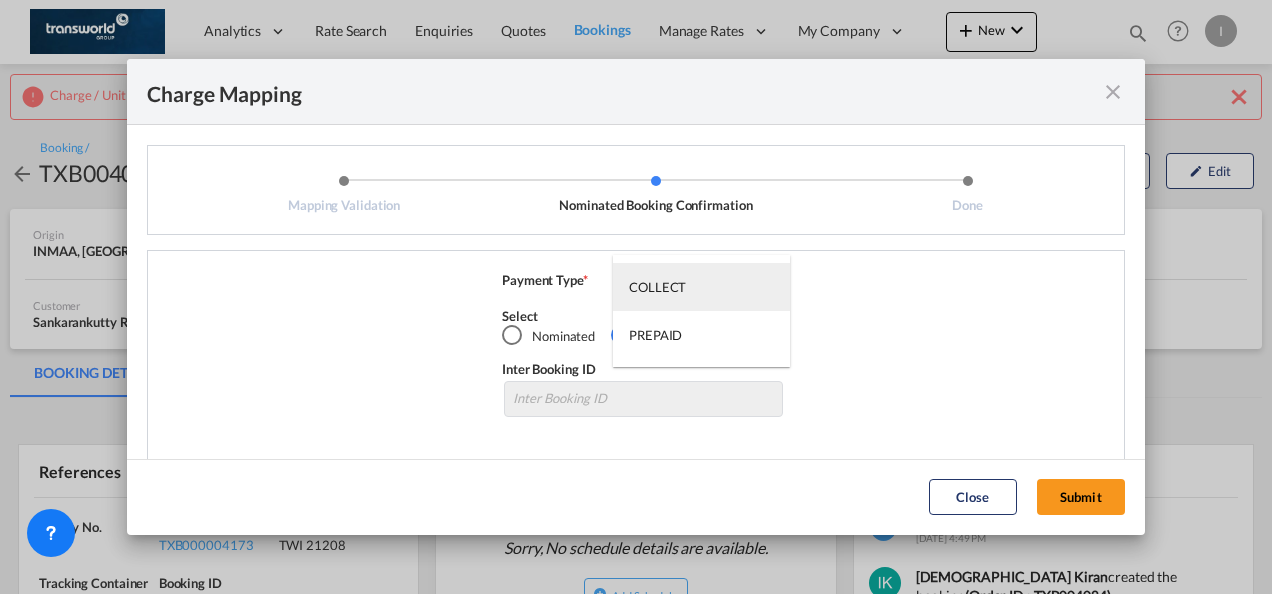 click on "COLLECT" at bounding box center (701, 287) 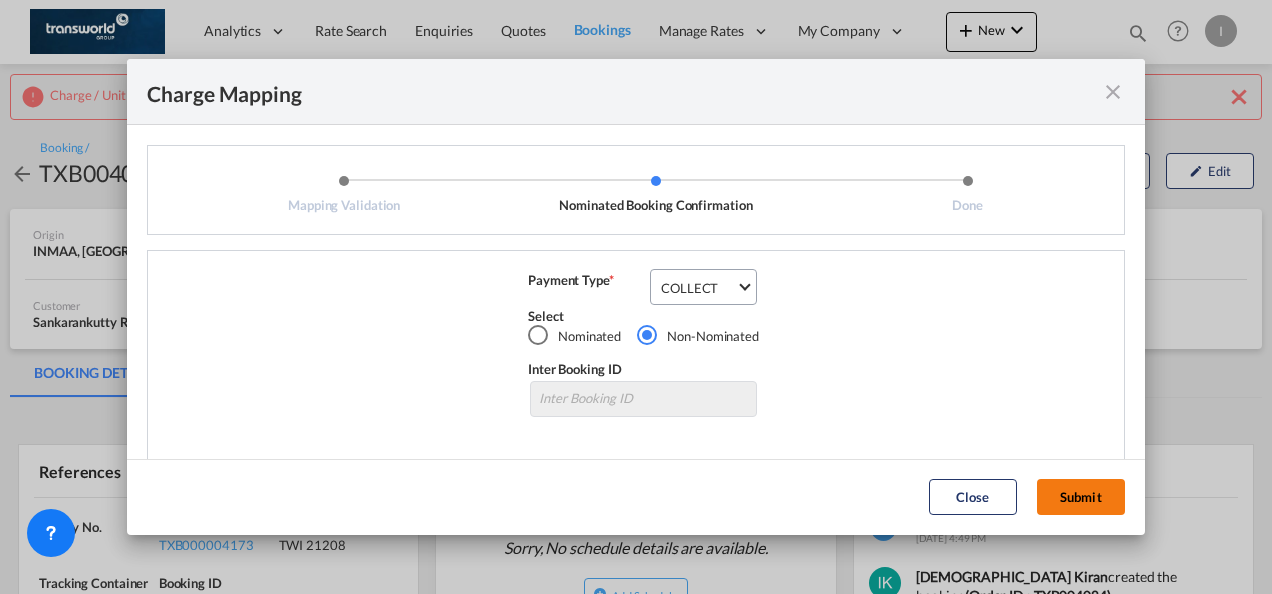 click on "Submit" 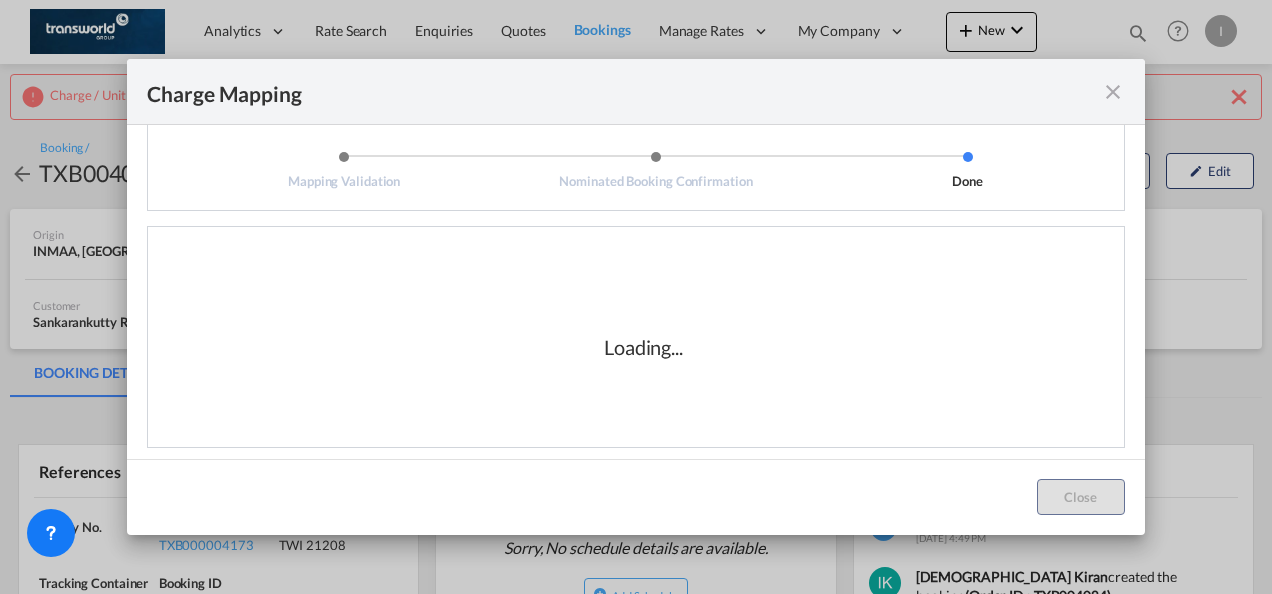 scroll, scrollTop: 33, scrollLeft: 0, axis: vertical 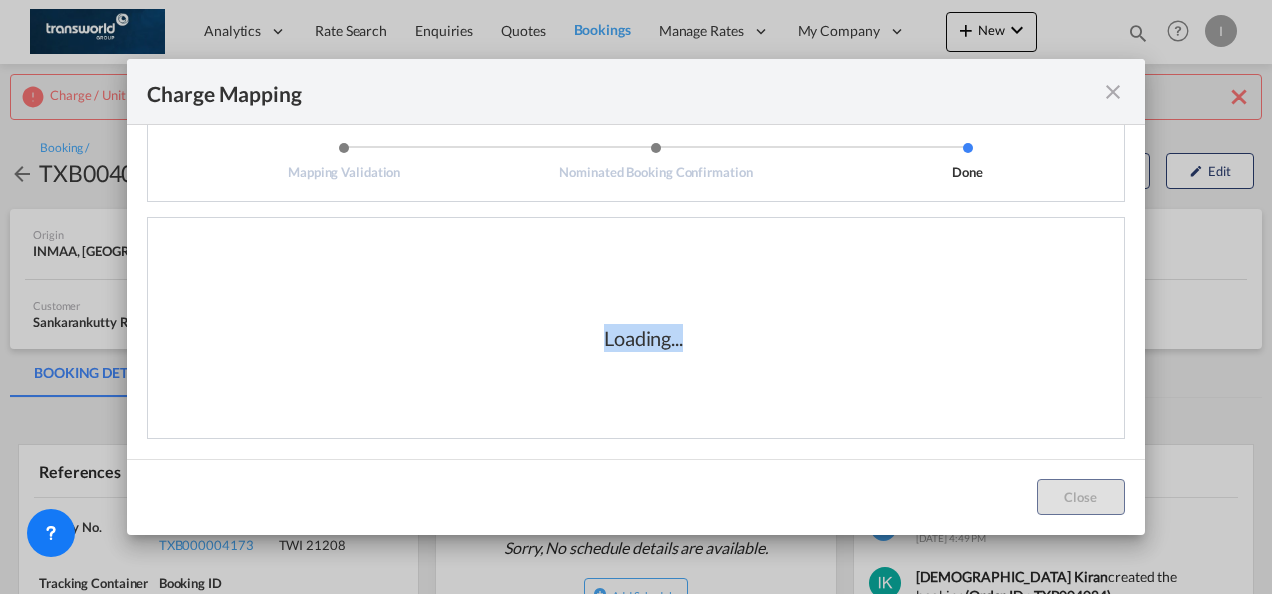 drag, startPoint x: 585, startPoint y: 335, endPoint x: 720, endPoint y: 346, distance: 135.4474 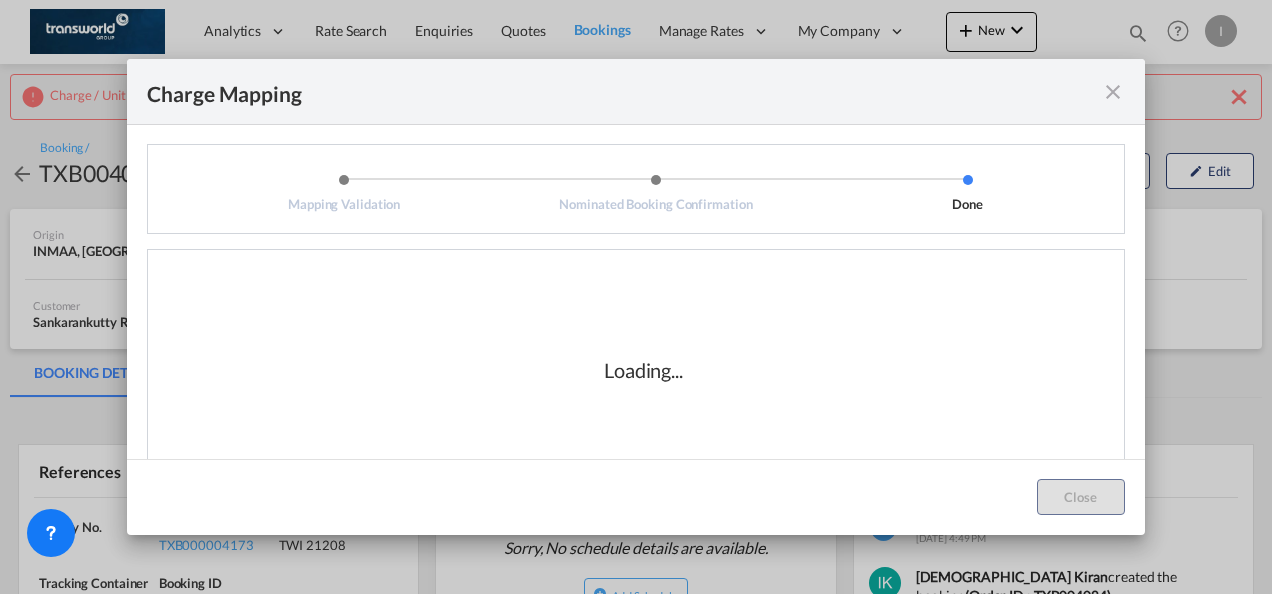 scroll, scrollTop: 0, scrollLeft: 0, axis: both 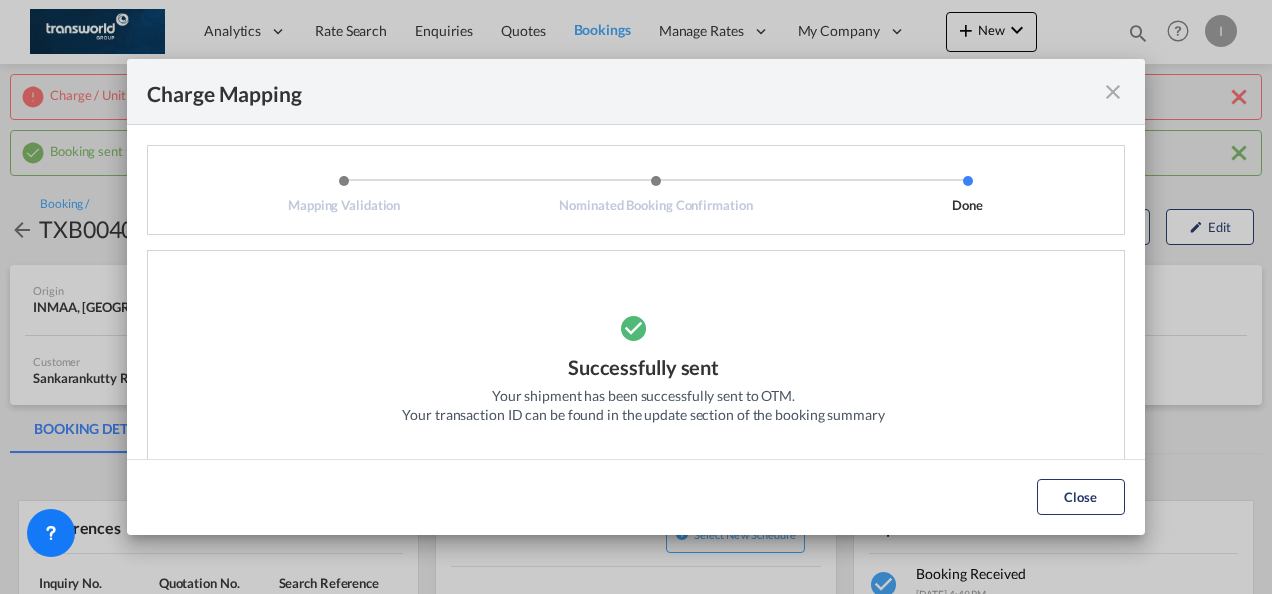drag, startPoint x: 1064, startPoint y: 503, endPoint x: 1028, endPoint y: 494, distance: 37.107952 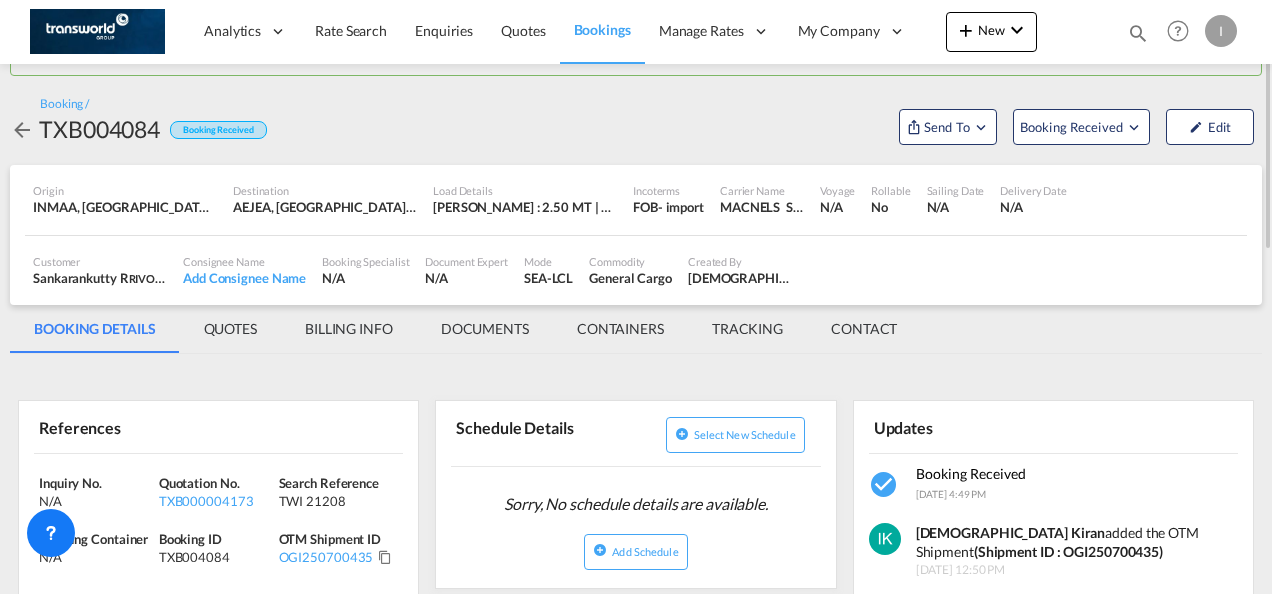 scroll, scrollTop: 200, scrollLeft: 0, axis: vertical 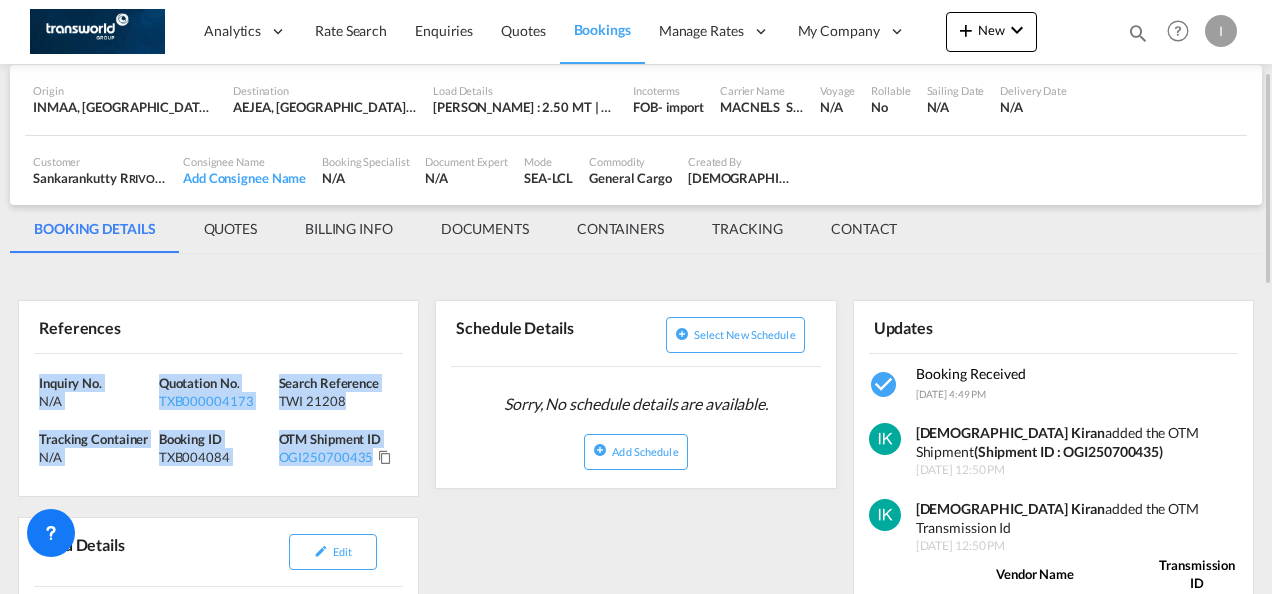drag, startPoint x: 396, startPoint y: 476, endPoint x: 28, endPoint y: 374, distance: 381.87433 